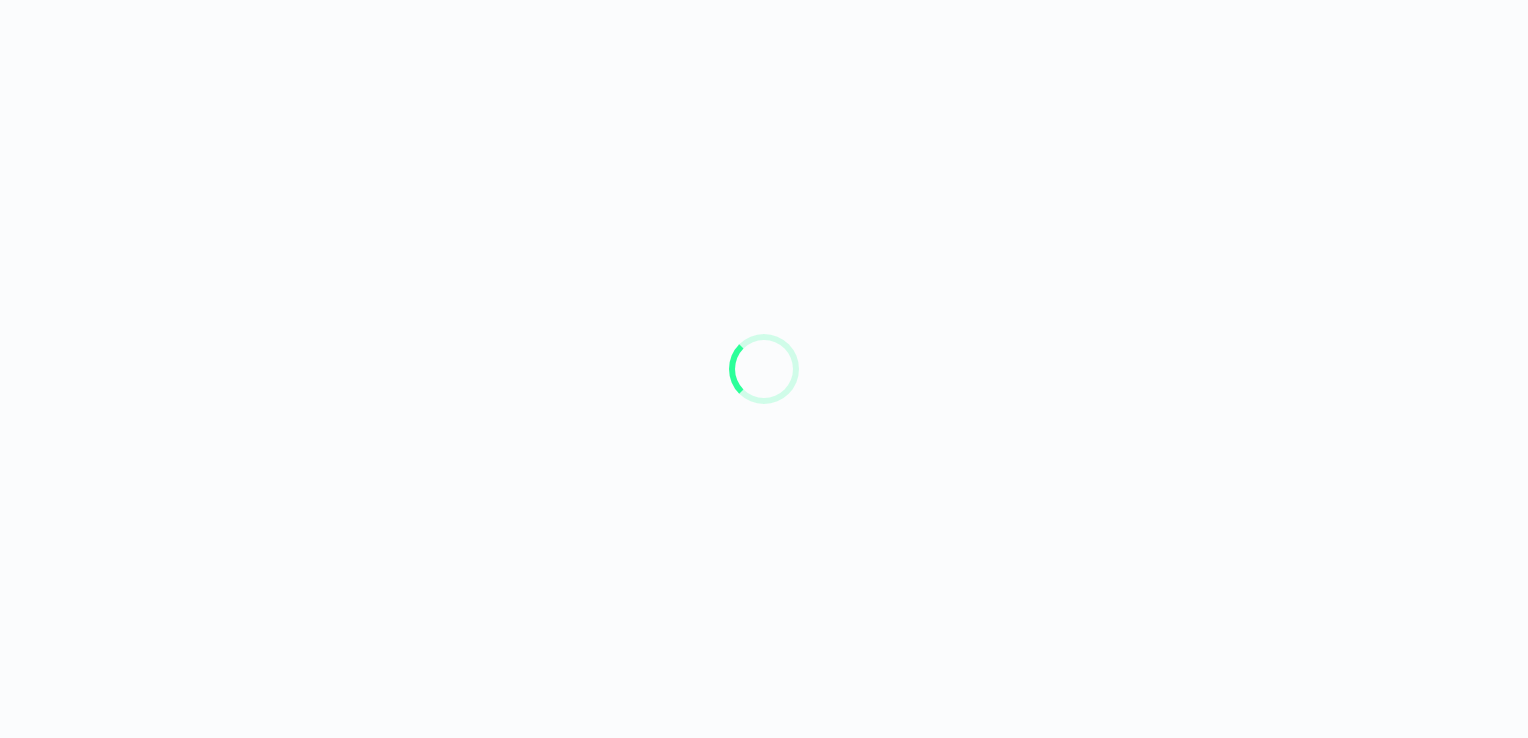 scroll, scrollTop: 0, scrollLeft: 0, axis: both 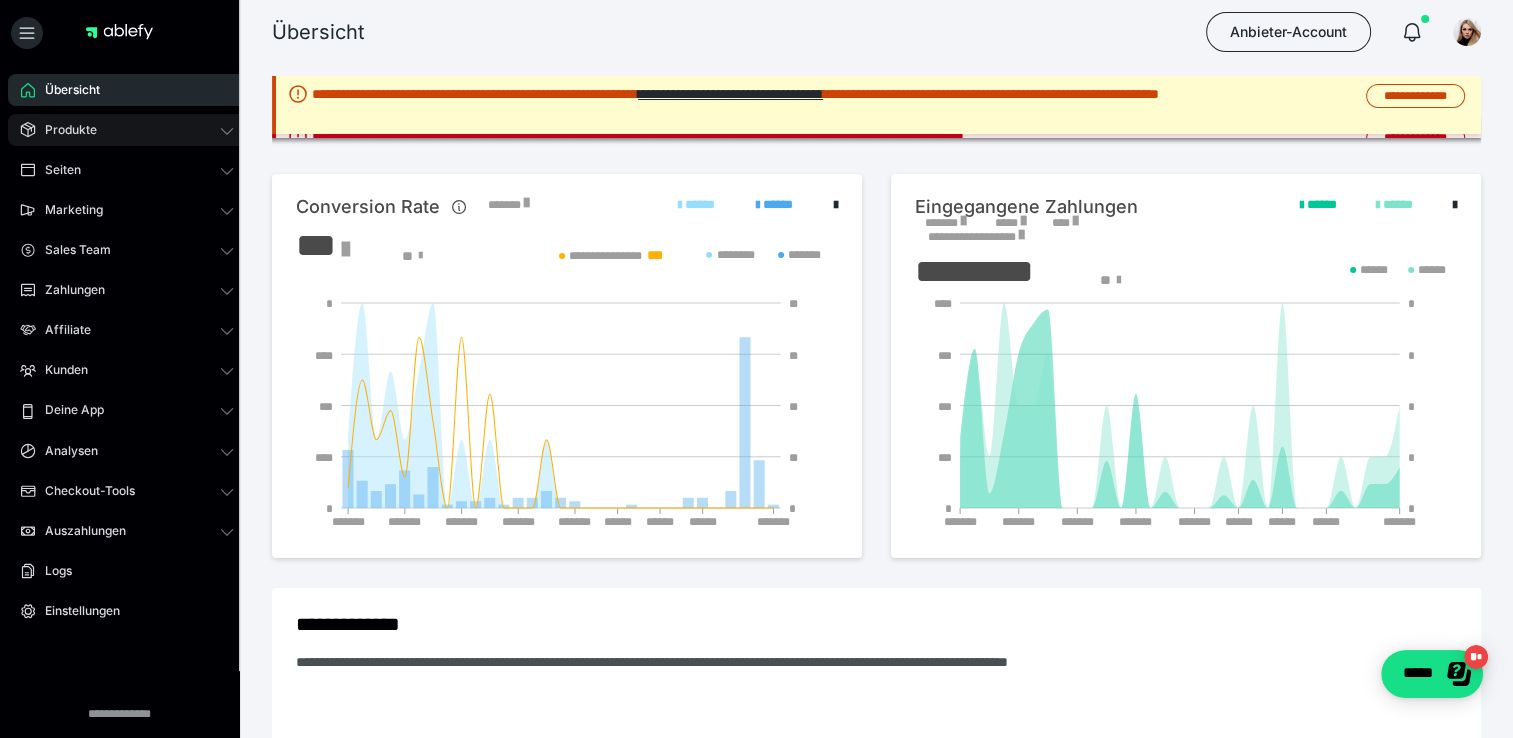 click on "Produkte" at bounding box center (127, 130) 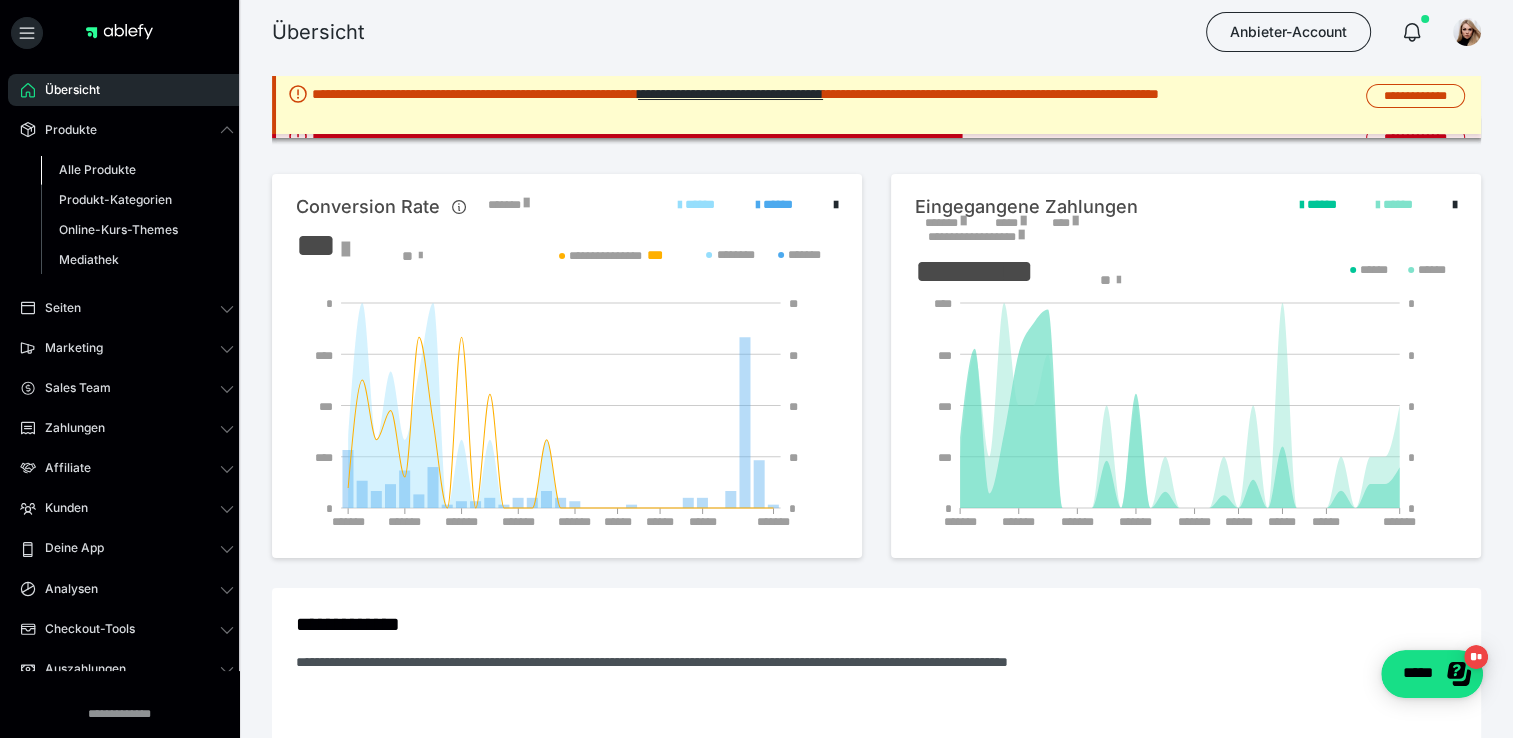 click on "Alle Produkte" at bounding box center (137, 170) 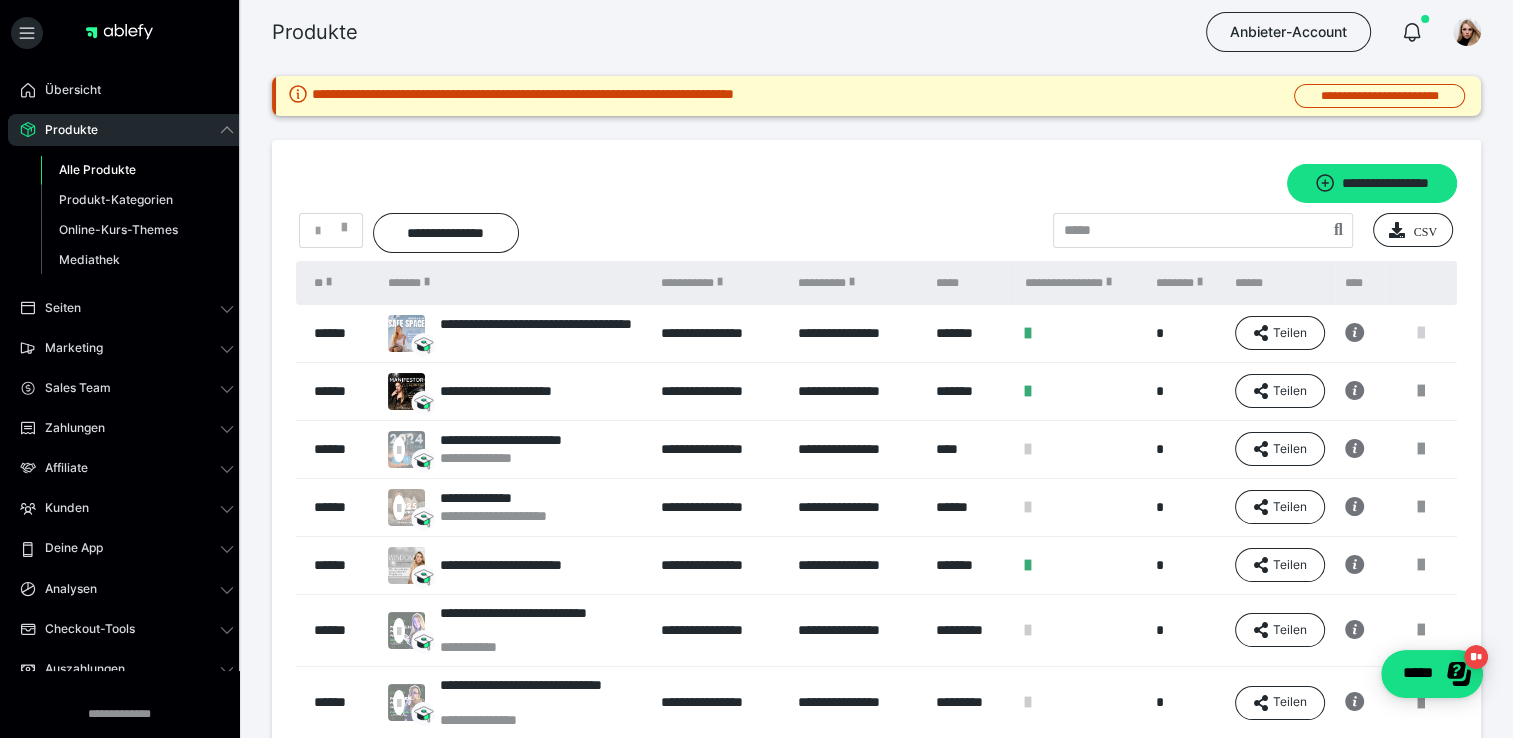 click at bounding box center (1421, 333) 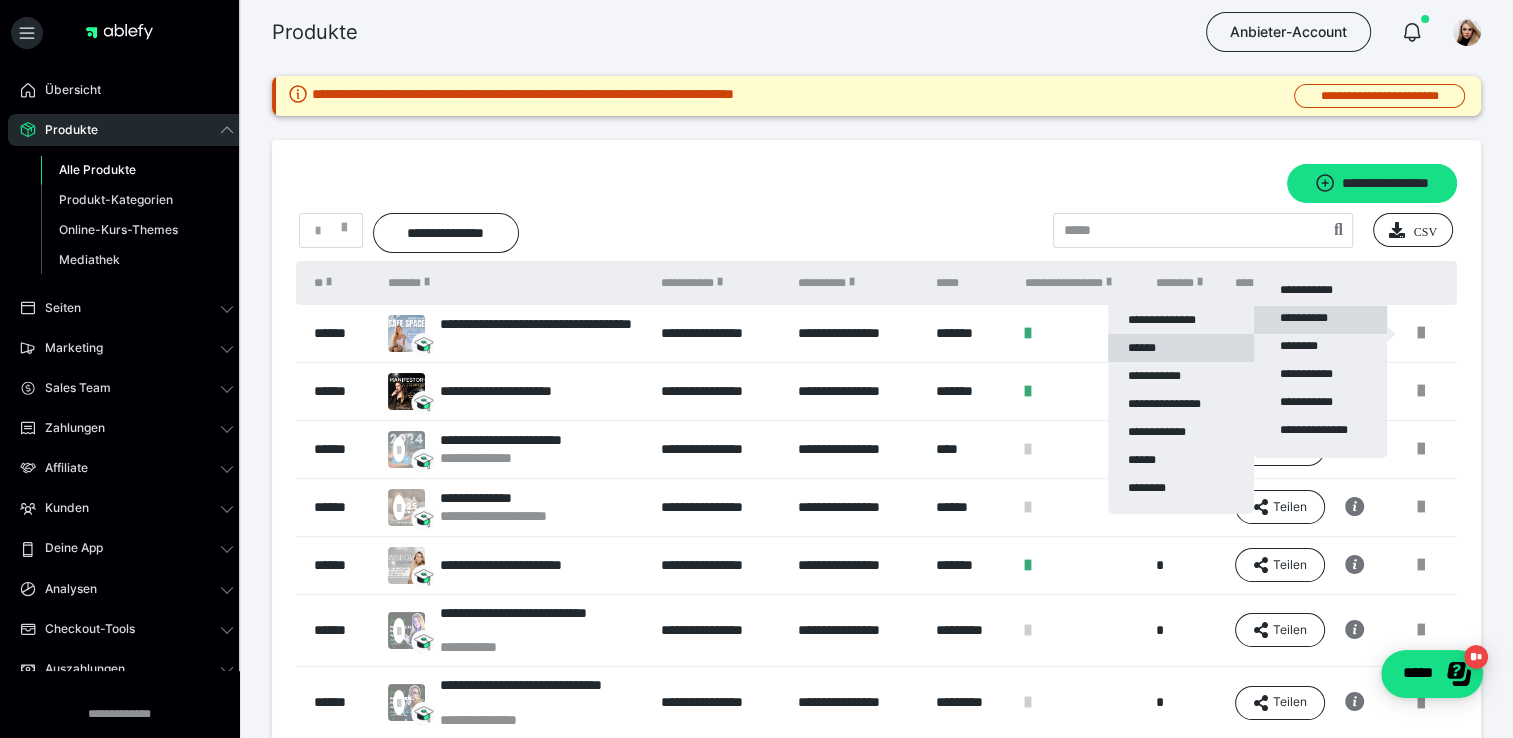 click on "******" at bounding box center [1181, 348] 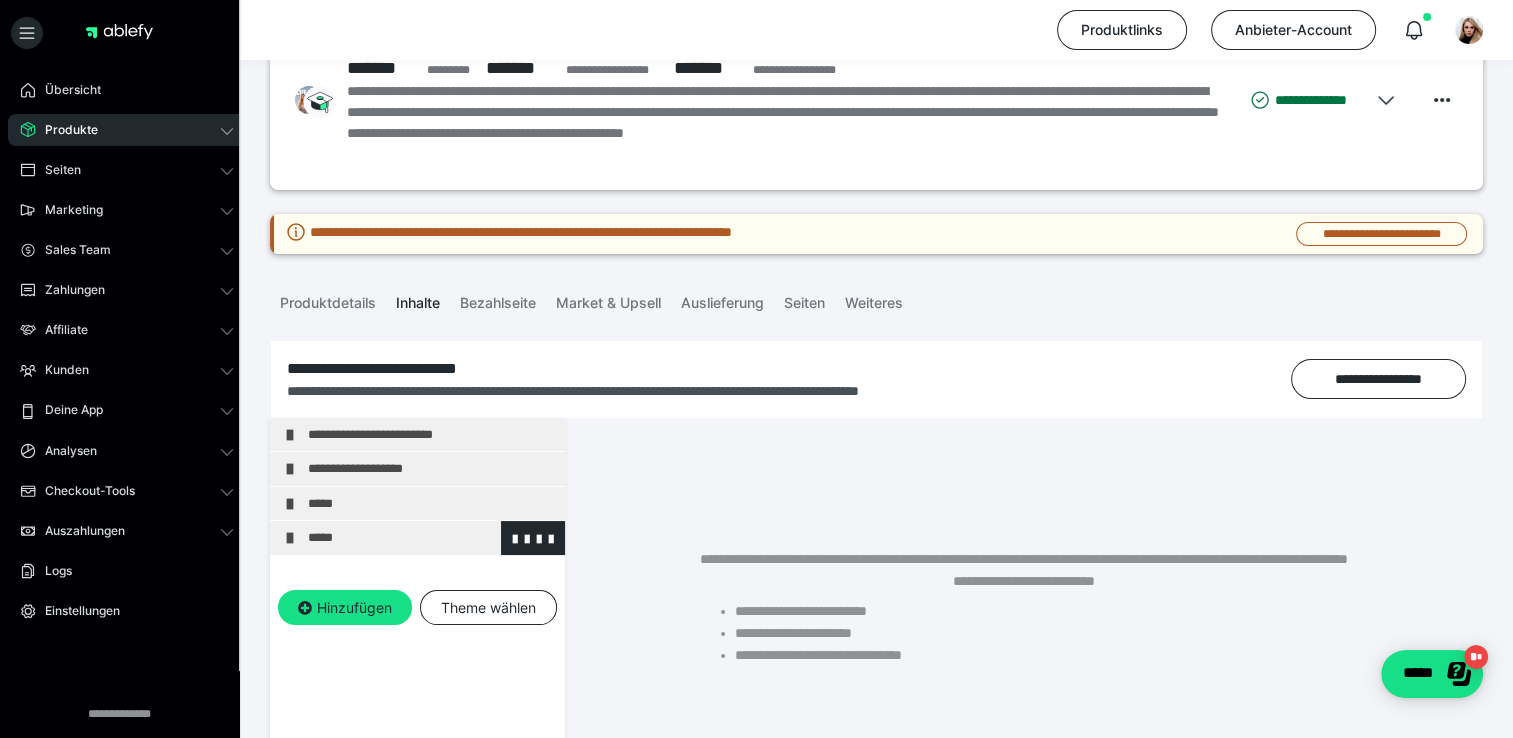 scroll, scrollTop: 200, scrollLeft: 0, axis: vertical 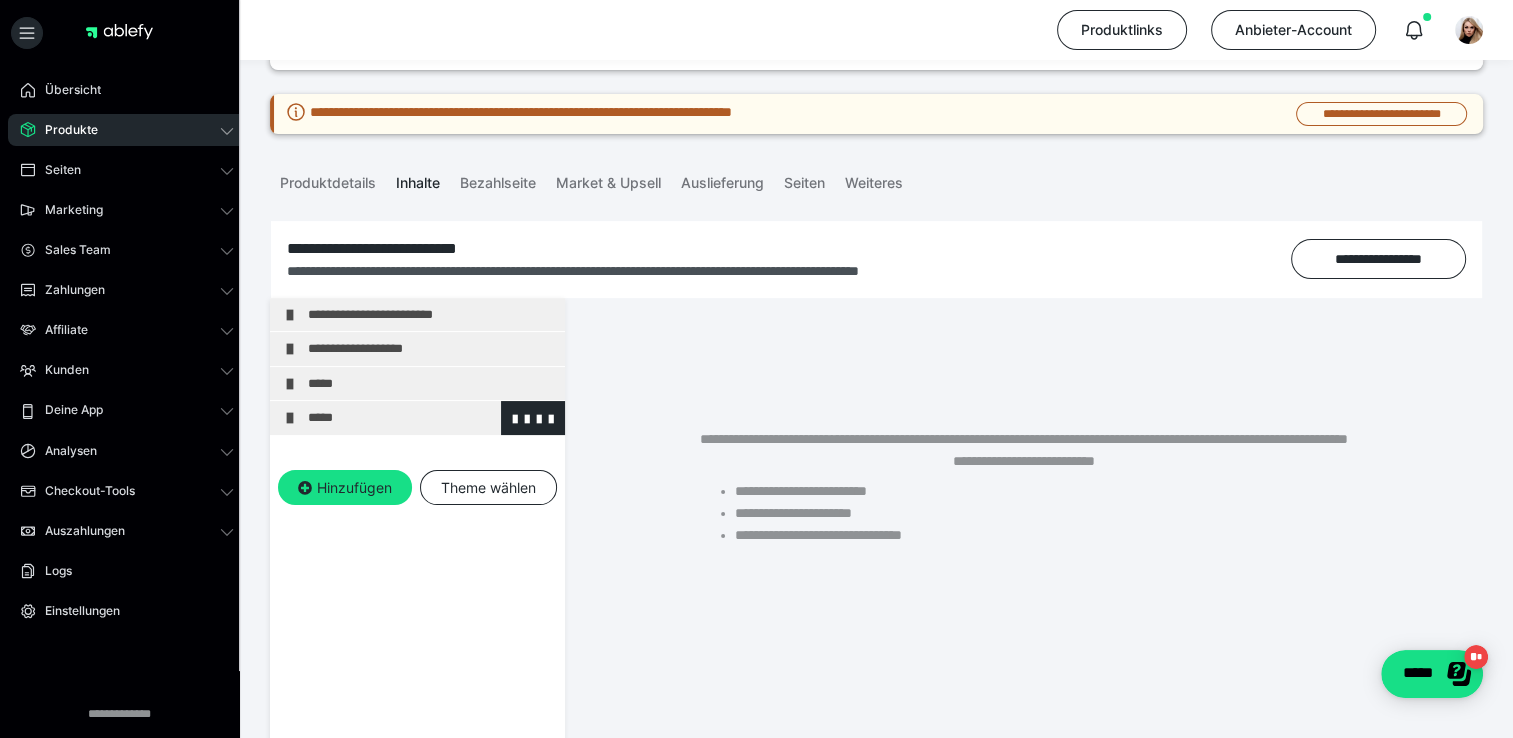 click on "*****" at bounding box center [431, 418] 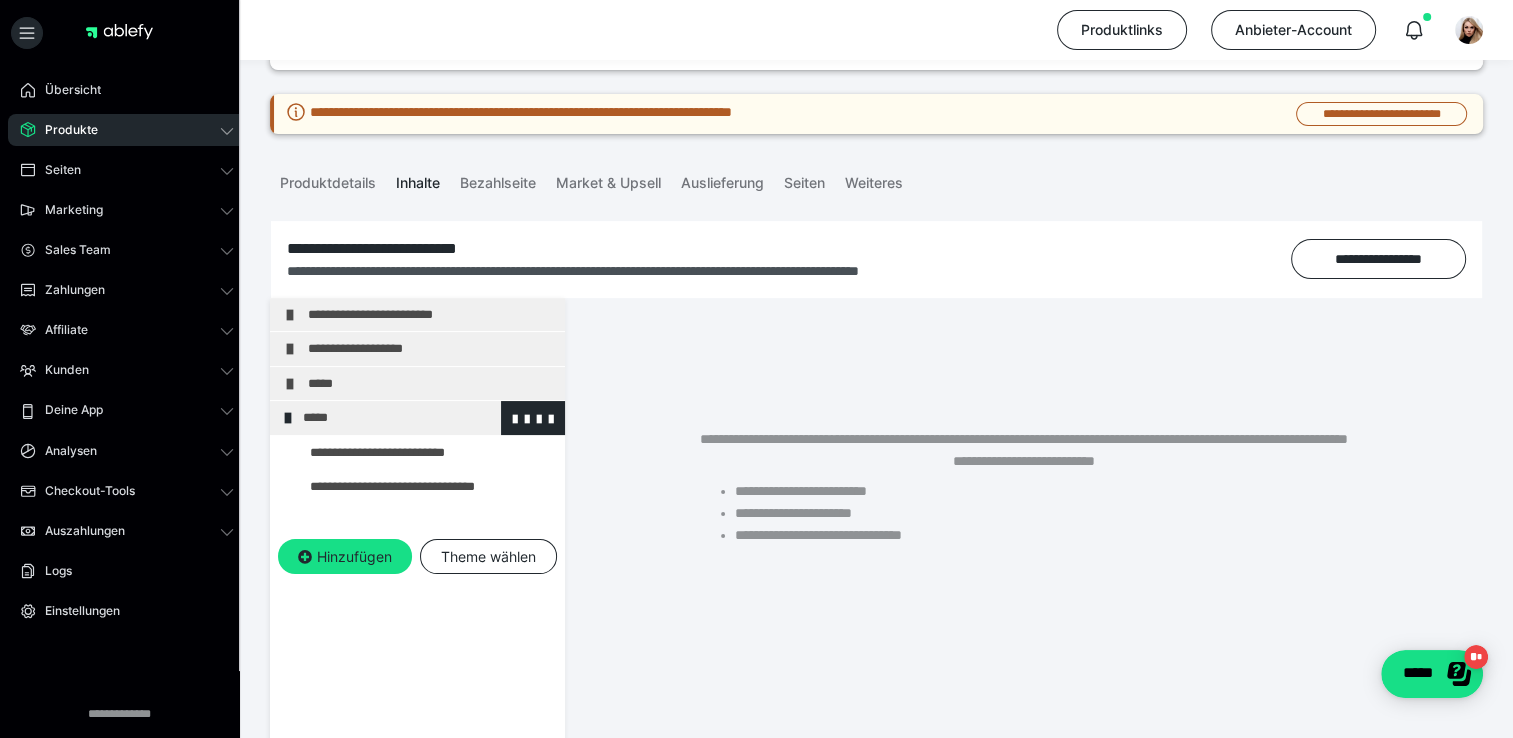 click on "*****" at bounding box center [426, 418] 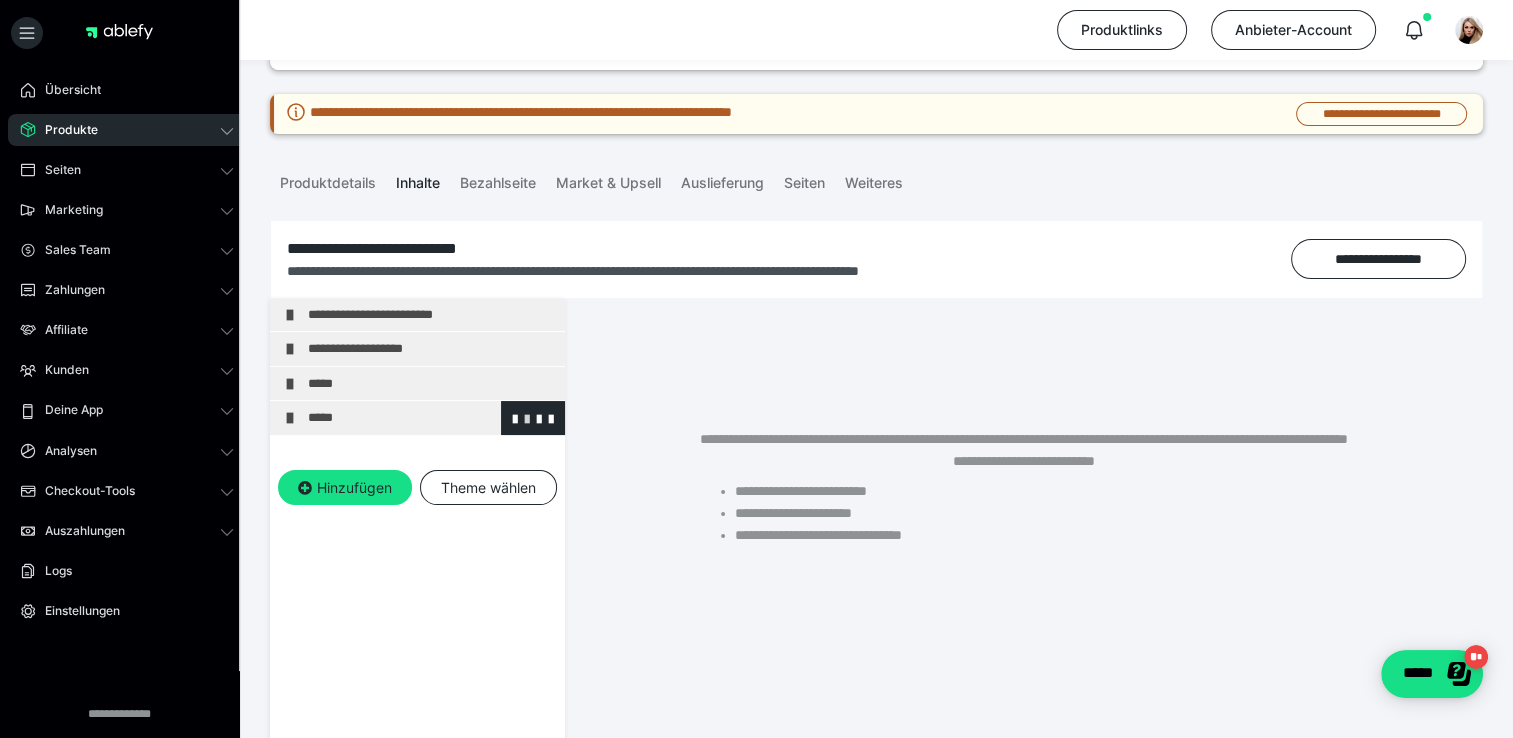 click at bounding box center (527, 418) 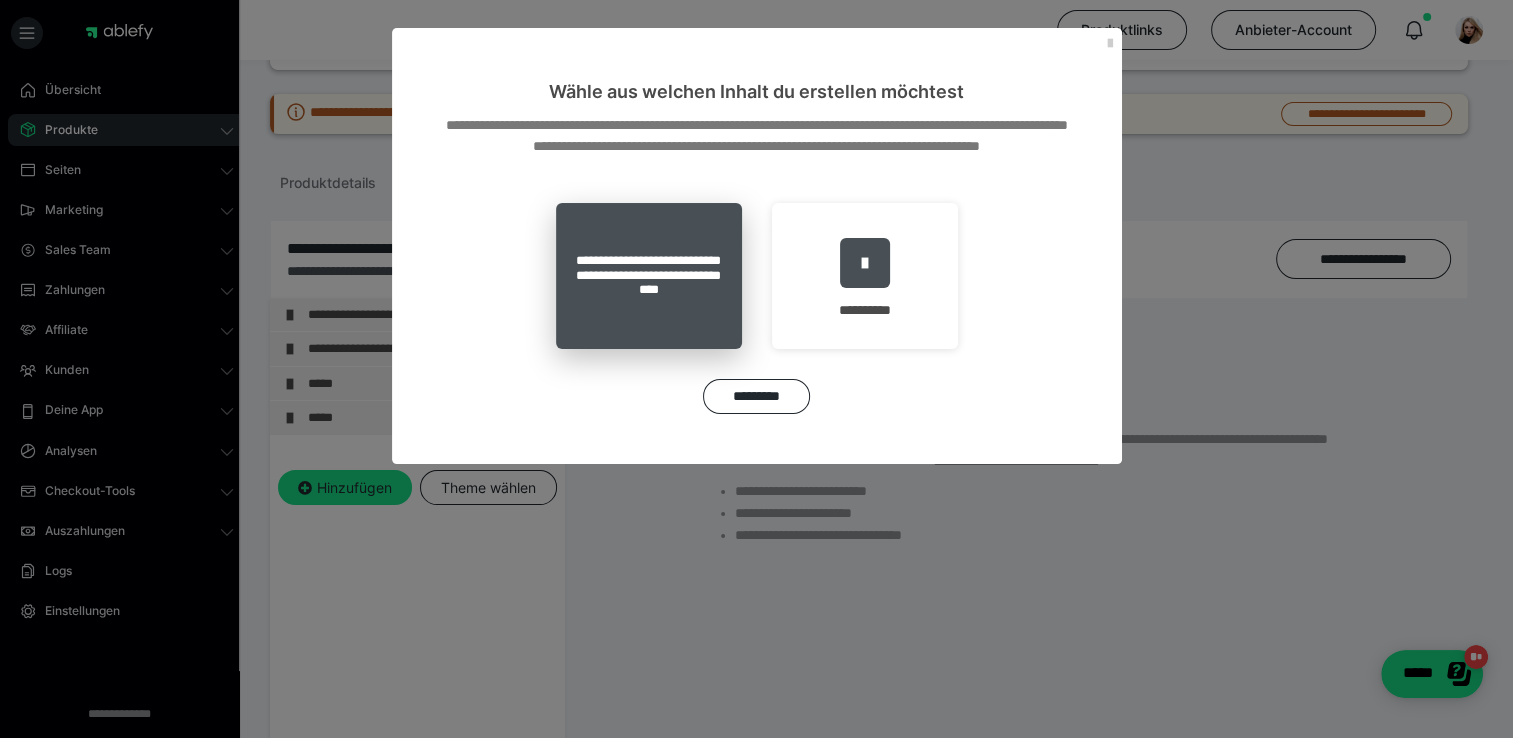 click on "**********" at bounding box center [649, 276] 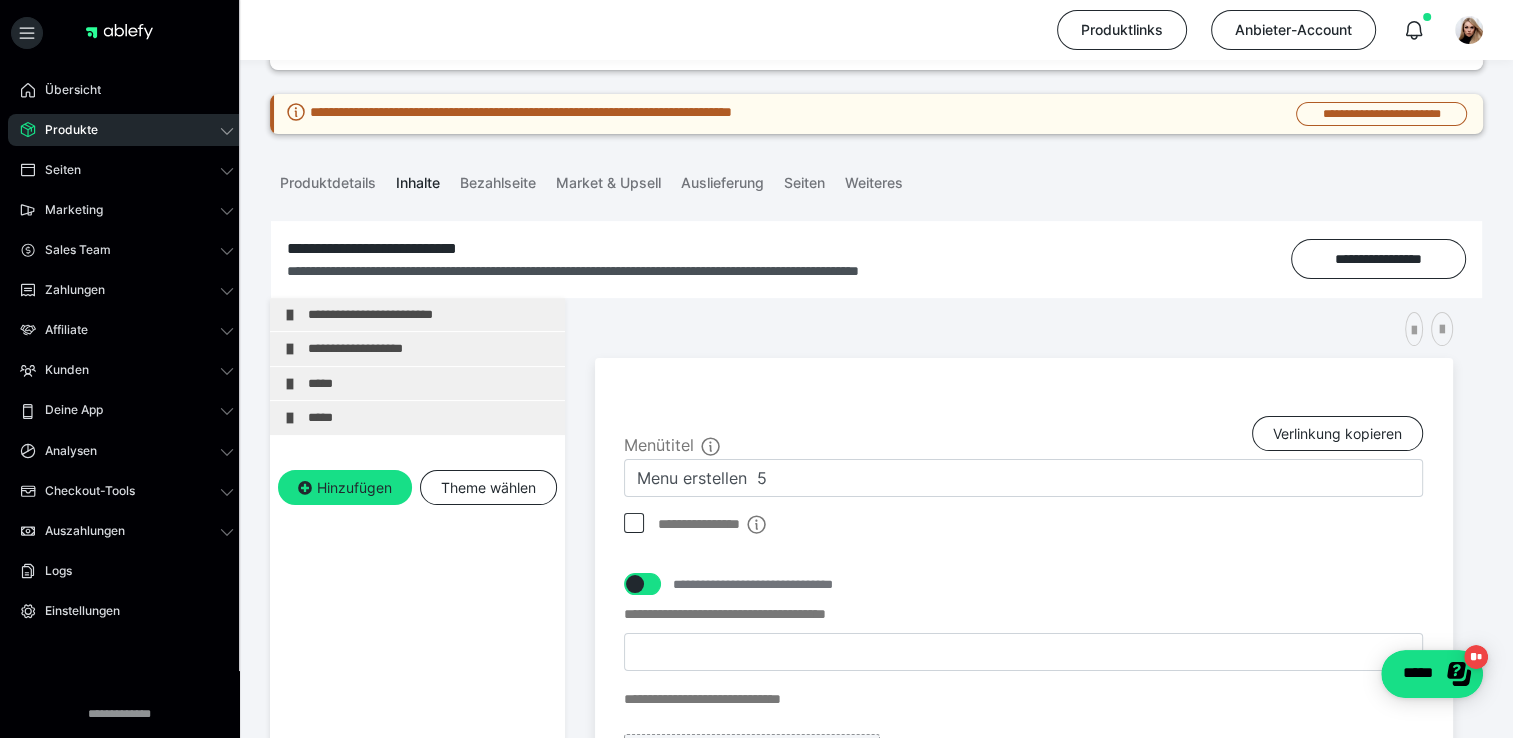 click on "**********" at bounding box center [417, 419] 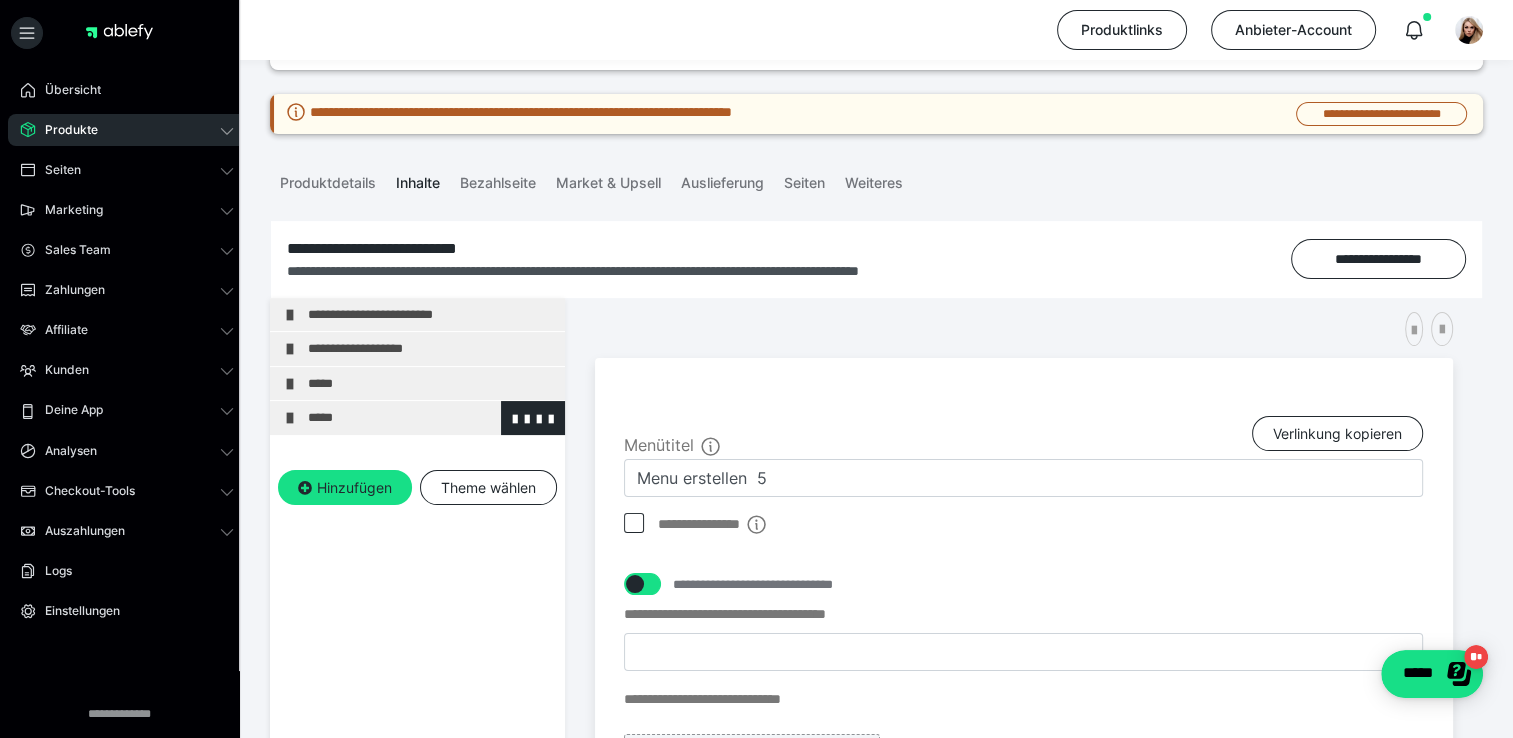 click on "*****" at bounding box center (431, 418) 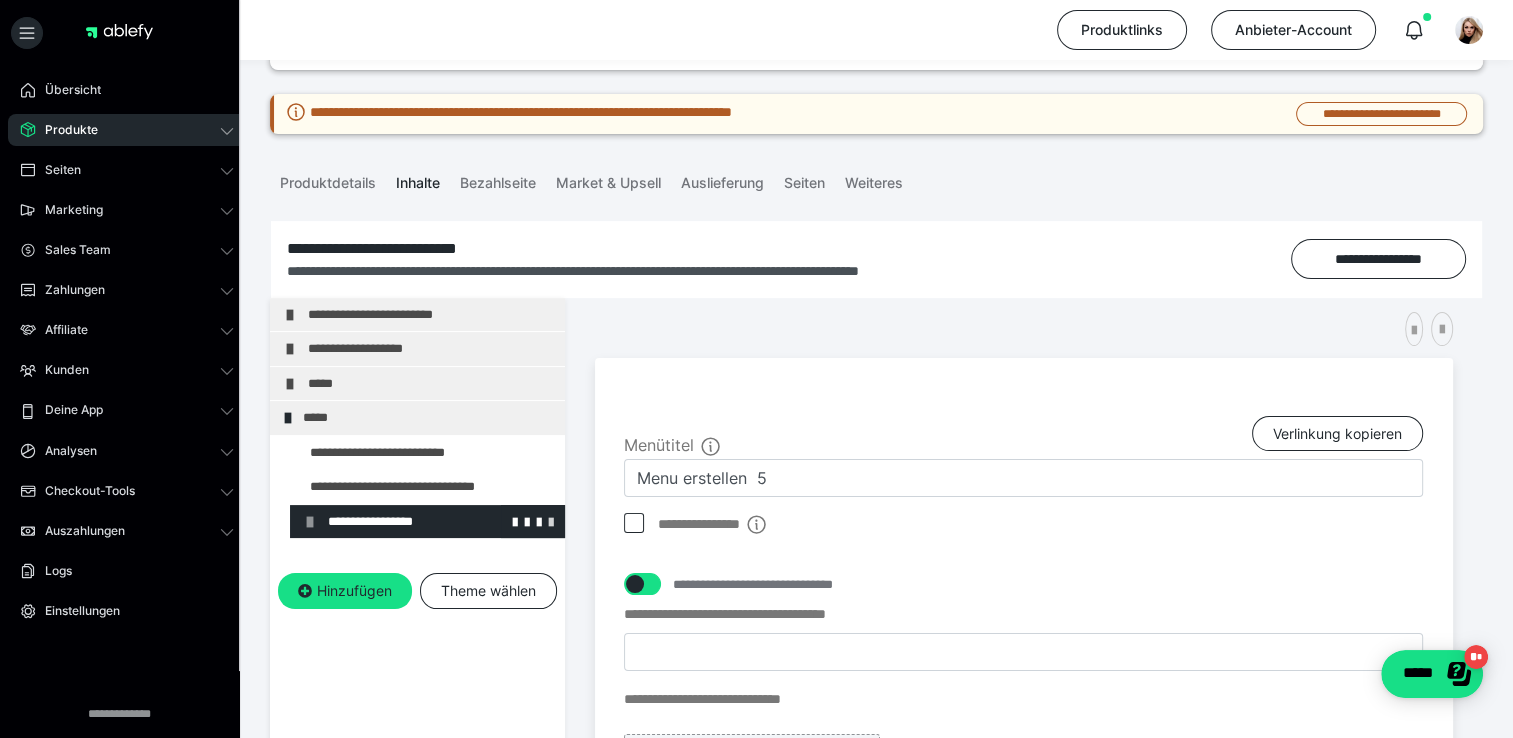 click at bounding box center [551, 521] 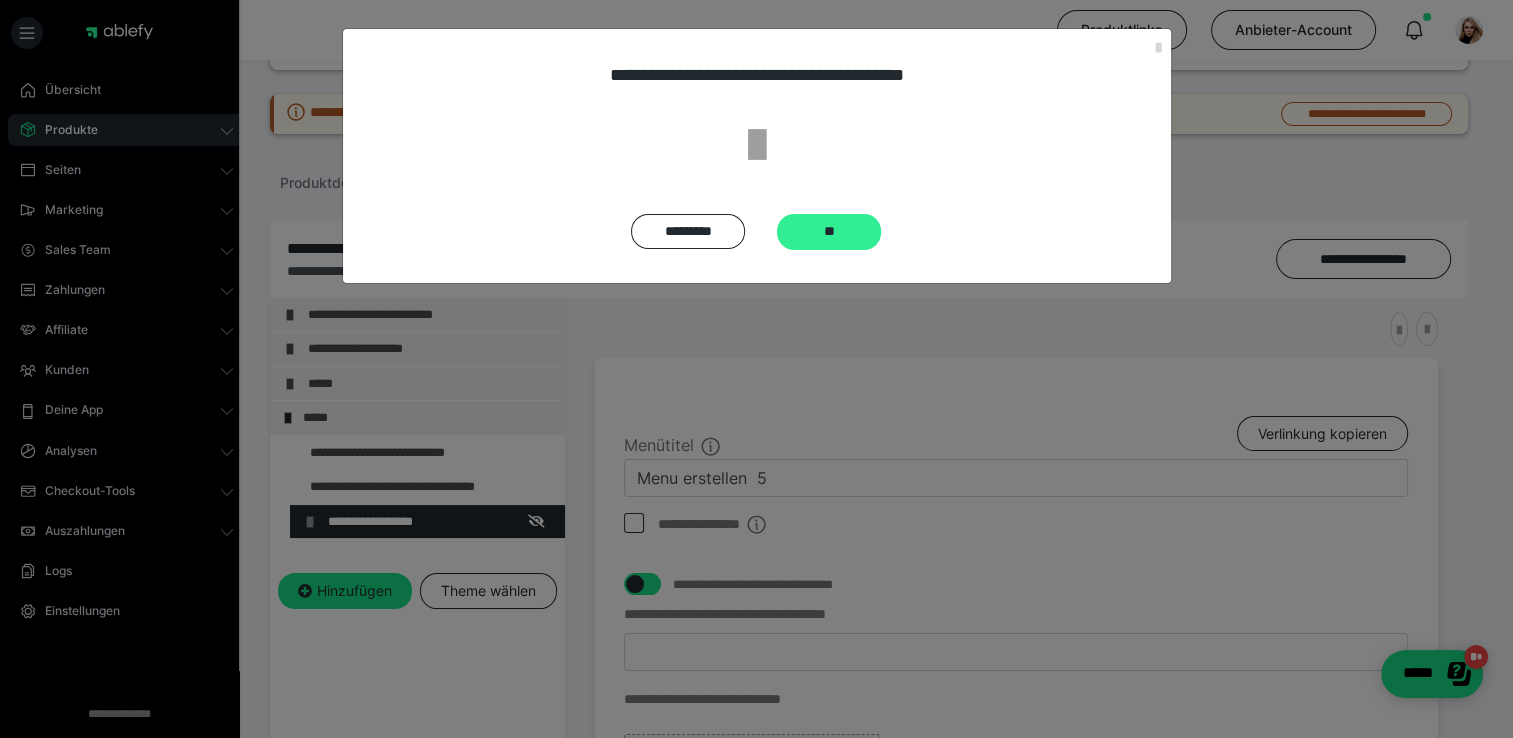 click on "**" at bounding box center (829, 232) 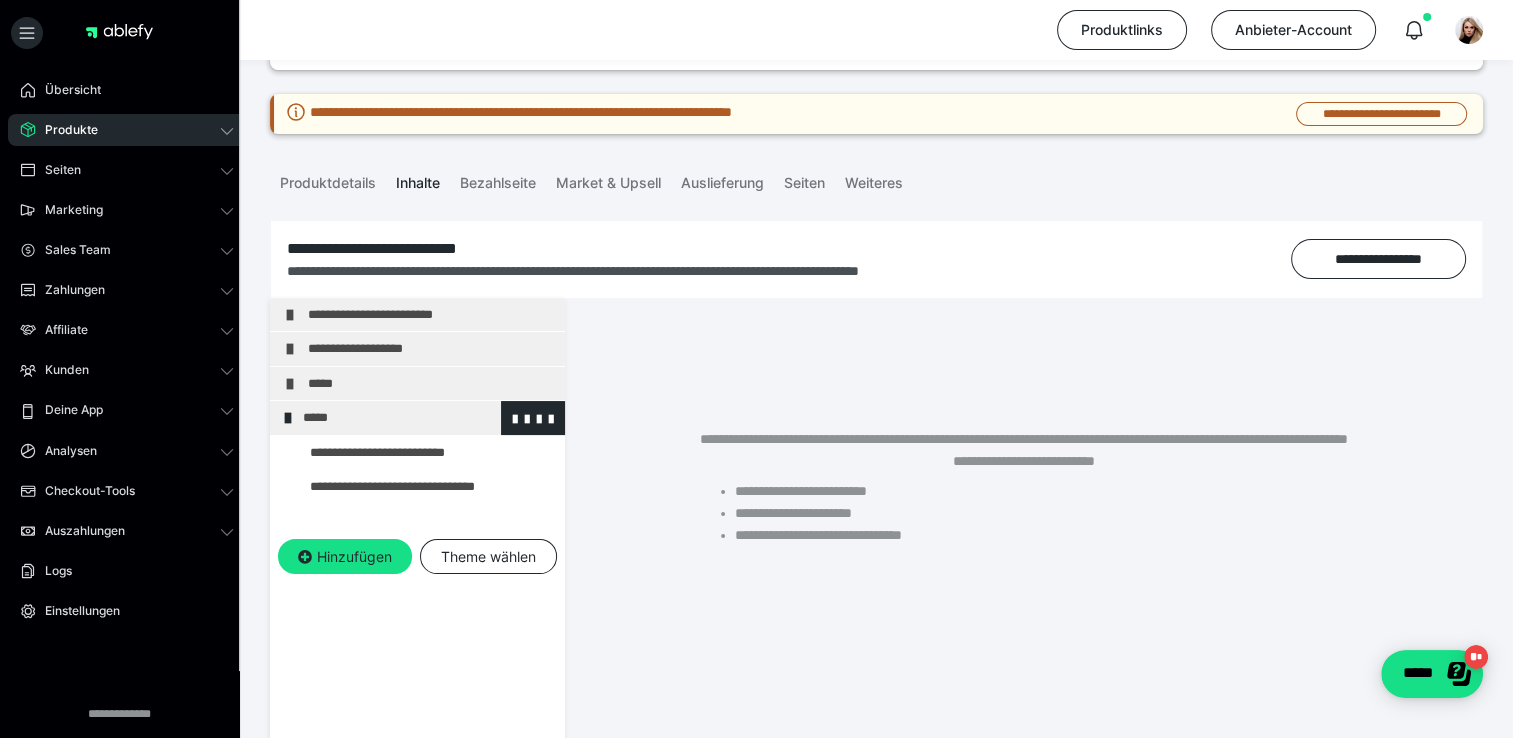 click on "*****" at bounding box center [426, 418] 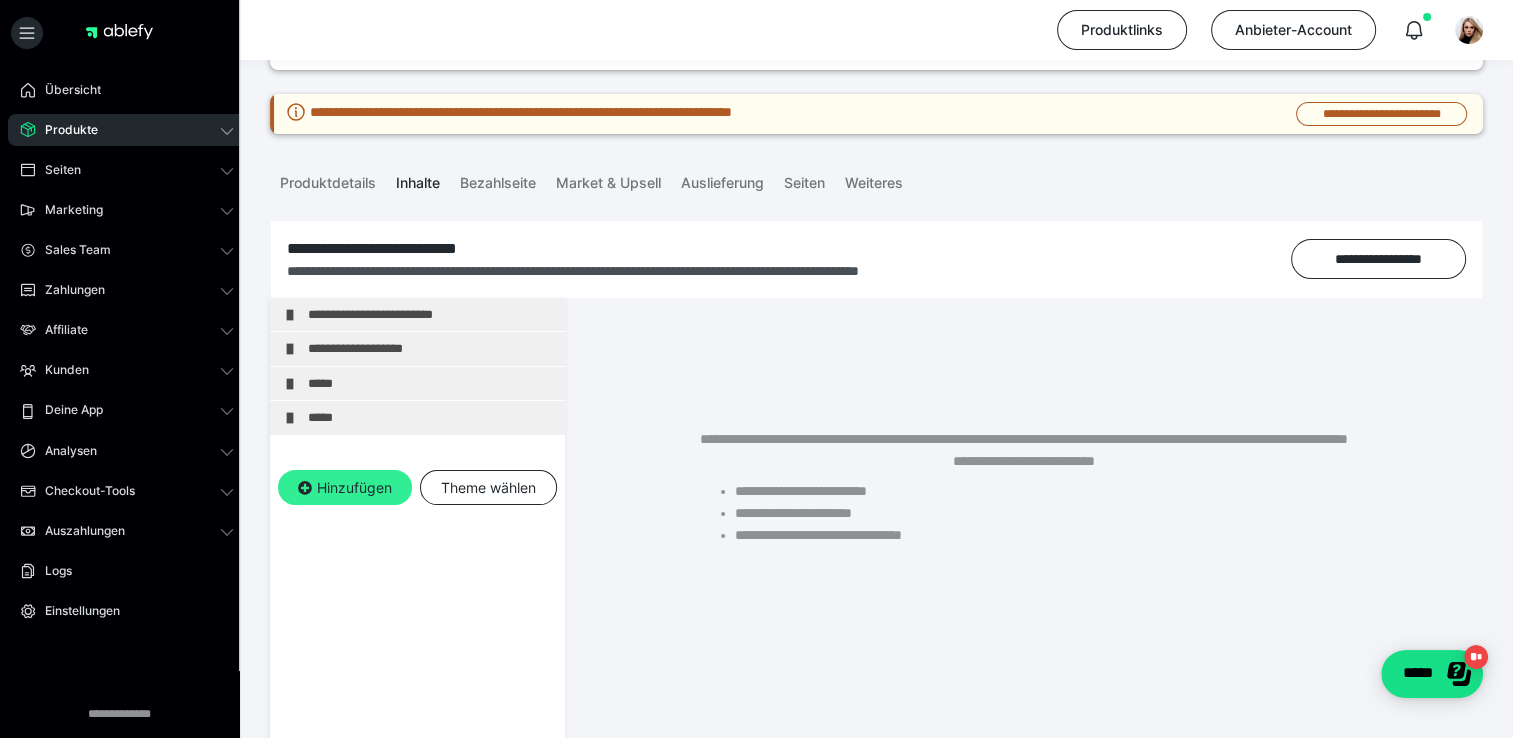 click on "Hinzufügen" at bounding box center [345, 488] 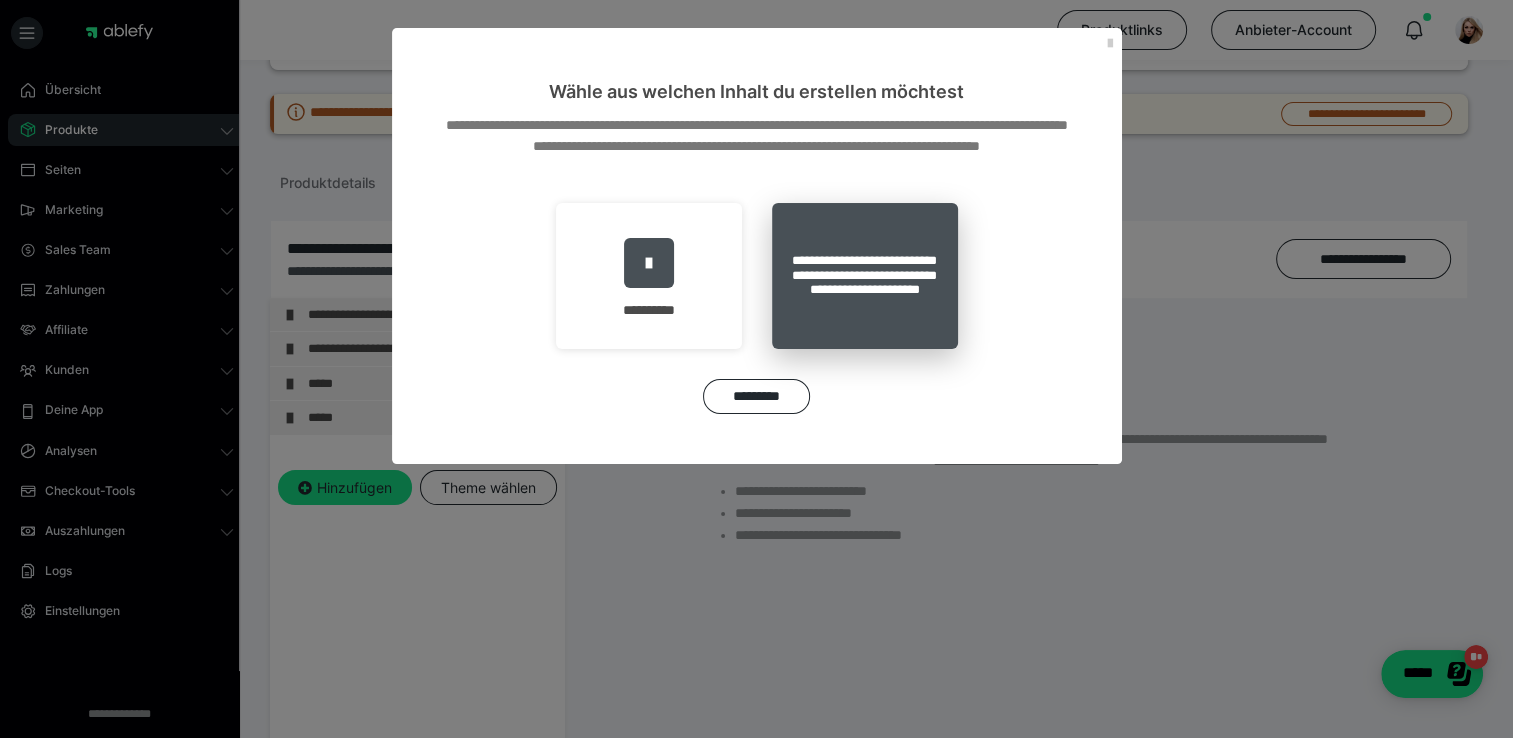 click on "**********" at bounding box center [865, 276] 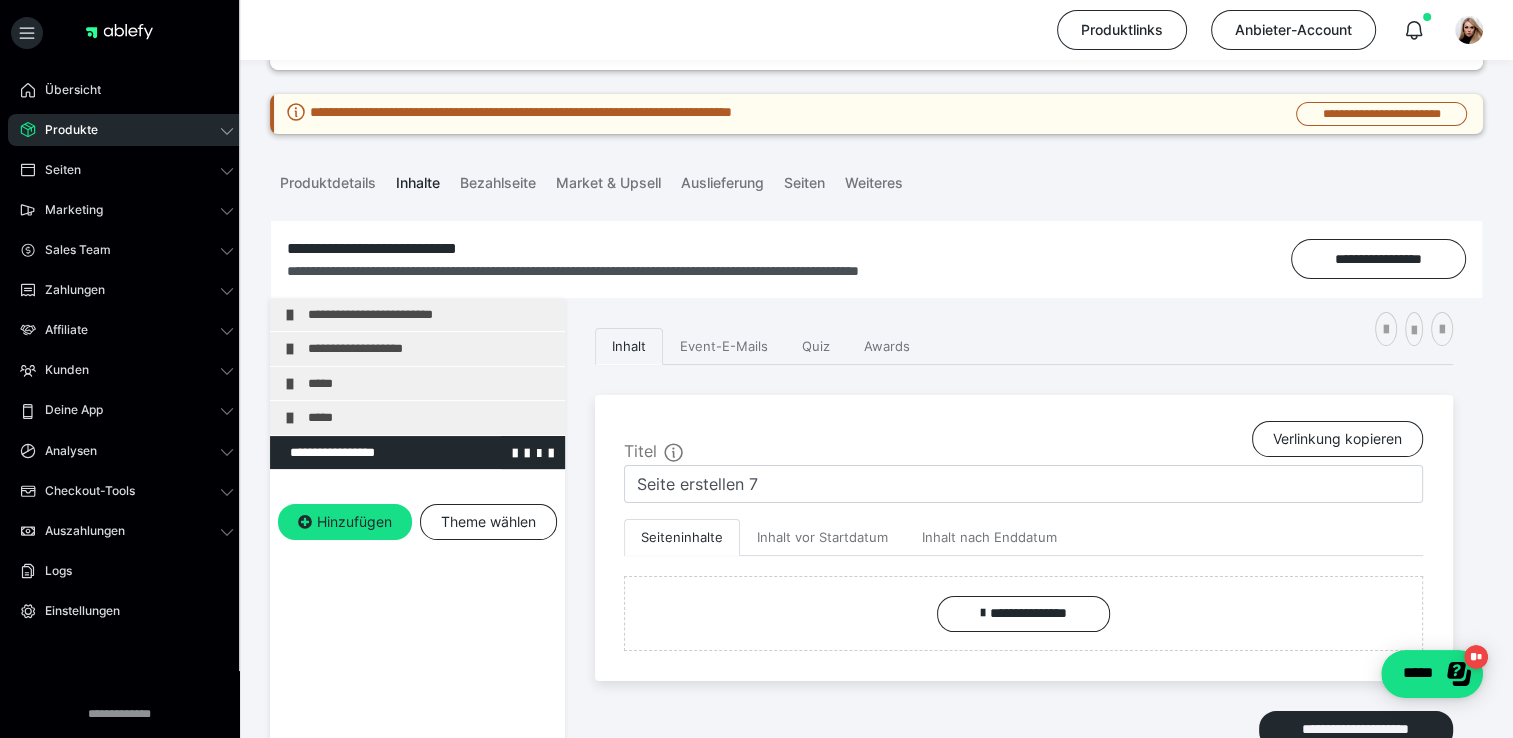 click at bounding box center (365, 453) 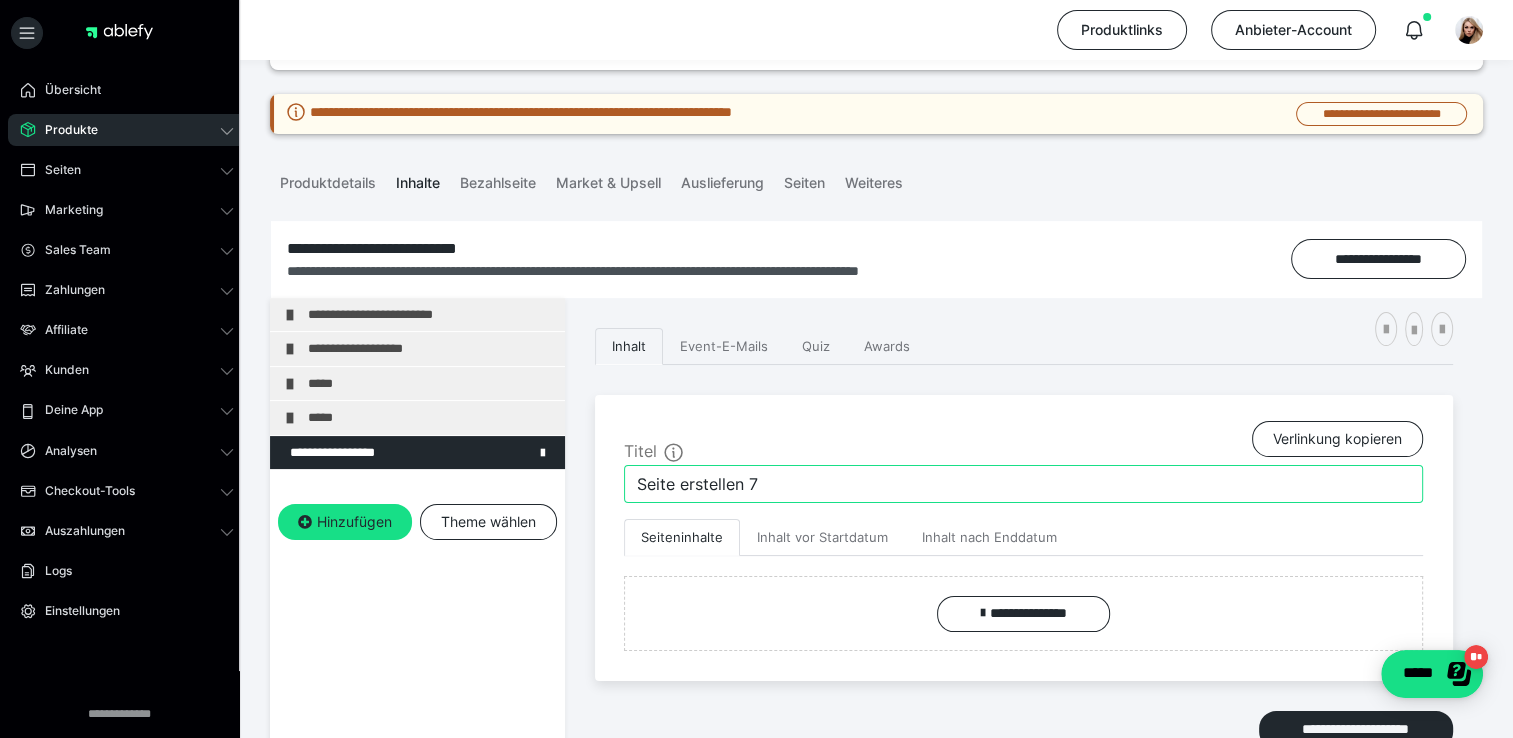 click on "Seite erstellen 7" at bounding box center (1023, 484) 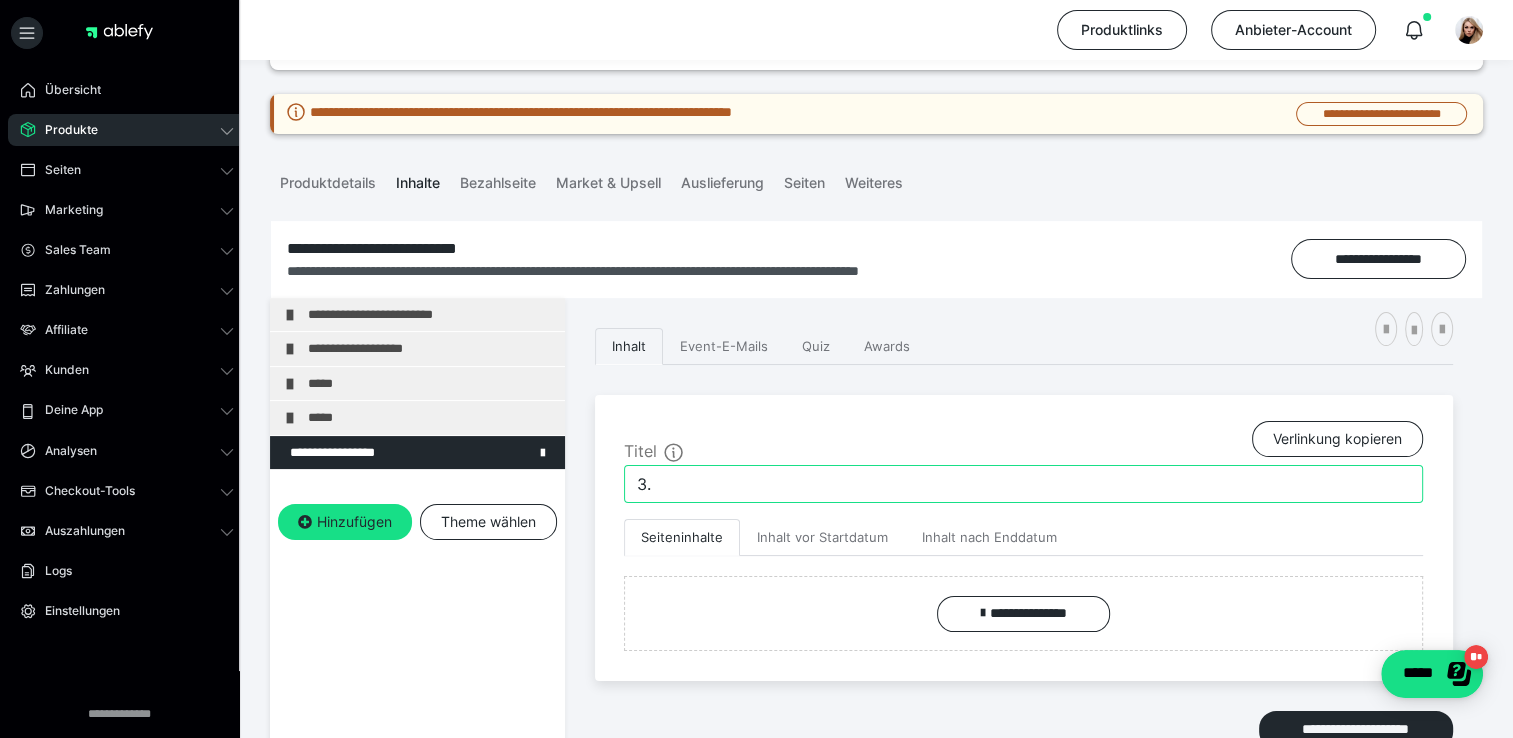 type on "3" 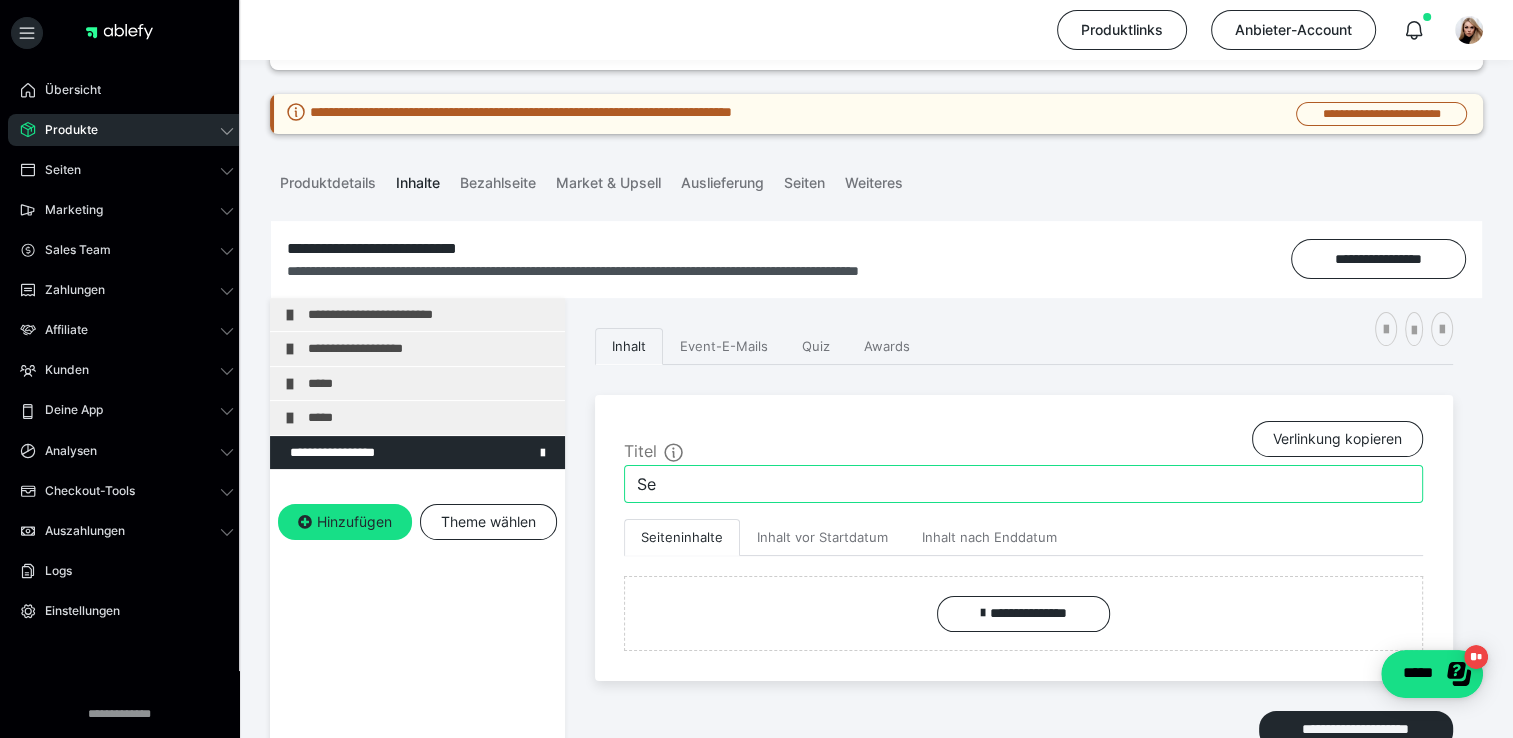type on "S" 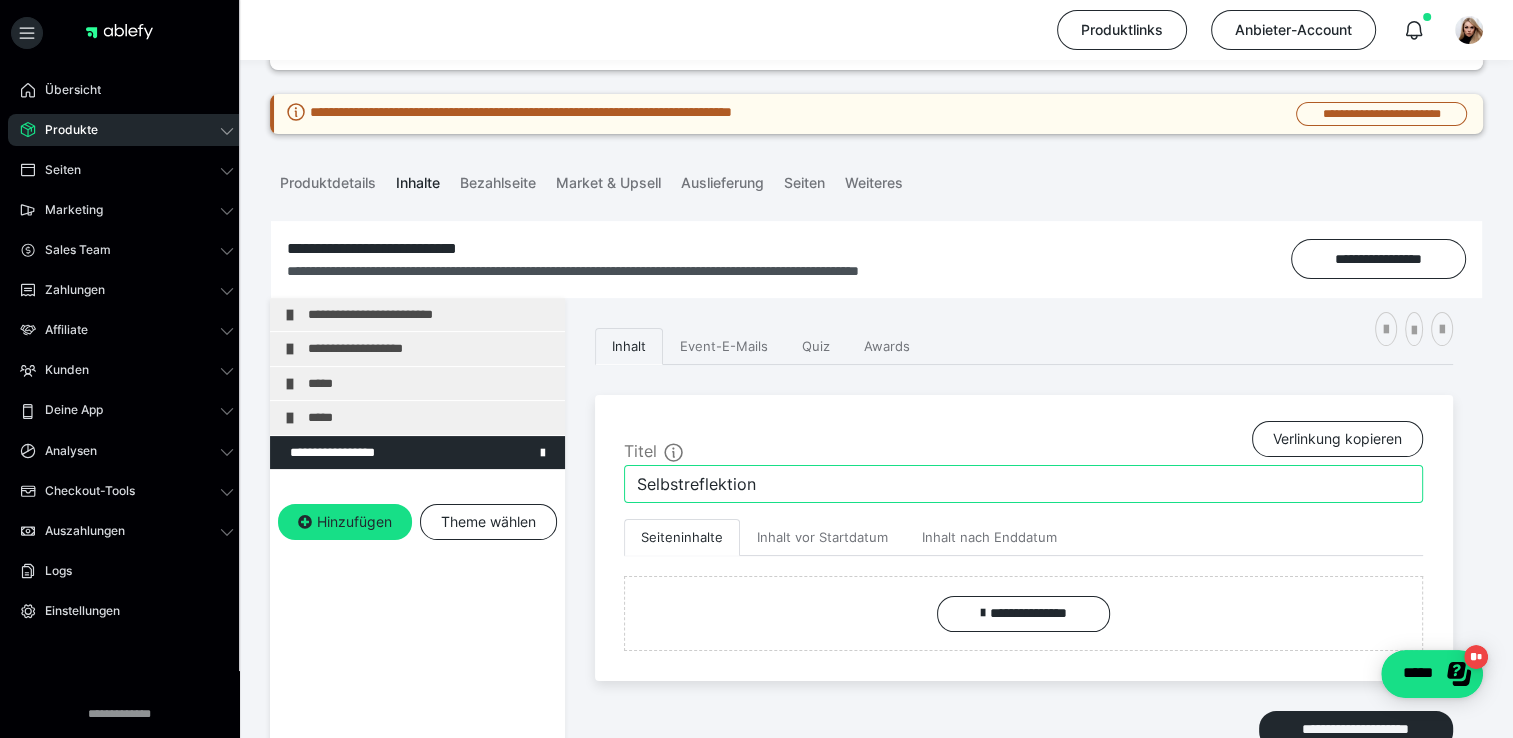 type on "Selbstreflektion" 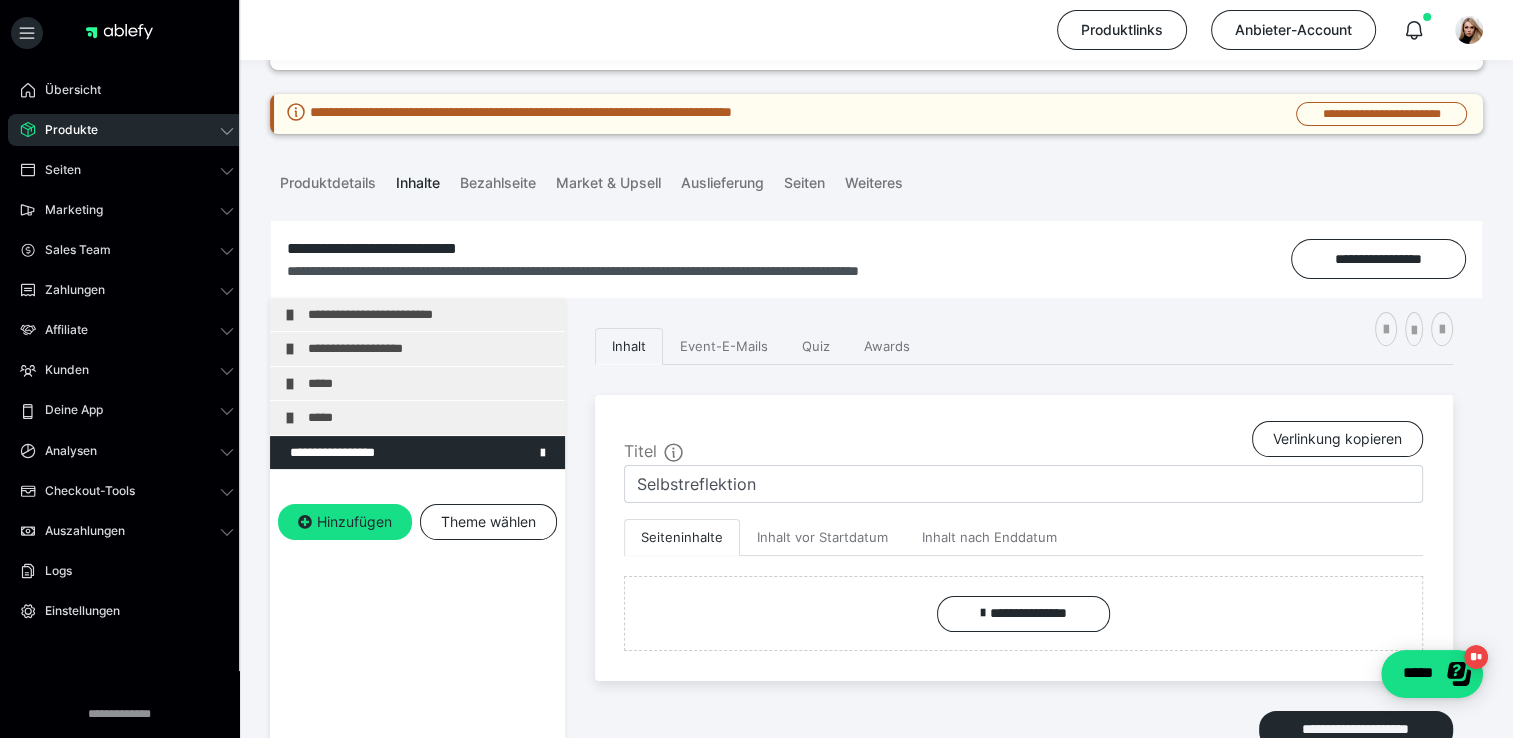 click on "**********" at bounding box center [1024, 602] 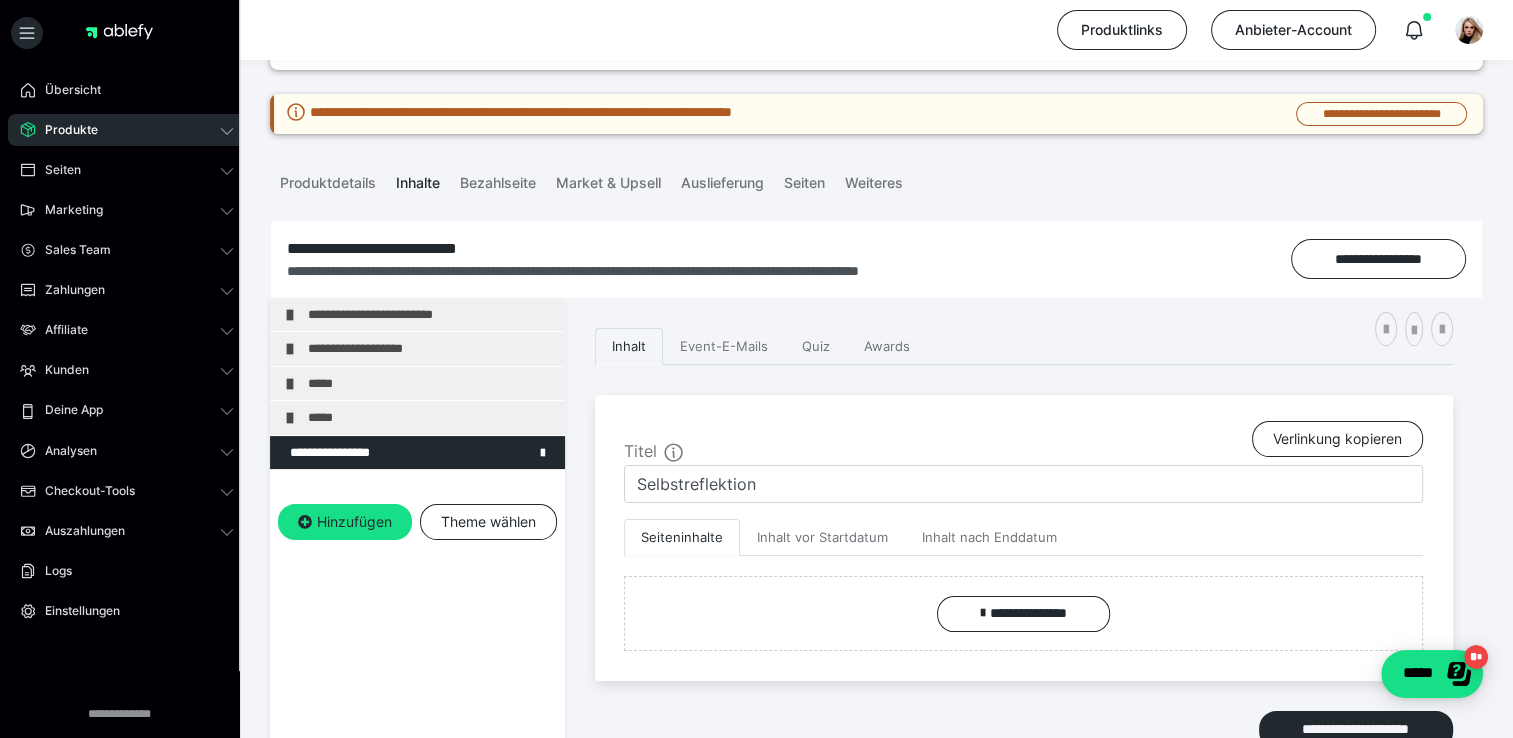 click on "**********" at bounding box center (1024, 602) 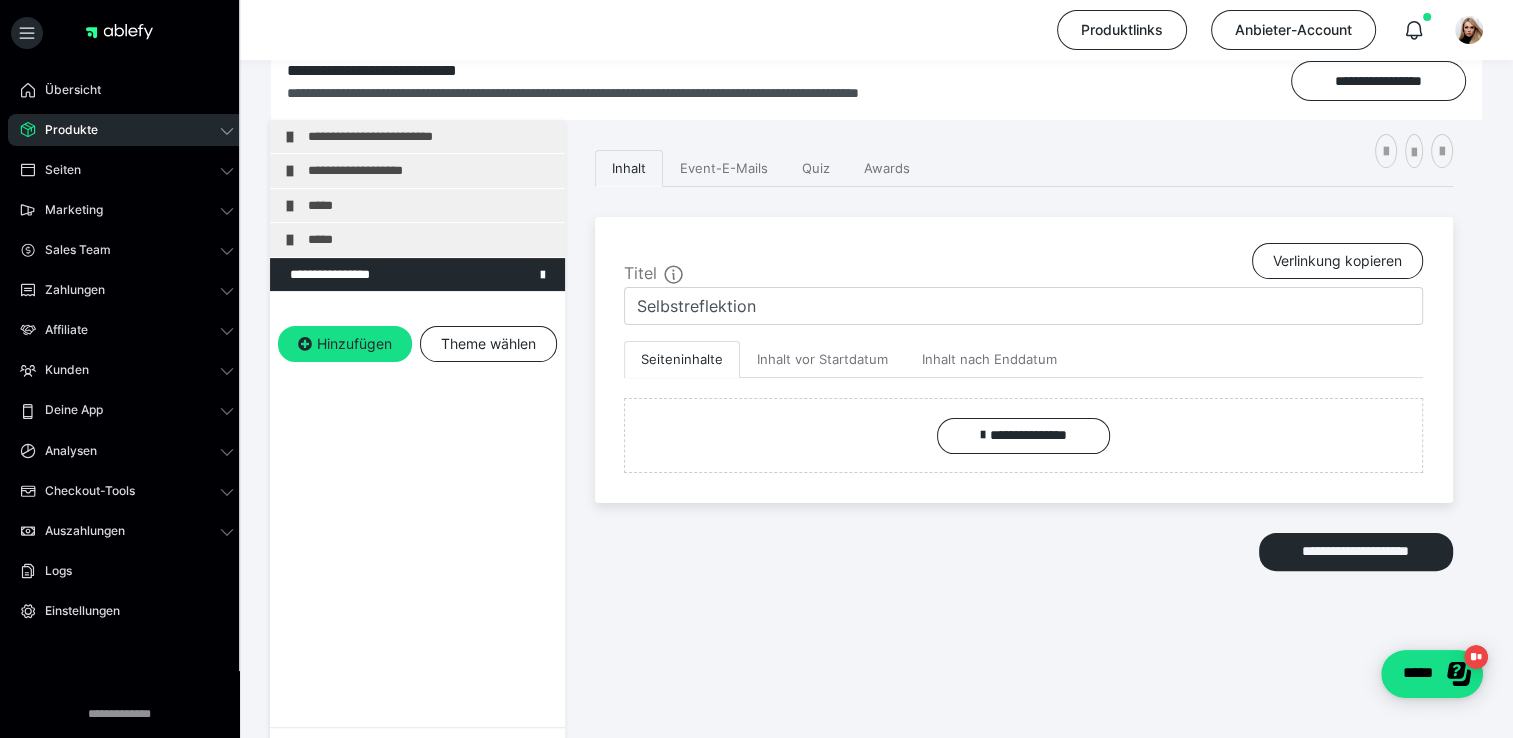 scroll, scrollTop: 437, scrollLeft: 0, axis: vertical 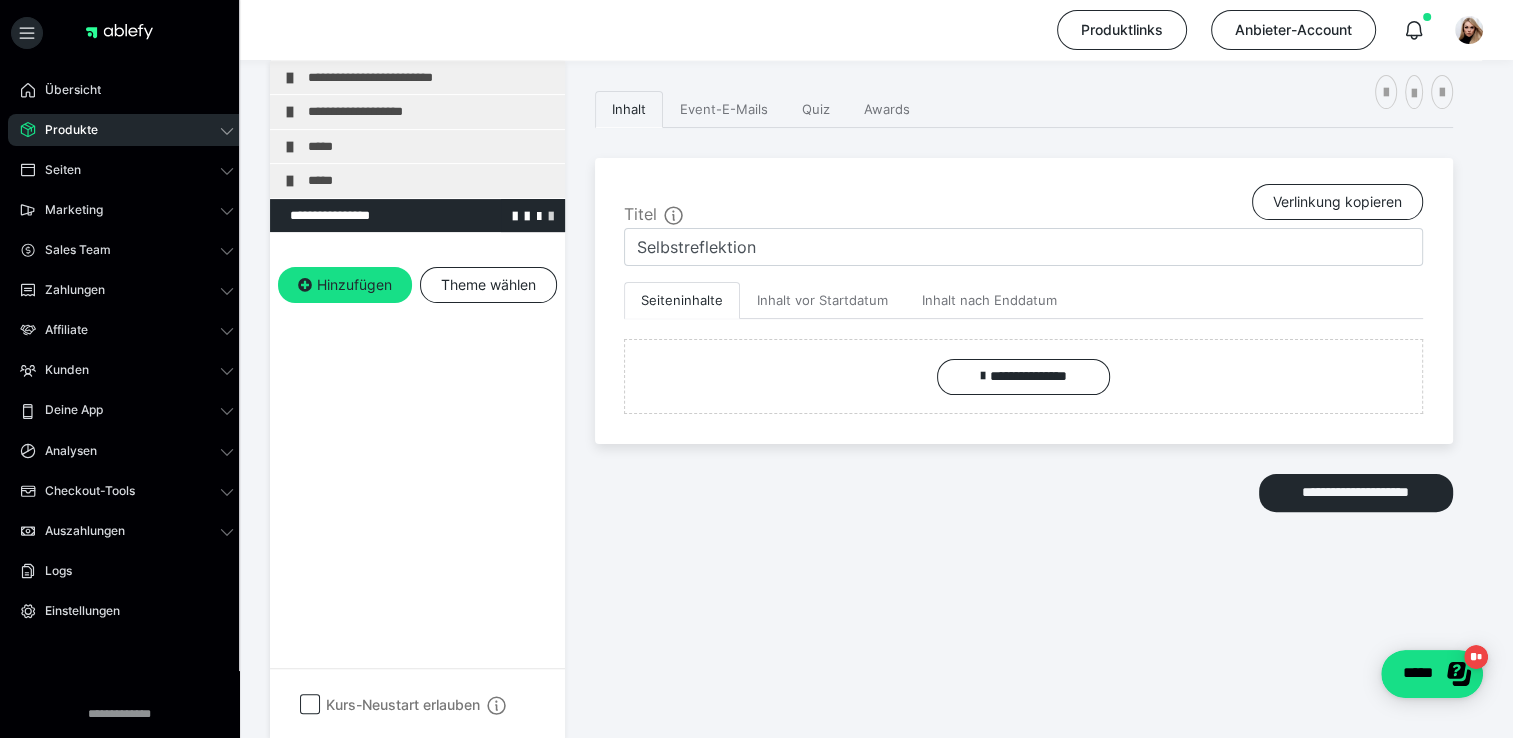 click at bounding box center (551, 215) 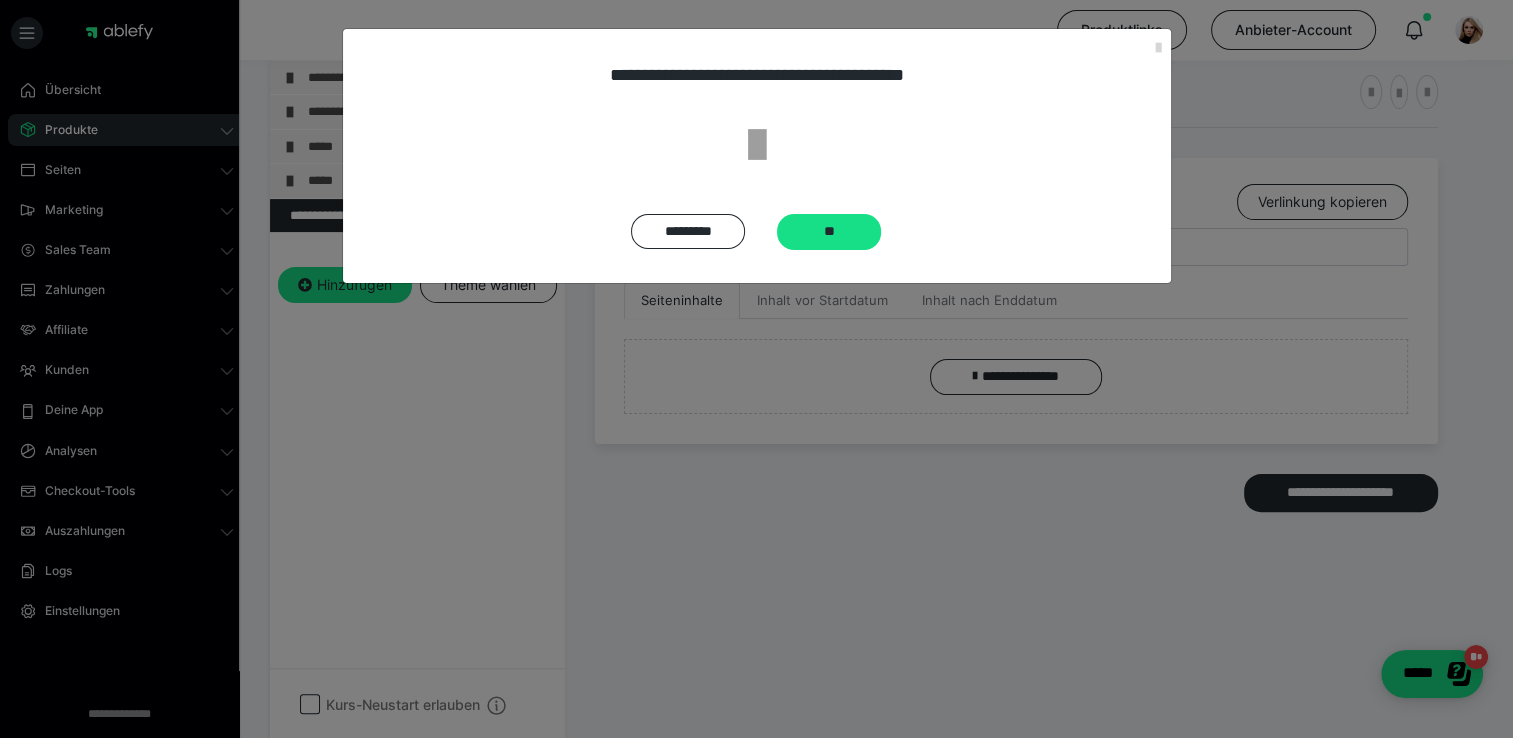 drag, startPoint x: 842, startPoint y: 230, endPoint x: 813, endPoint y: 237, distance: 29.832869 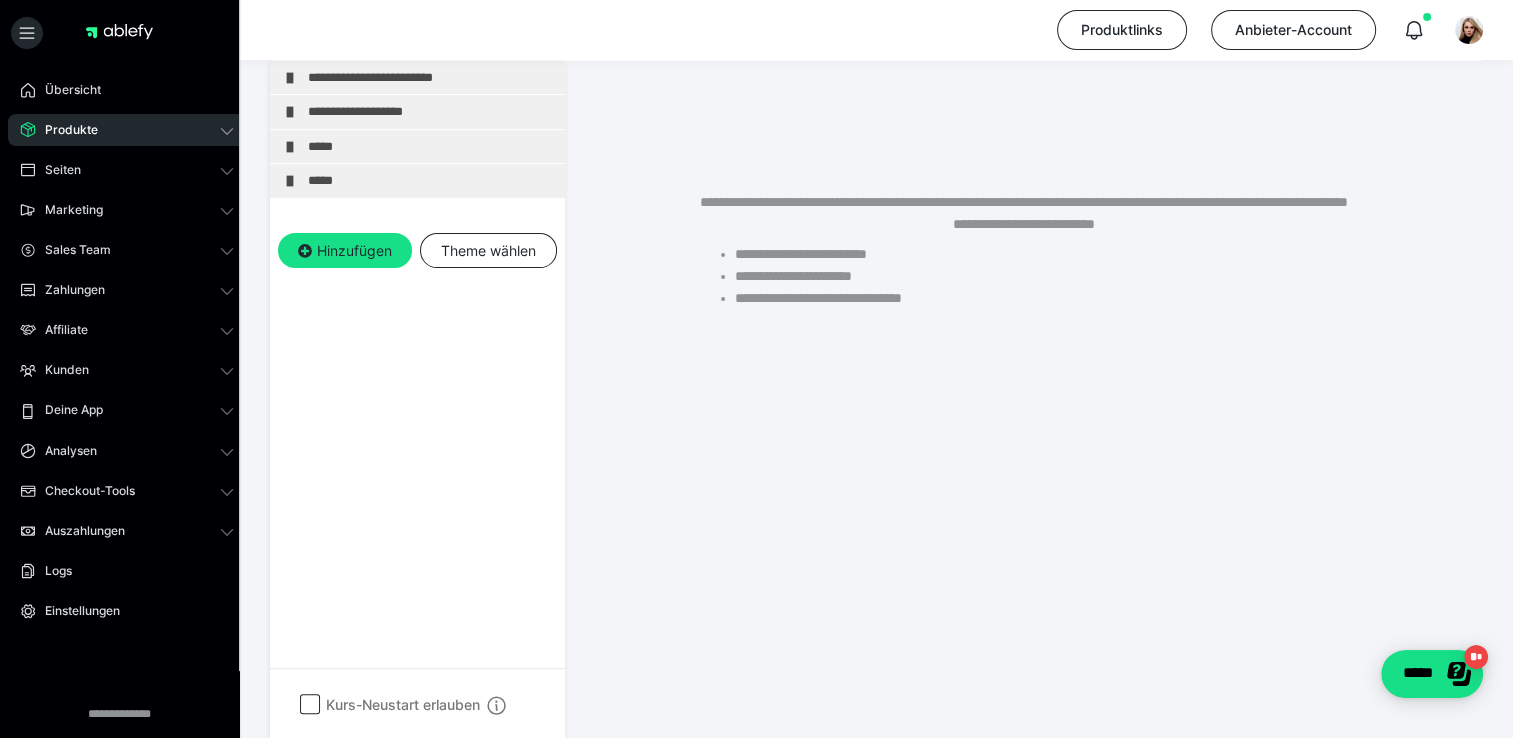 click on "*****" at bounding box center [431, 181] 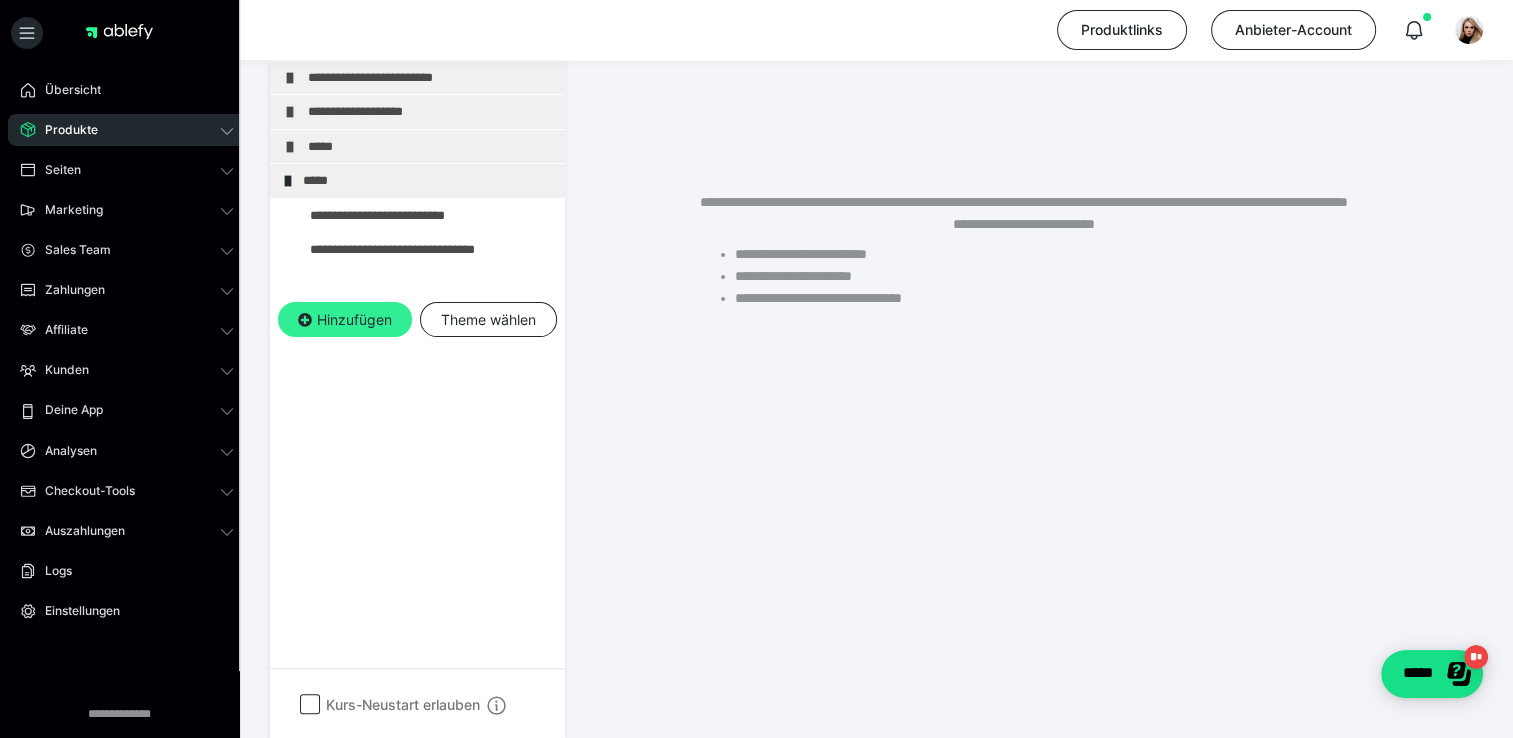click on "Hinzufügen" at bounding box center [345, 320] 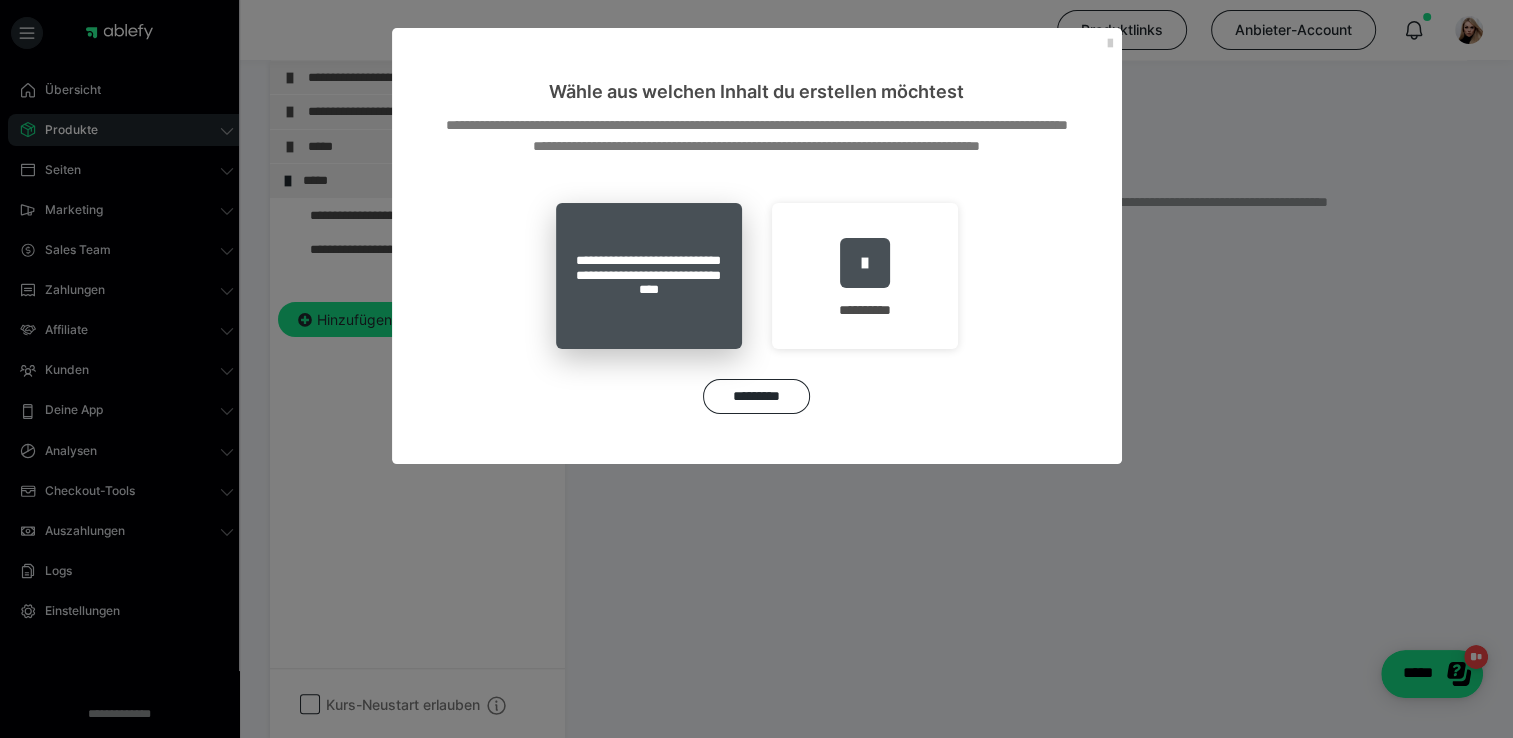 click on "**********" at bounding box center [649, 276] 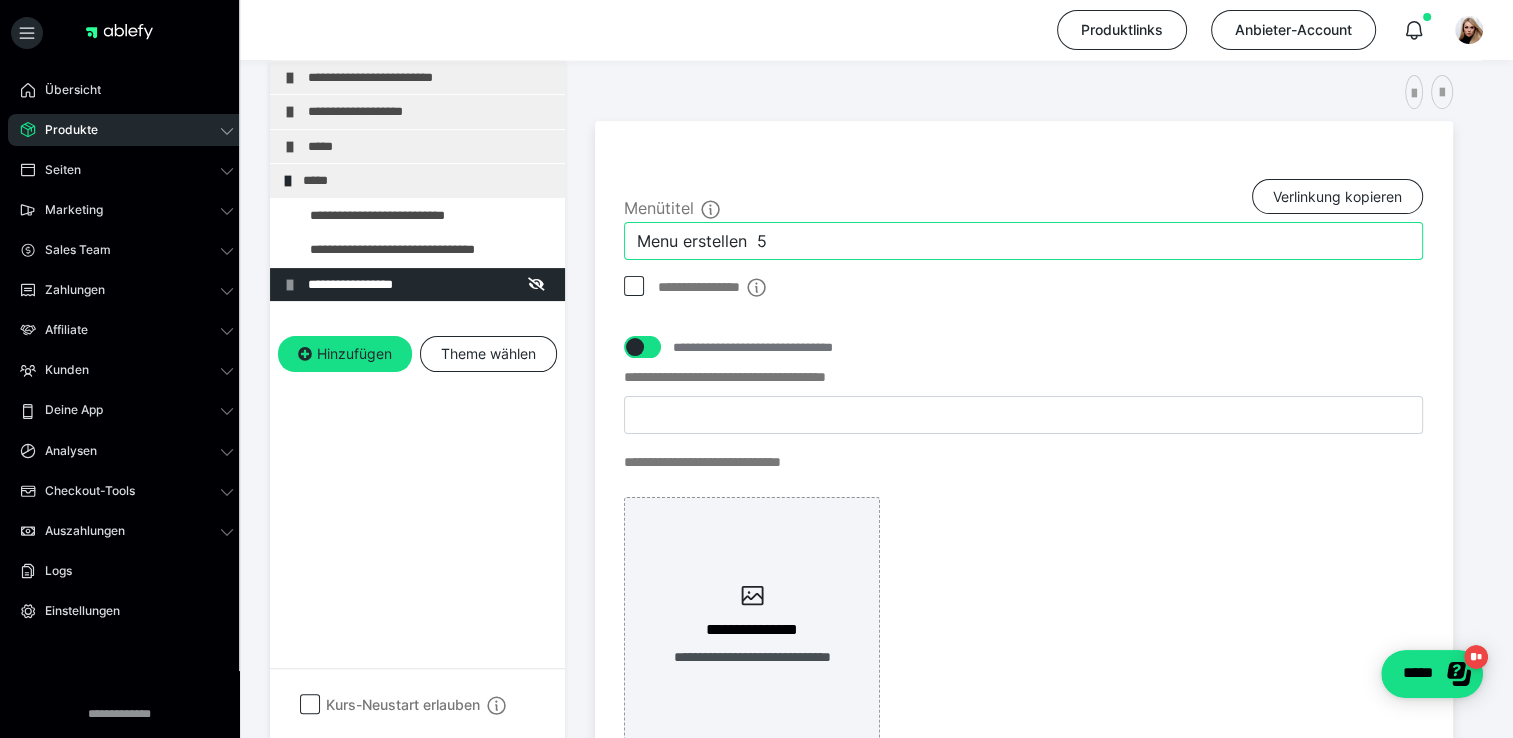 click on "Menu erstellen  5" at bounding box center [1023, 241] 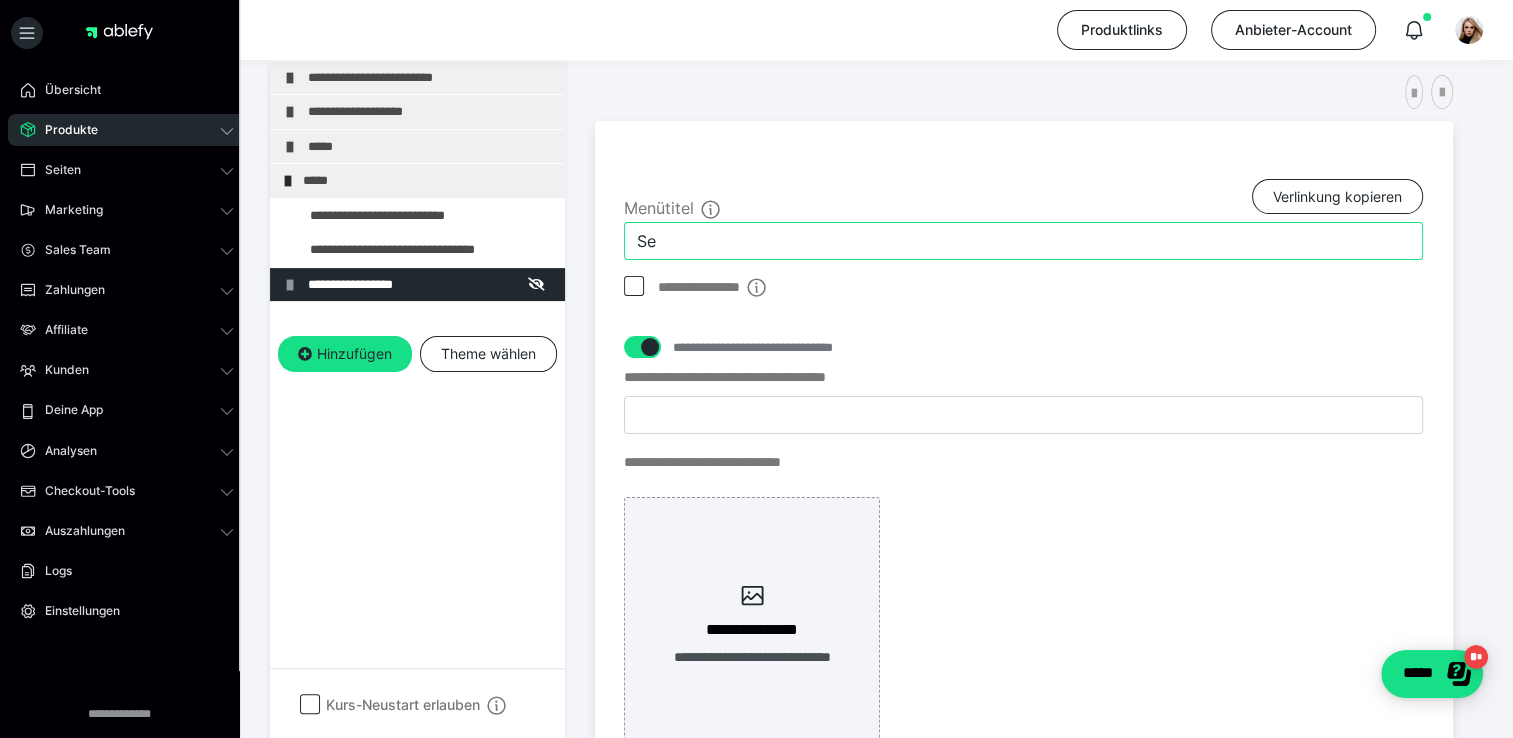 type on "S" 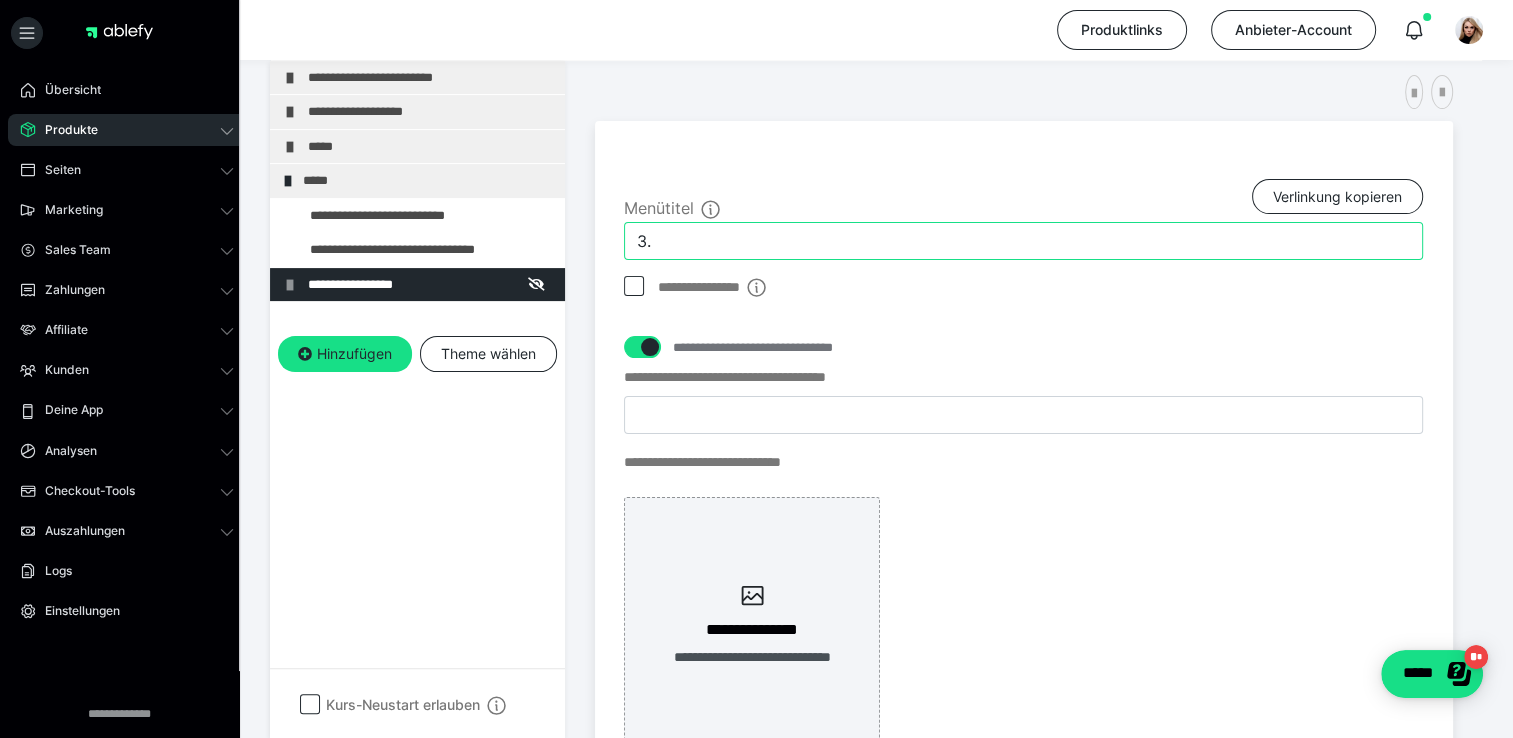 type on "3" 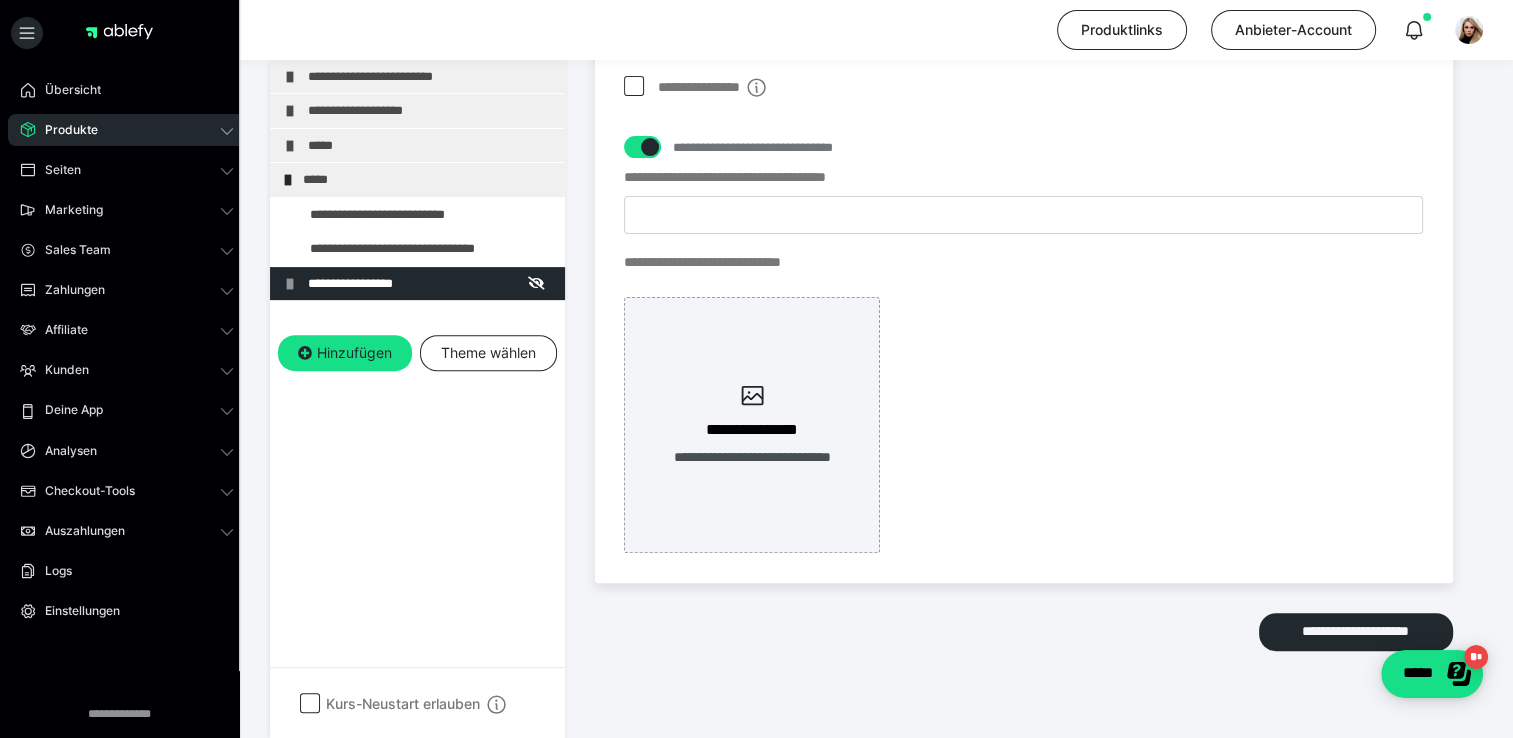 scroll, scrollTop: 537, scrollLeft: 0, axis: vertical 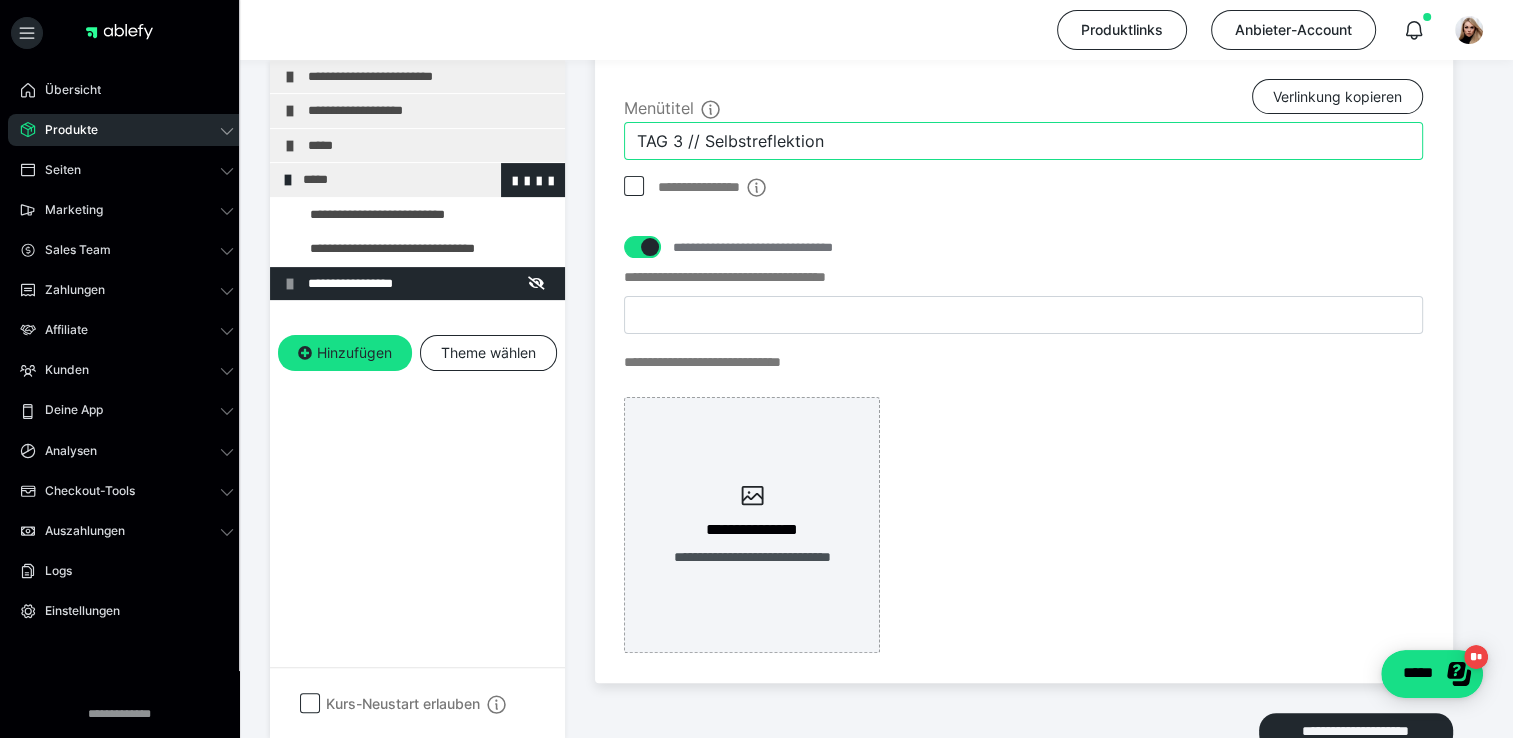 type on "TAG 3 // Selbstreflektion" 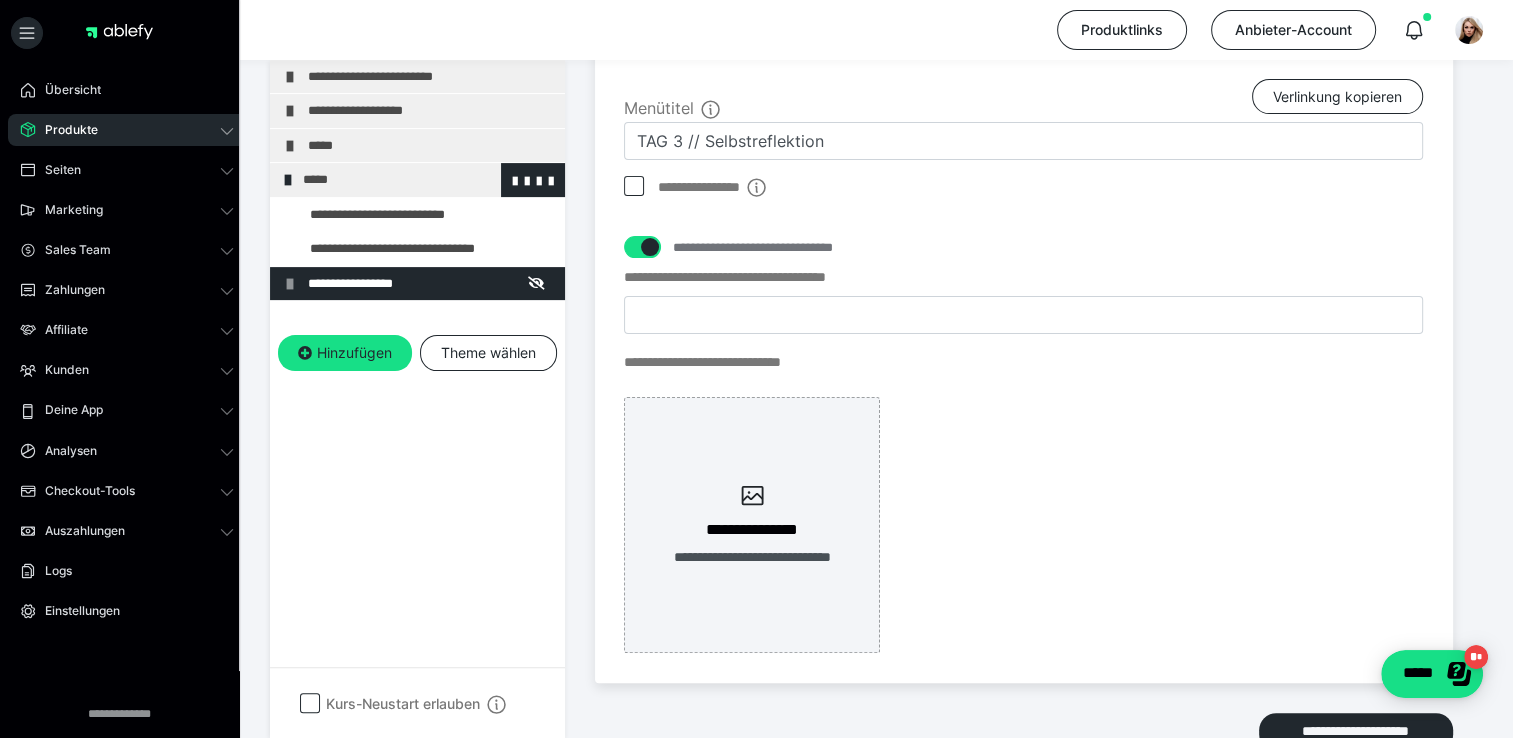 click on "*****" at bounding box center (426, 181) 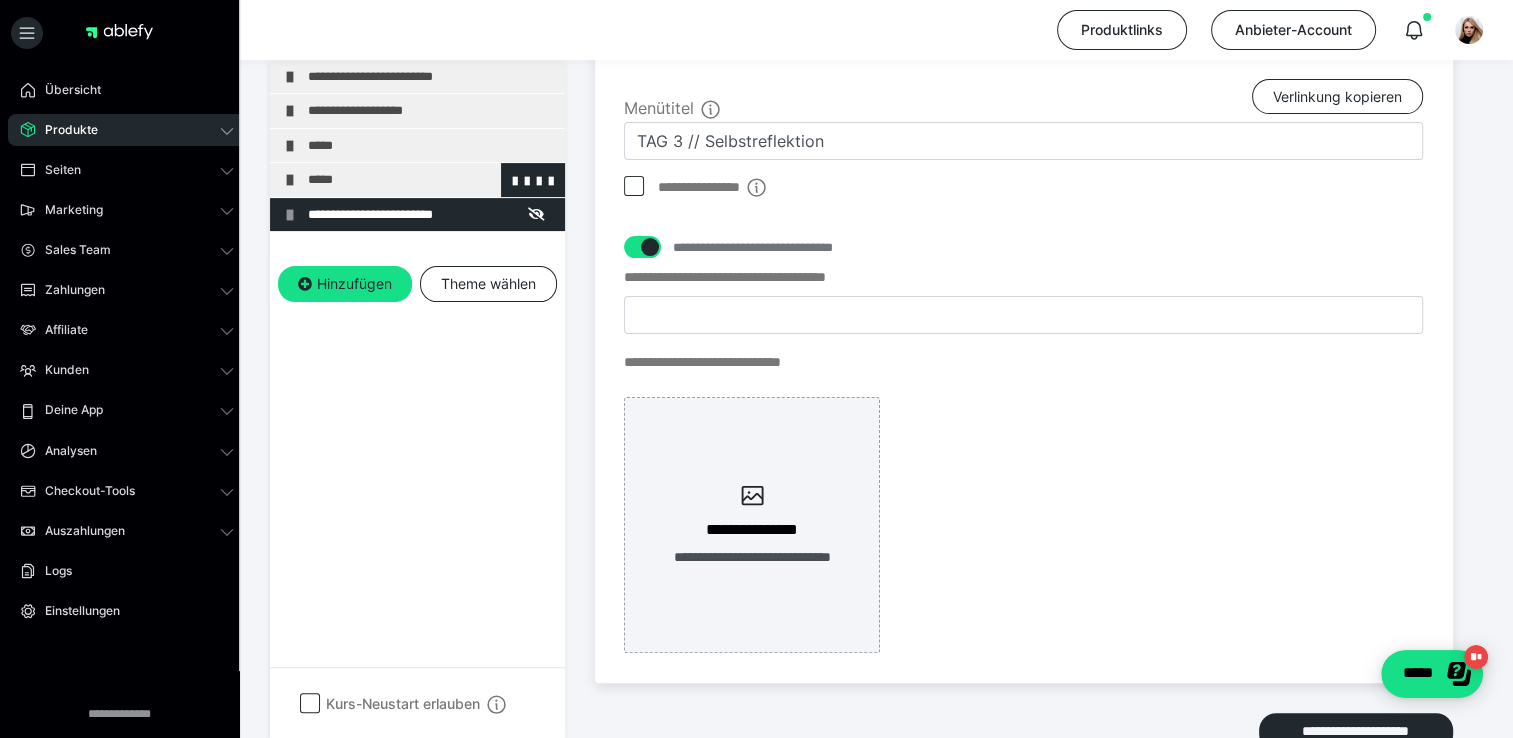 click at bounding box center (290, 180) 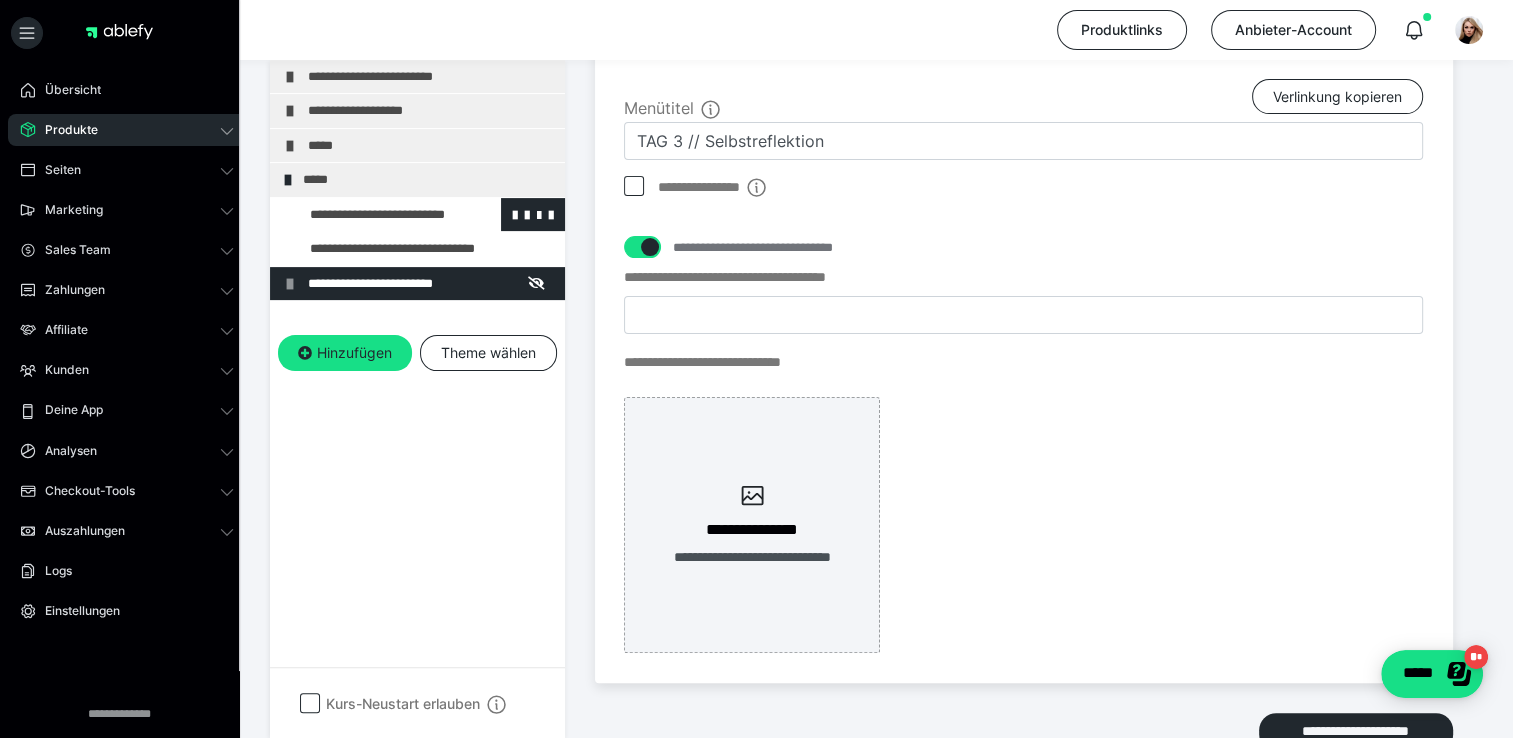 click at bounding box center [375, 215] 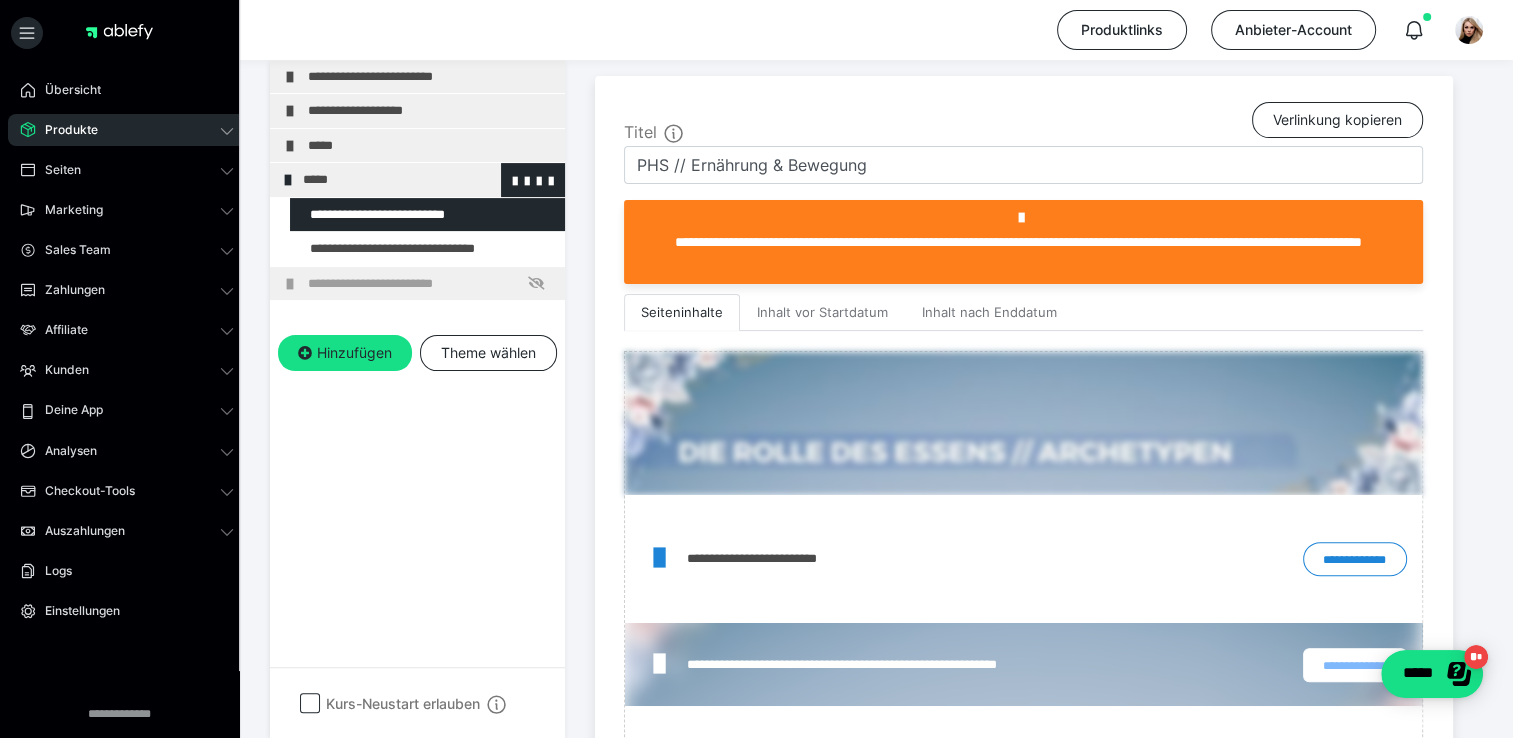 click on "*****" at bounding box center [426, 181] 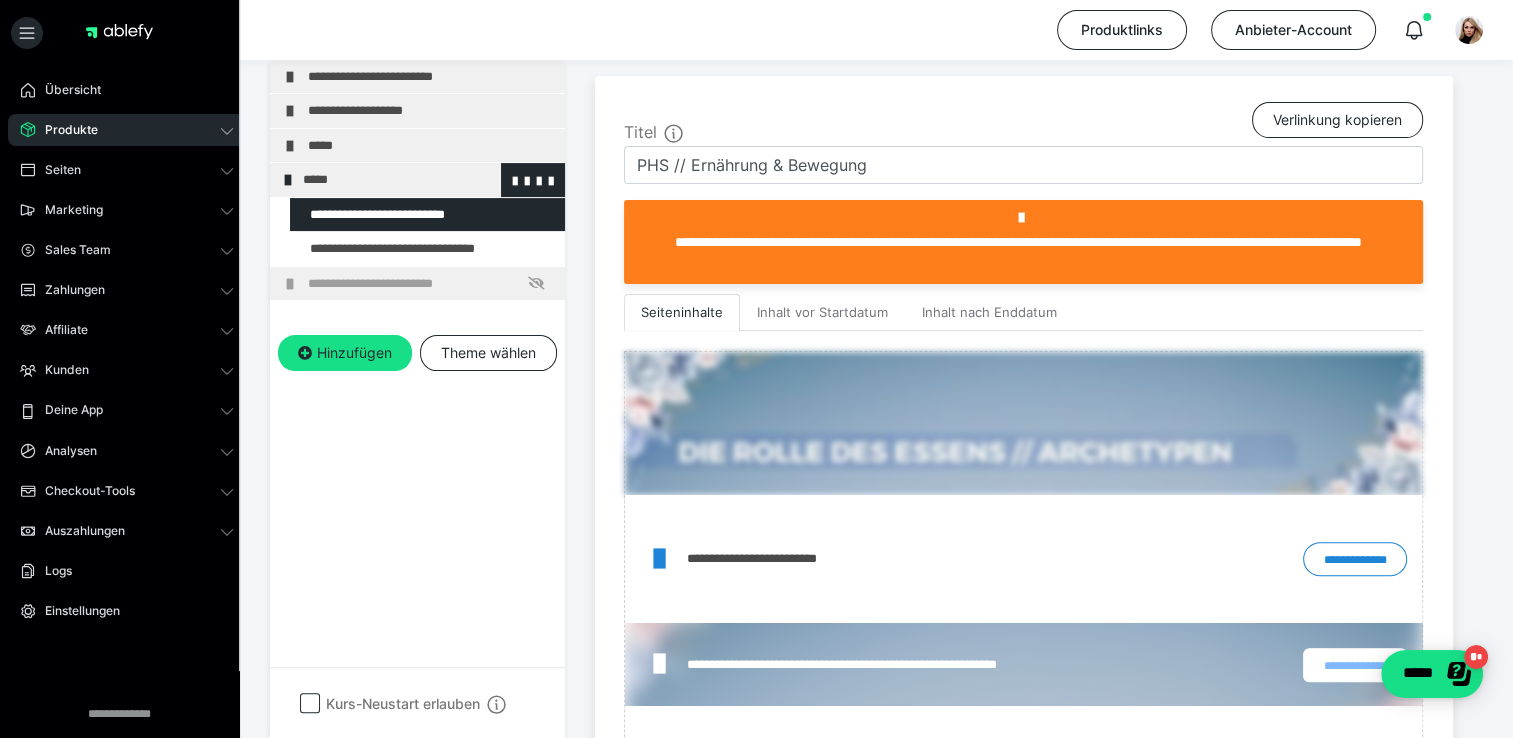 scroll, scrollTop: 537, scrollLeft: 0, axis: vertical 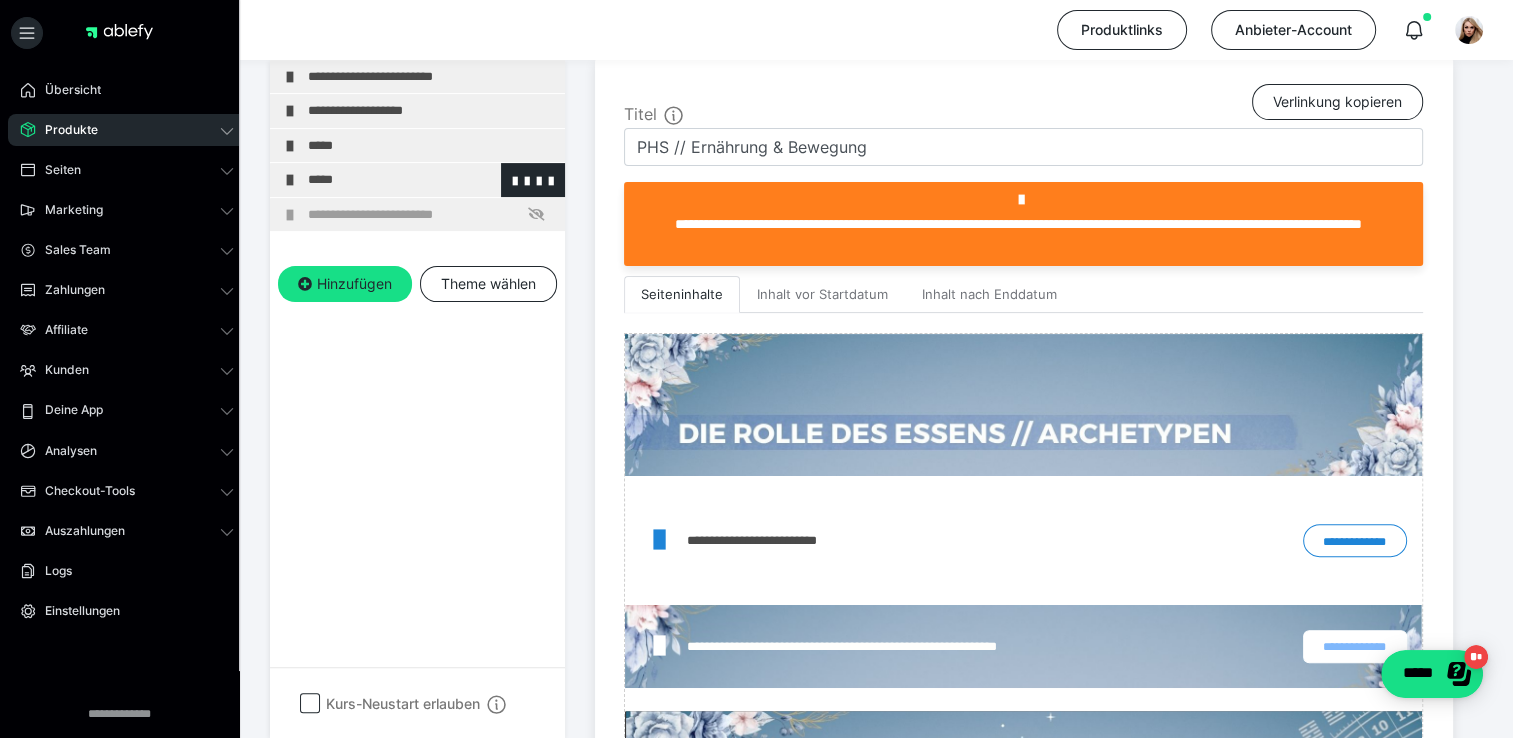 click on "*****" at bounding box center (431, 181) 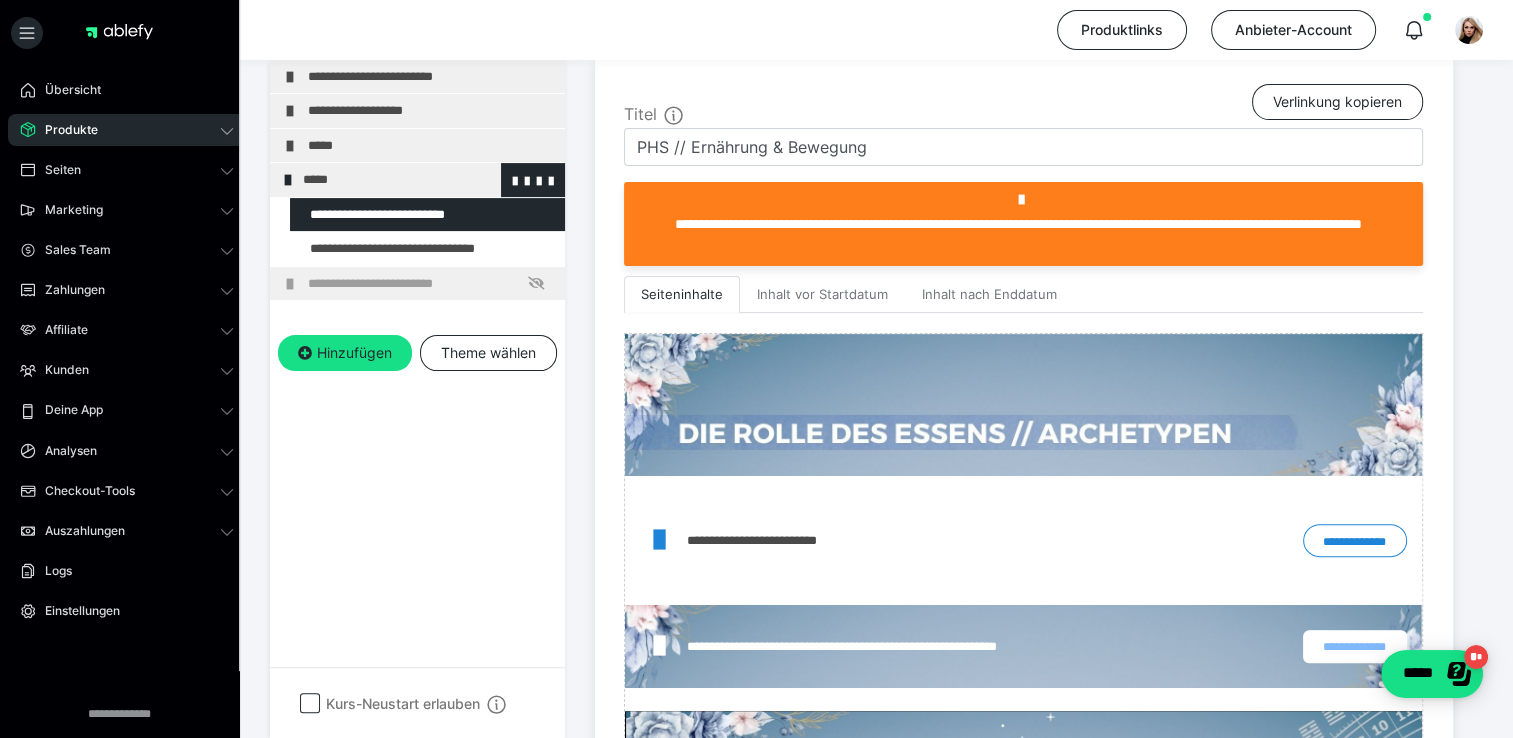 click on "*****" at bounding box center [426, 181] 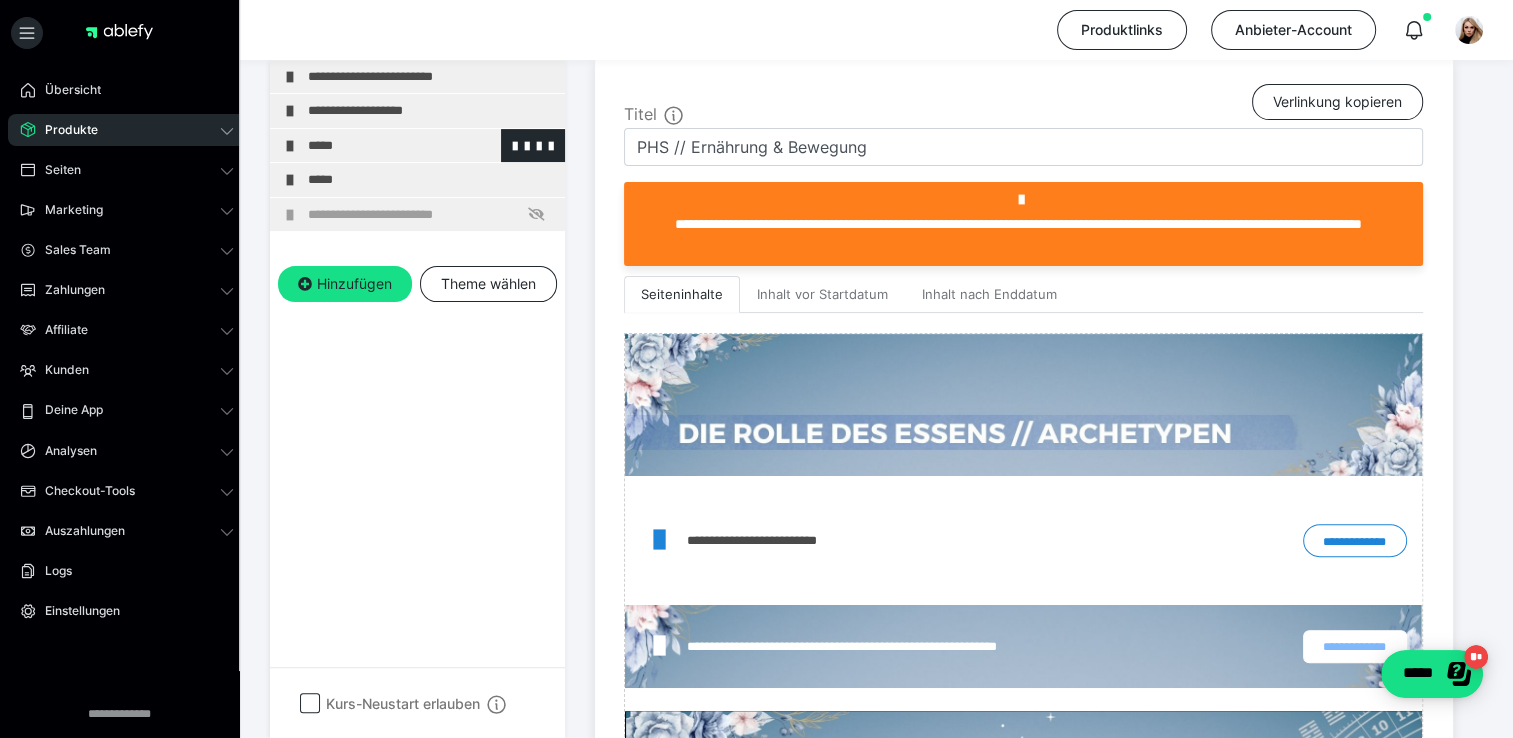 click on "*****" at bounding box center [431, 146] 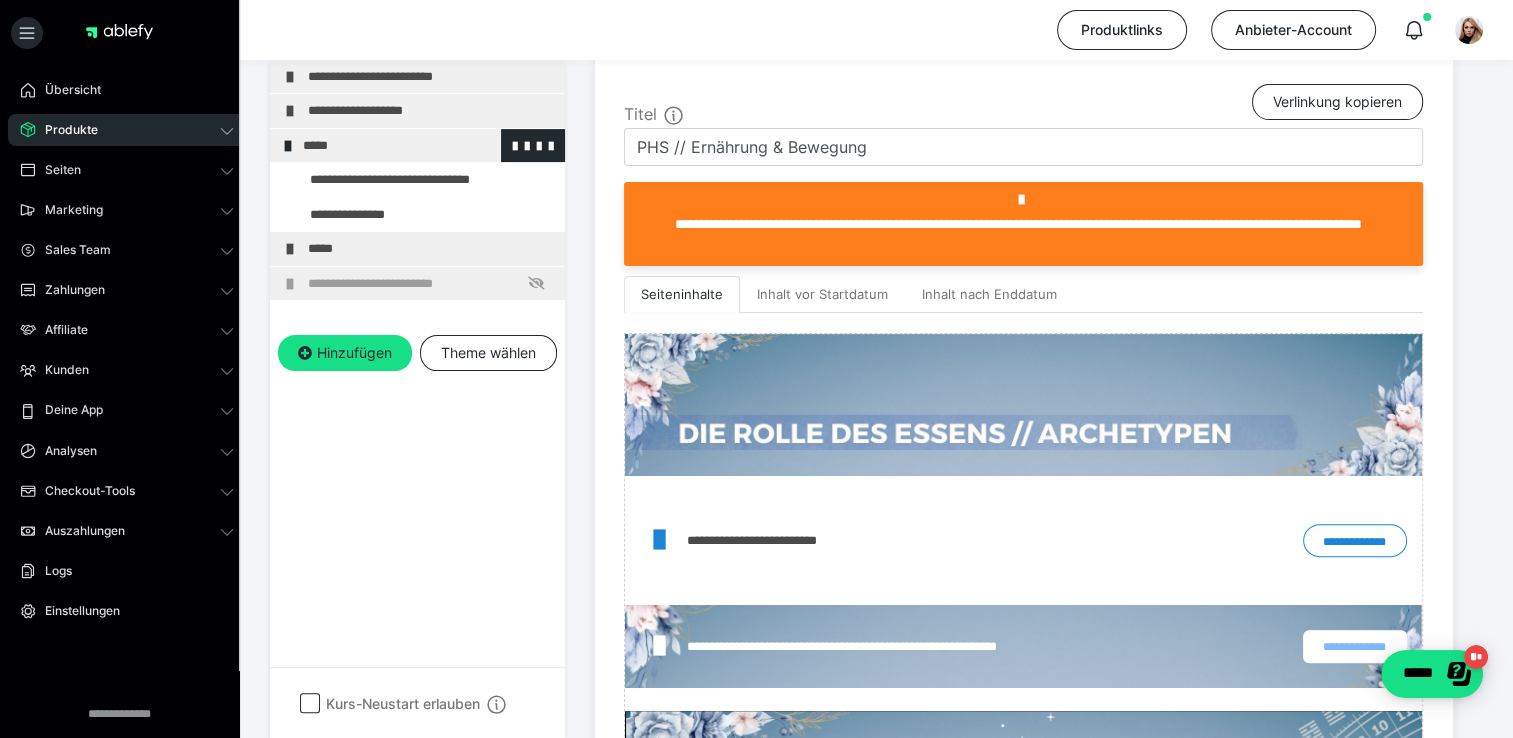 click on "*****" at bounding box center [426, 146] 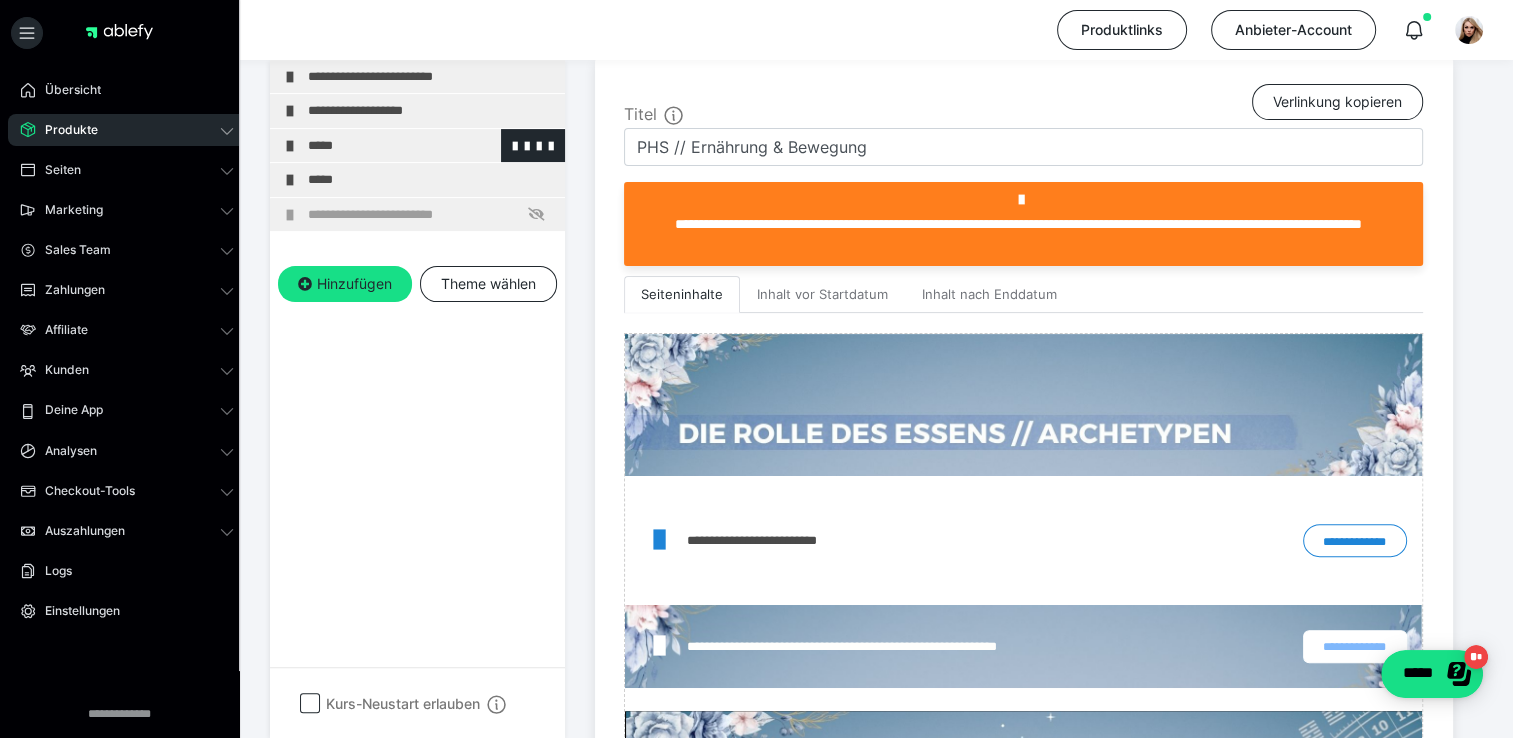 click on "*****" at bounding box center [417, 146] 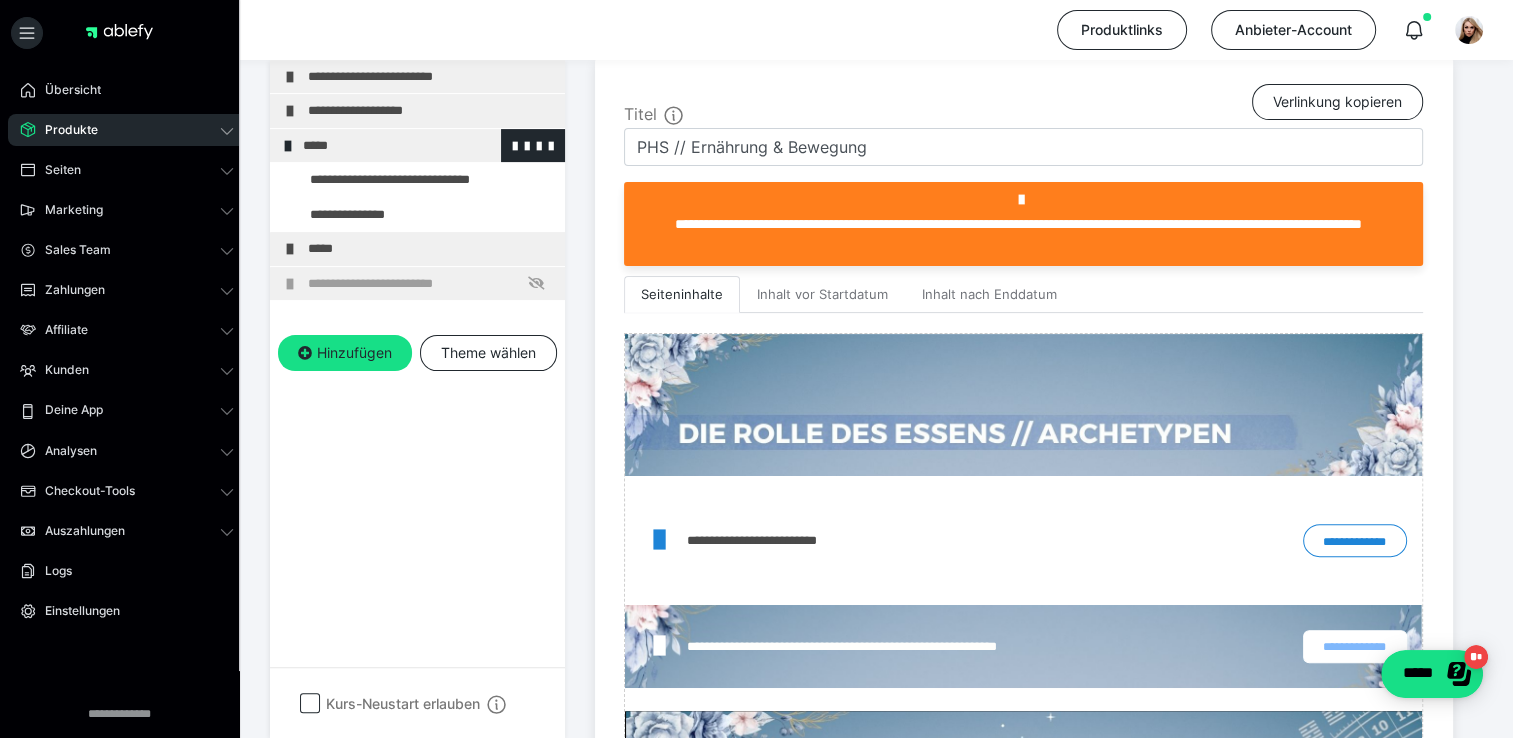 click on "*****" at bounding box center (426, 146) 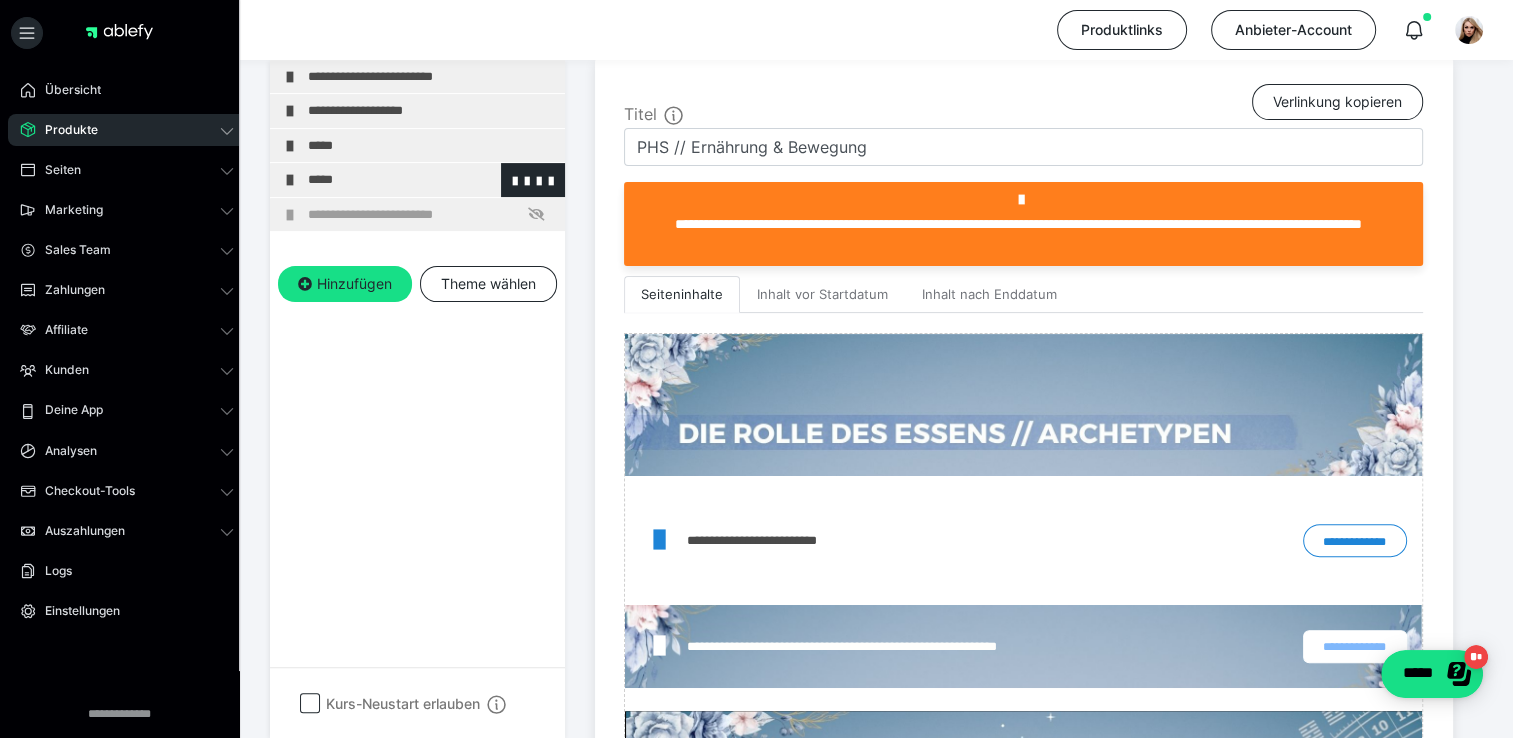 click on "*****" at bounding box center (431, 181) 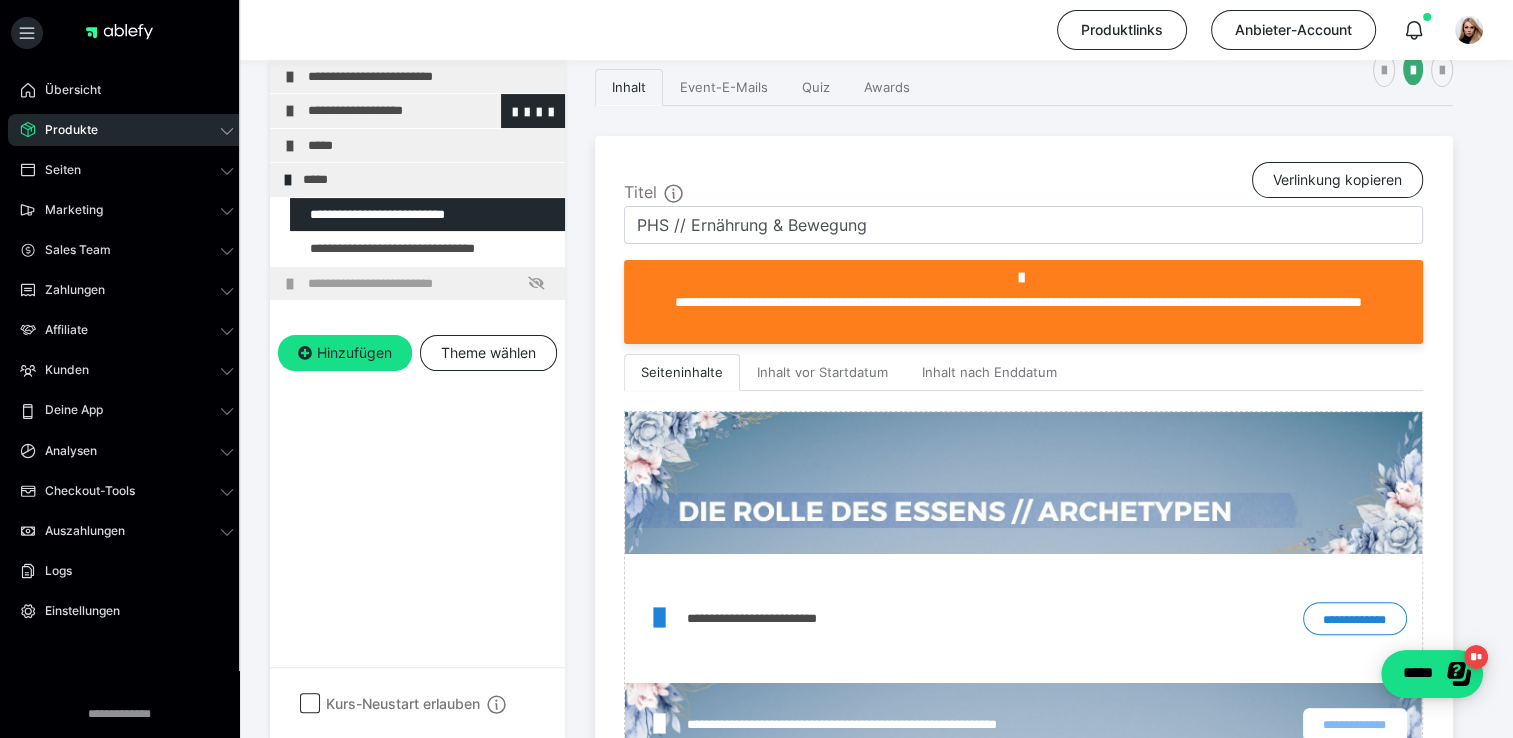 scroll, scrollTop: 276, scrollLeft: 0, axis: vertical 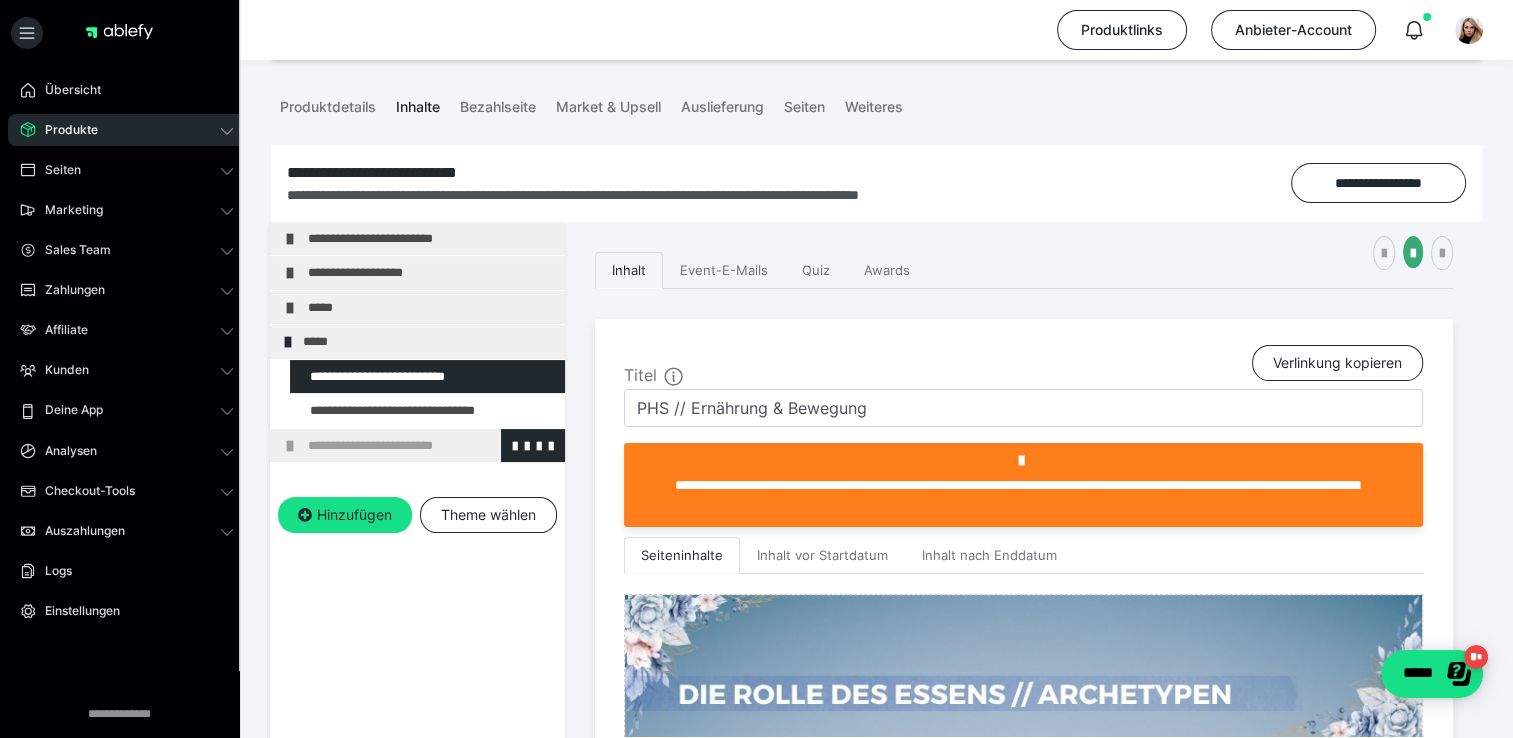 click on "**********" at bounding box center [431, 446] 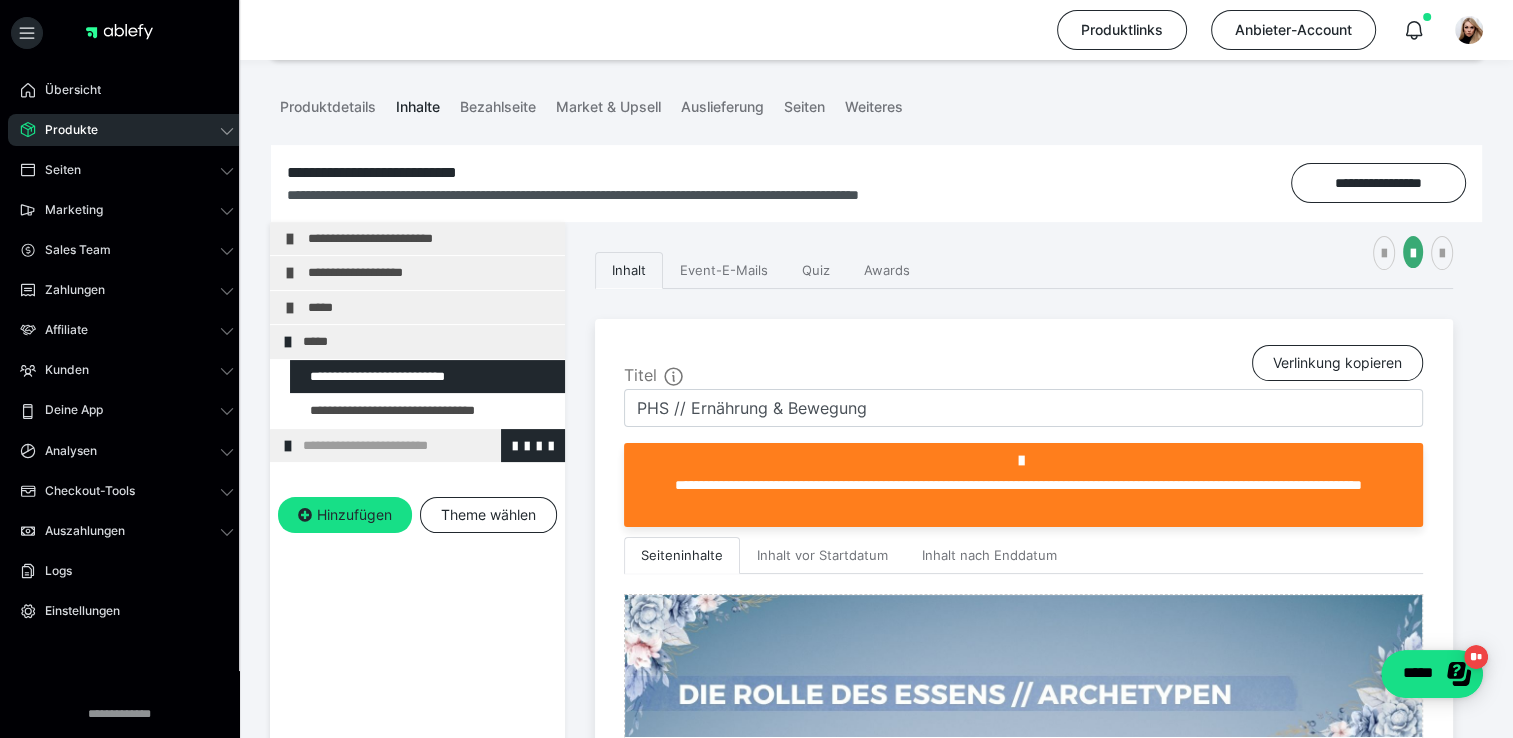 click at bounding box center [288, 446] 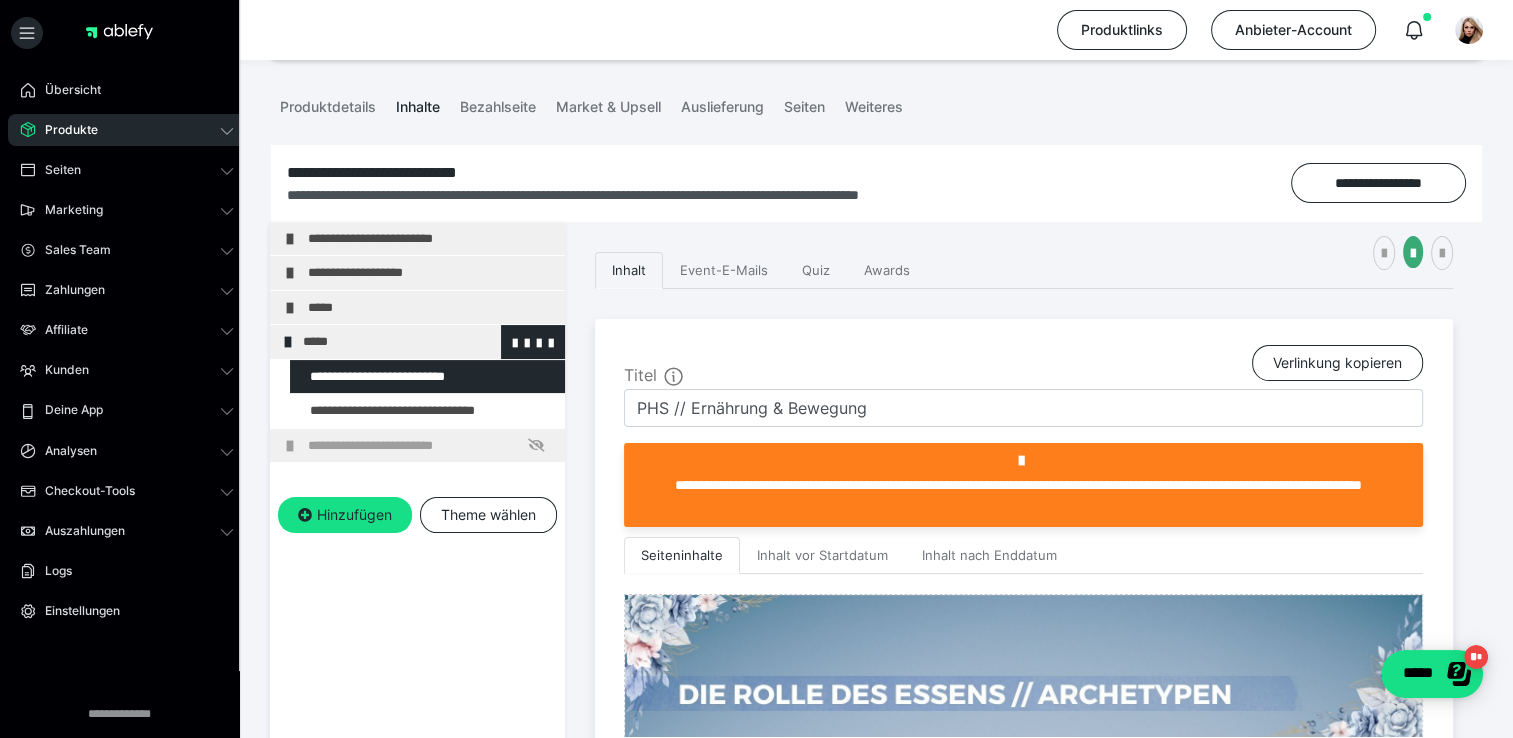 click at bounding box center (288, 342) 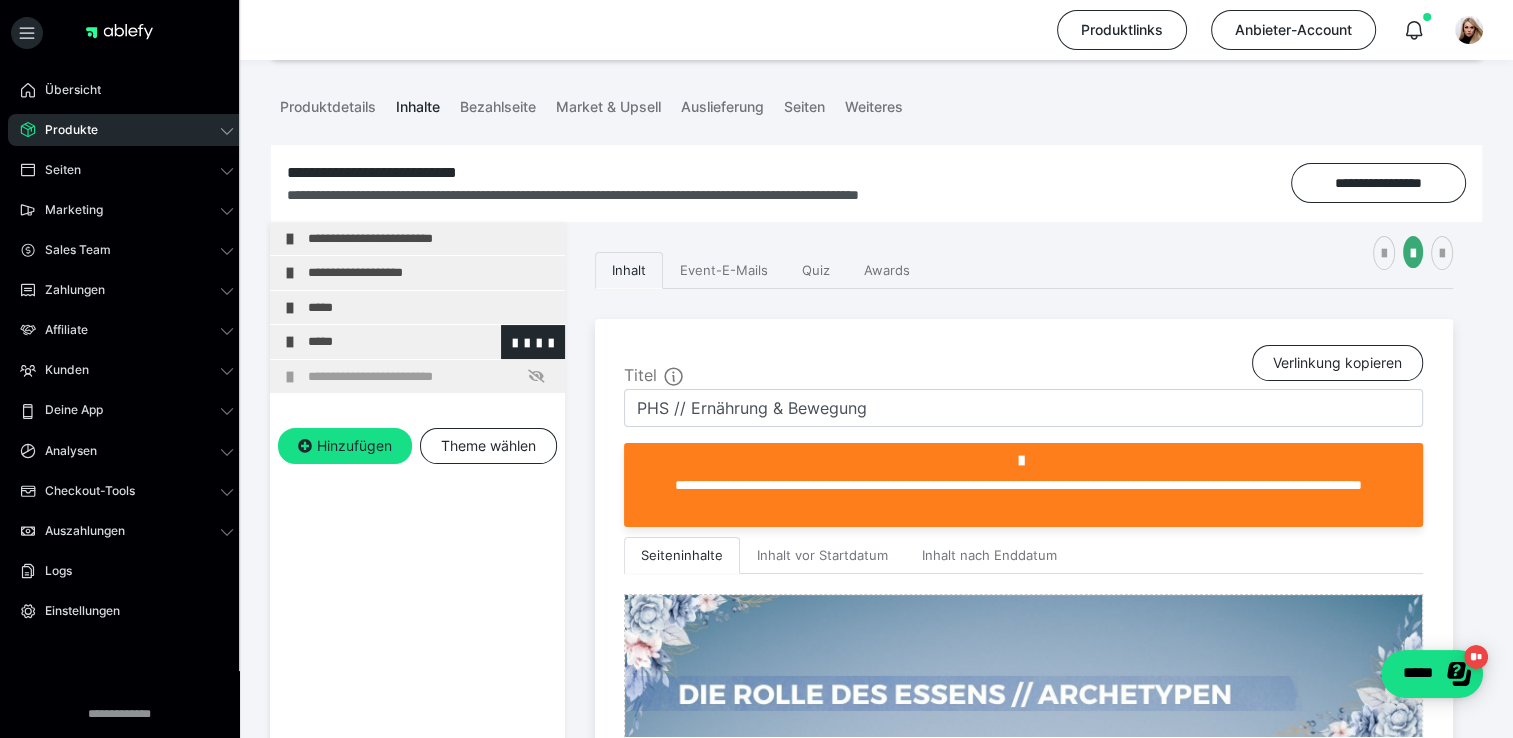 click at bounding box center (290, 342) 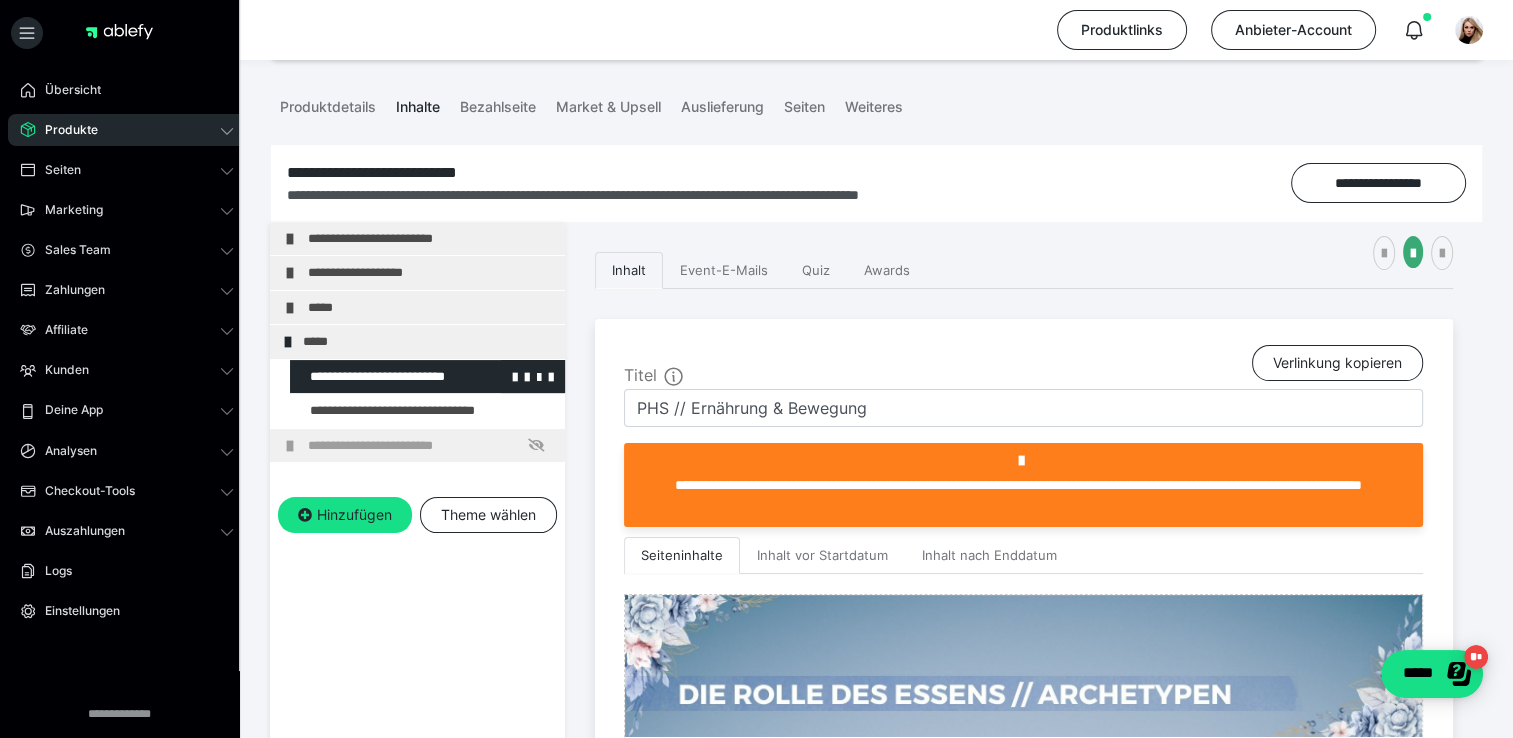 click at bounding box center [375, 377] 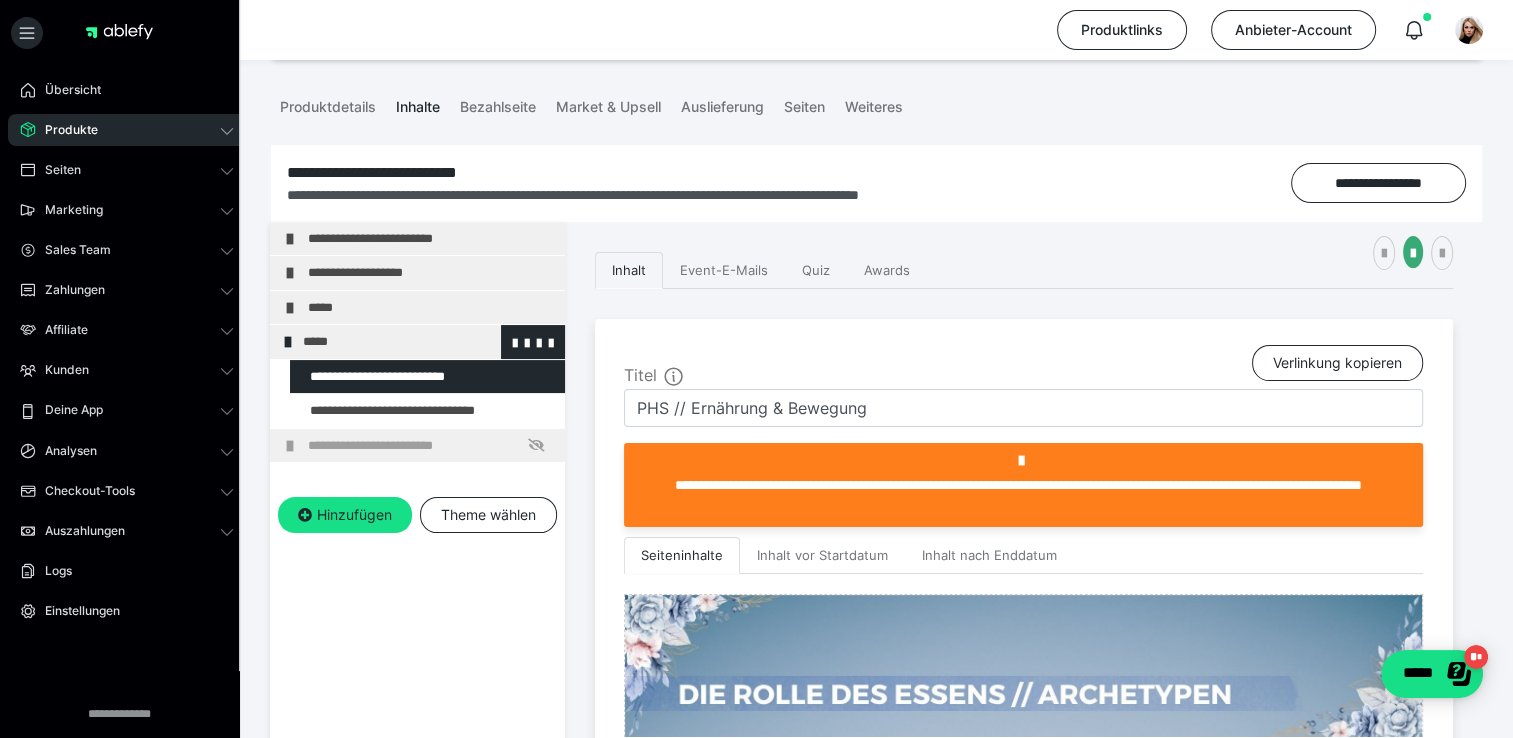click on "*****" at bounding box center [426, 342] 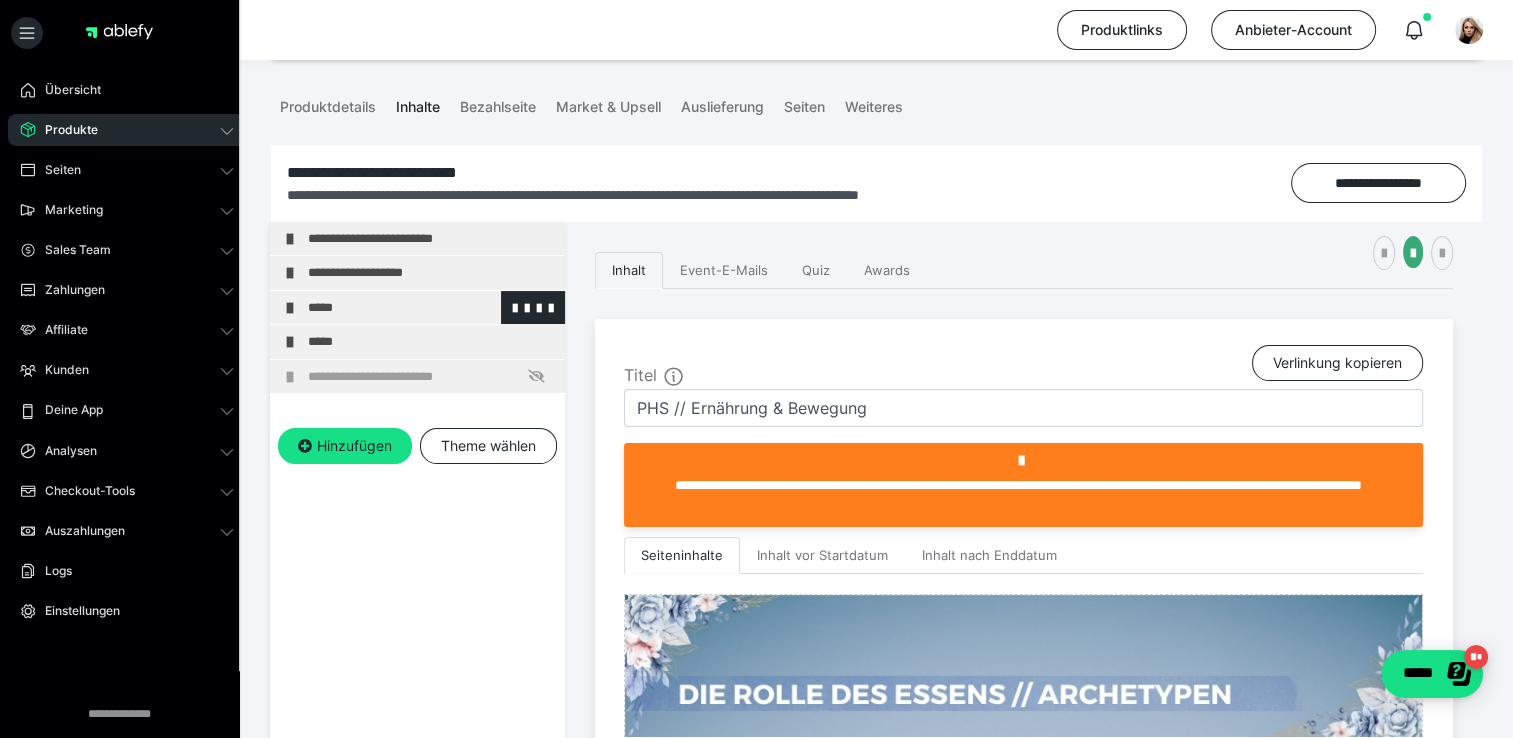 click on "*****" at bounding box center [431, 308] 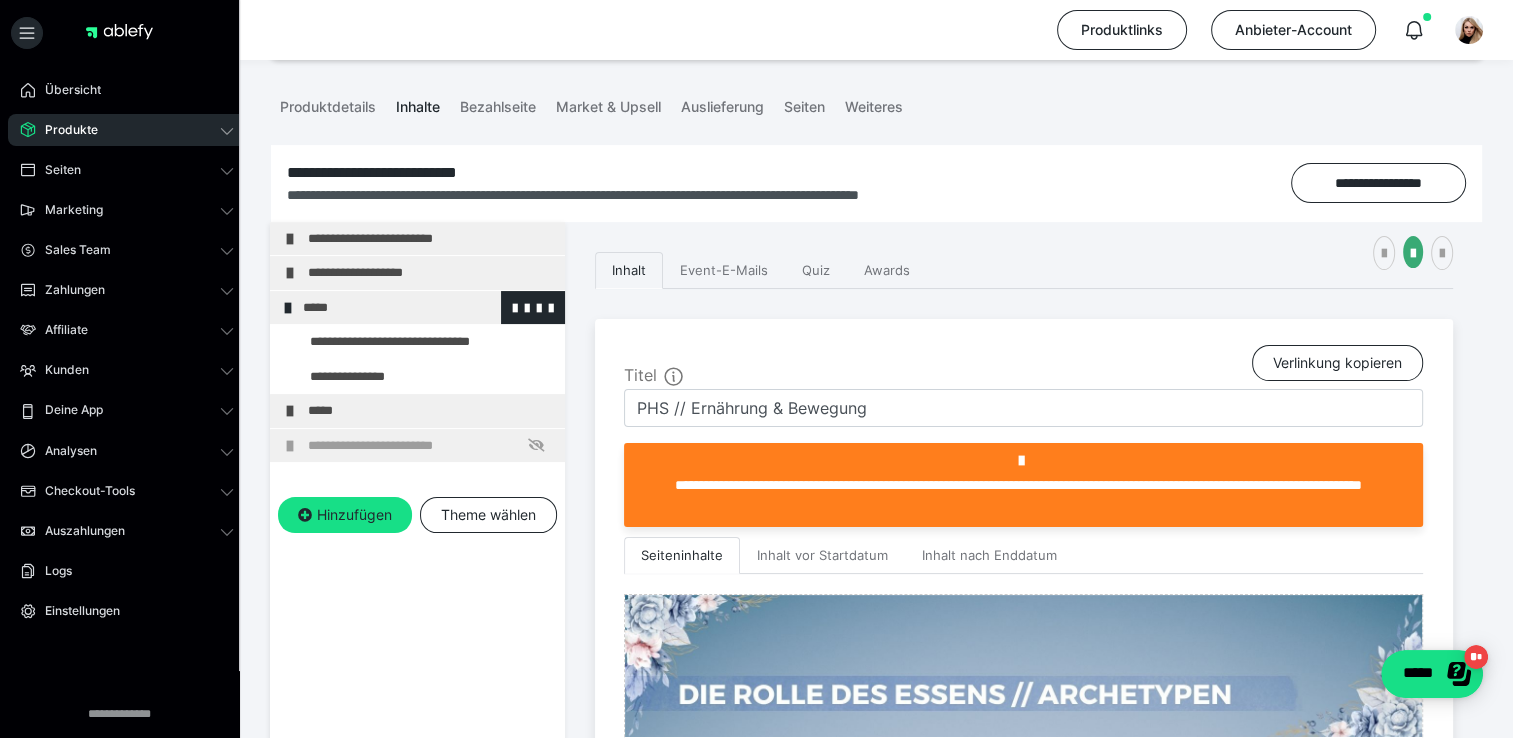click on "*****" at bounding box center [426, 308] 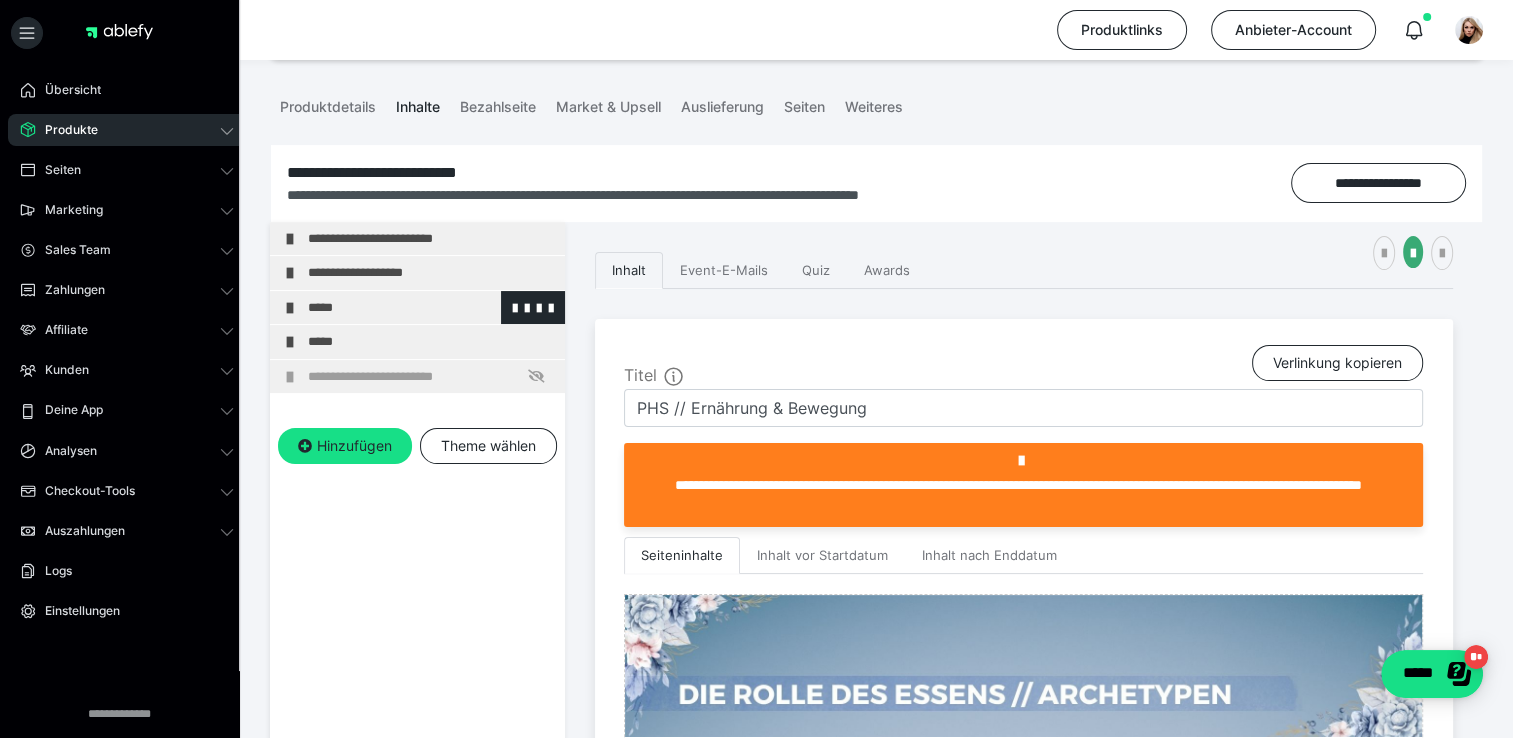 click on "*****" at bounding box center [417, 308] 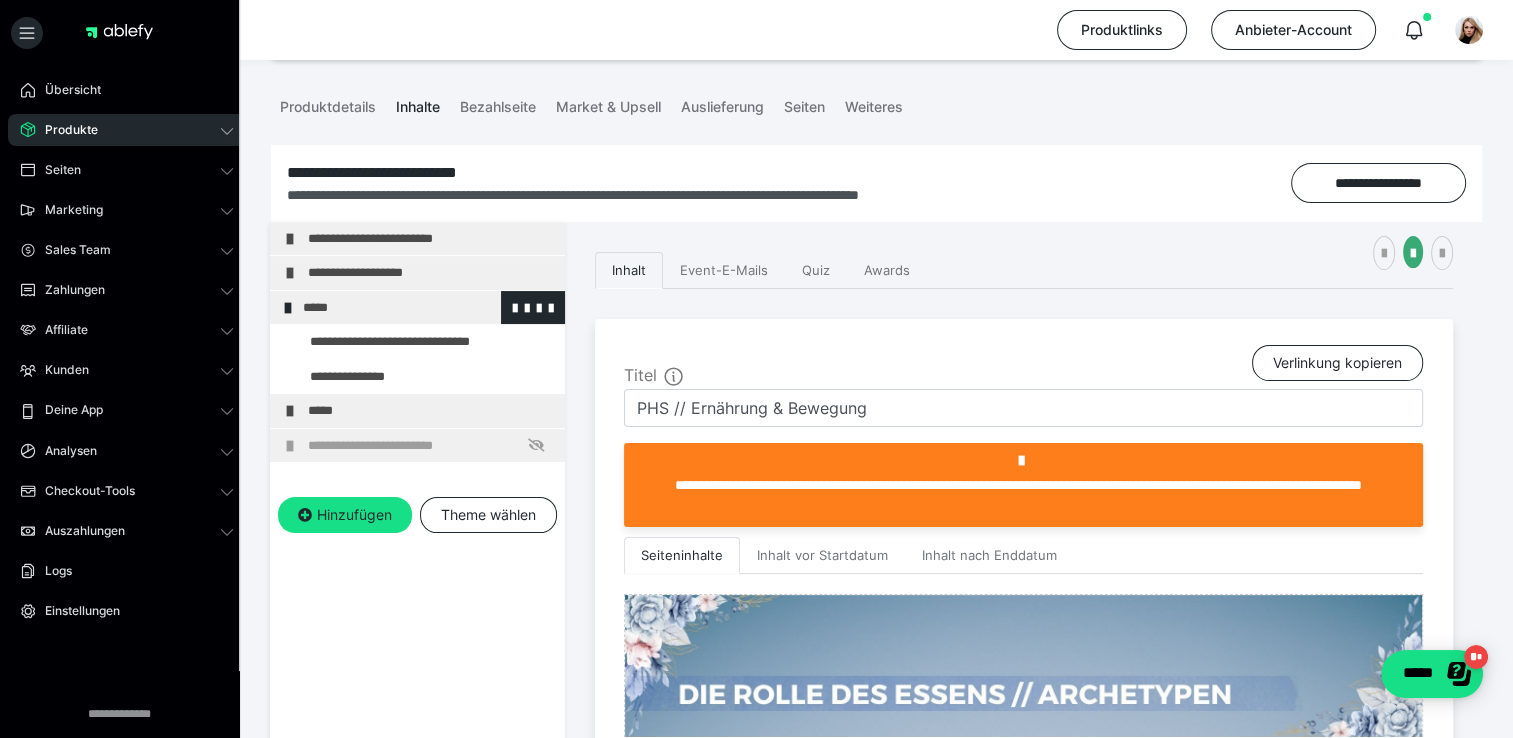 click on "*****" at bounding box center (426, 308) 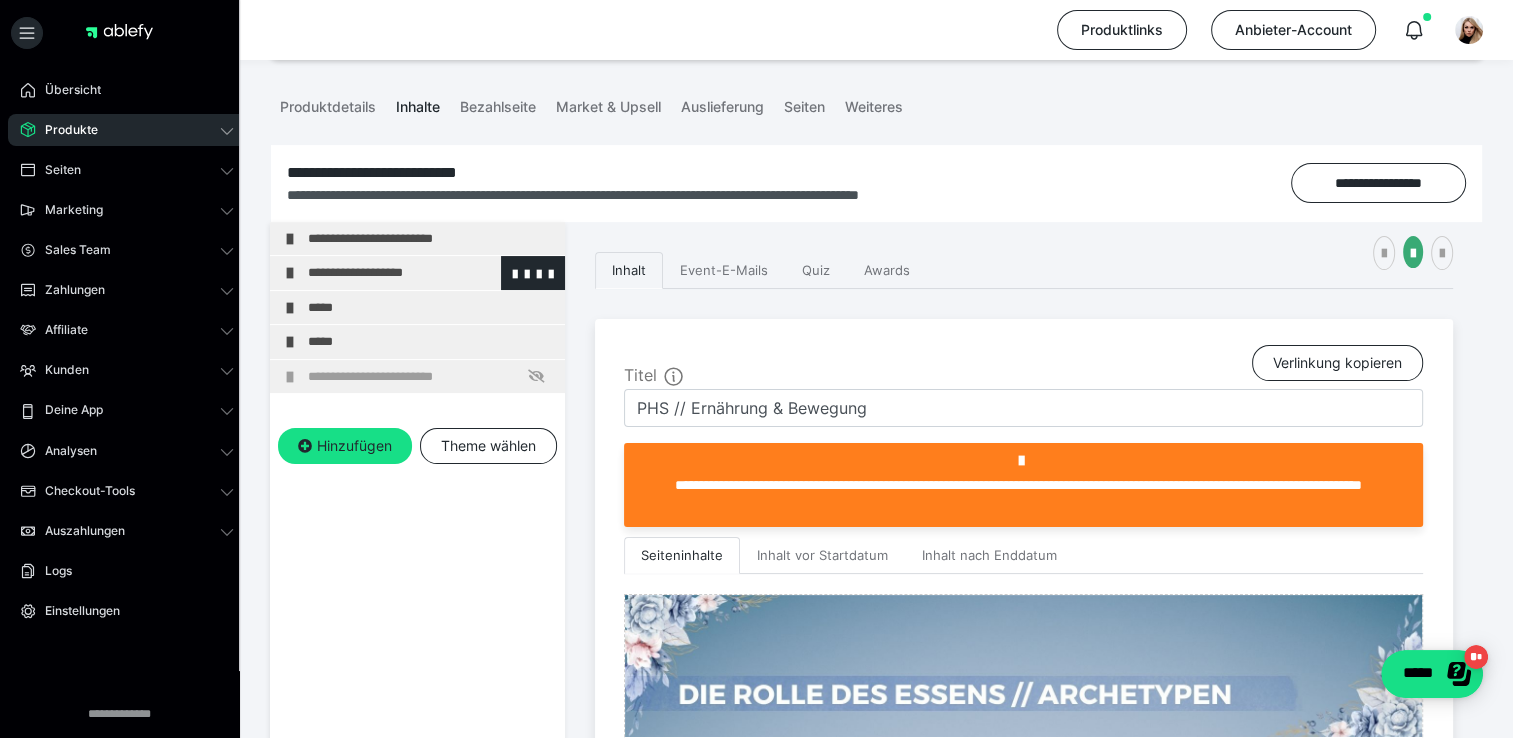 click on "**********" at bounding box center [431, 273] 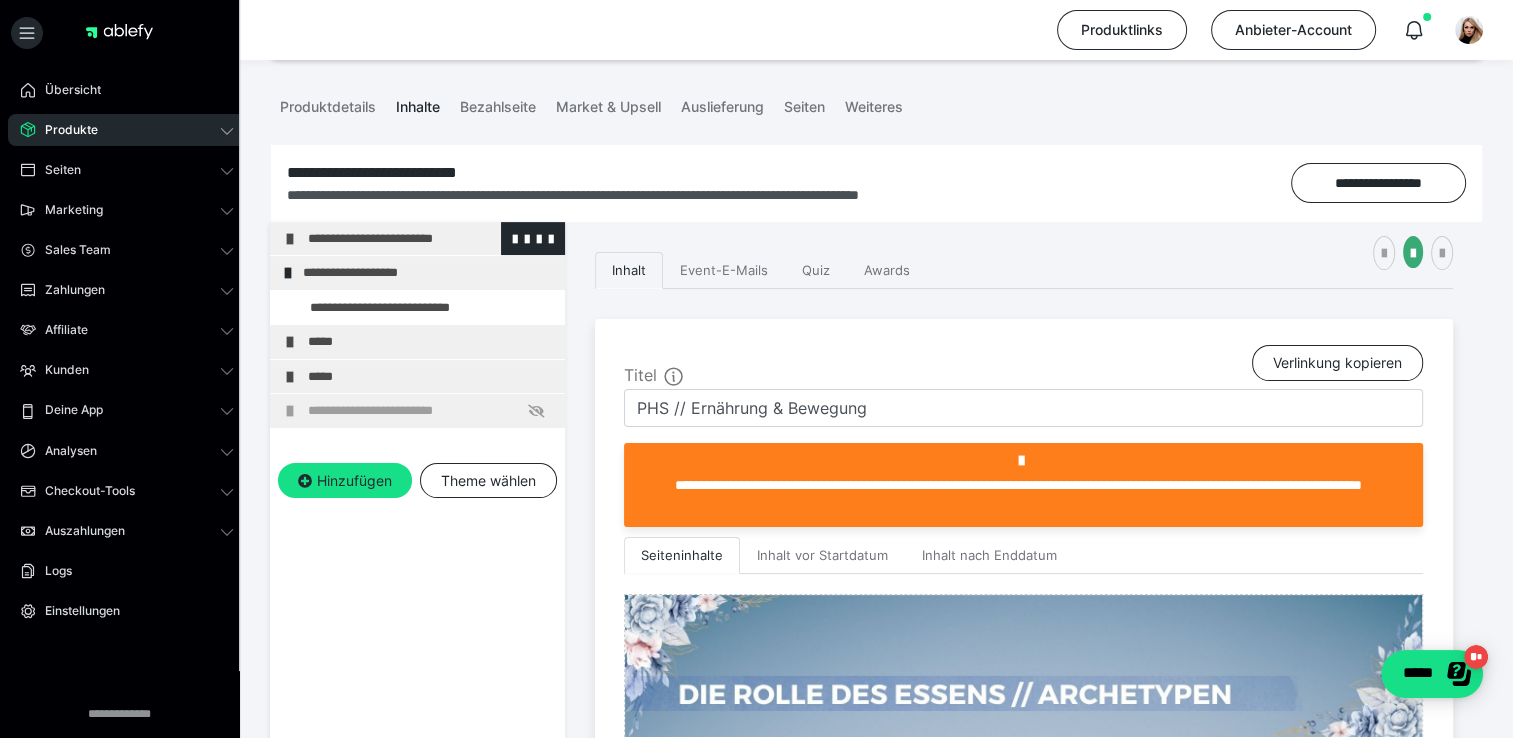 click on "**********" at bounding box center (431, 239) 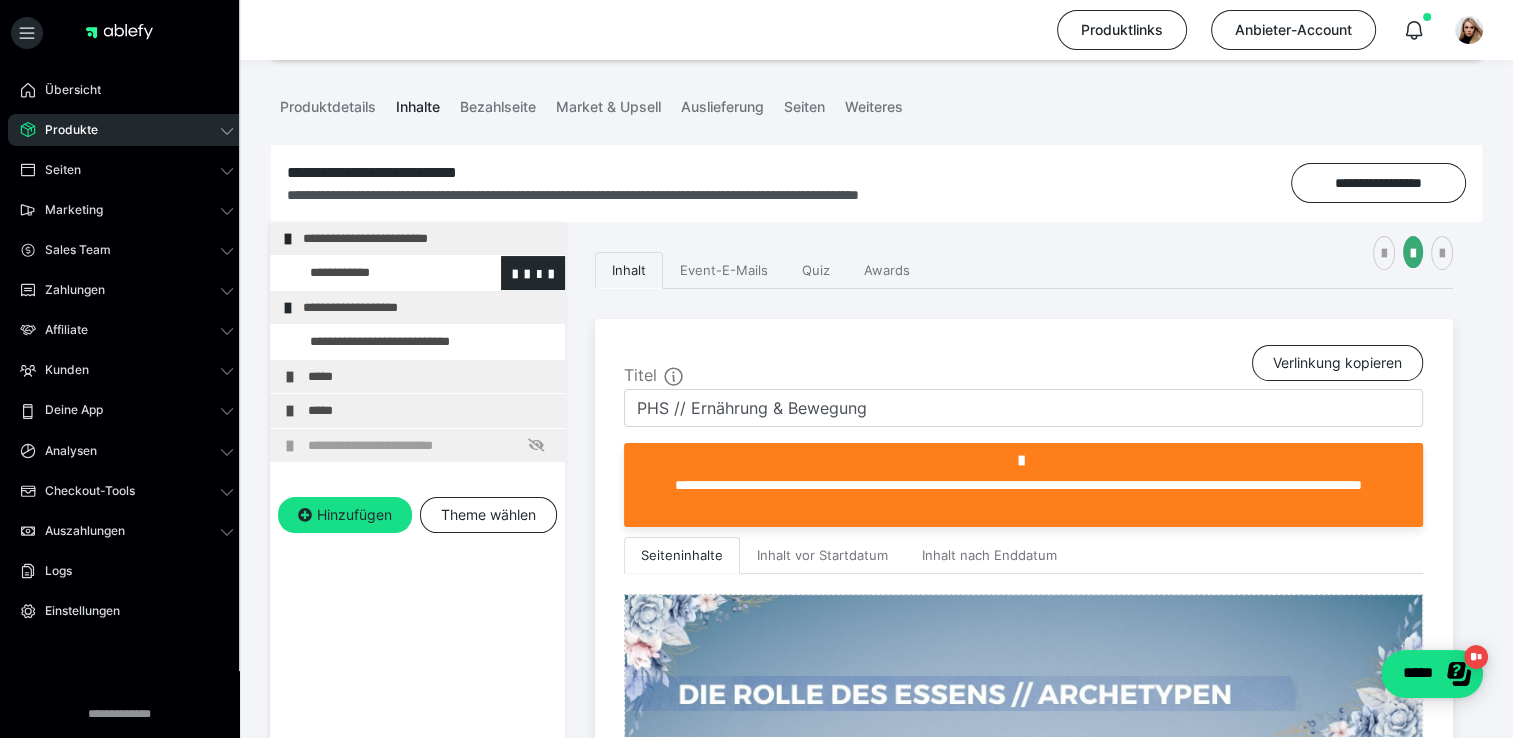 click at bounding box center (375, 273) 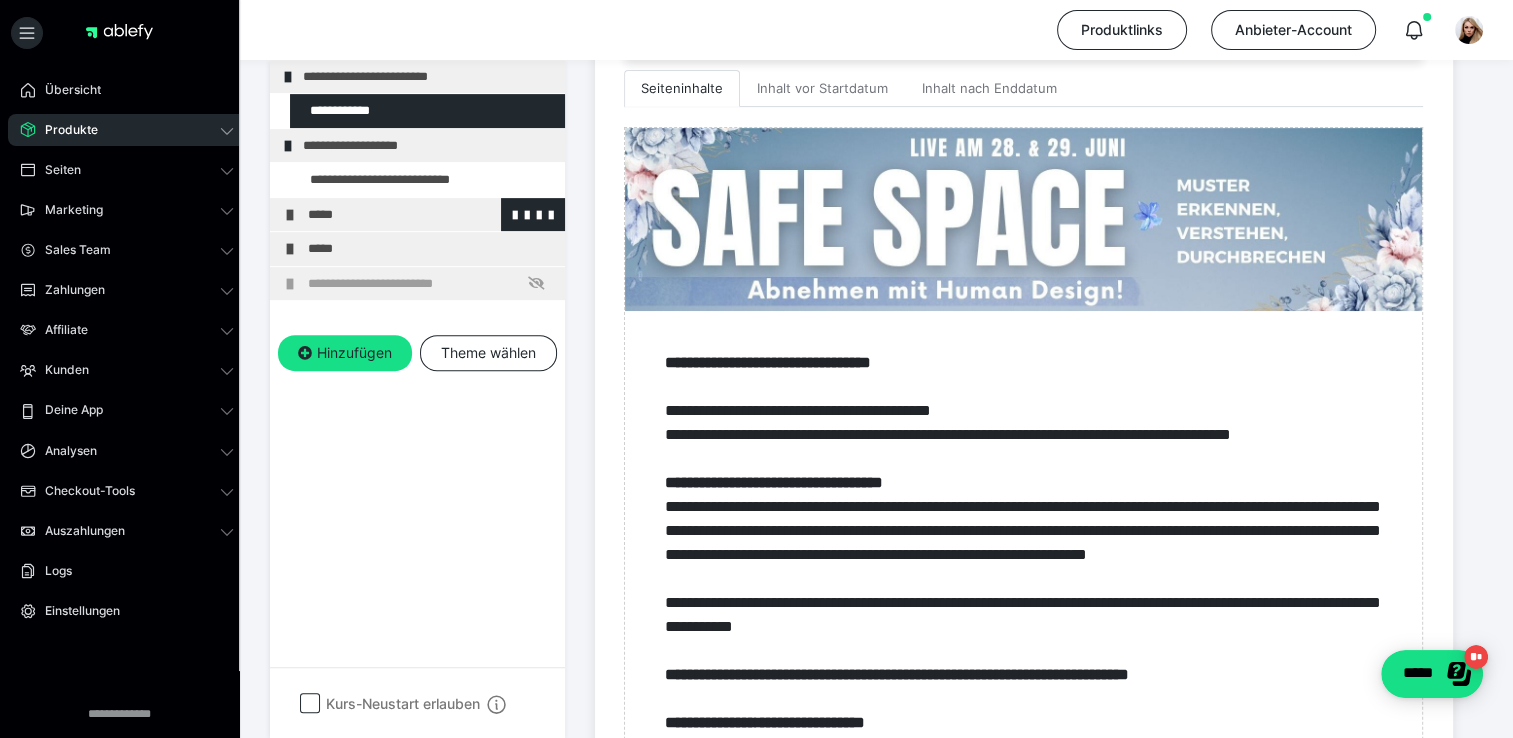 scroll, scrollTop: 776, scrollLeft: 0, axis: vertical 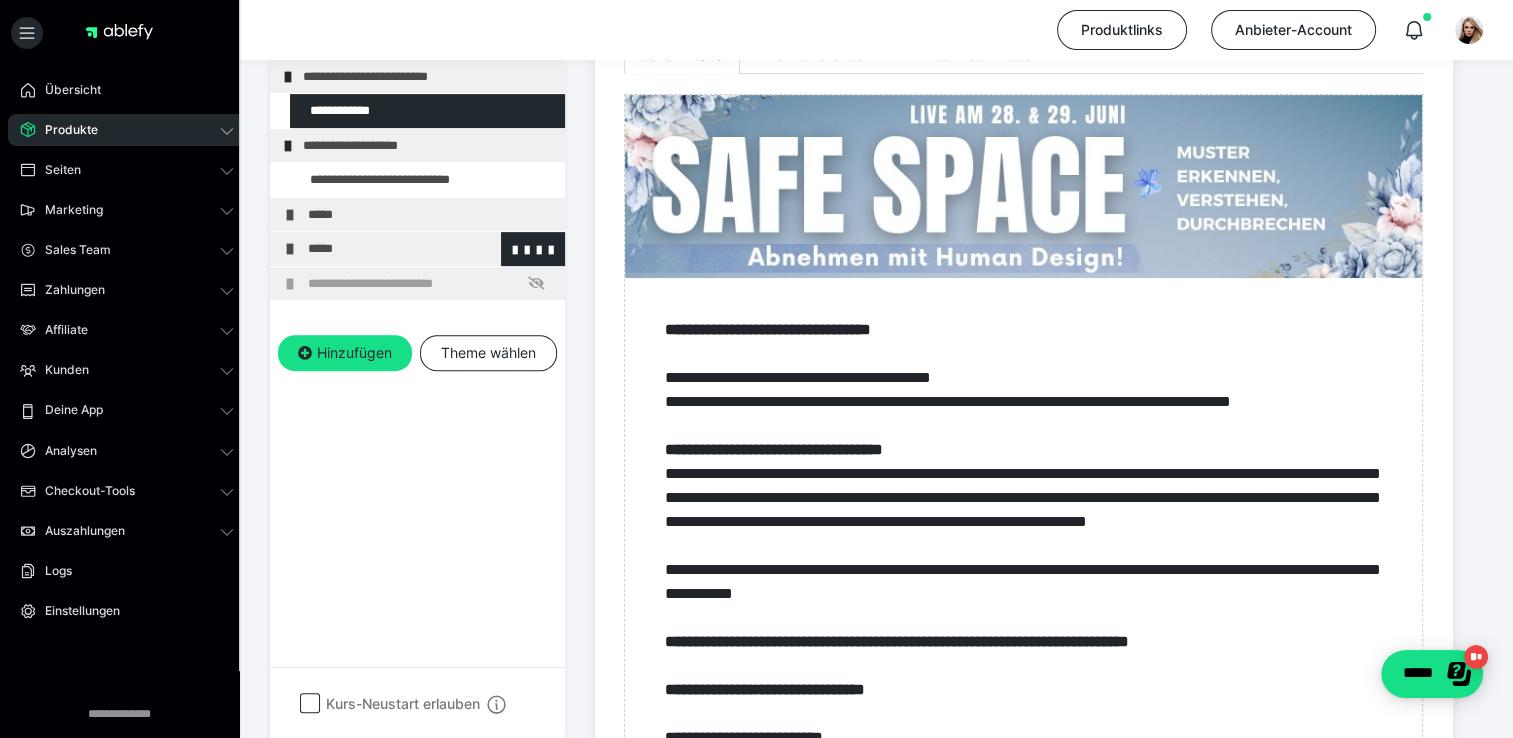 click on "*****" at bounding box center [431, 250] 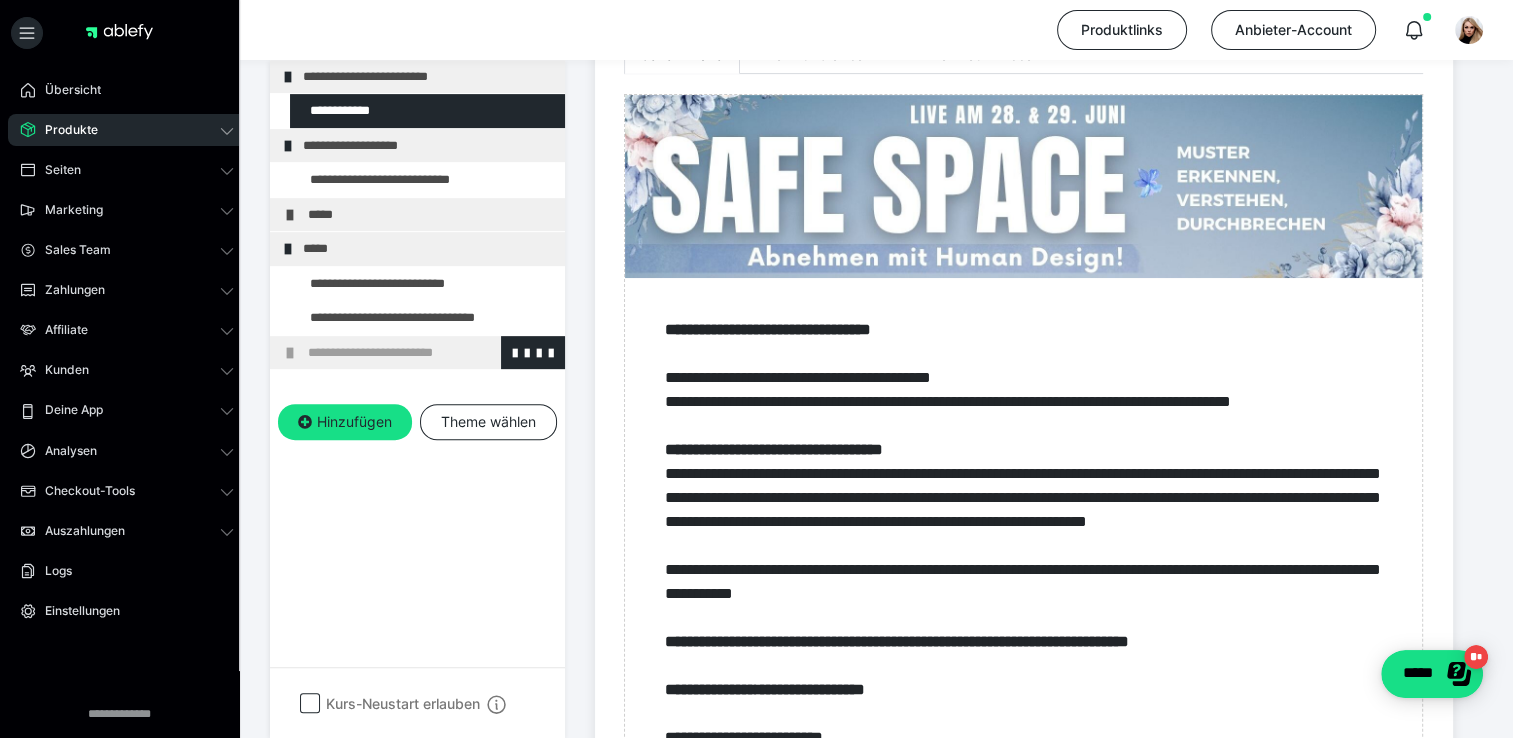 click on "**********" at bounding box center (431, 353) 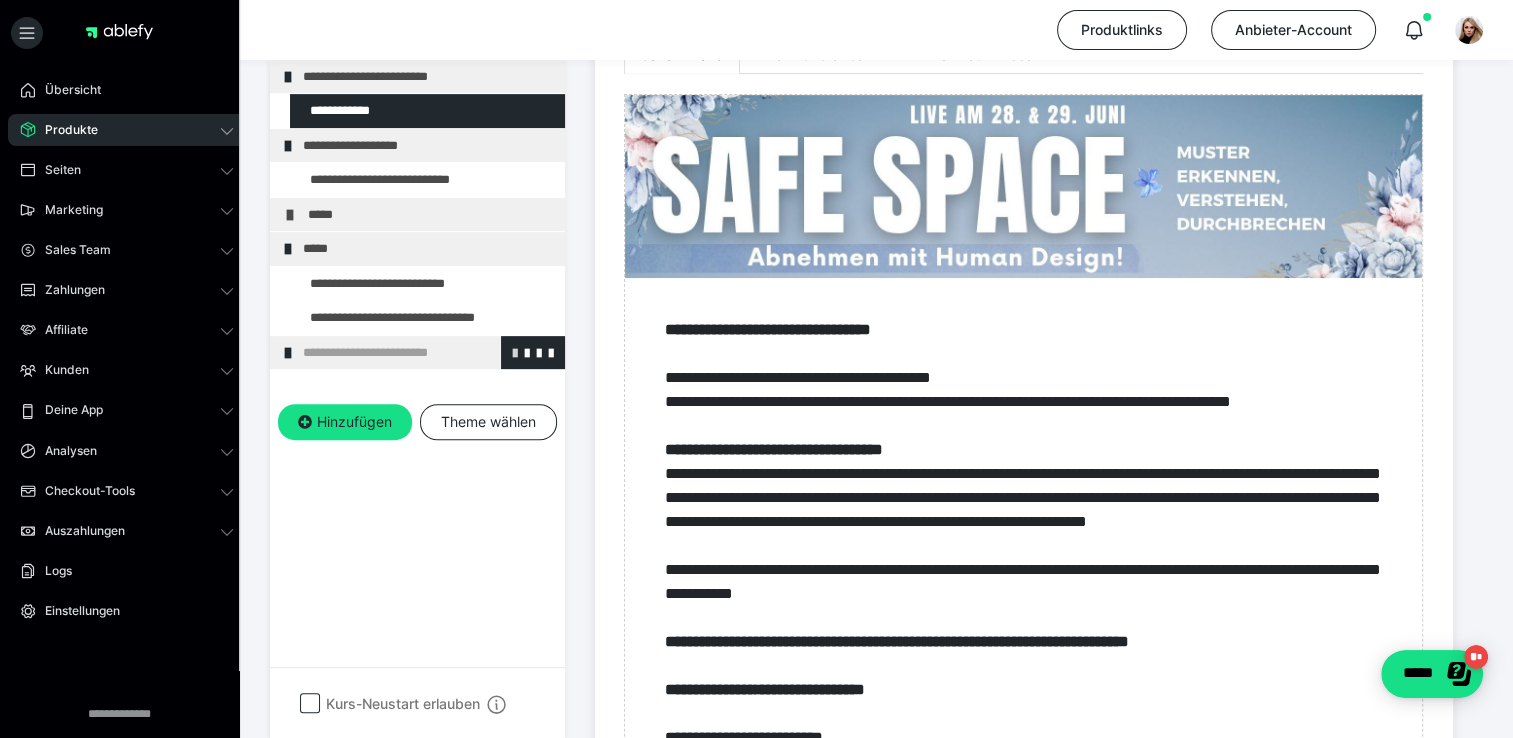 click at bounding box center [515, 352] 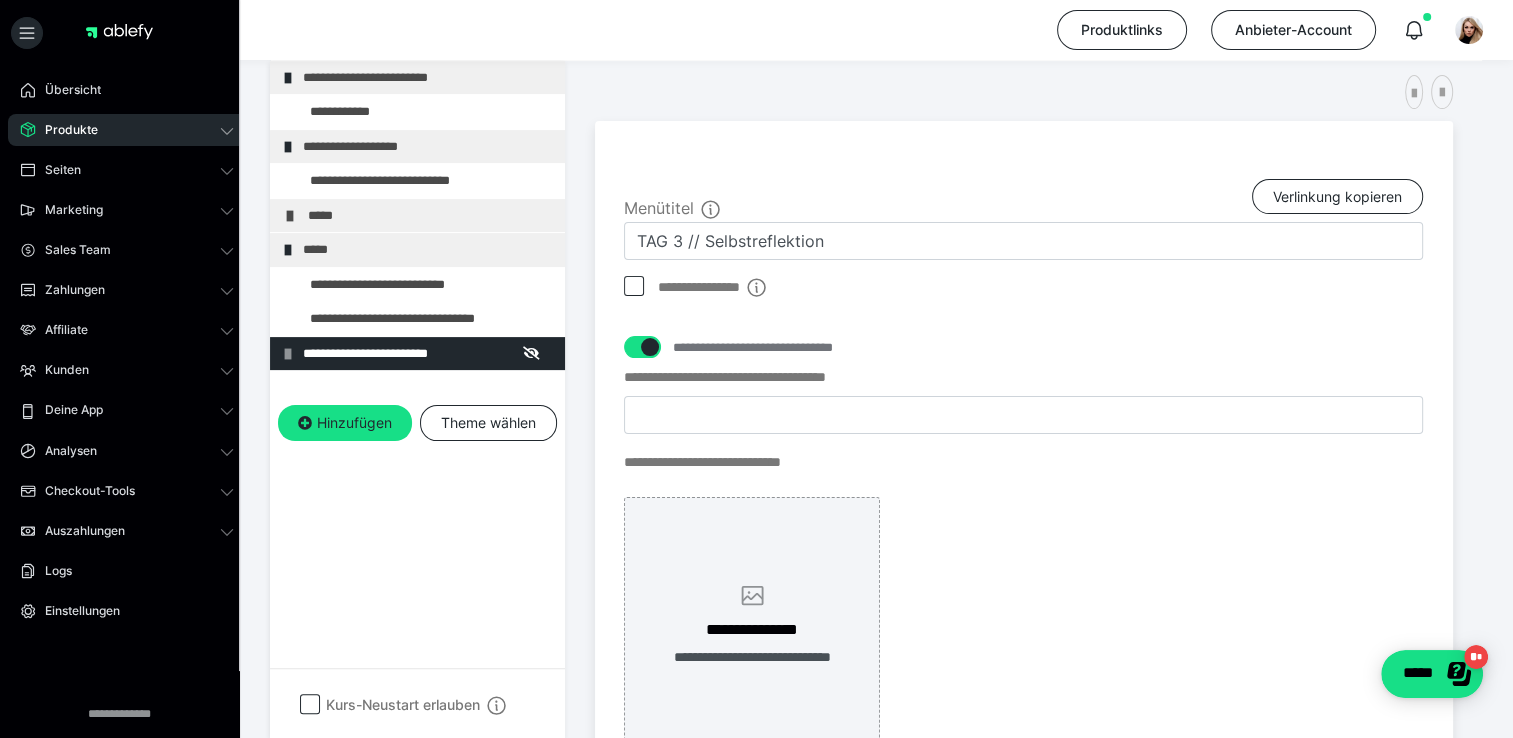 scroll, scrollTop: 649, scrollLeft: 0, axis: vertical 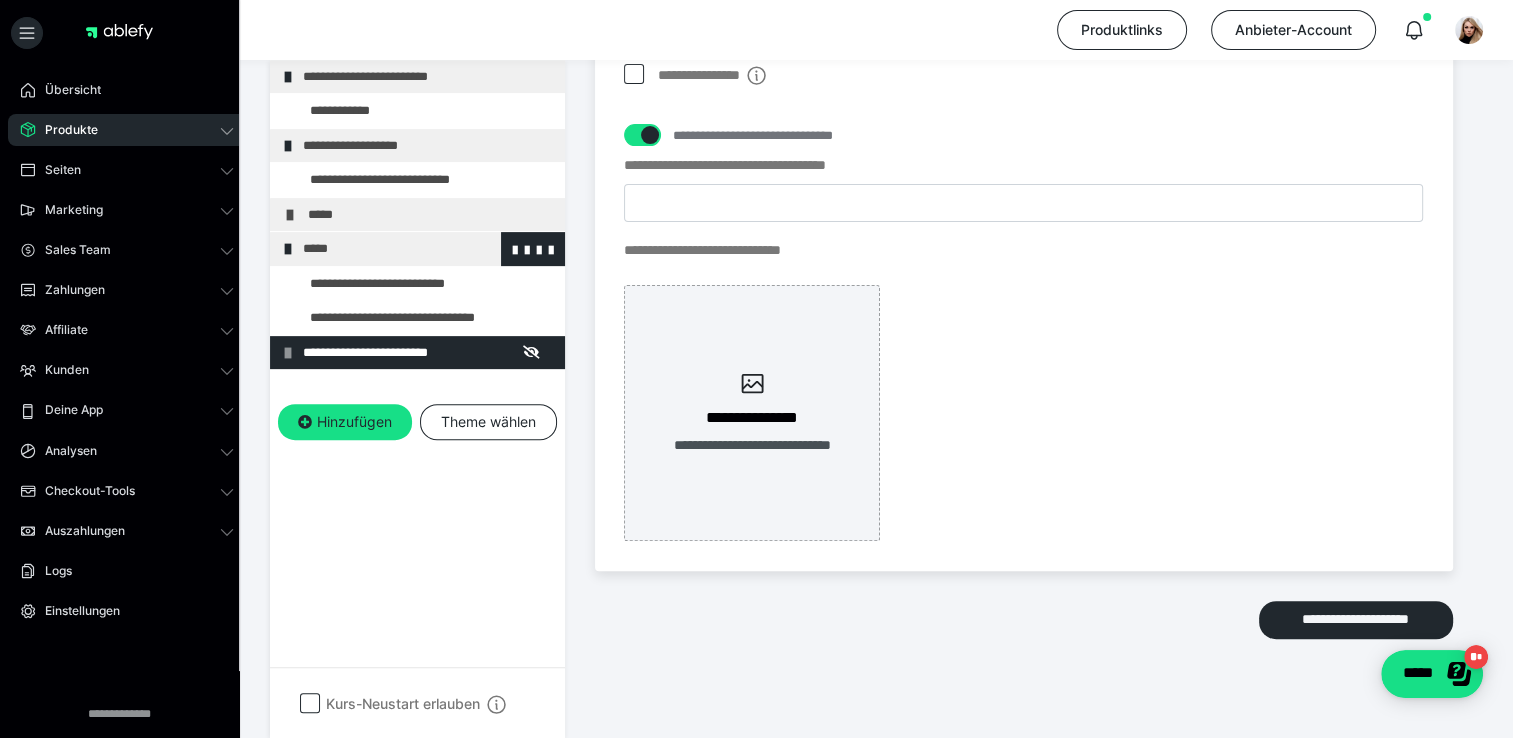 click on "*****" at bounding box center [426, 250] 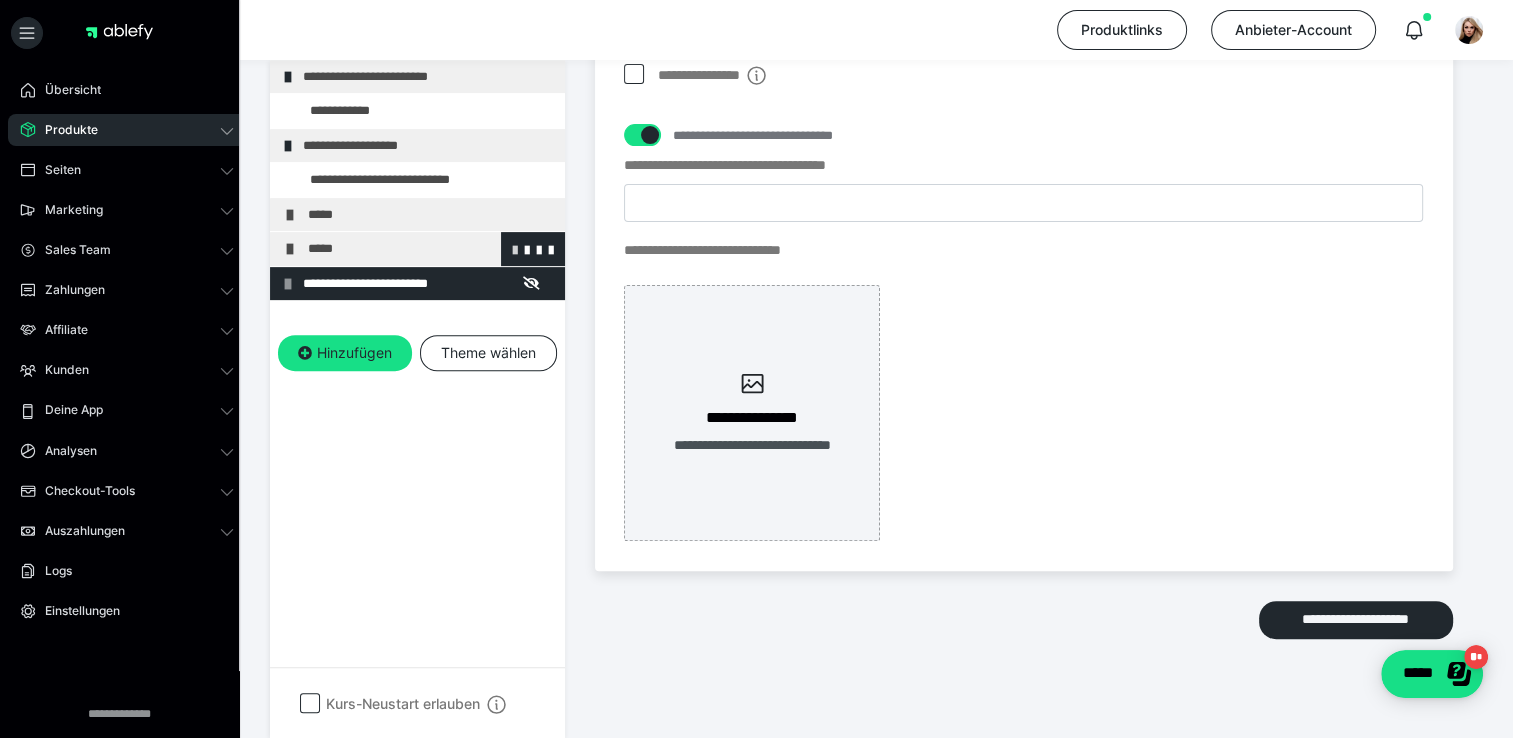 click at bounding box center [515, 249] 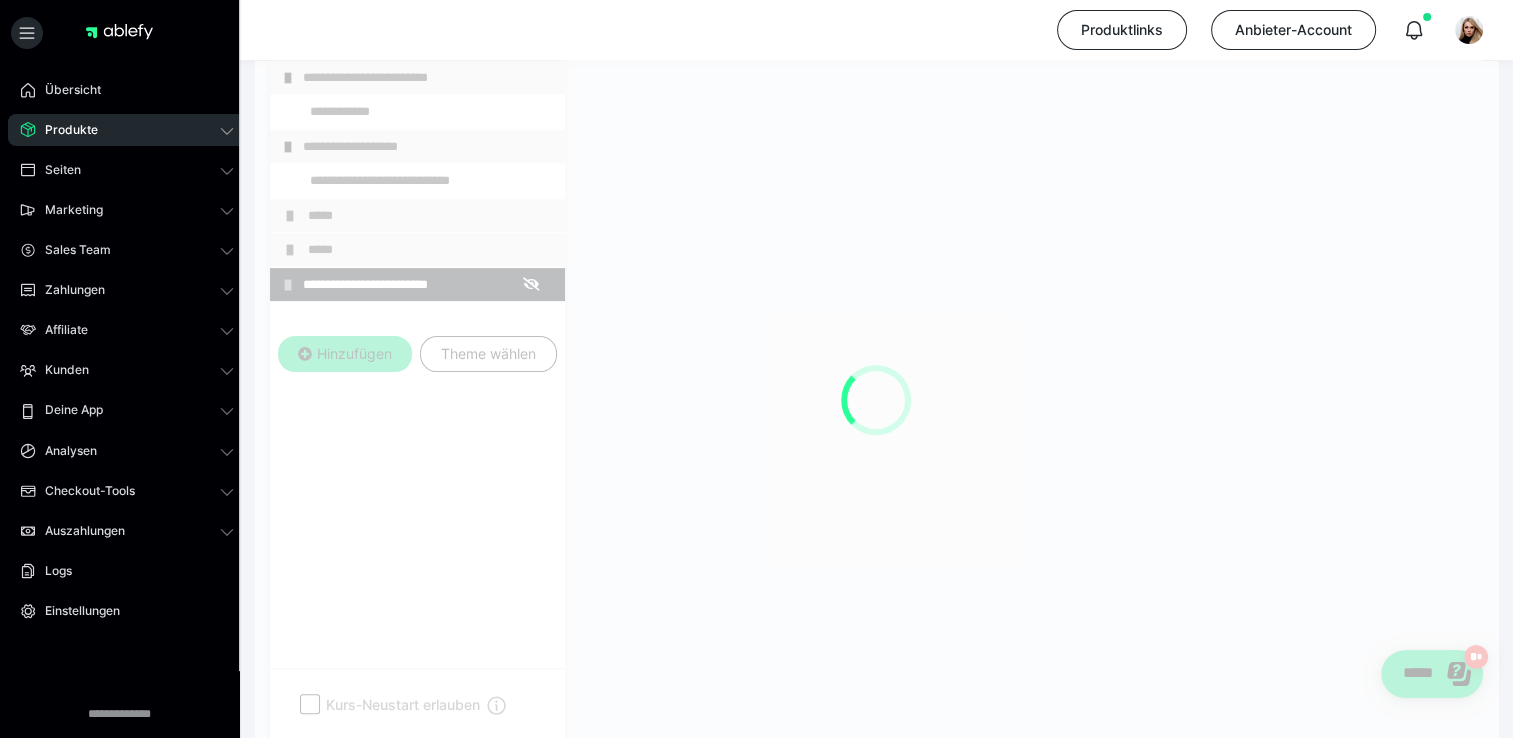 scroll, scrollTop: 649, scrollLeft: 0, axis: vertical 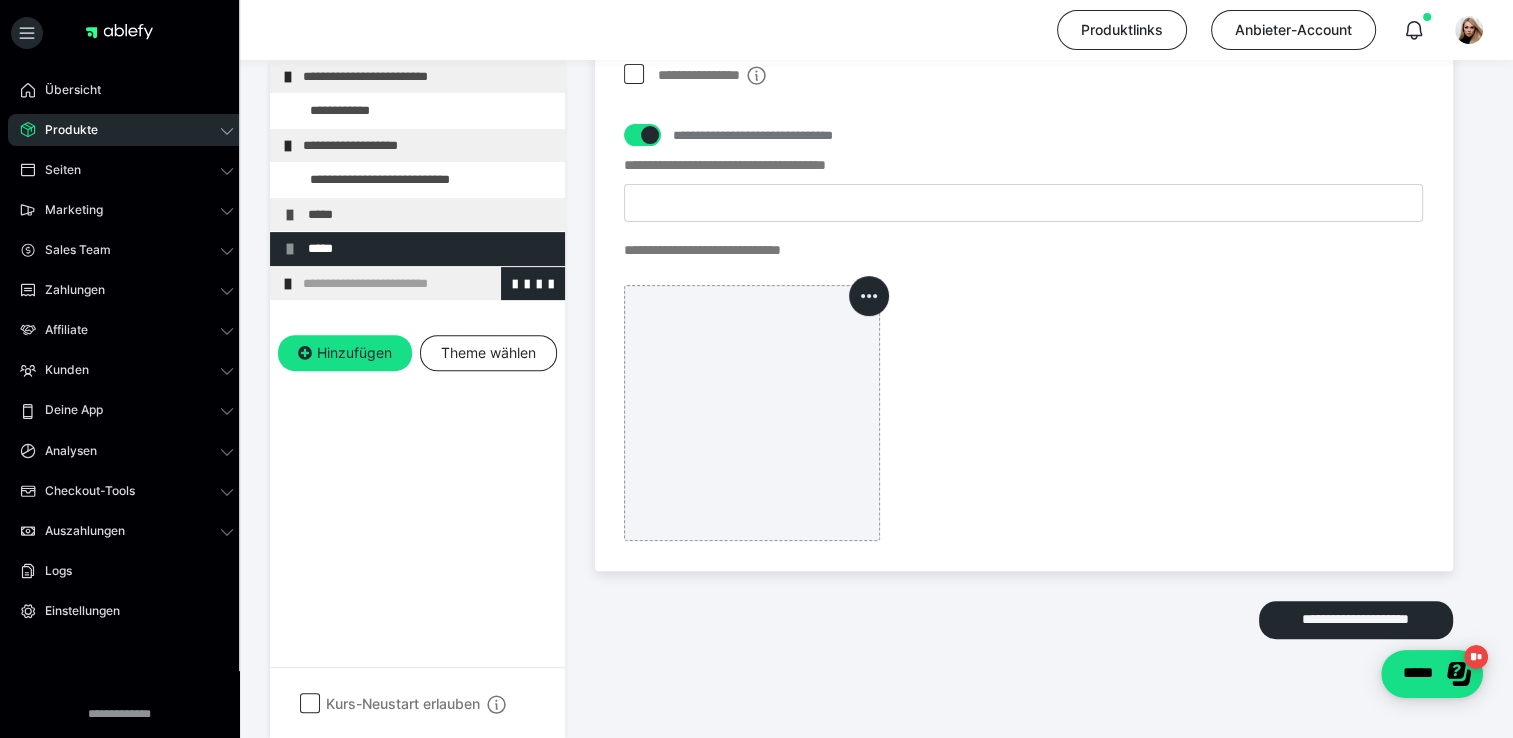 click at bounding box center [288, 284] 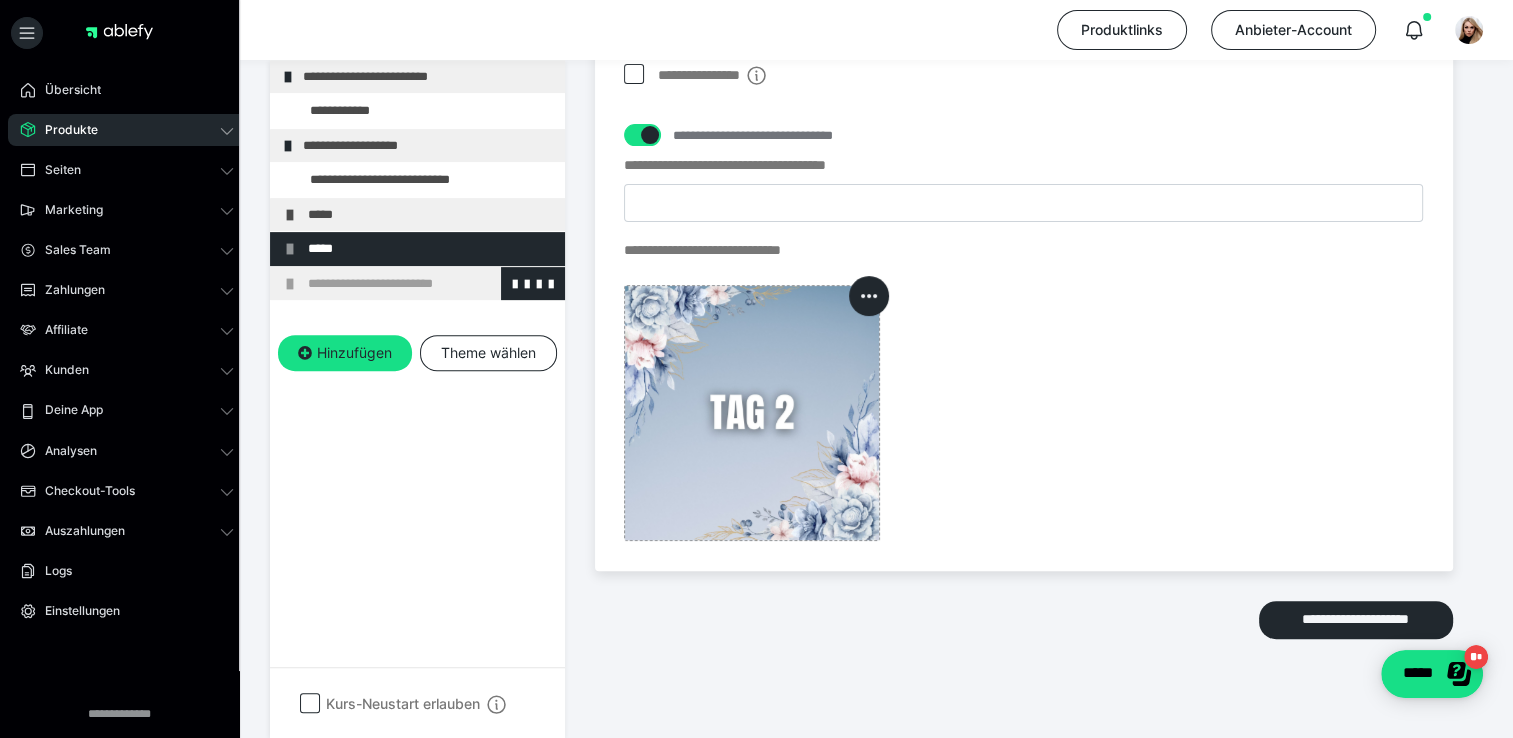 click on "**********" at bounding box center (431, 284) 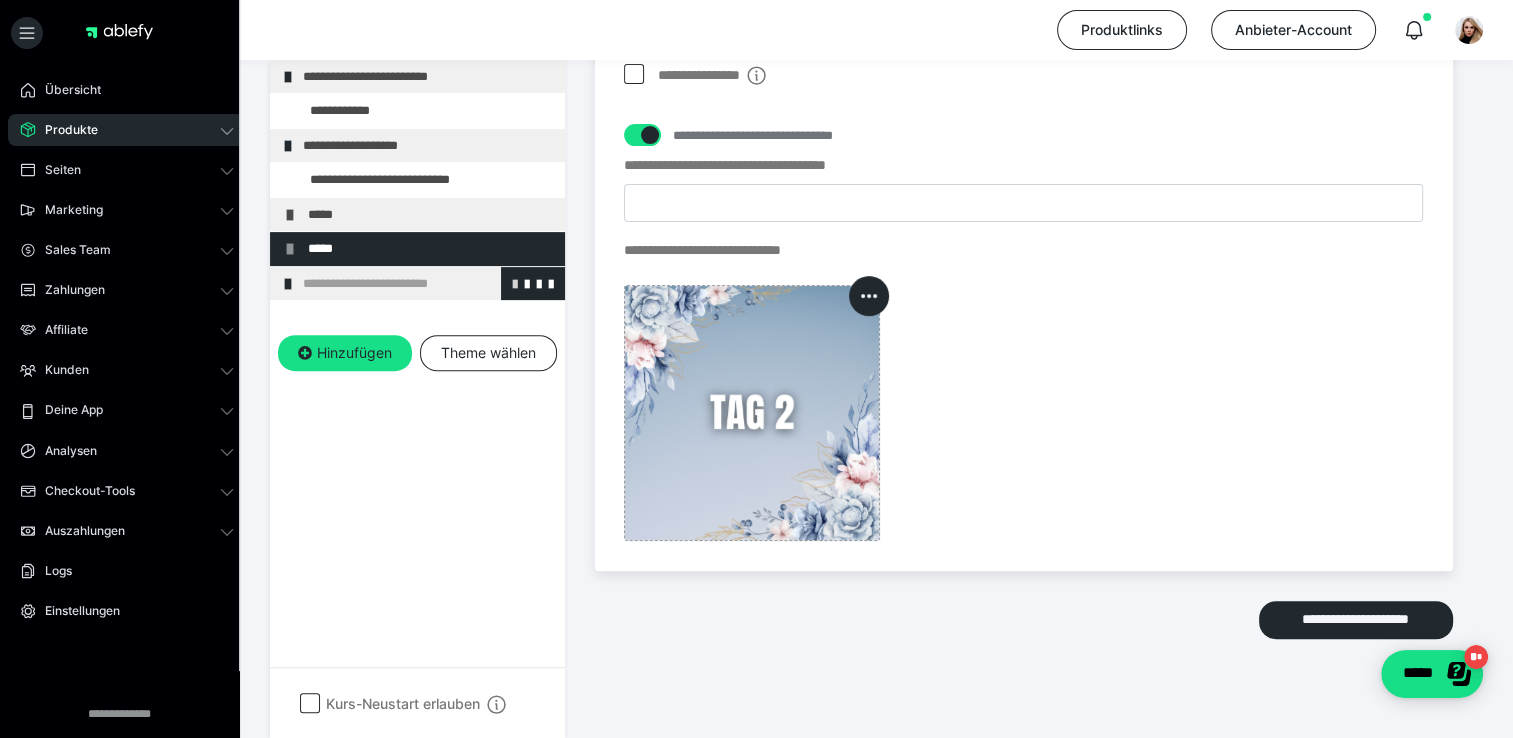 click at bounding box center (515, 283) 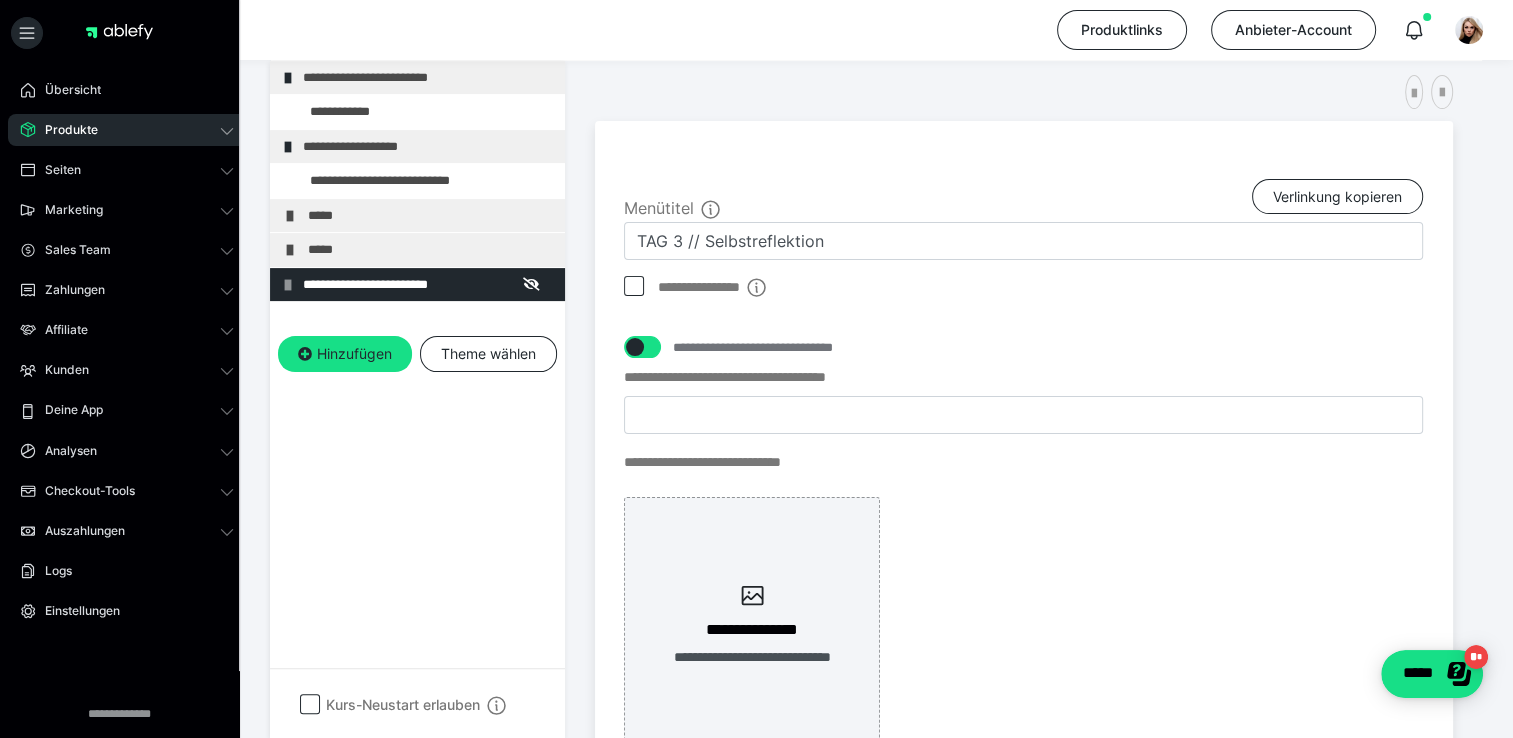 scroll, scrollTop: 649, scrollLeft: 0, axis: vertical 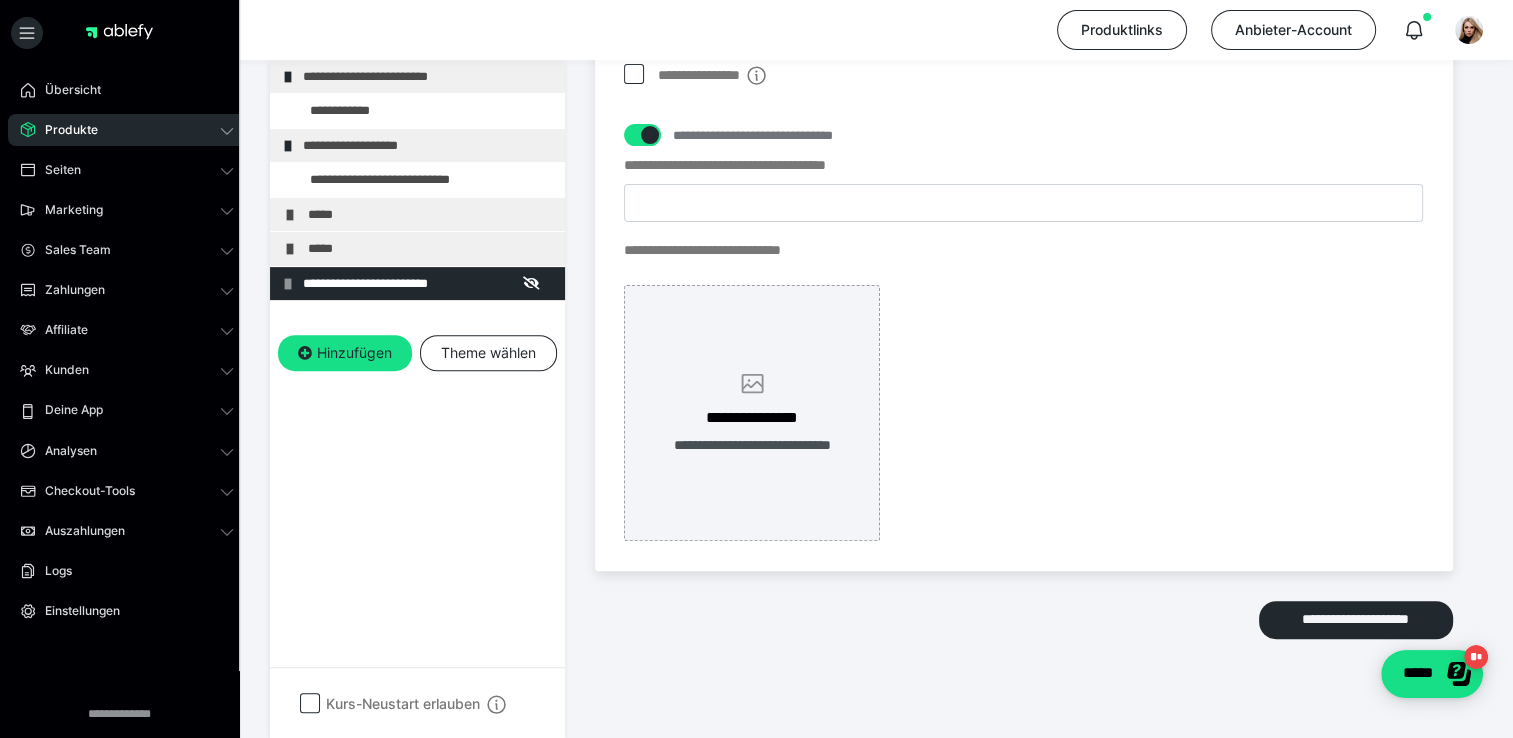 click on "**********" at bounding box center [752, 413] 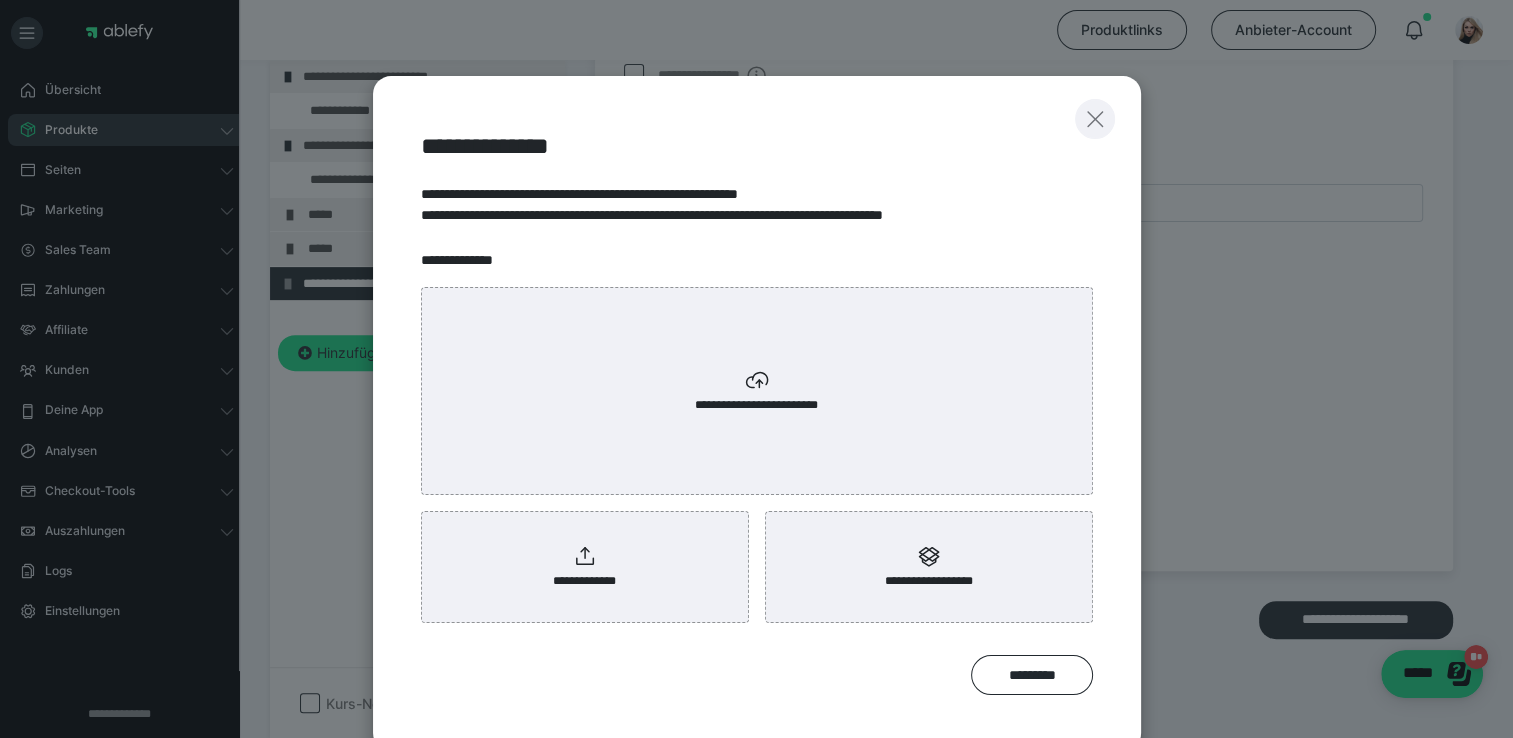 drag, startPoint x: 1090, startPoint y: 119, endPoint x: 966, endPoint y: 162, distance: 131.24405 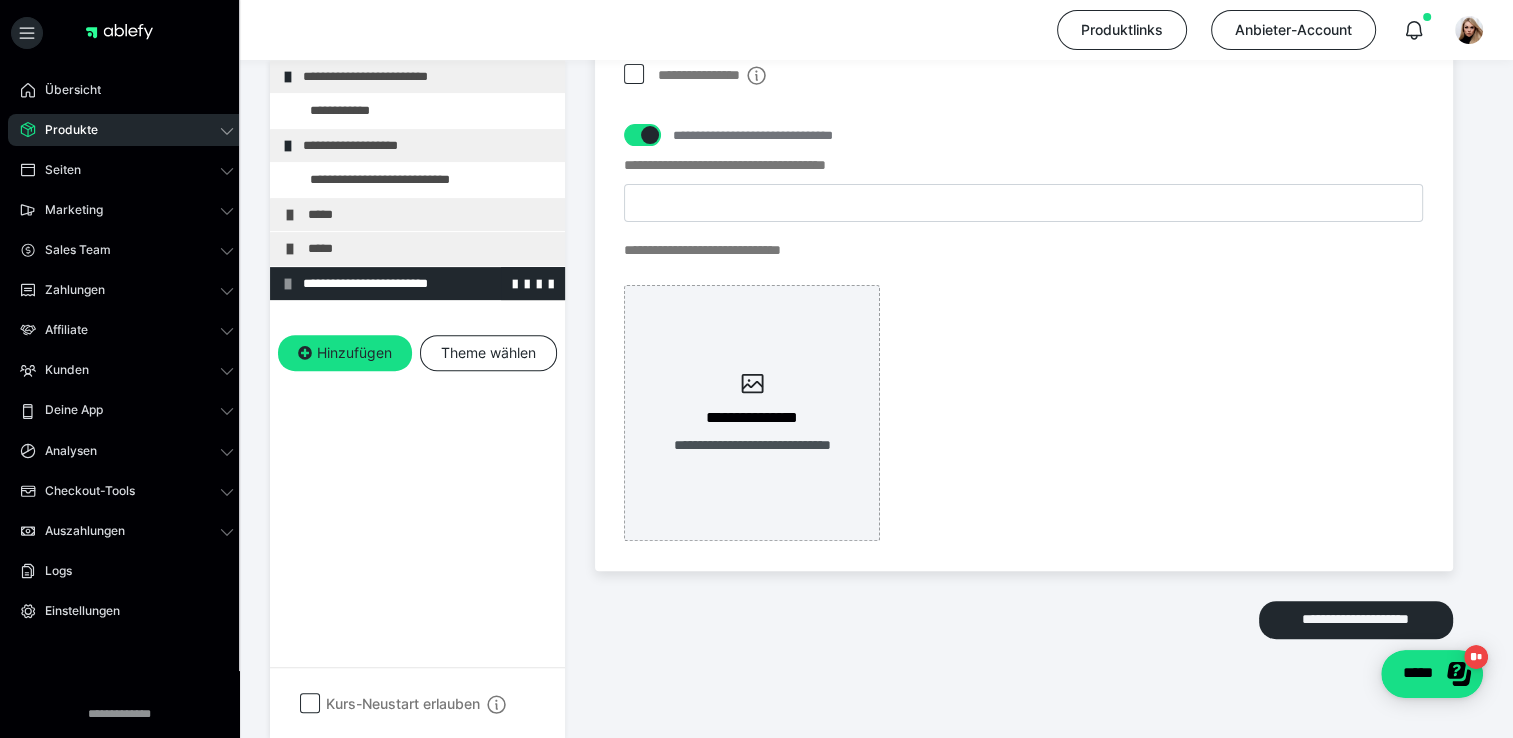 click on "**********" at bounding box center (426, 284) 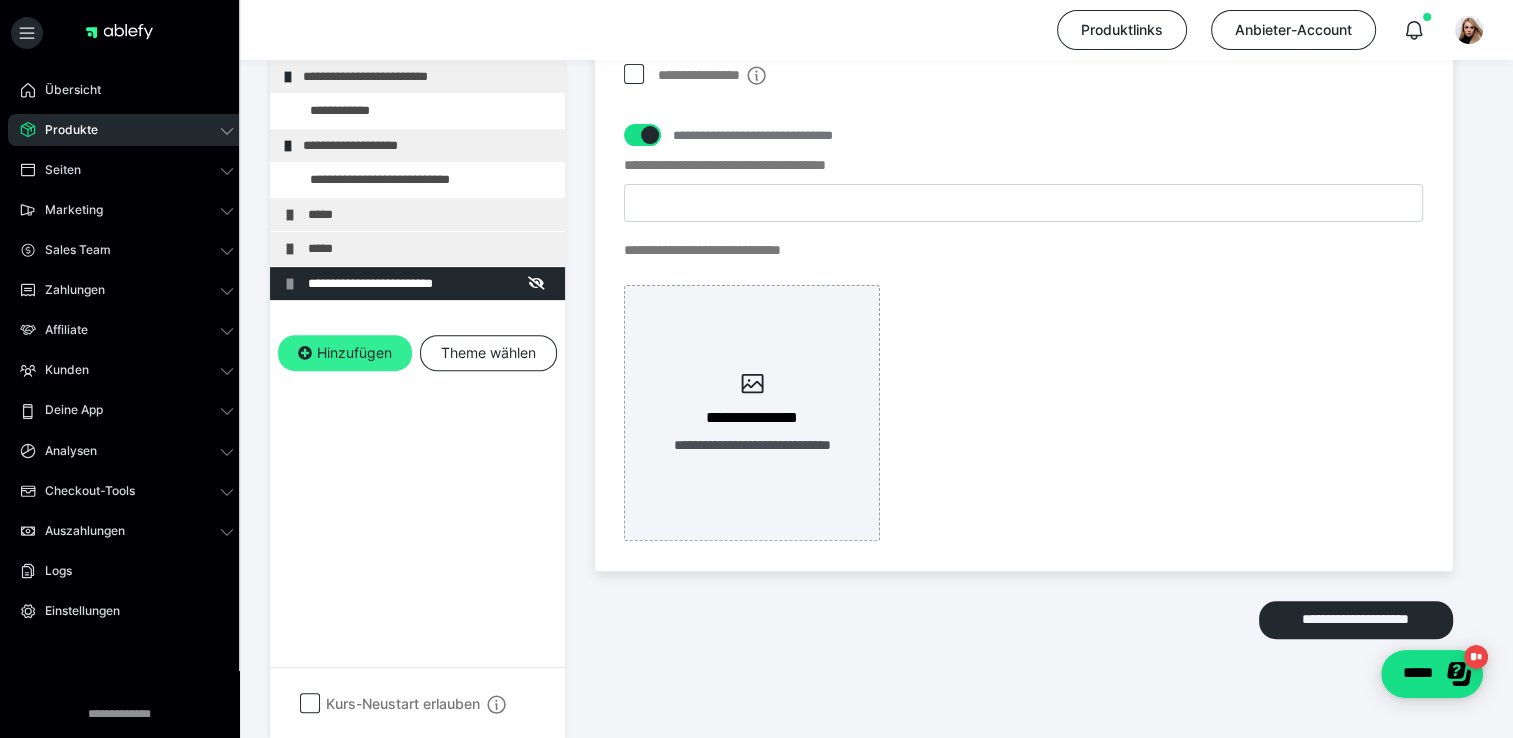 click on "Hinzufügen" at bounding box center [345, 354] 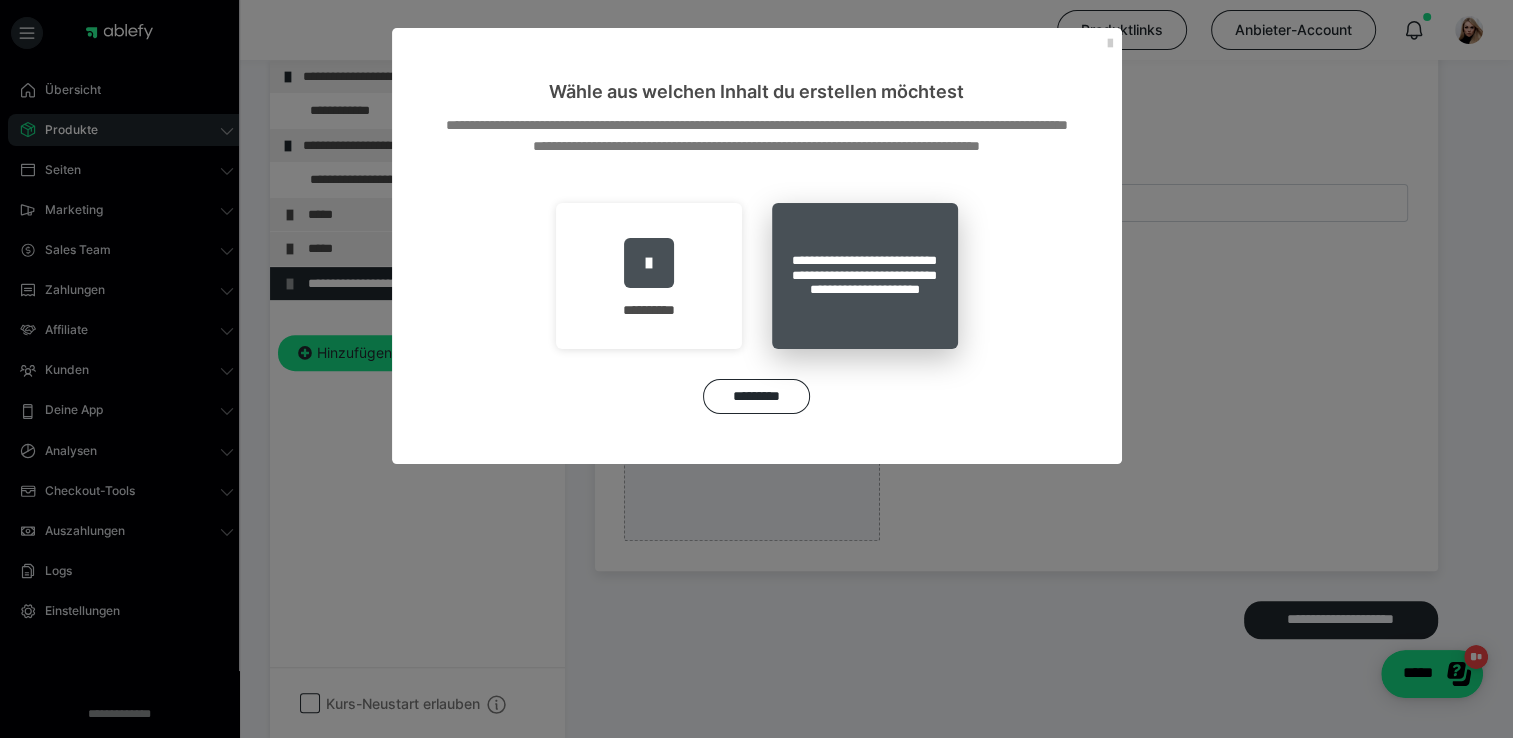 click on "**********" at bounding box center [865, 276] 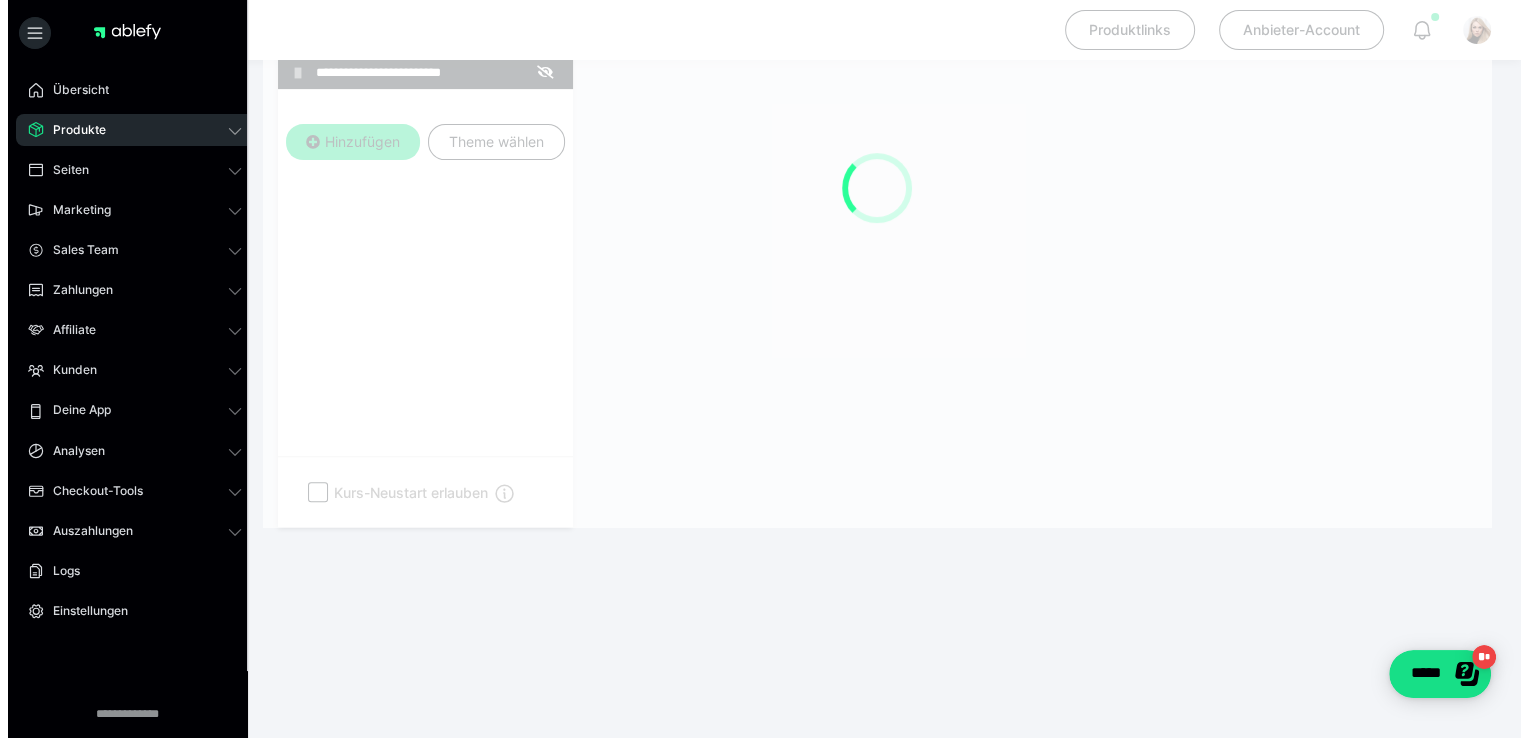 scroll, scrollTop: 437, scrollLeft: 0, axis: vertical 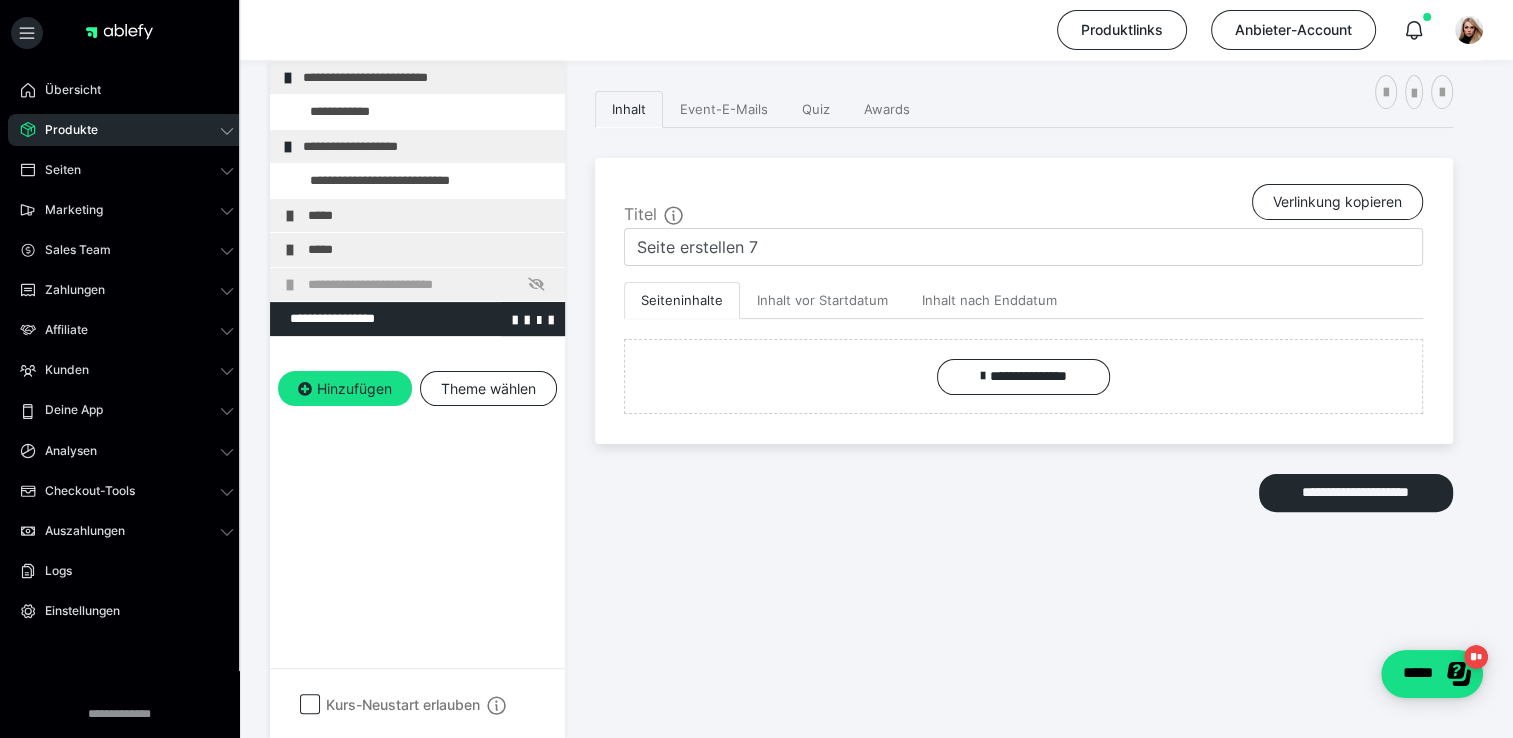 click at bounding box center [365, 319] 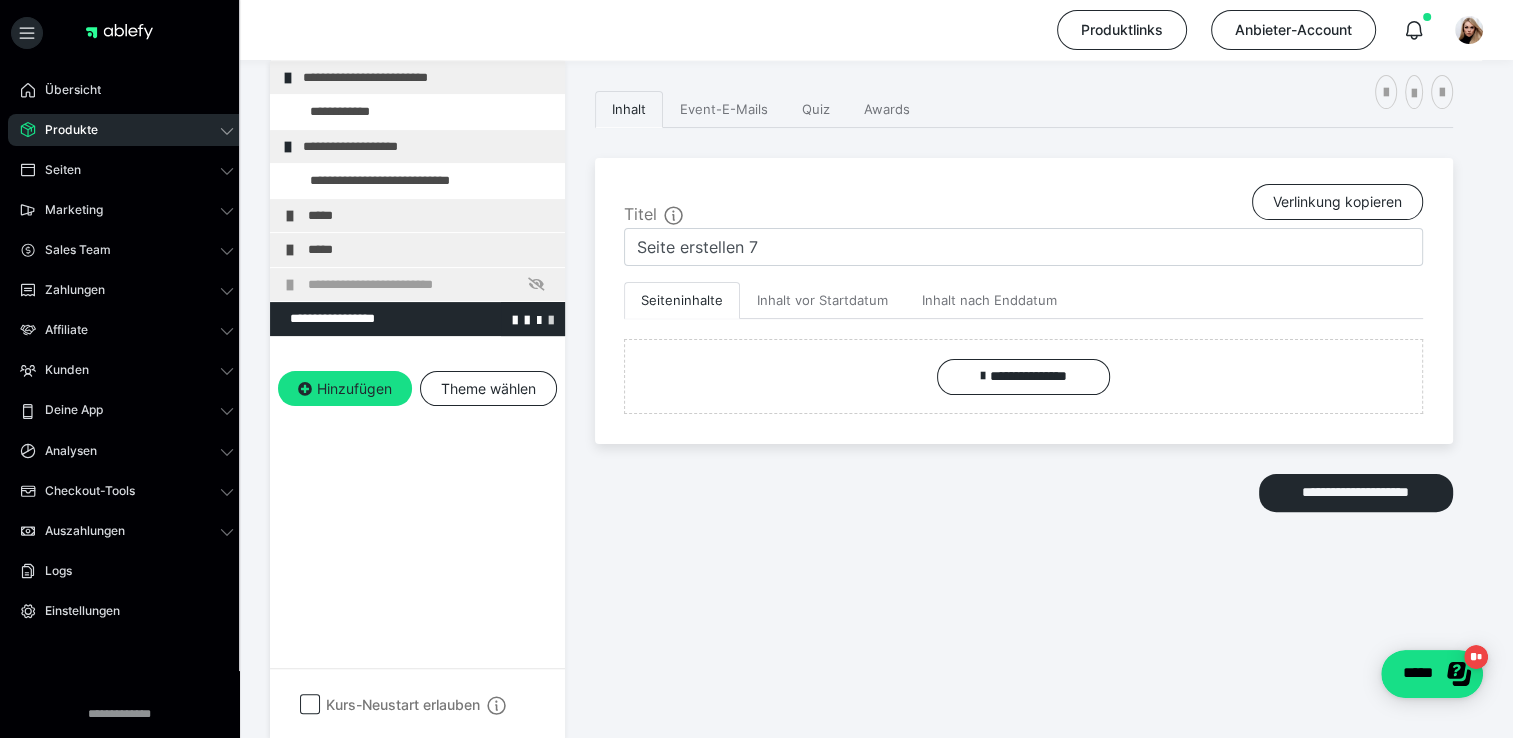 click at bounding box center (551, 319) 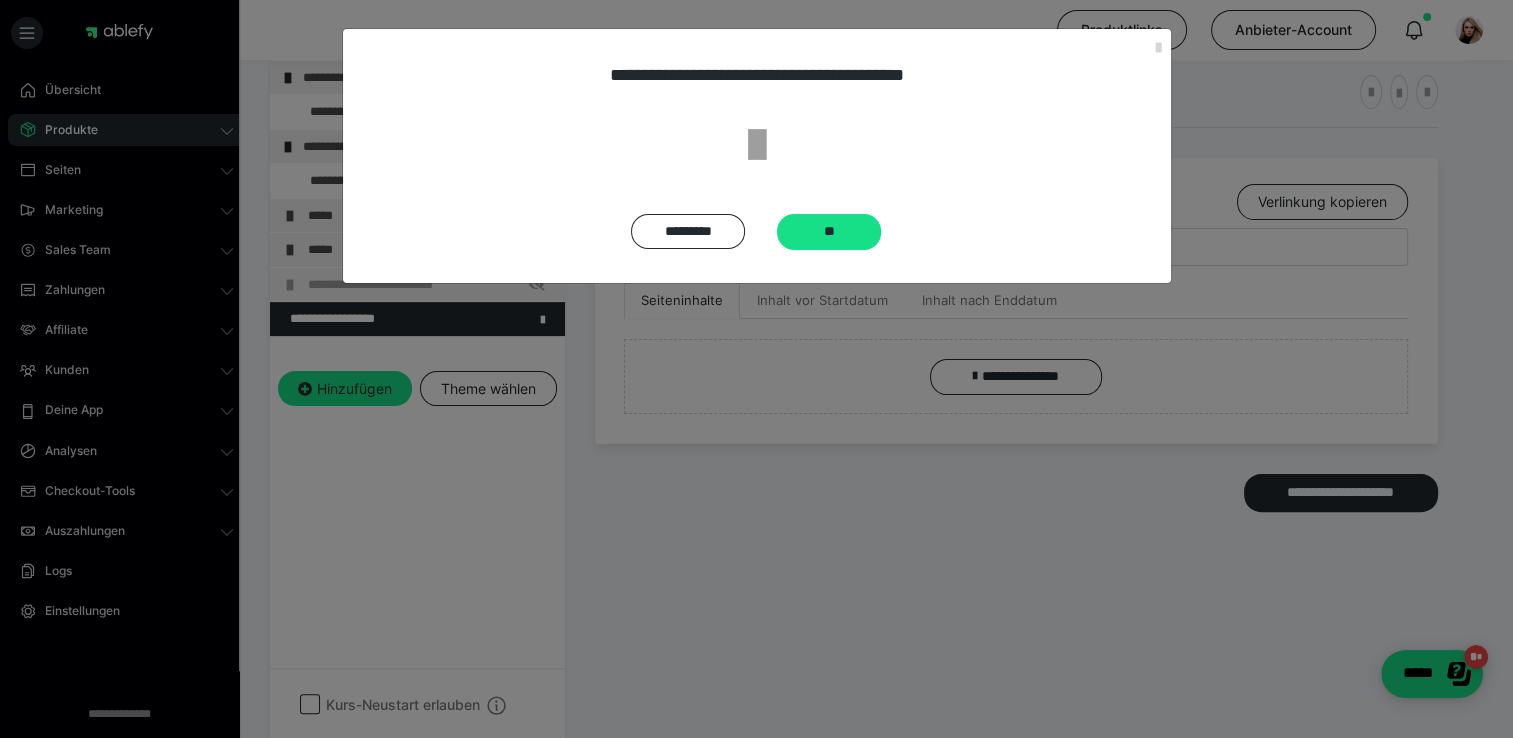 click on "**********" at bounding box center [756, 369] 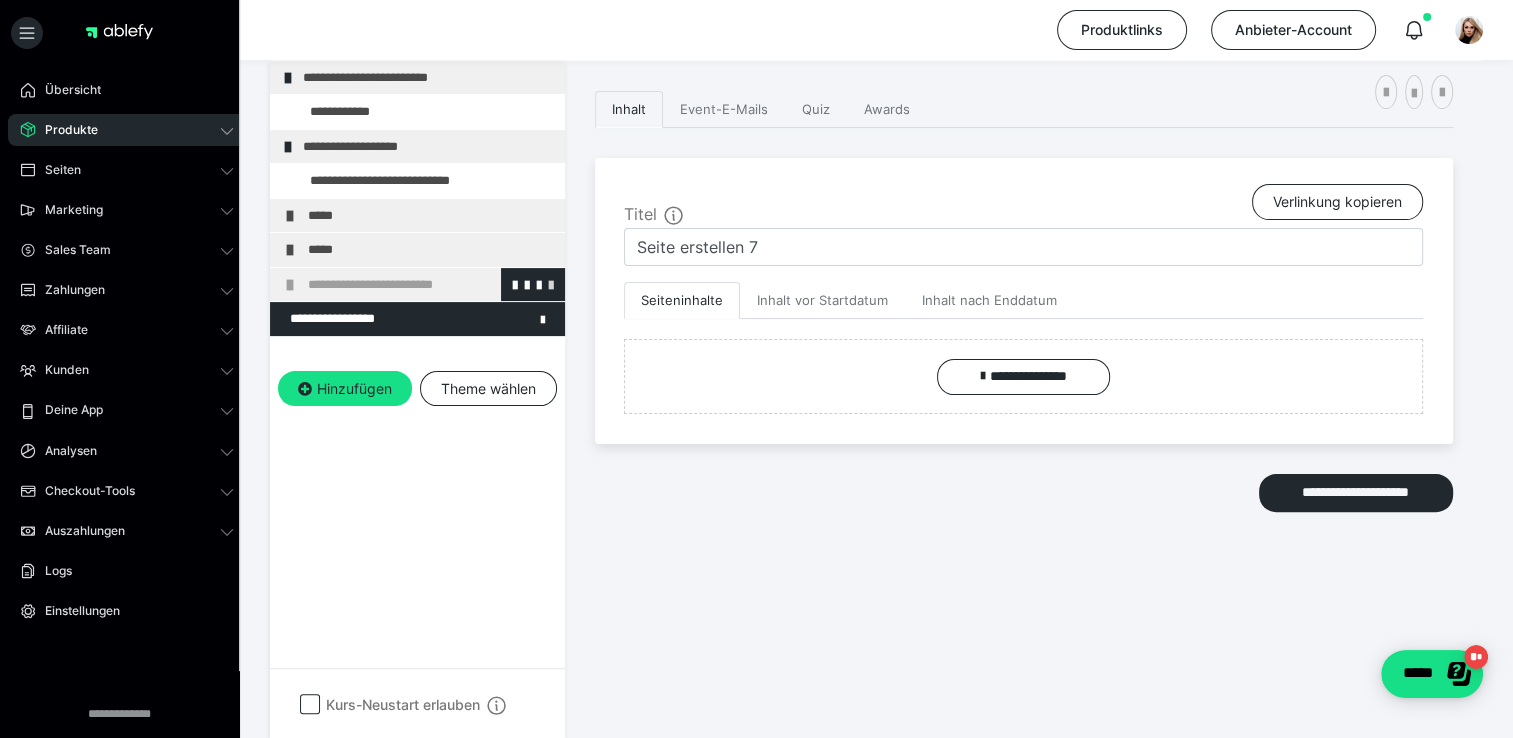 click at bounding box center [551, 284] 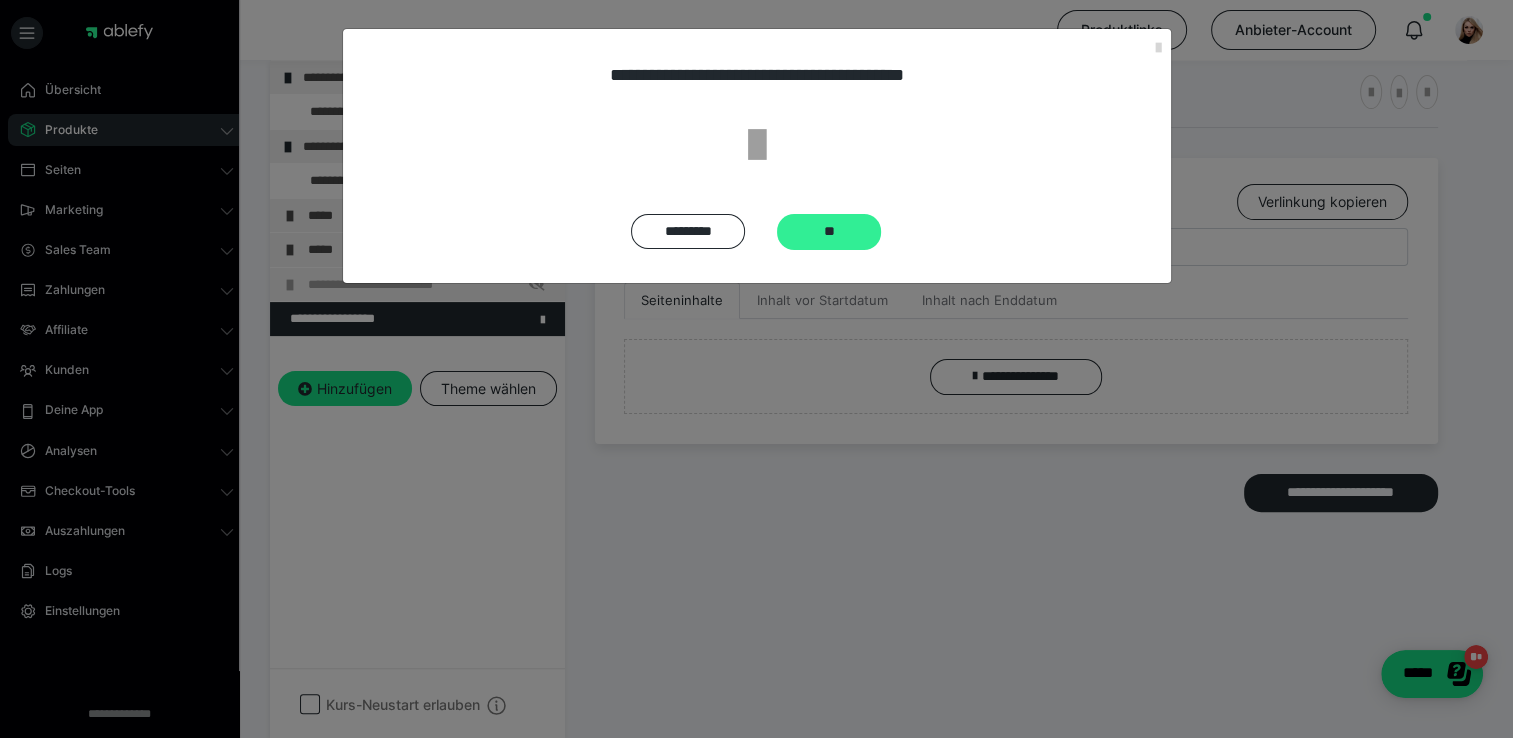 click on "**" at bounding box center (829, 232) 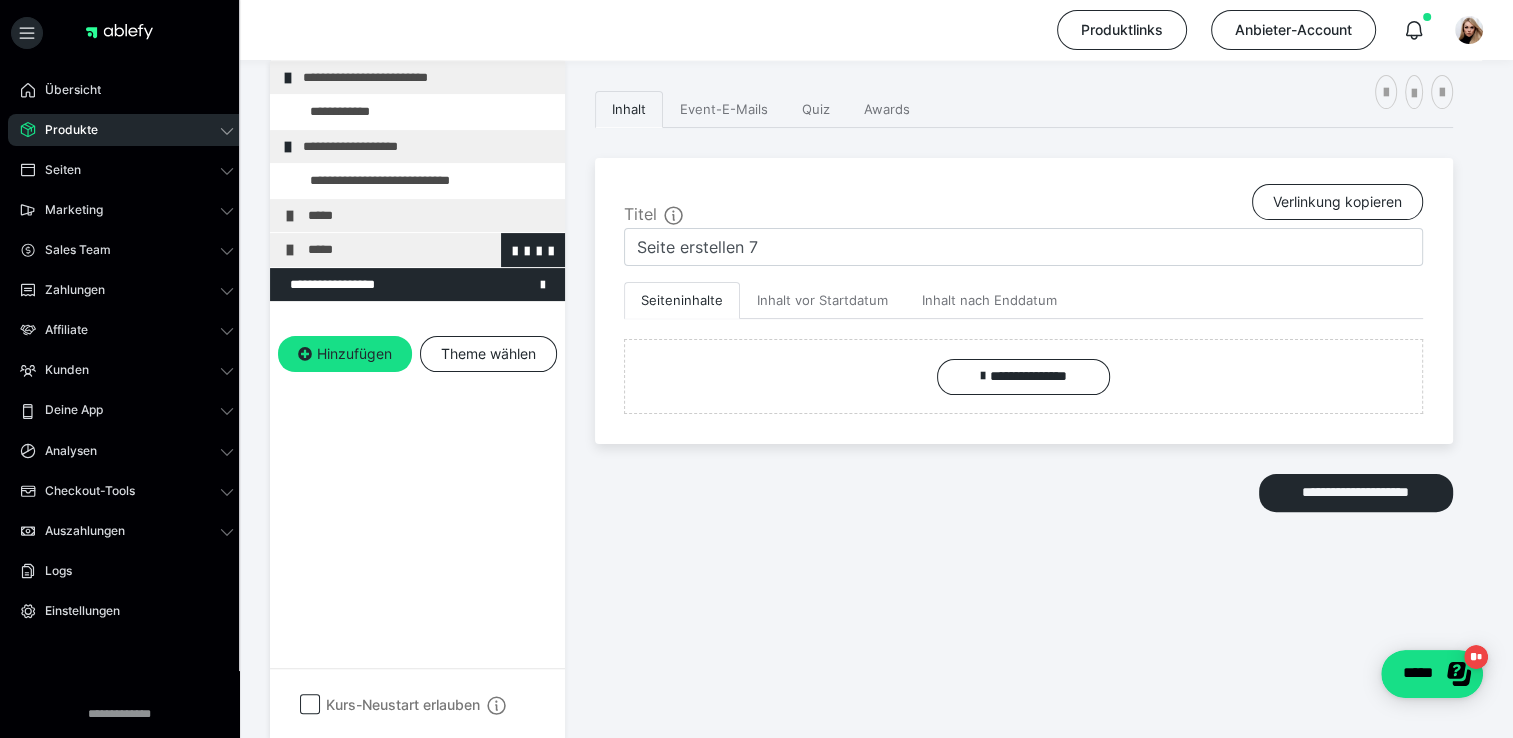 click on "*****" at bounding box center (431, 250) 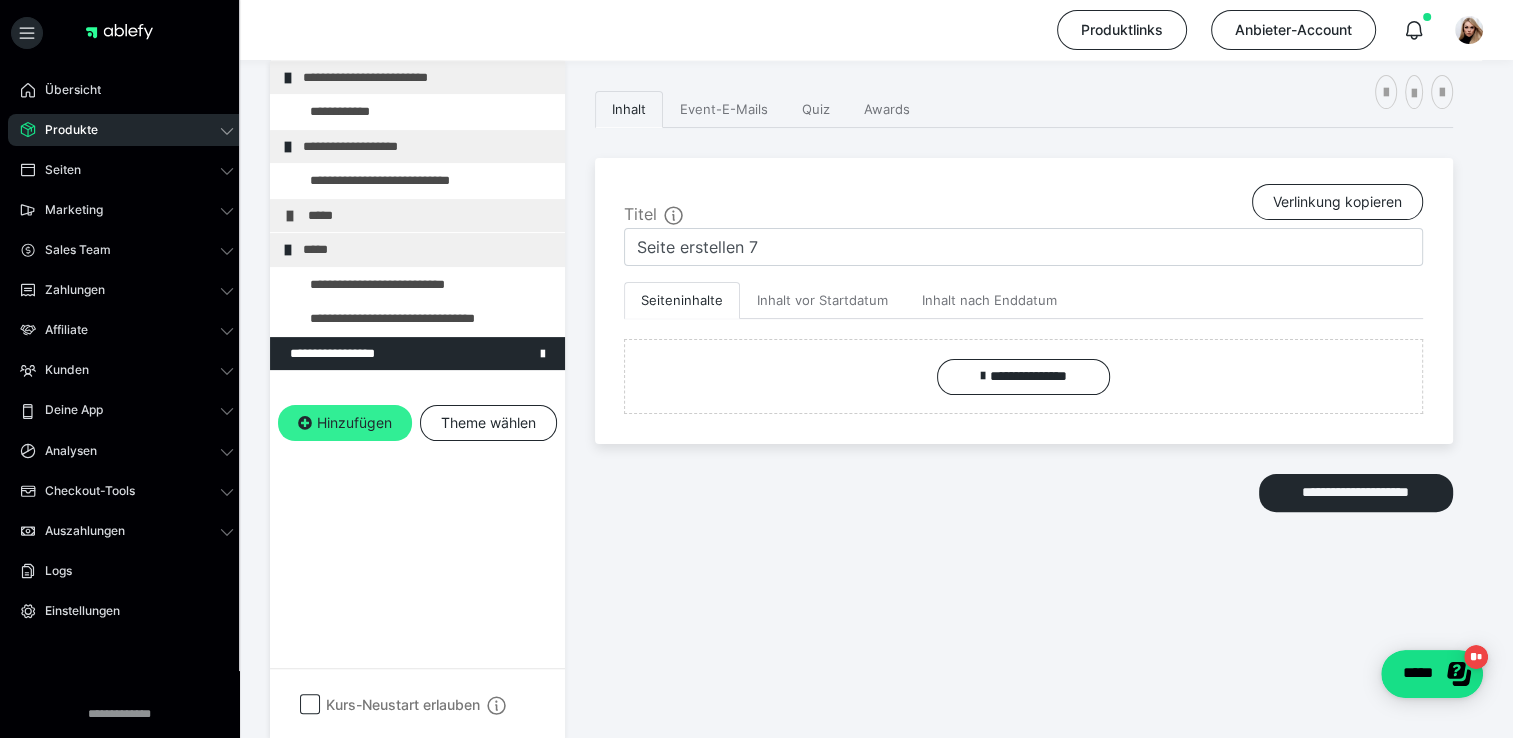 click on "Hinzufügen" at bounding box center [345, 423] 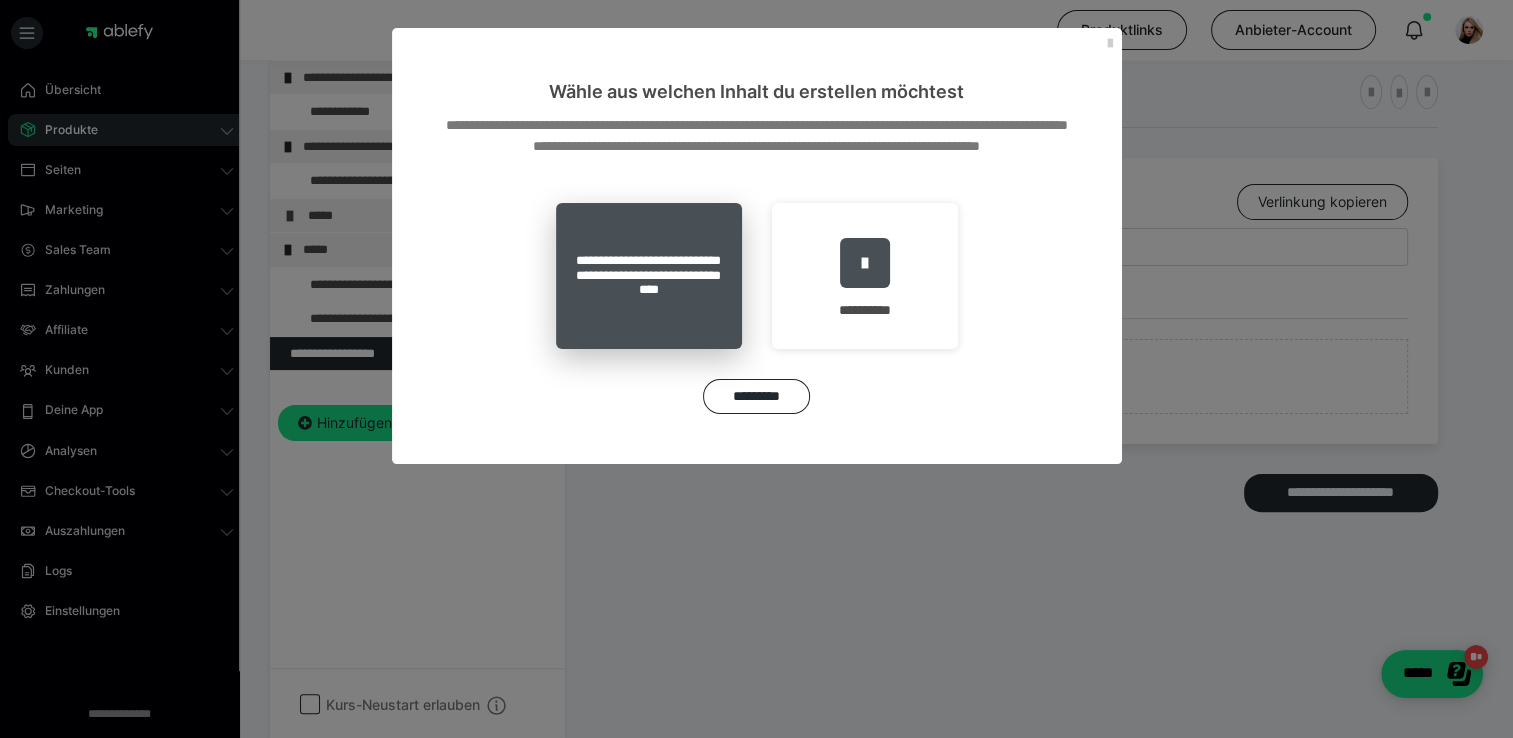 drag, startPoint x: 680, startPoint y: 292, endPoint x: 654, endPoint y: 306, distance: 29.529646 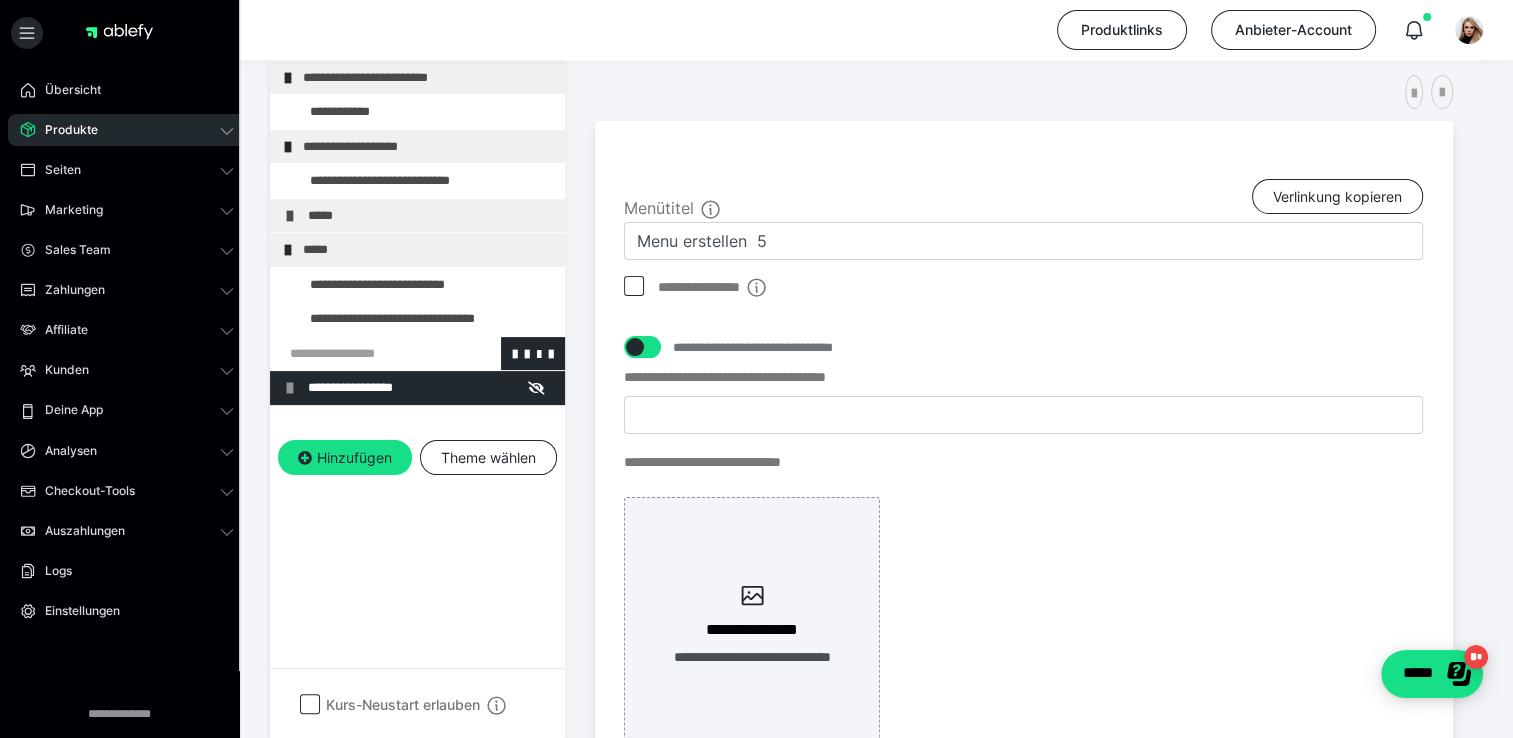 click at bounding box center (365, 354) 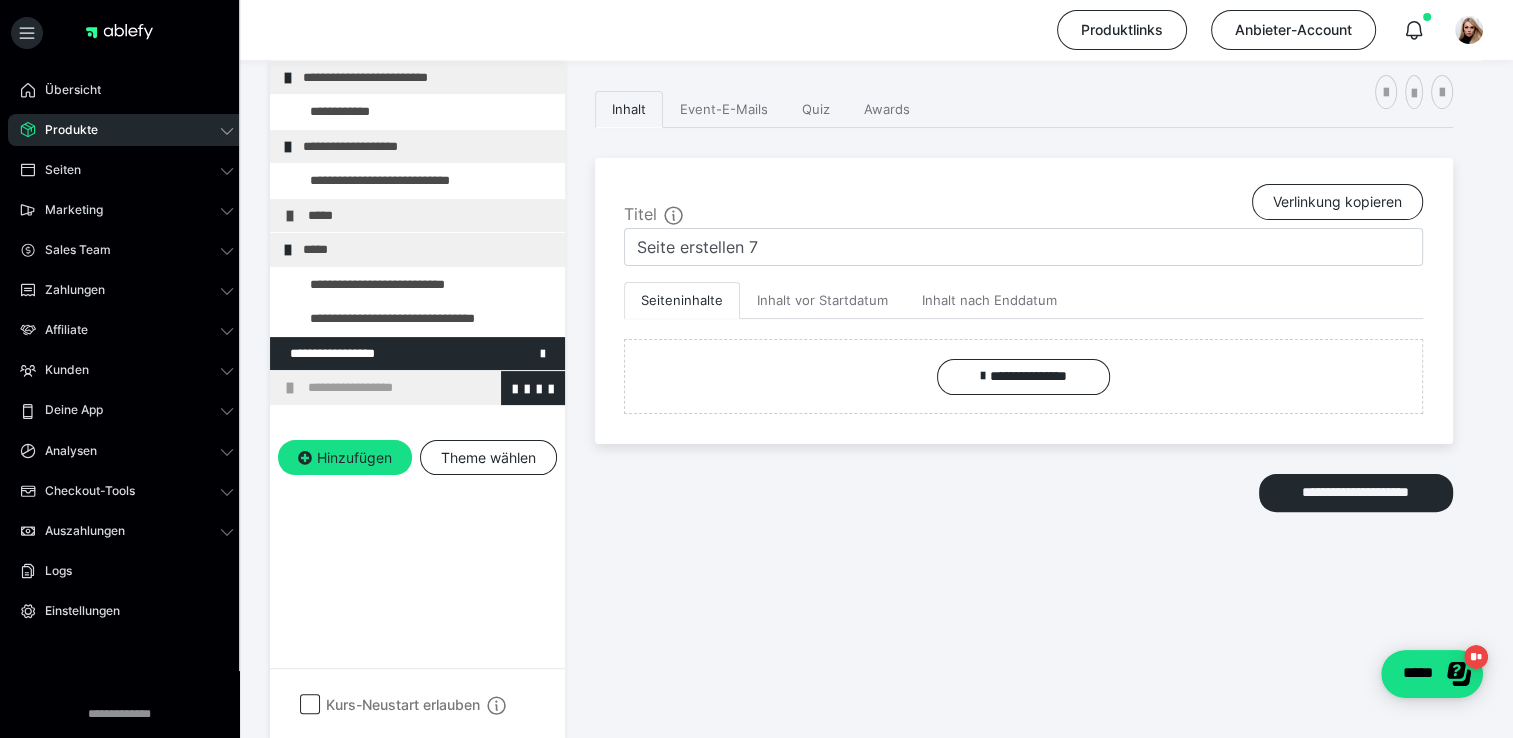 click on "**********" at bounding box center [431, 388] 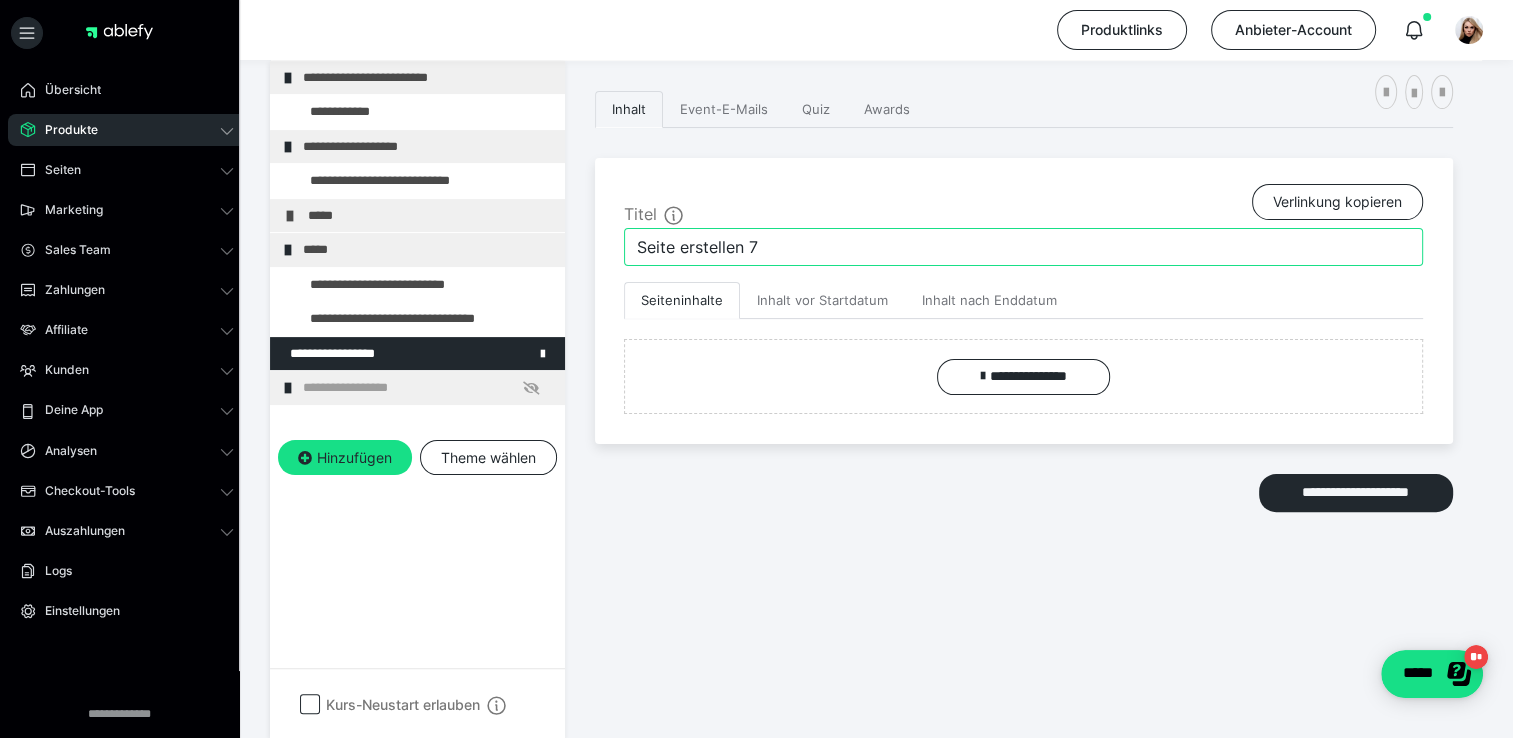 click on "Seite erstellen 7" at bounding box center [1023, 247] 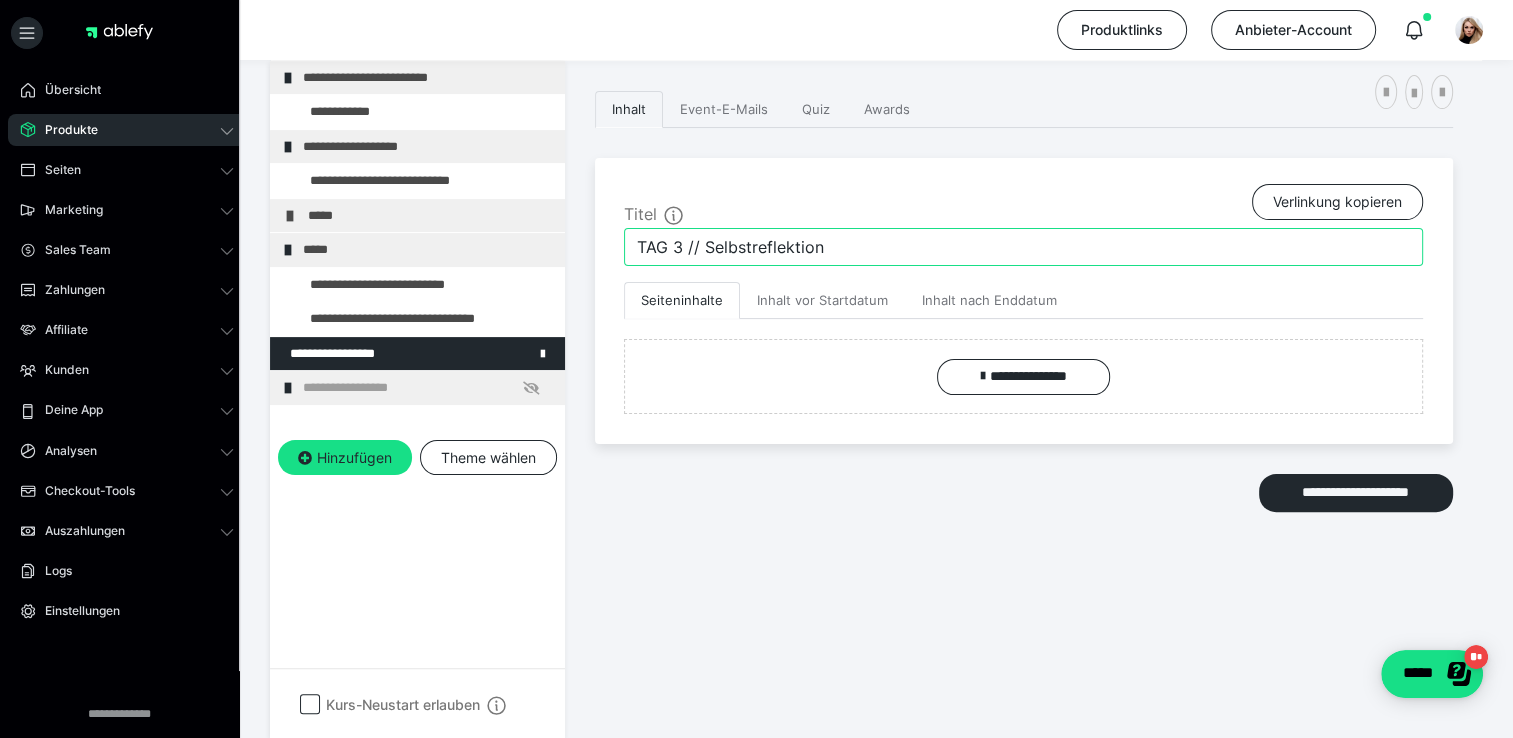 drag, startPoint x: 876, startPoint y: 242, endPoint x: 704, endPoint y: 248, distance: 172.10461 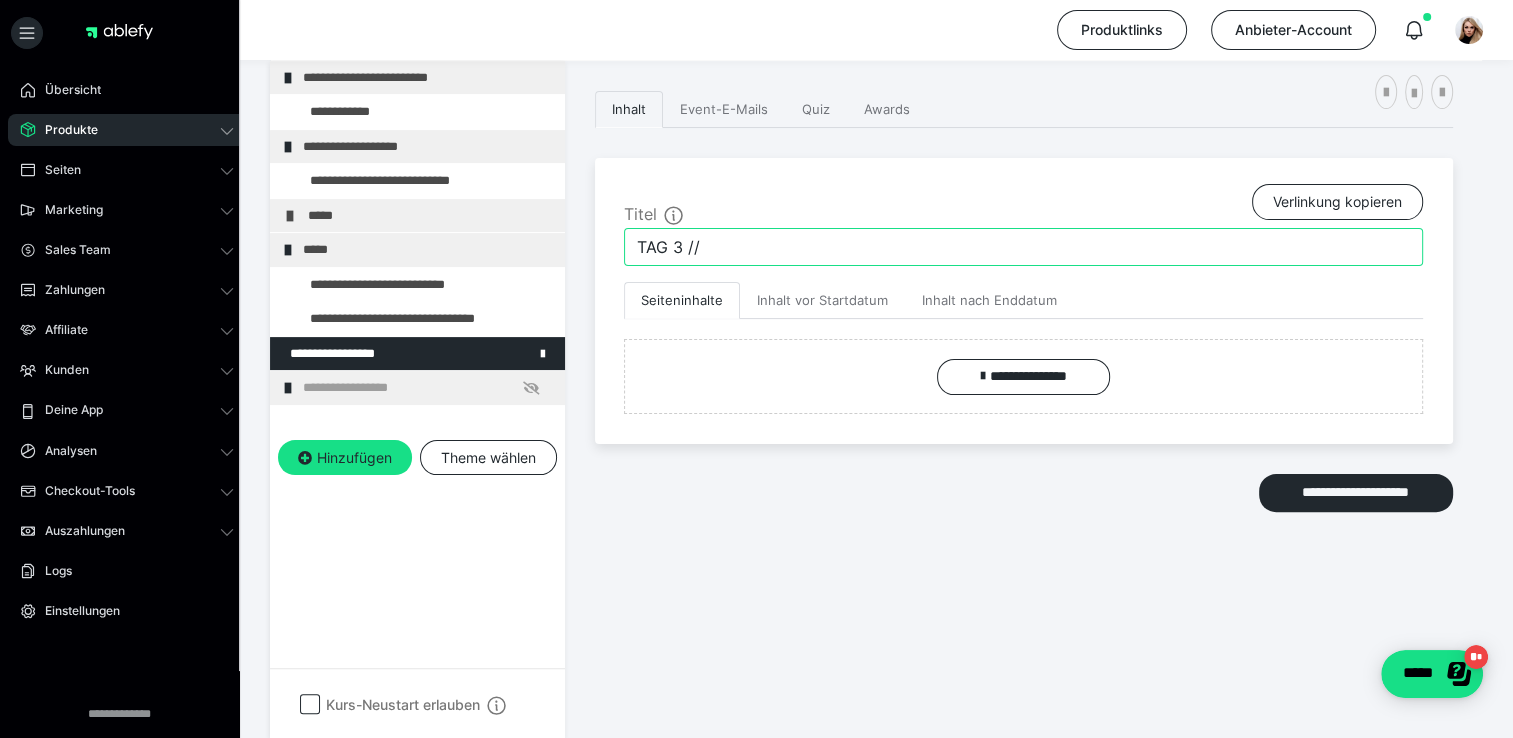 drag, startPoint x: 707, startPoint y: 244, endPoint x: 685, endPoint y: 245, distance: 22.022715 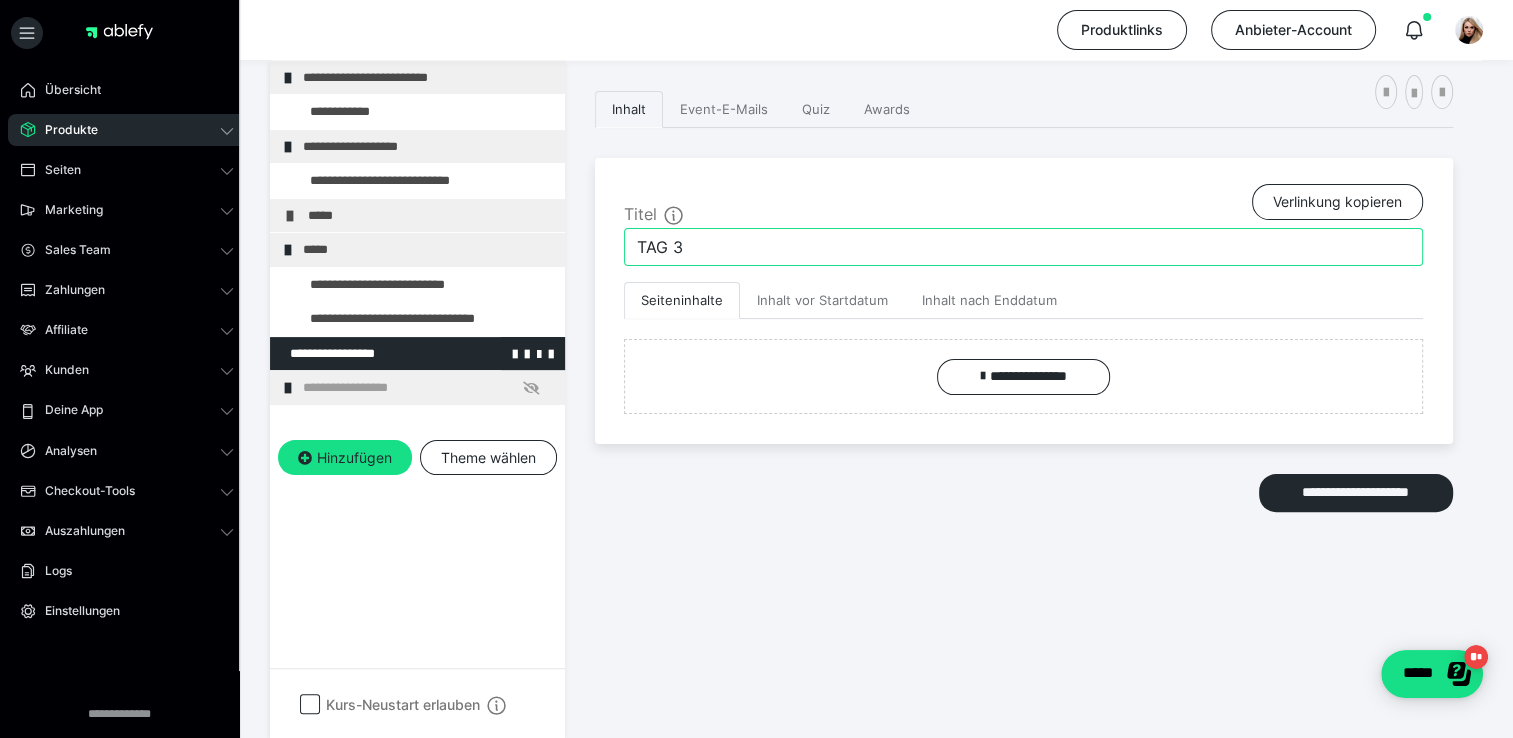 type on "TAG 3" 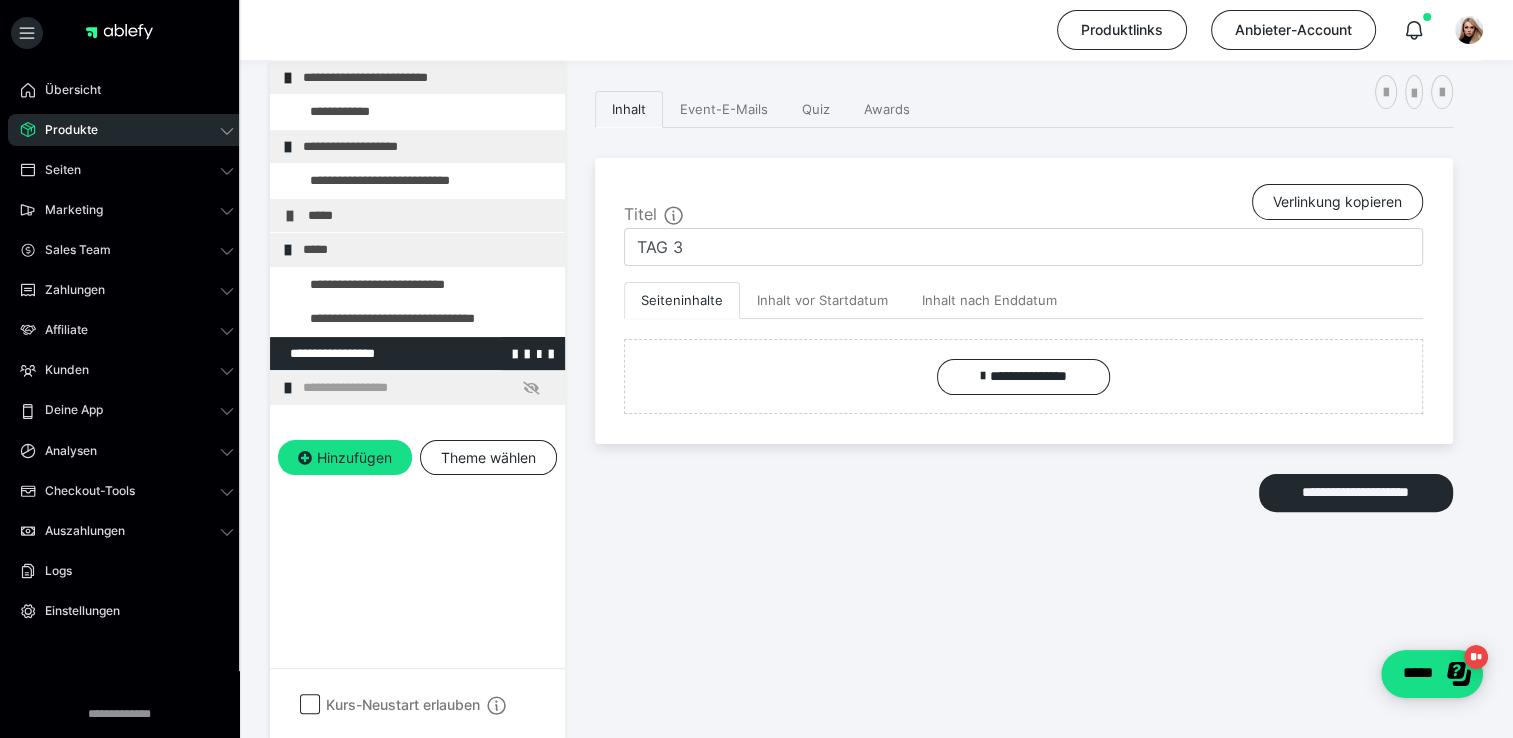 click at bounding box center (365, 354) 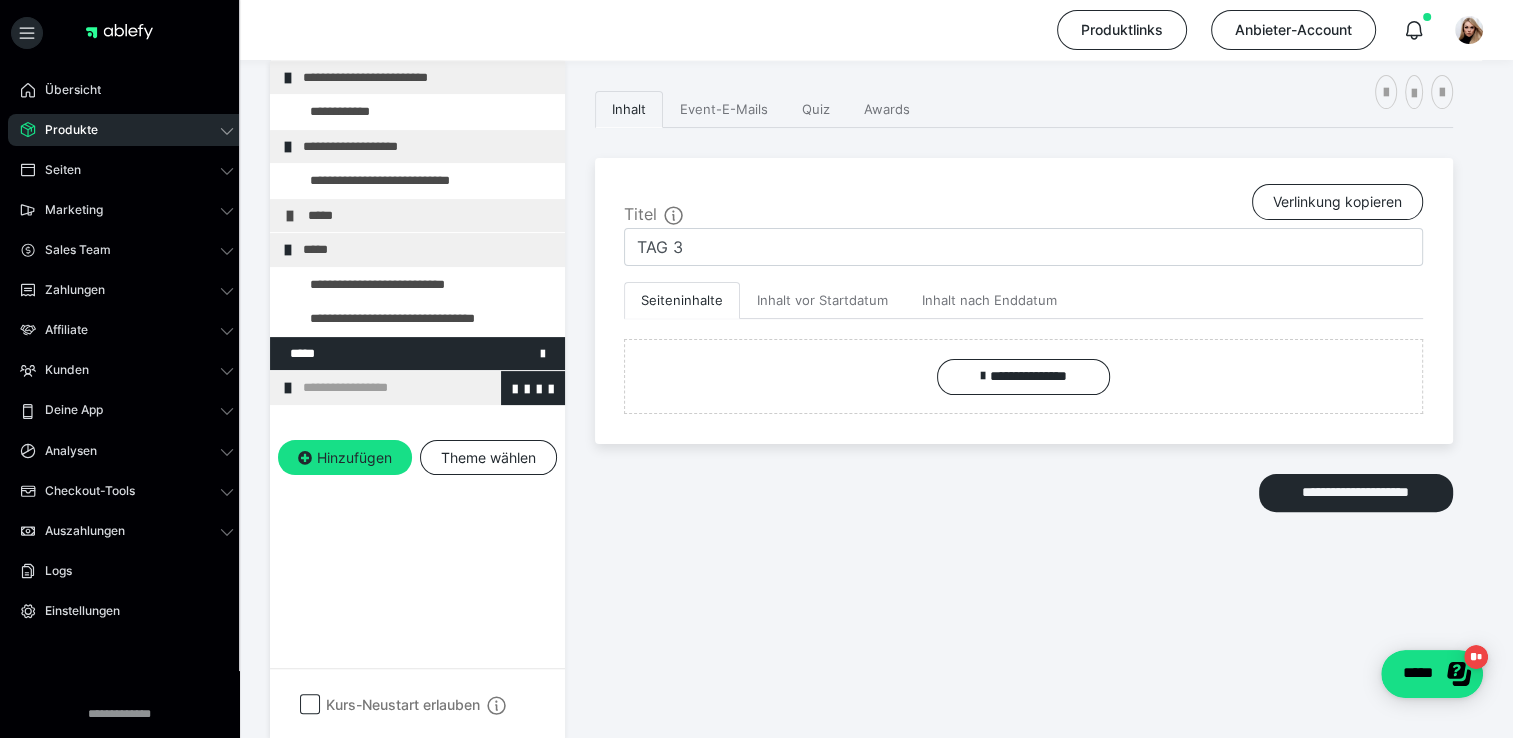 click on "**********" at bounding box center (426, 388) 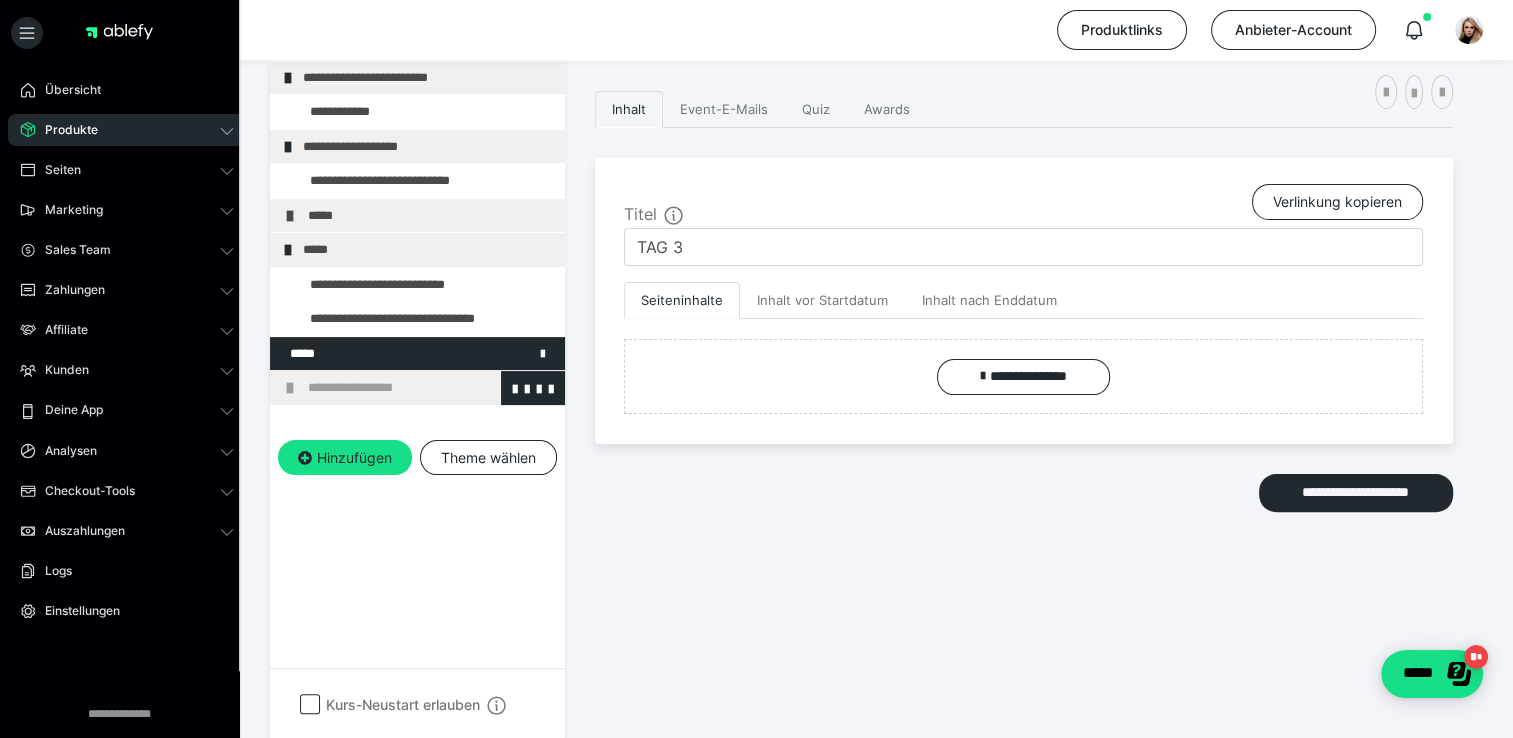 click on "**********" at bounding box center (431, 388) 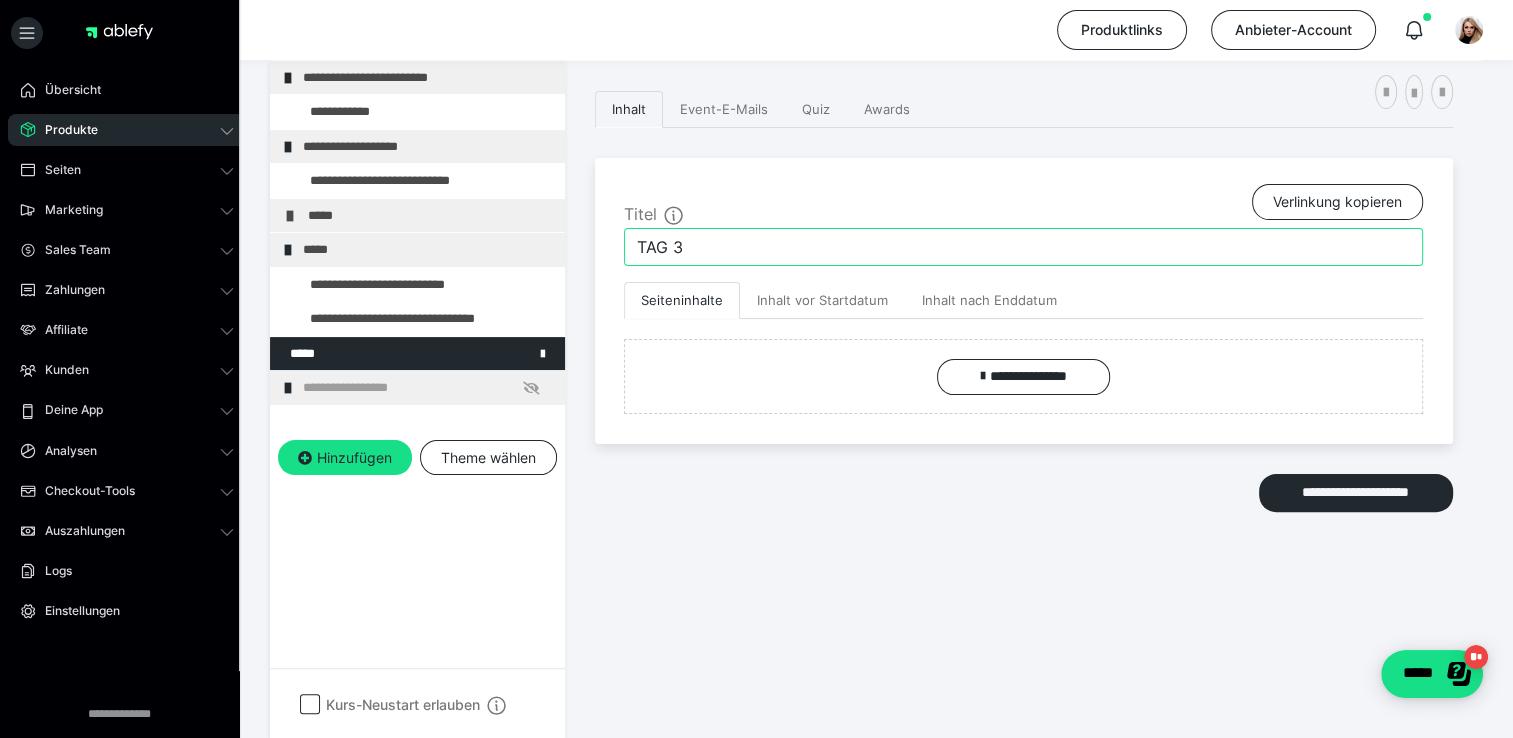 click on "TAG 3" at bounding box center (1023, 247) 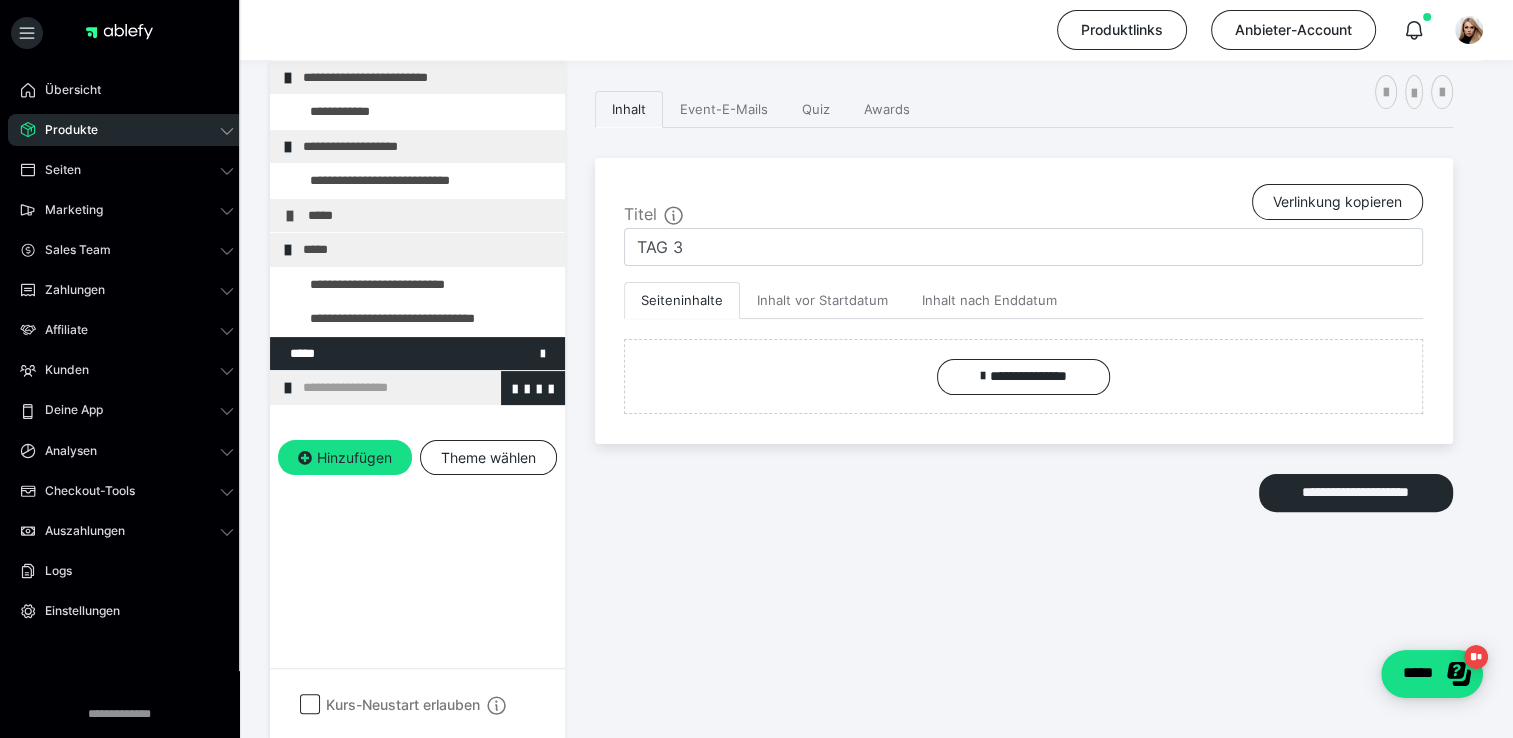 click on "**********" at bounding box center [426, 388] 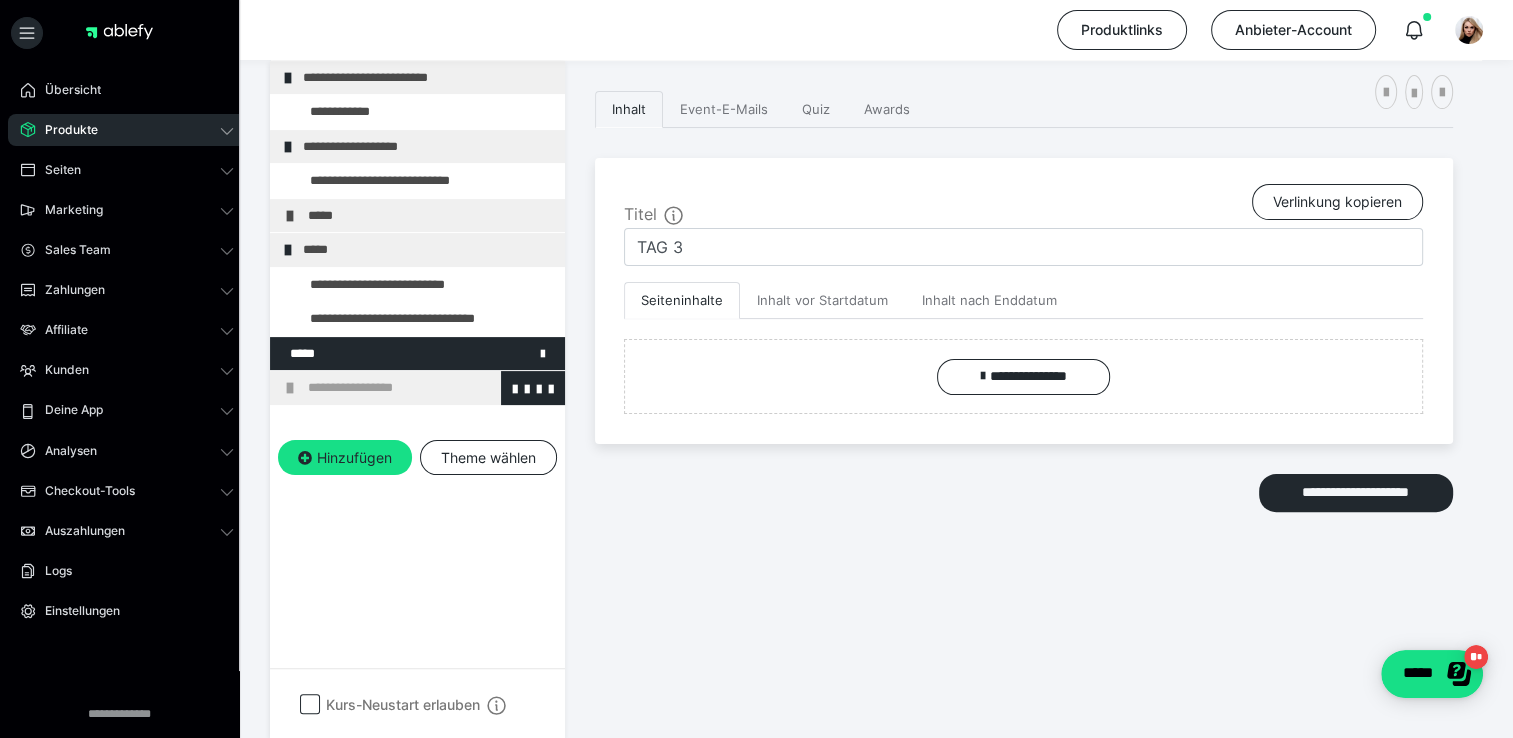 click on "**********" at bounding box center [431, 388] 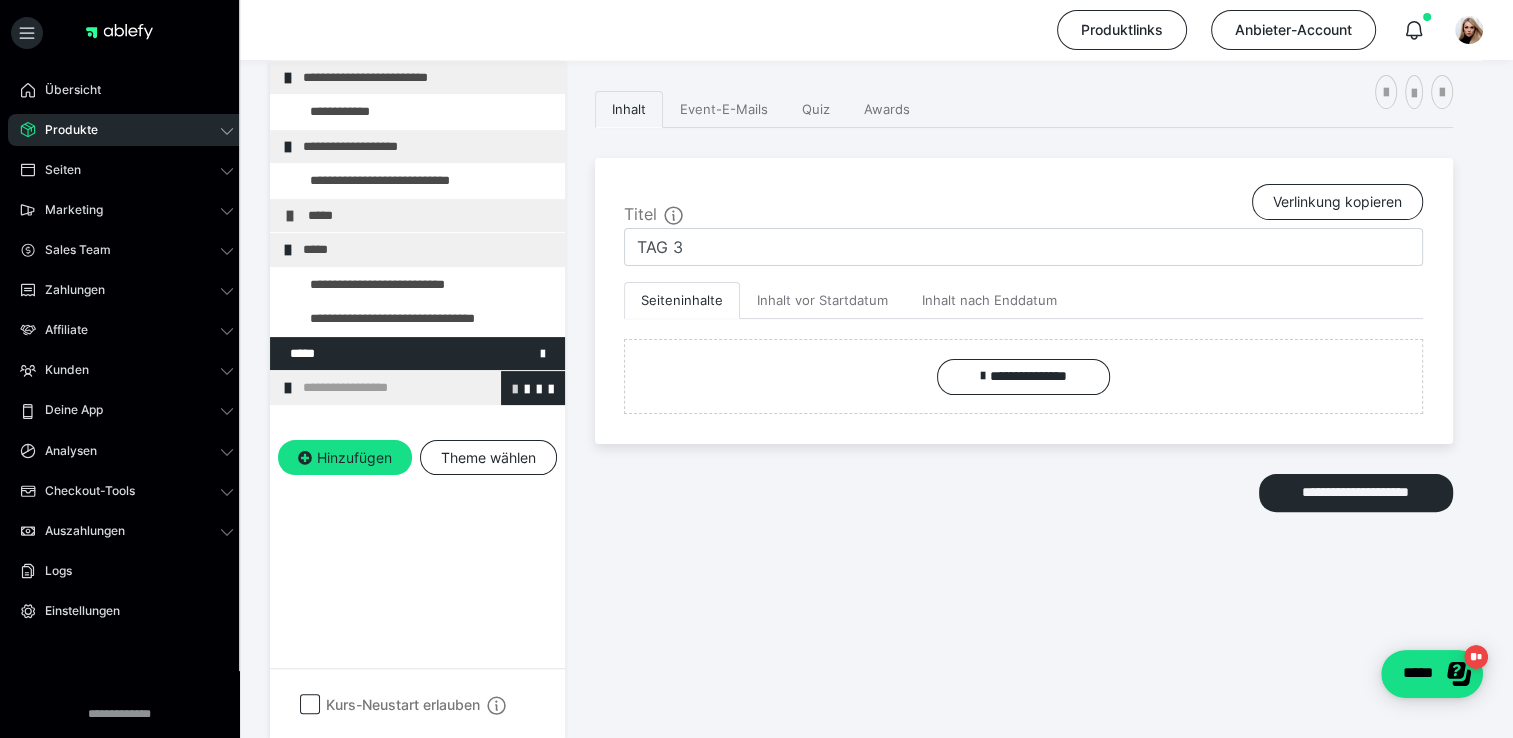 click at bounding box center [515, 388] 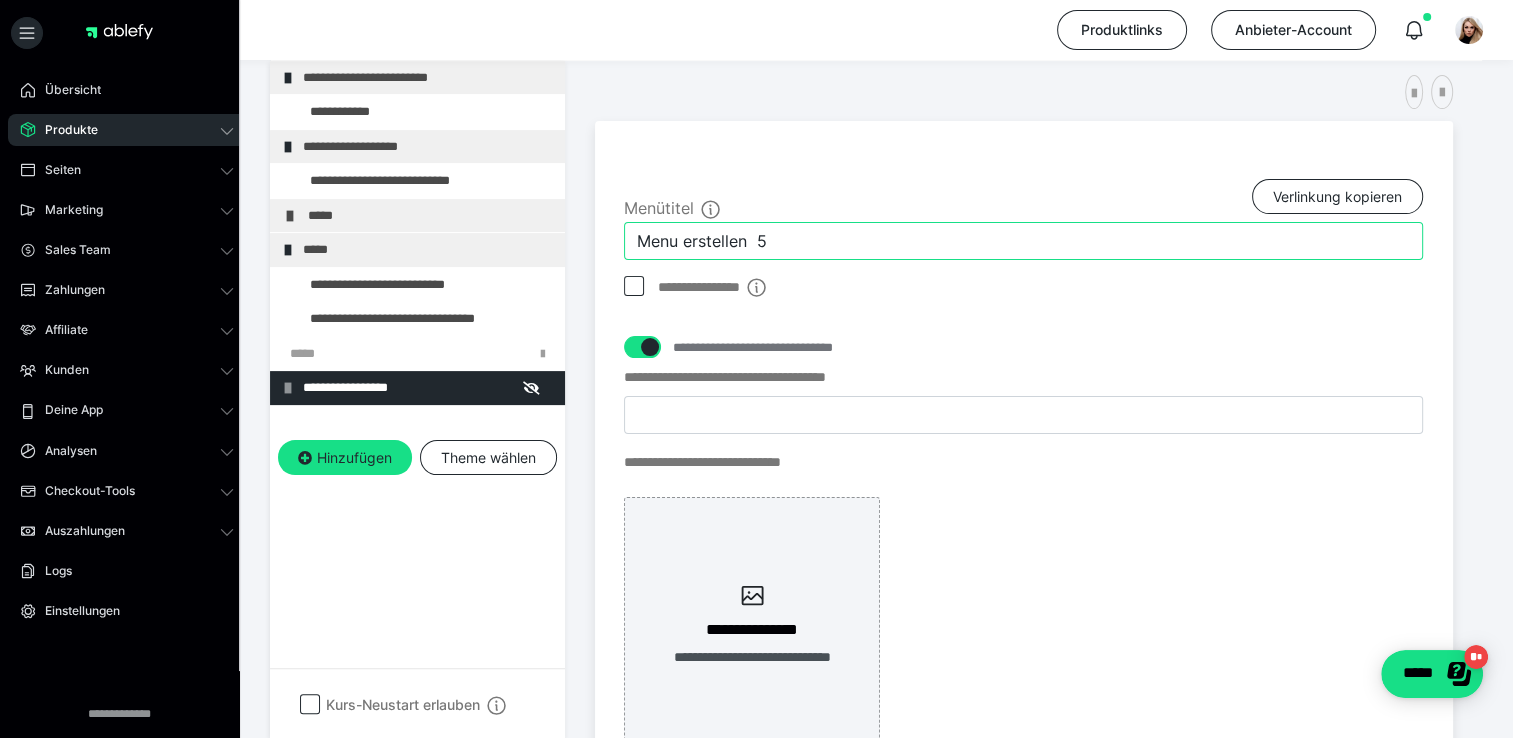 drag, startPoint x: 788, startPoint y: 234, endPoint x: 628, endPoint y: 244, distance: 160.3122 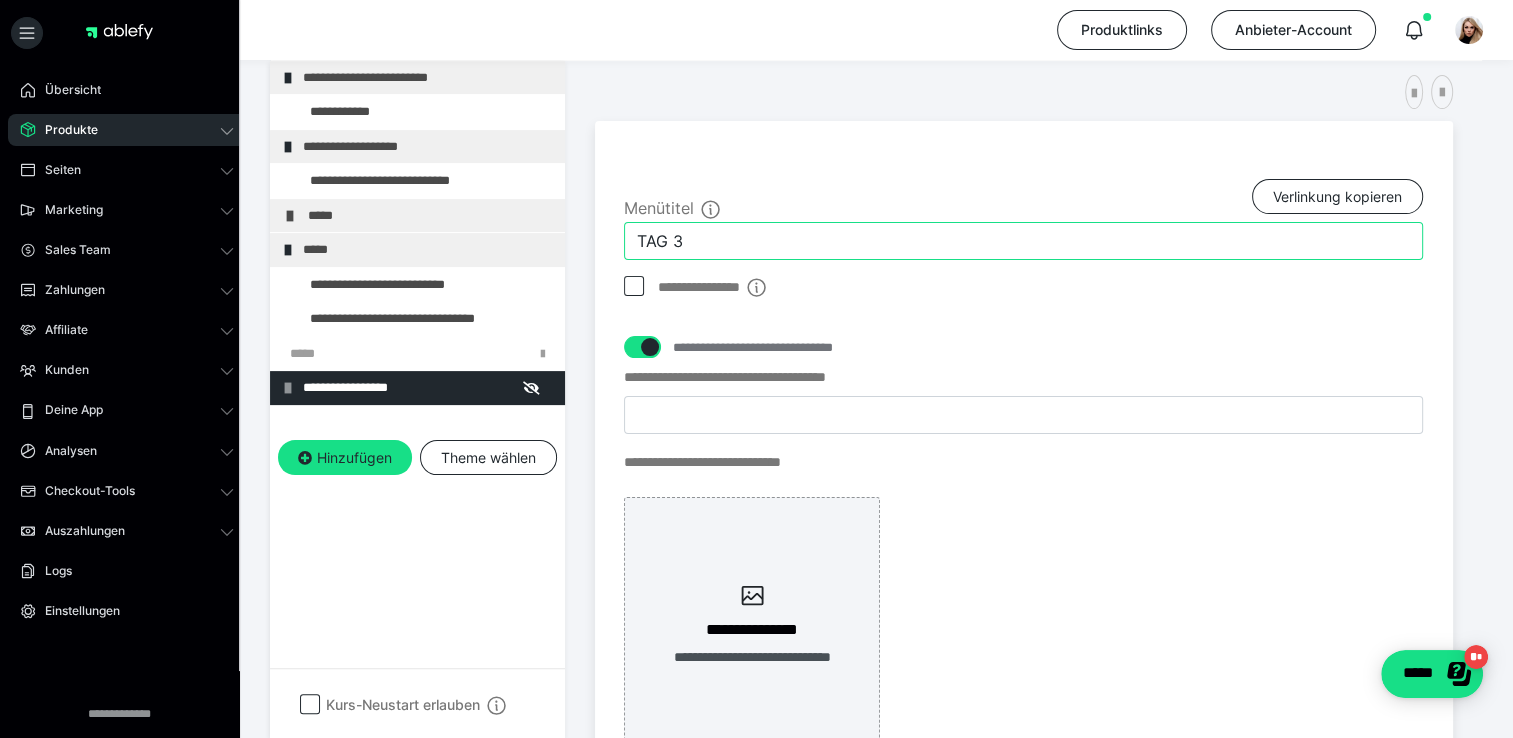 type on "TAG 3" 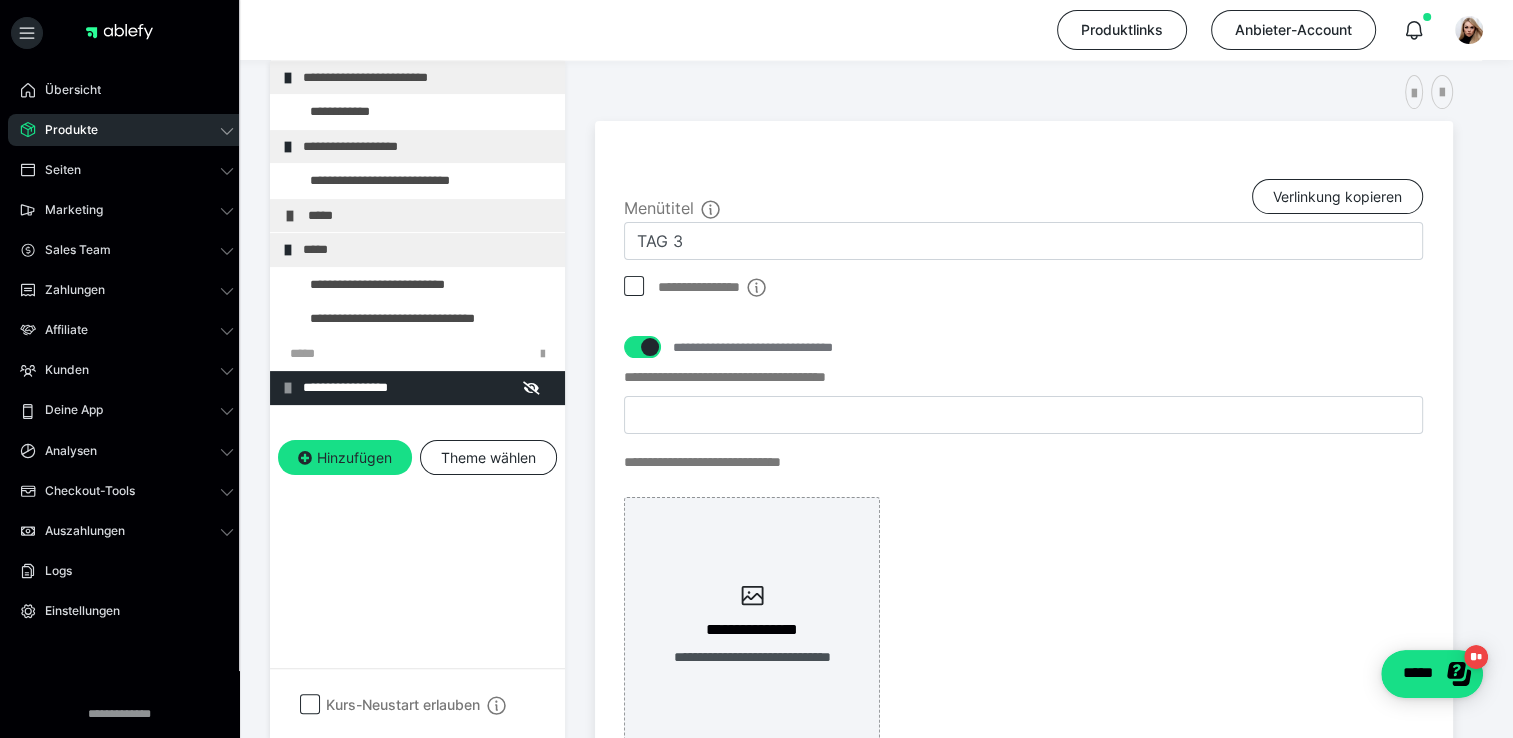 click on "**********" at bounding box center [417, 286] 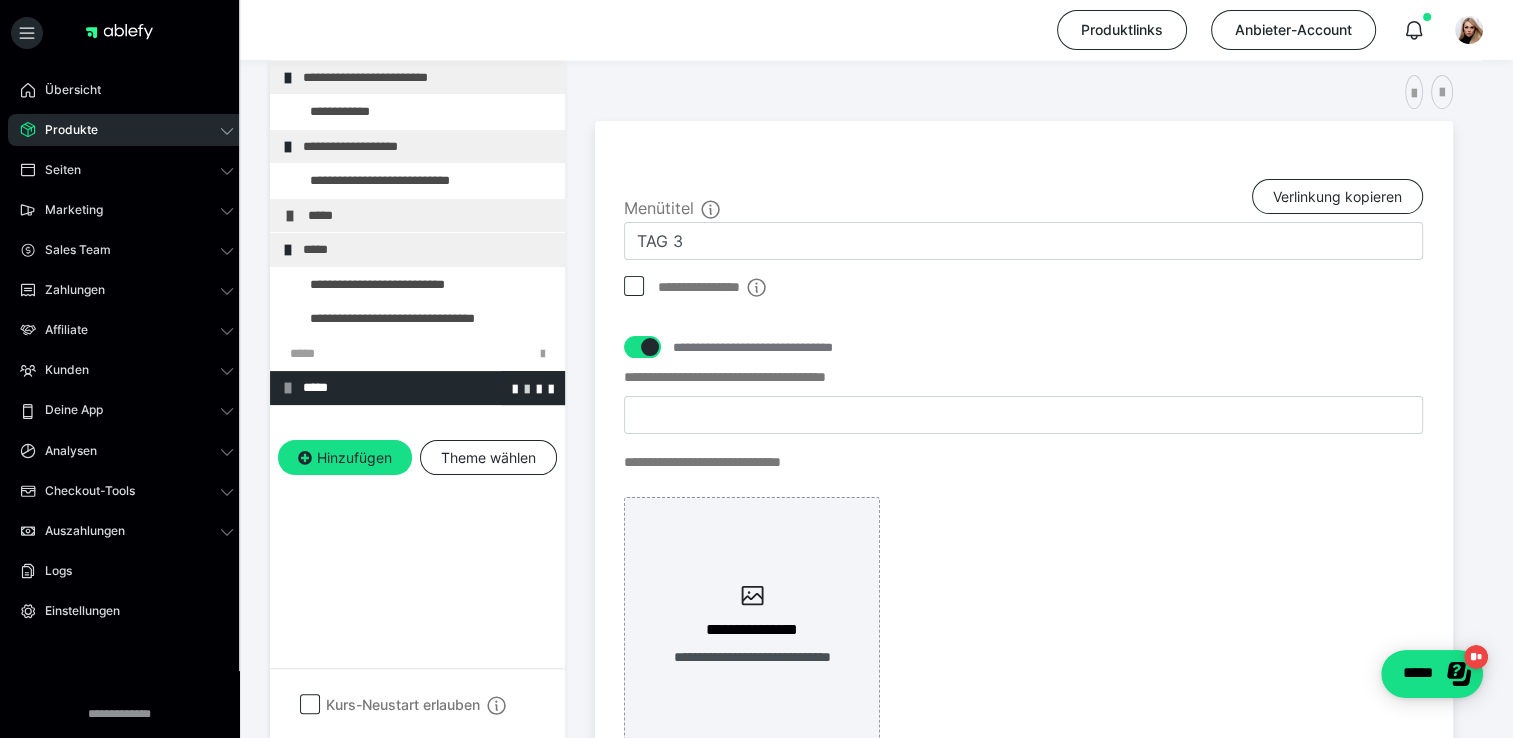 click at bounding box center (527, 388) 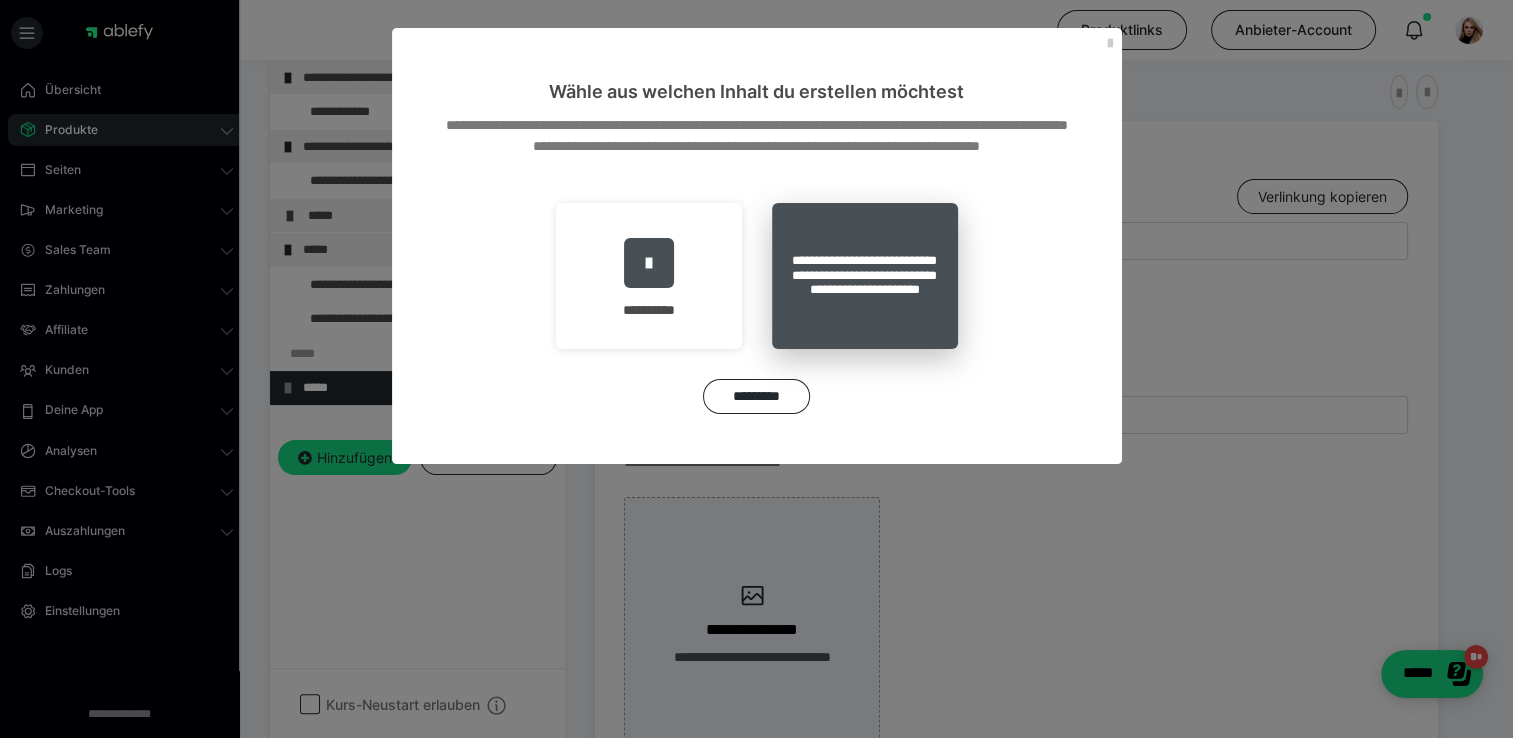 click on "**********" at bounding box center [865, 276] 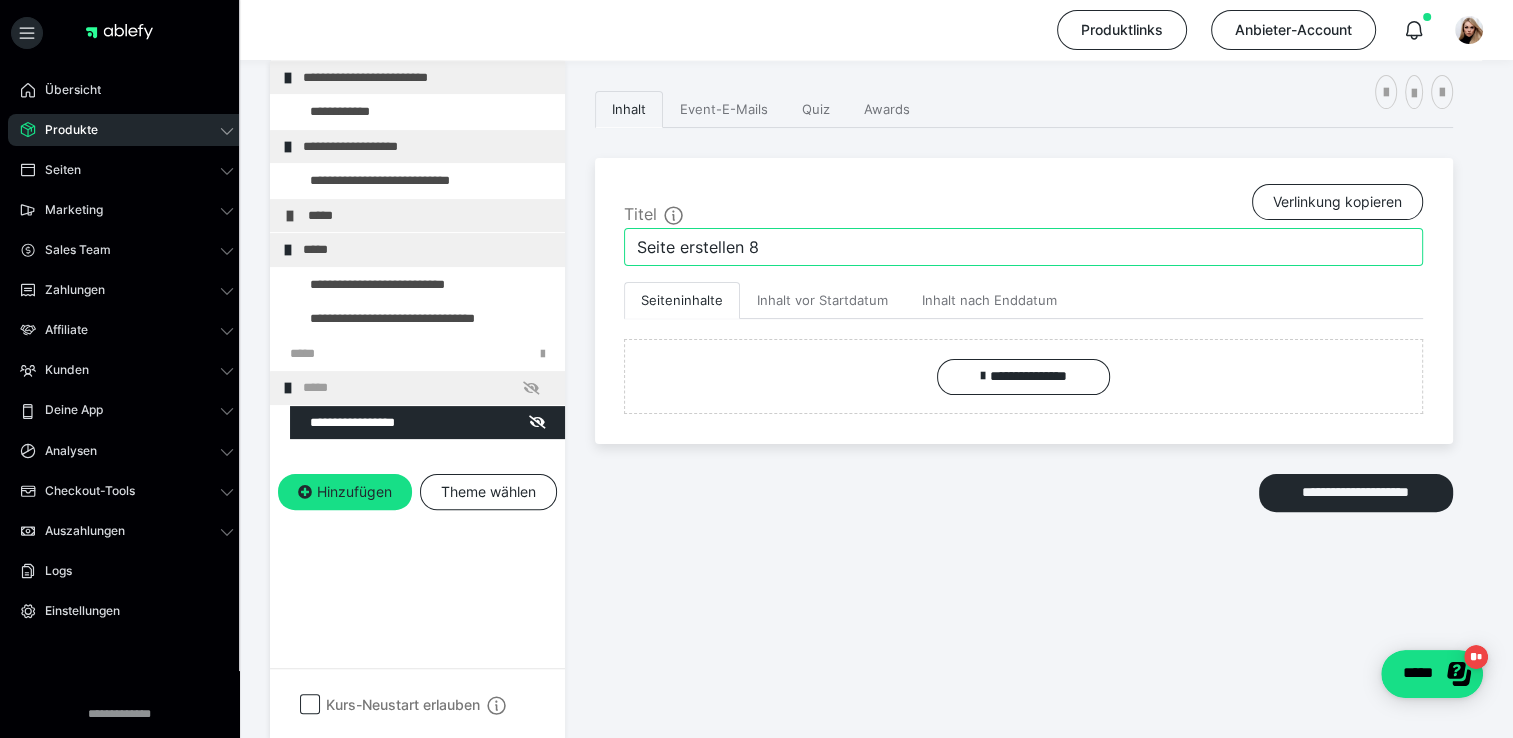 drag, startPoint x: 792, startPoint y: 255, endPoint x: 576, endPoint y: 262, distance: 216.1134 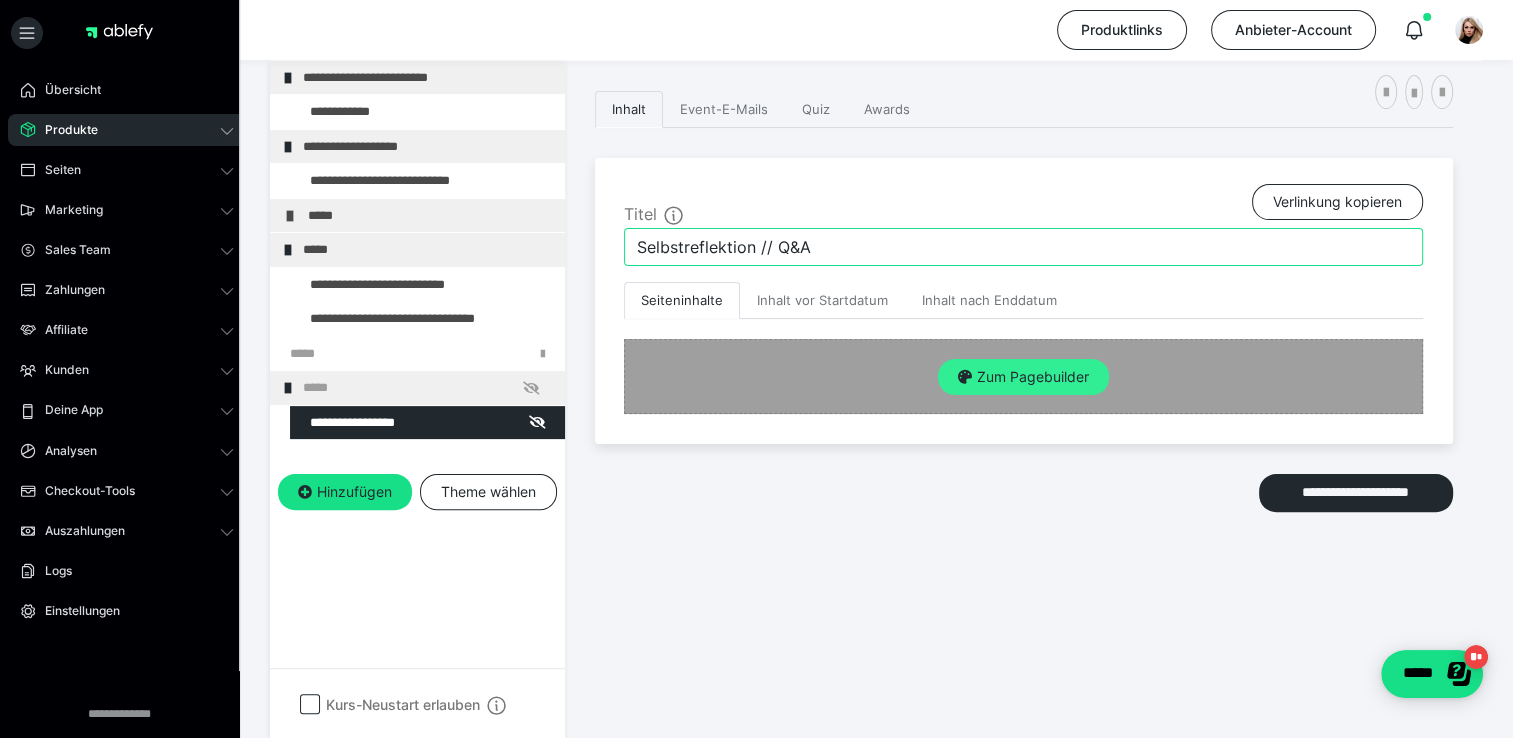 type on "Selbstreflektion // Q&A" 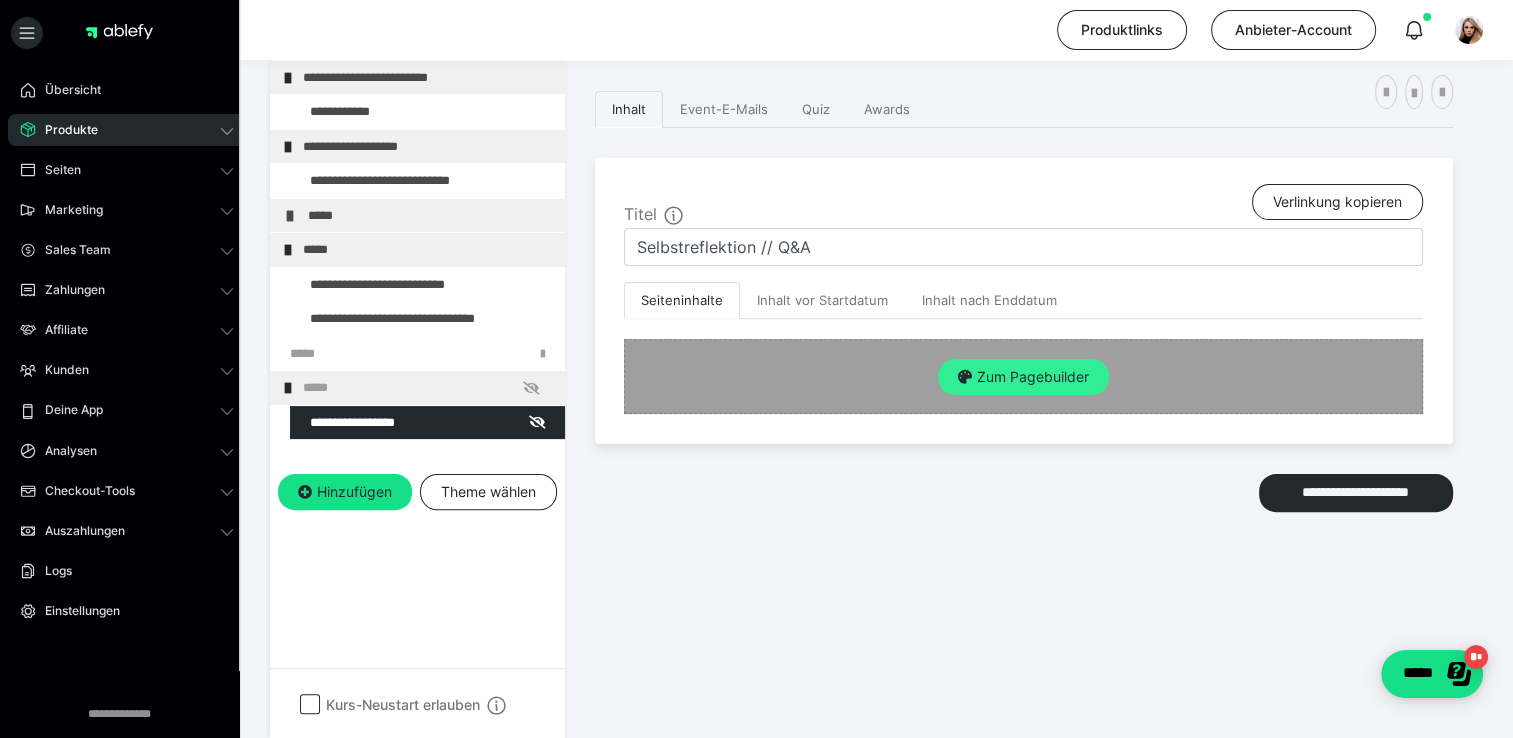 click on "Zum Pagebuilder" at bounding box center [1023, 377] 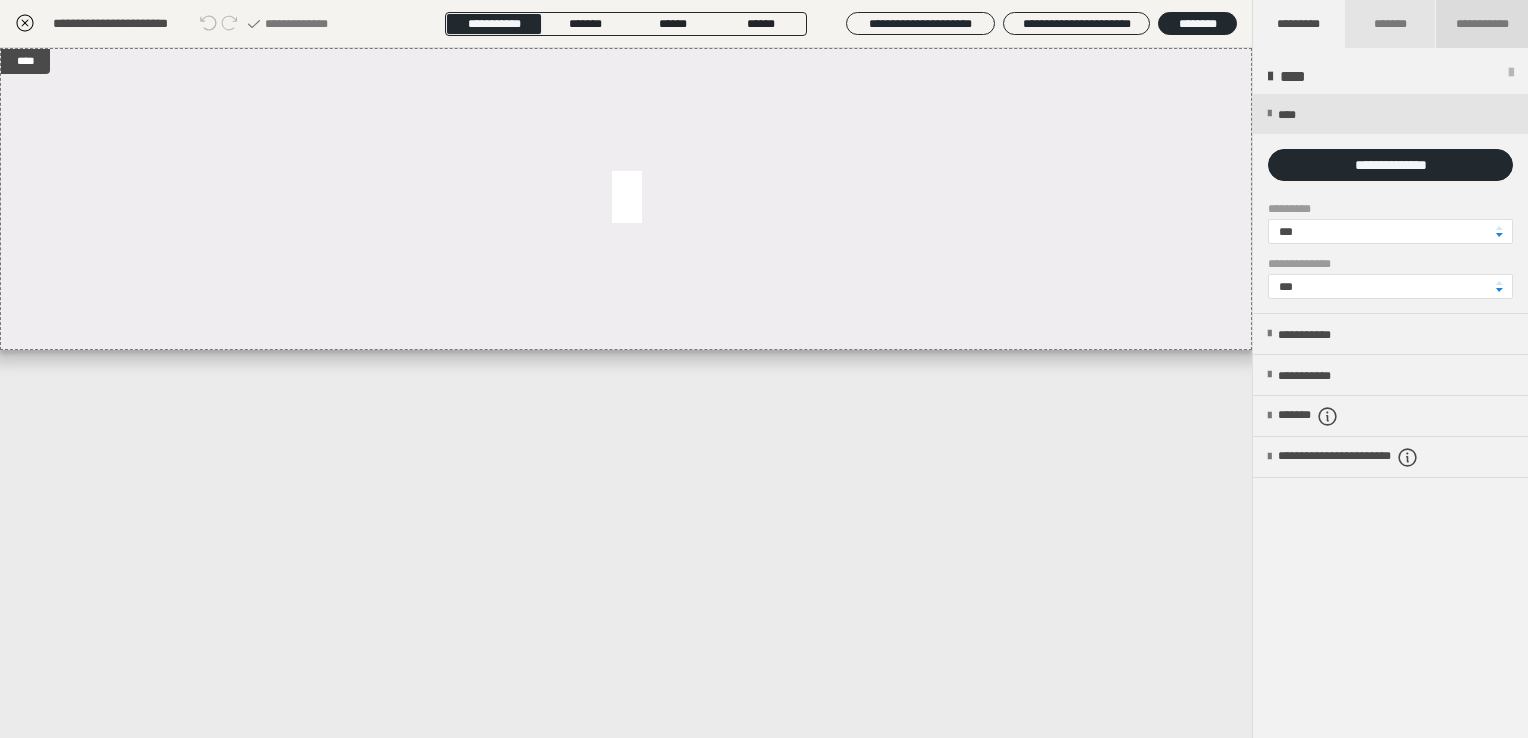 click on "**********" at bounding box center [1482, 24] 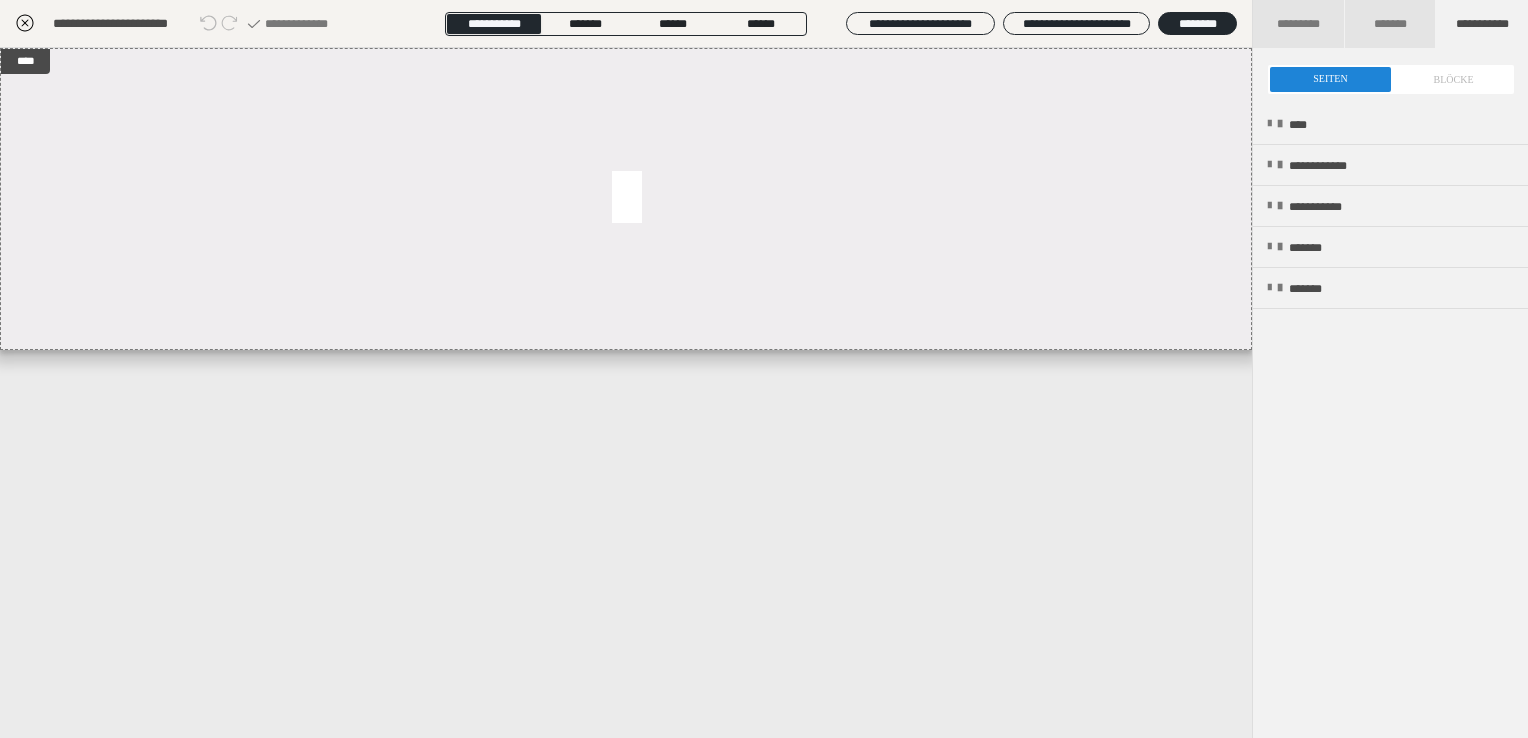 click at bounding box center [1391, 79] 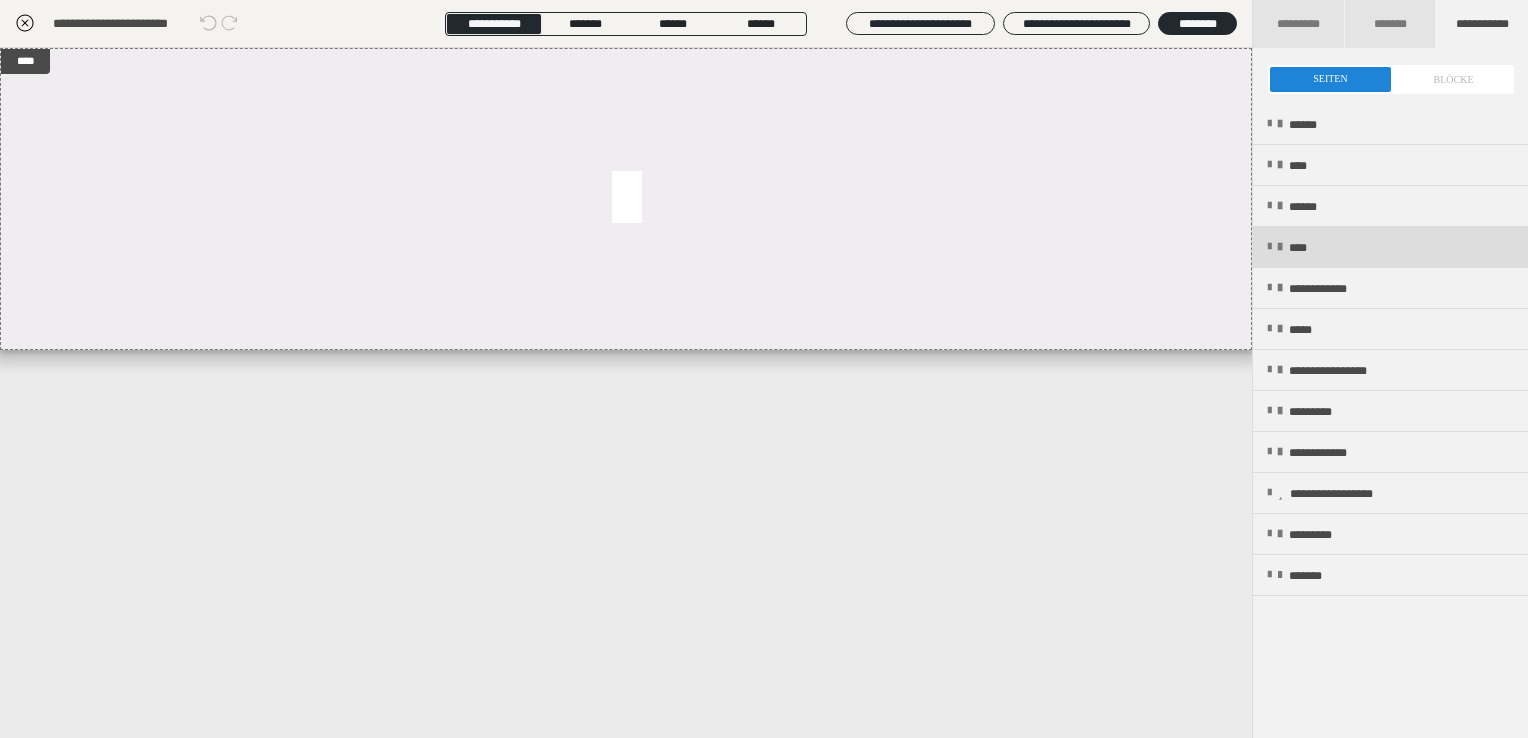 click on "****" at bounding box center (1304, 248) 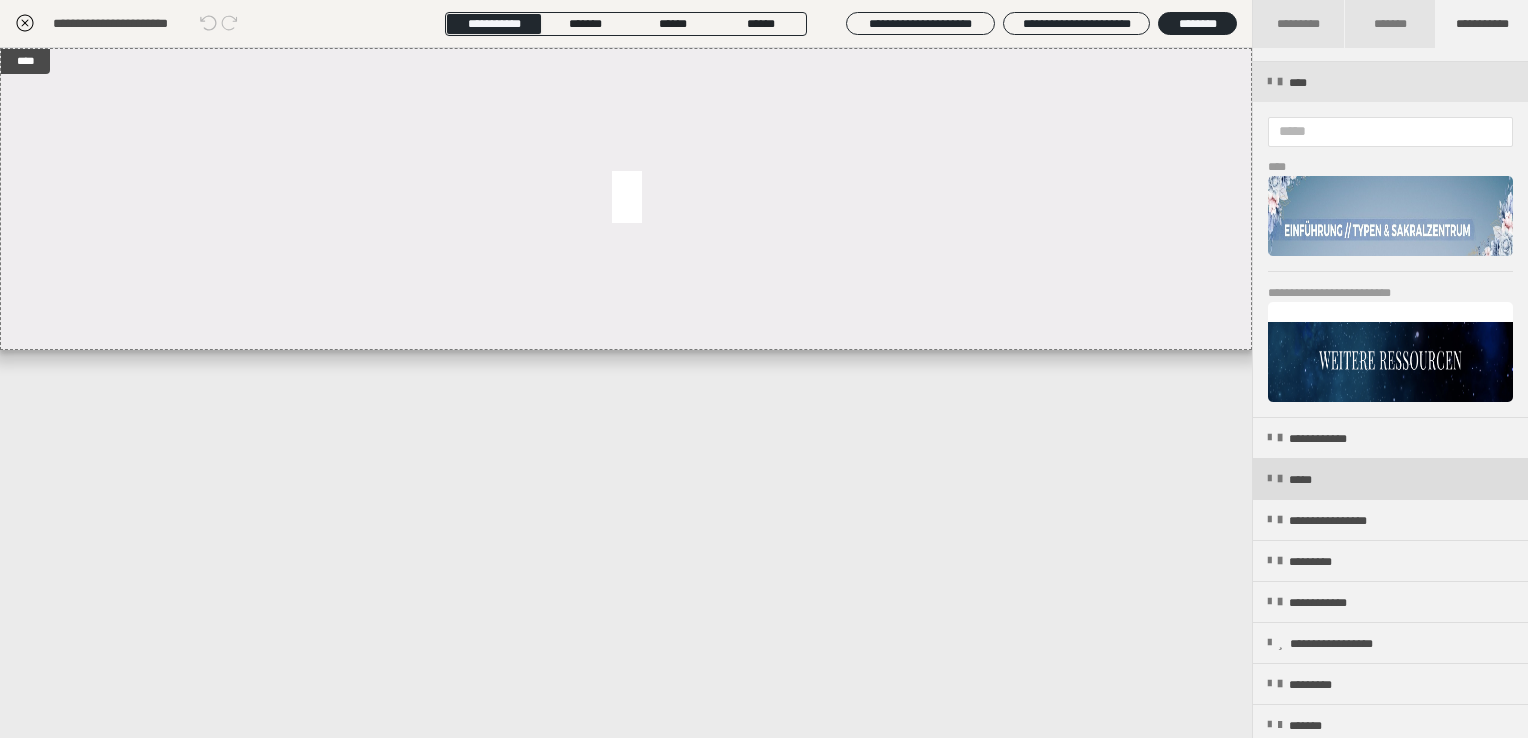 scroll, scrollTop: 200, scrollLeft: 0, axis: vertical 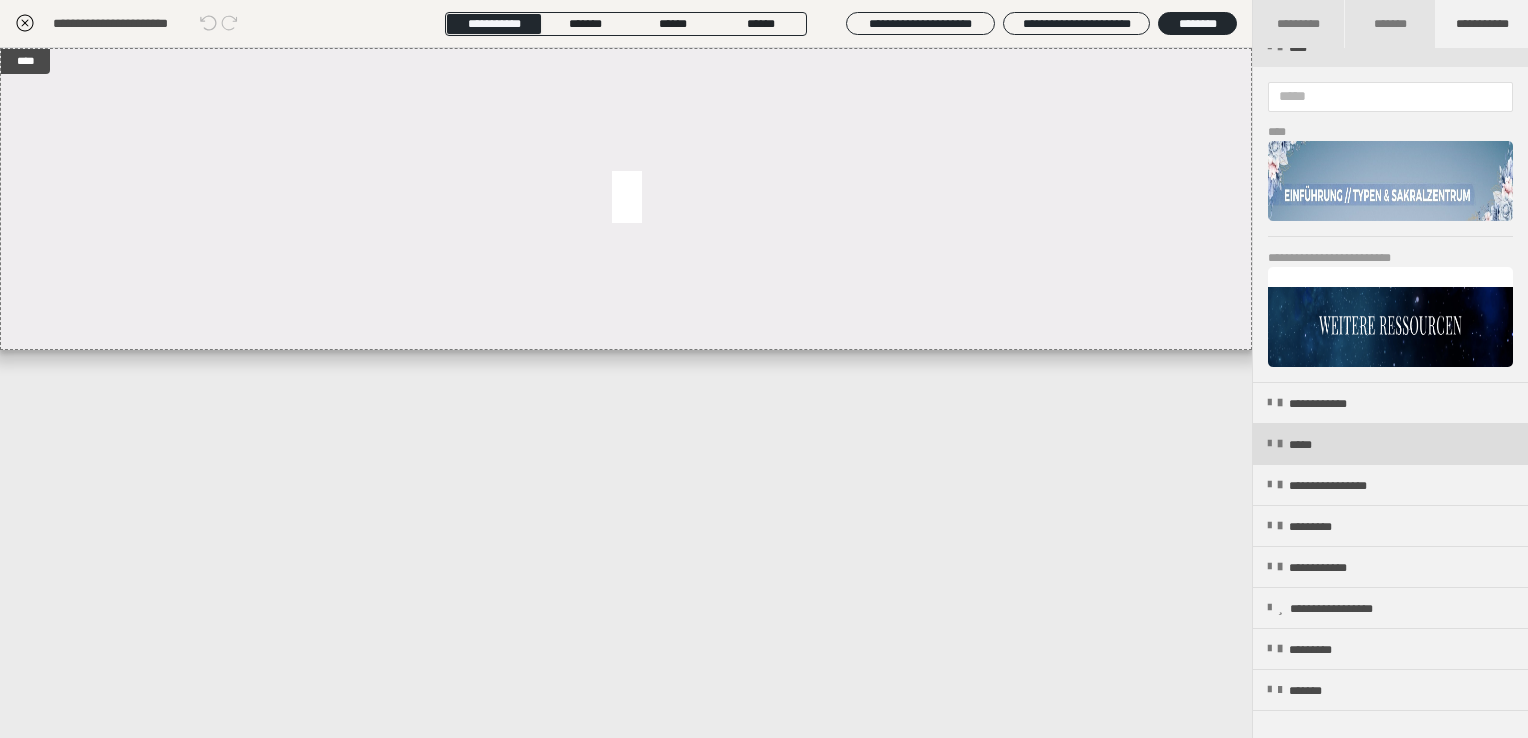 click on "*****" at bounding box center (1390, 444) 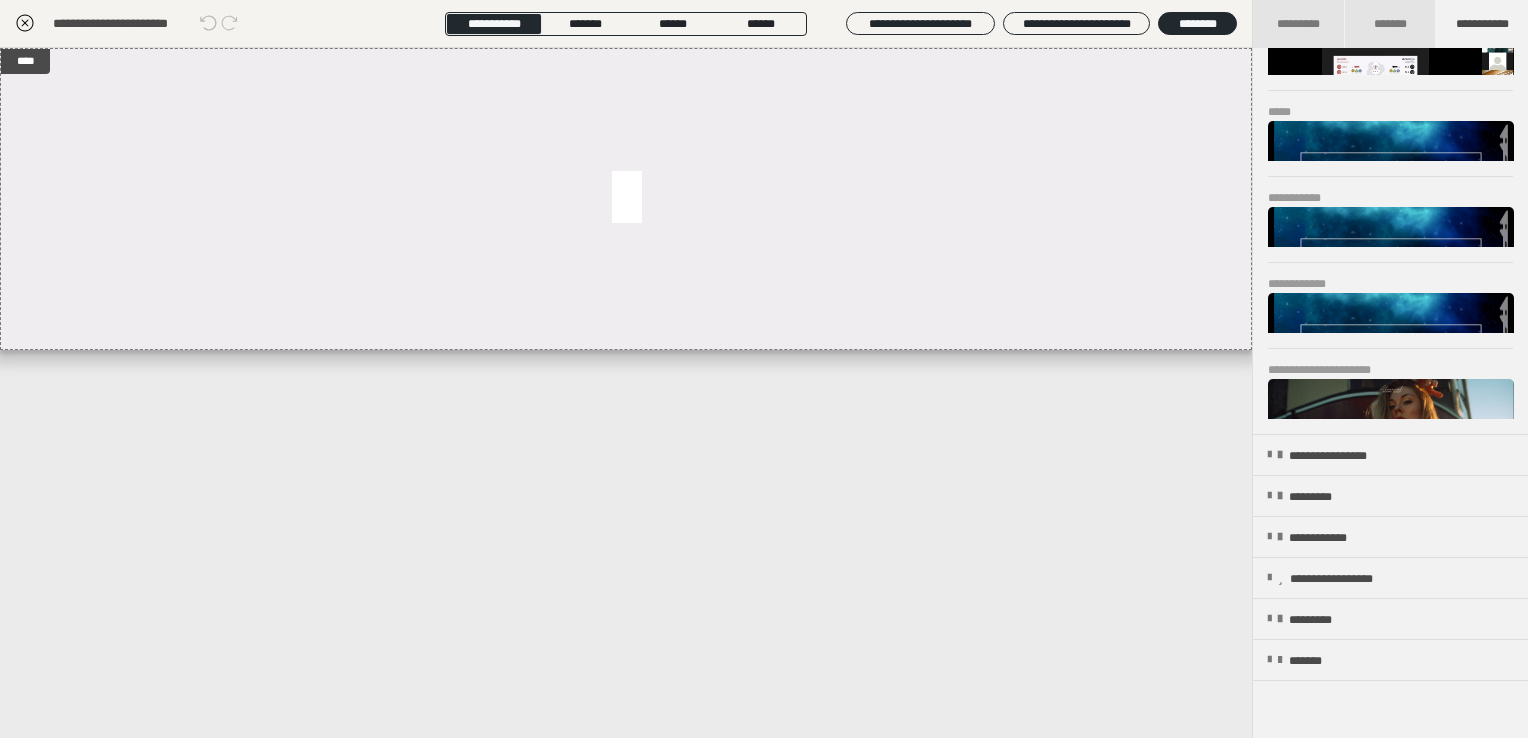 scroll, scrollTop: 894, scrollLeft: 0, axis: vertical 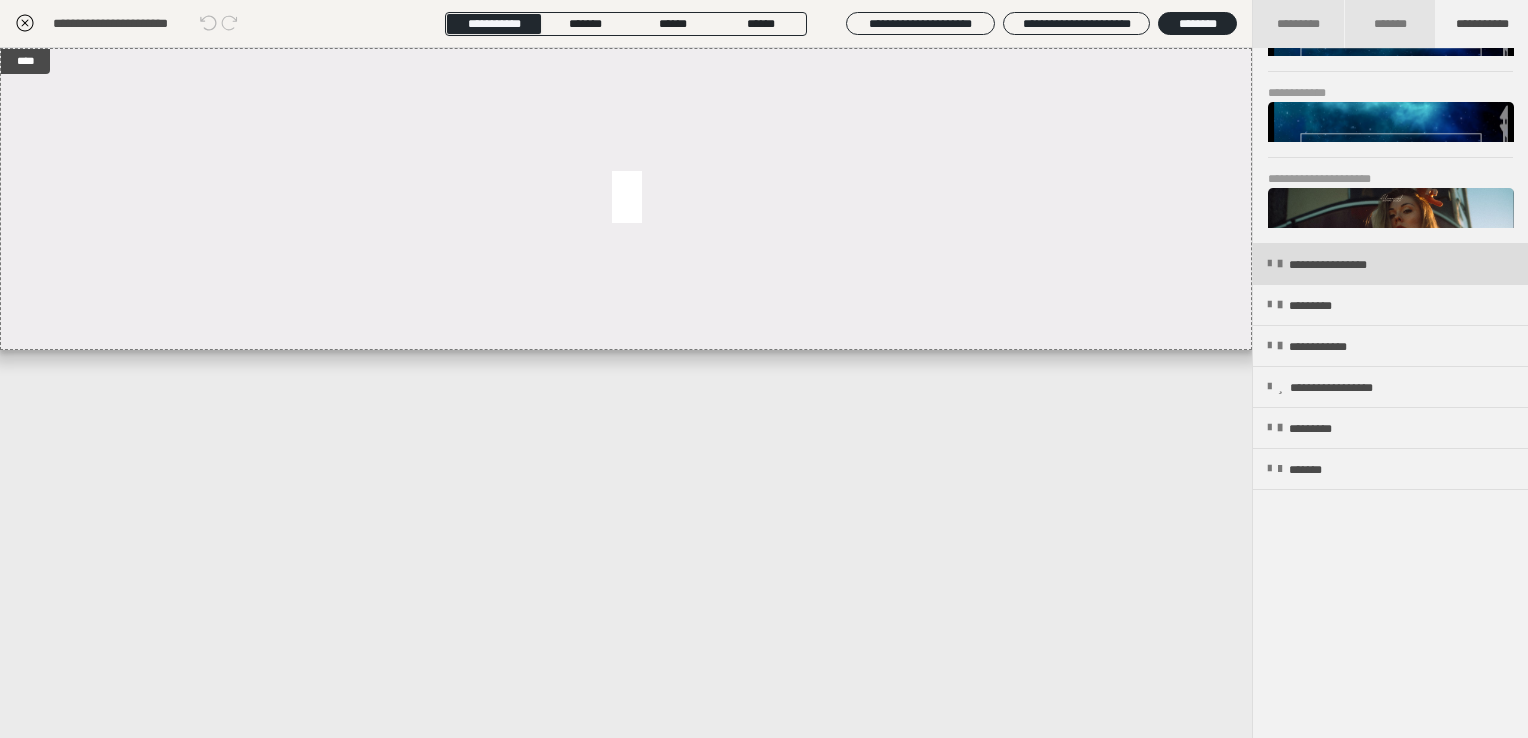 click on "**********" at bounding box center [1357, 265] 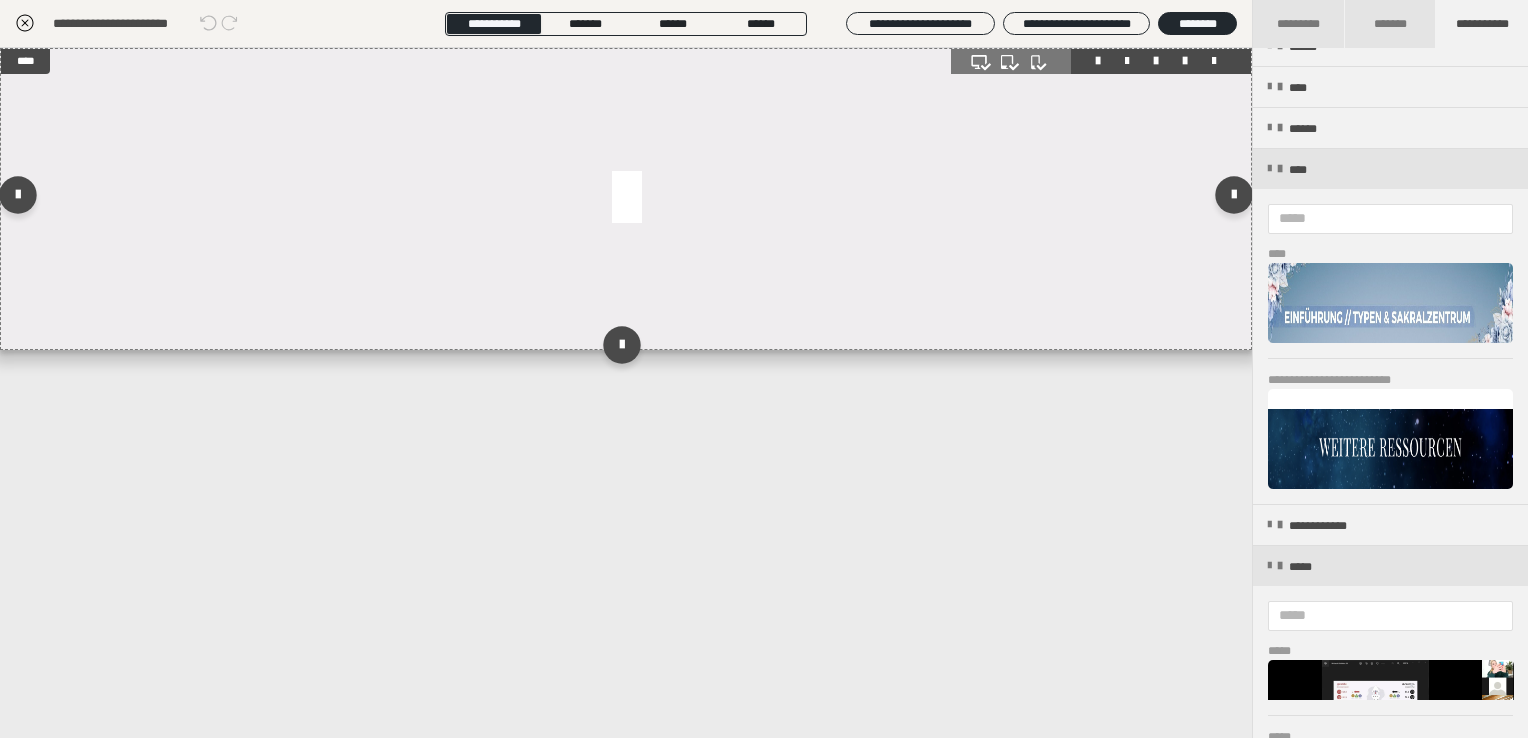 scroll, scrollTop: 0, scrollLeft: 0, axis: both 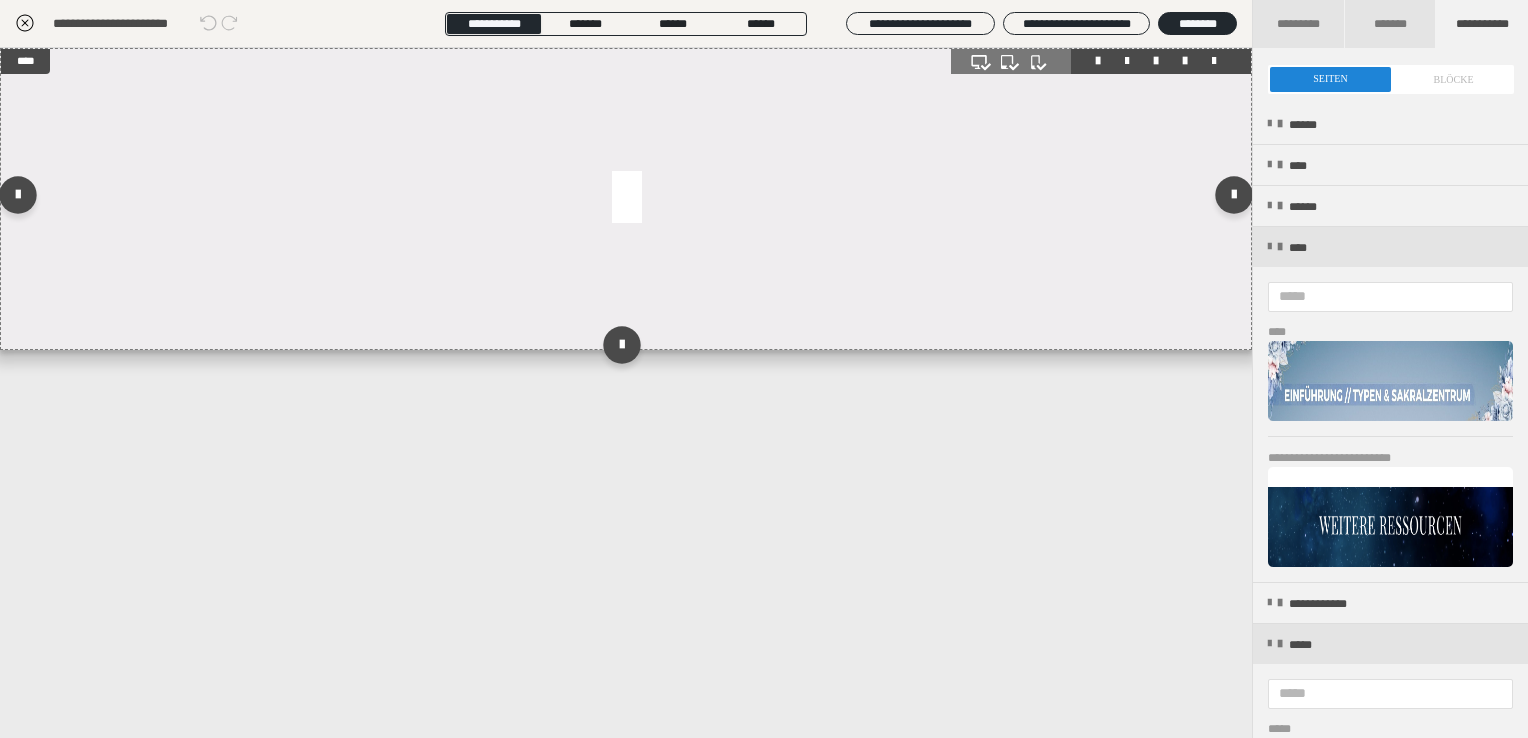 click at bounding box center (626, 199) 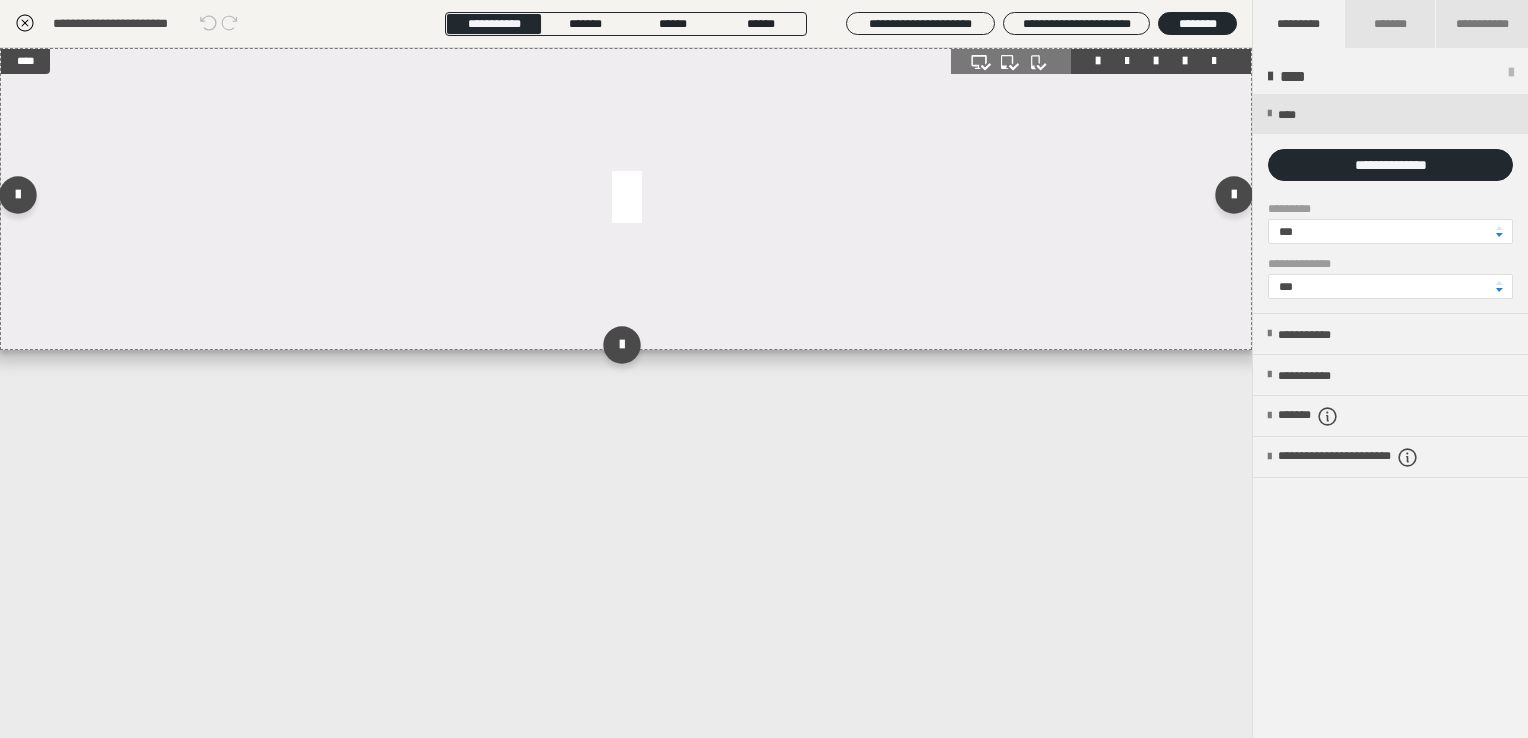 click at bounding box center (626, 199) 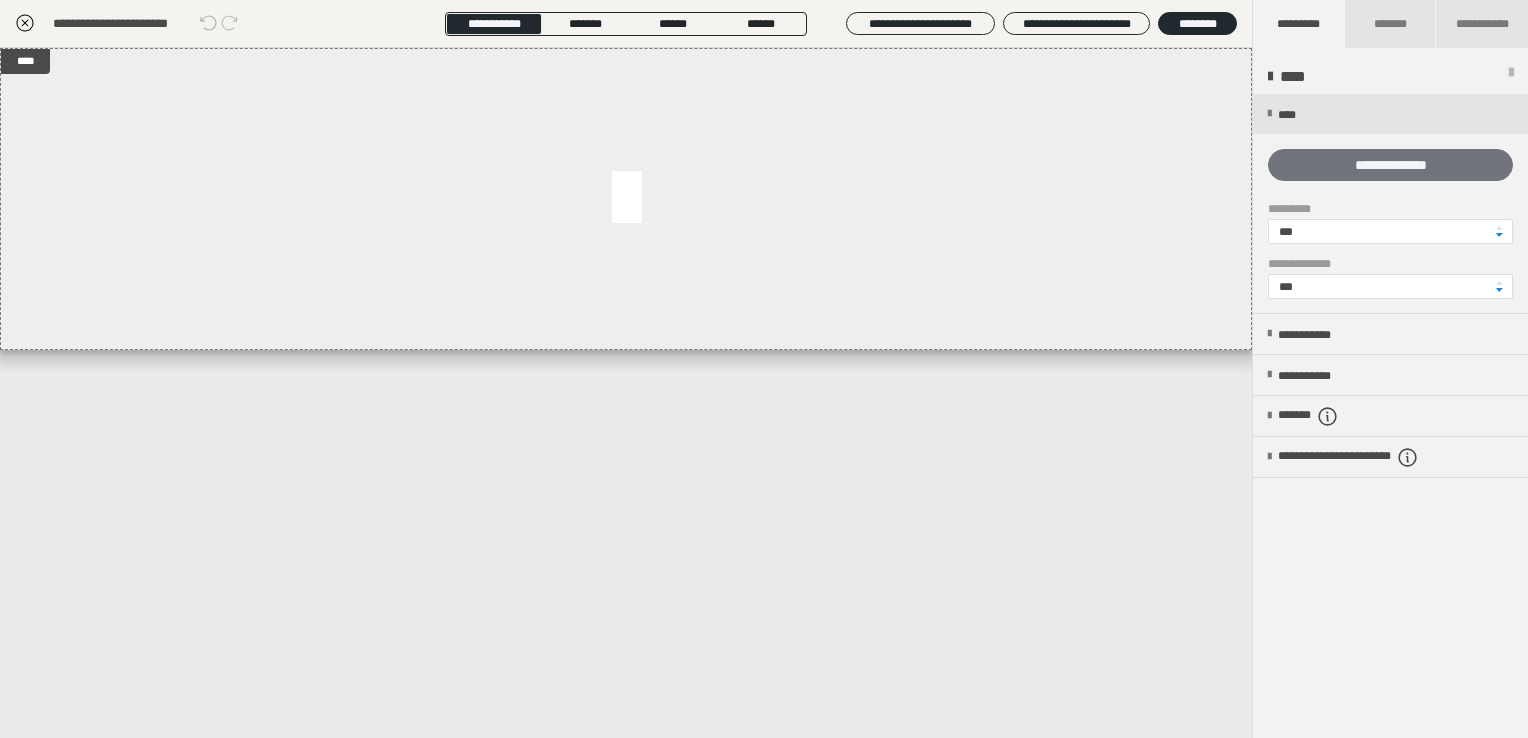 click on "**********" at bounding box center (1390, 165) 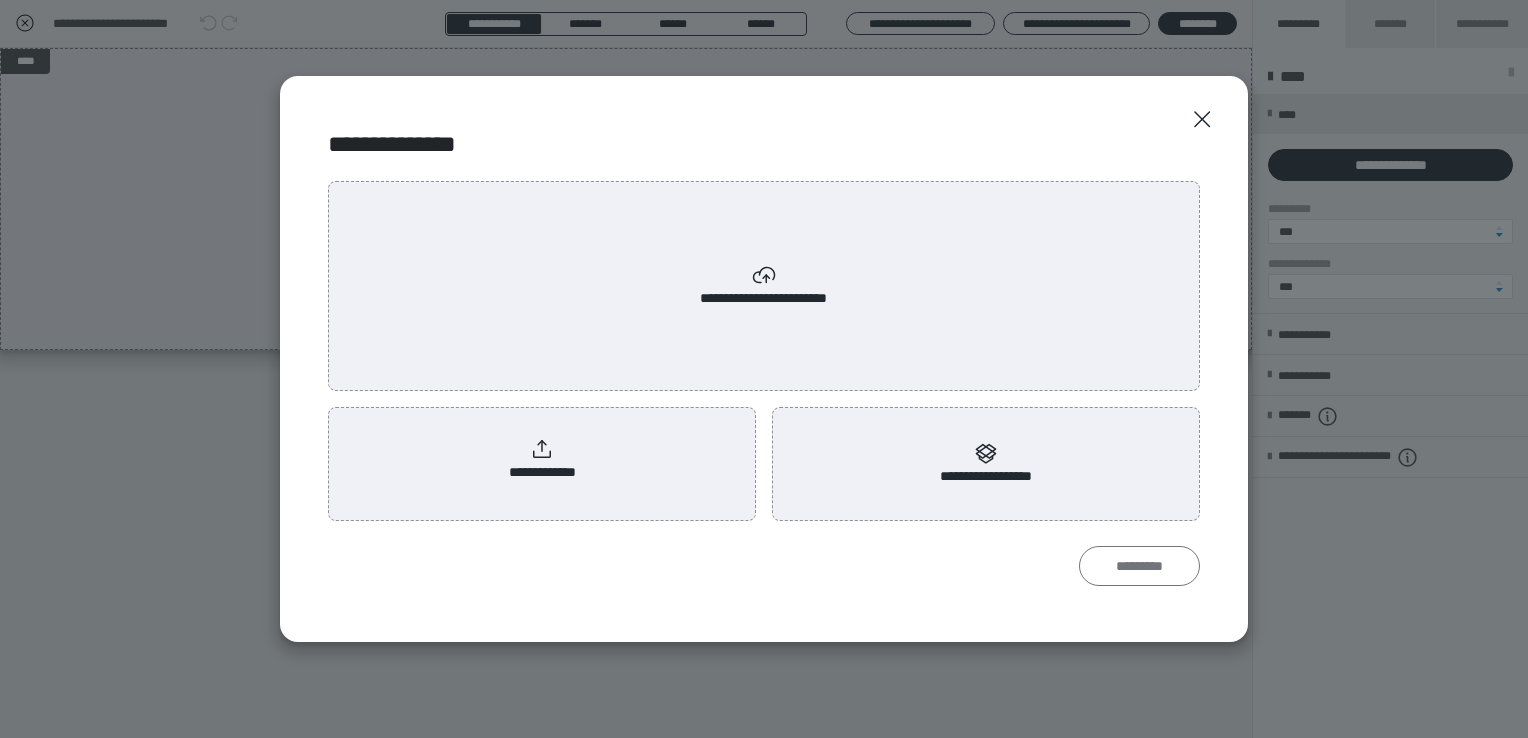 click on "*********" at bounding box center (1139, 566) 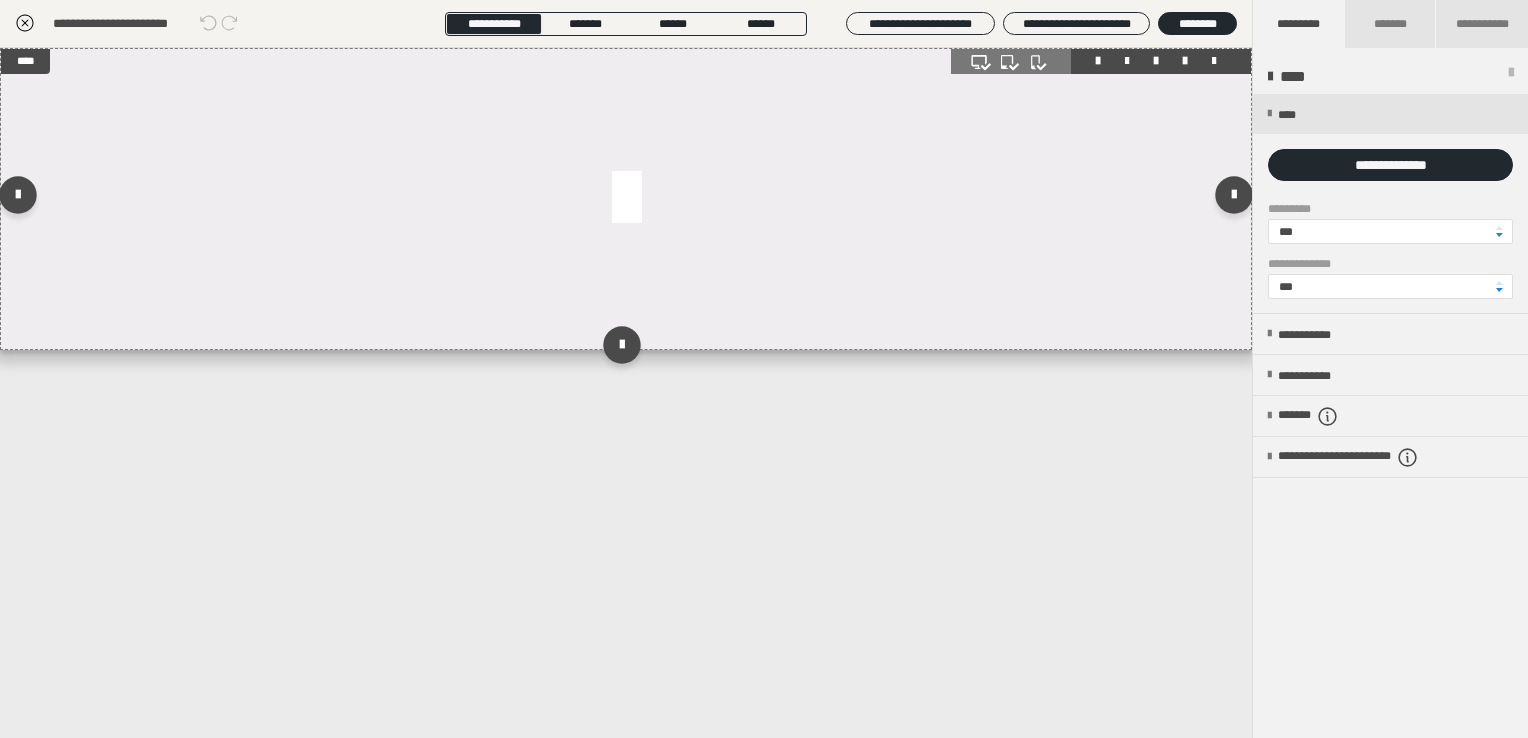 drag, startPoint x: 944, startPoint y: 175, endPoint x: 1077, endPoint y: 185, distance: 133.37541 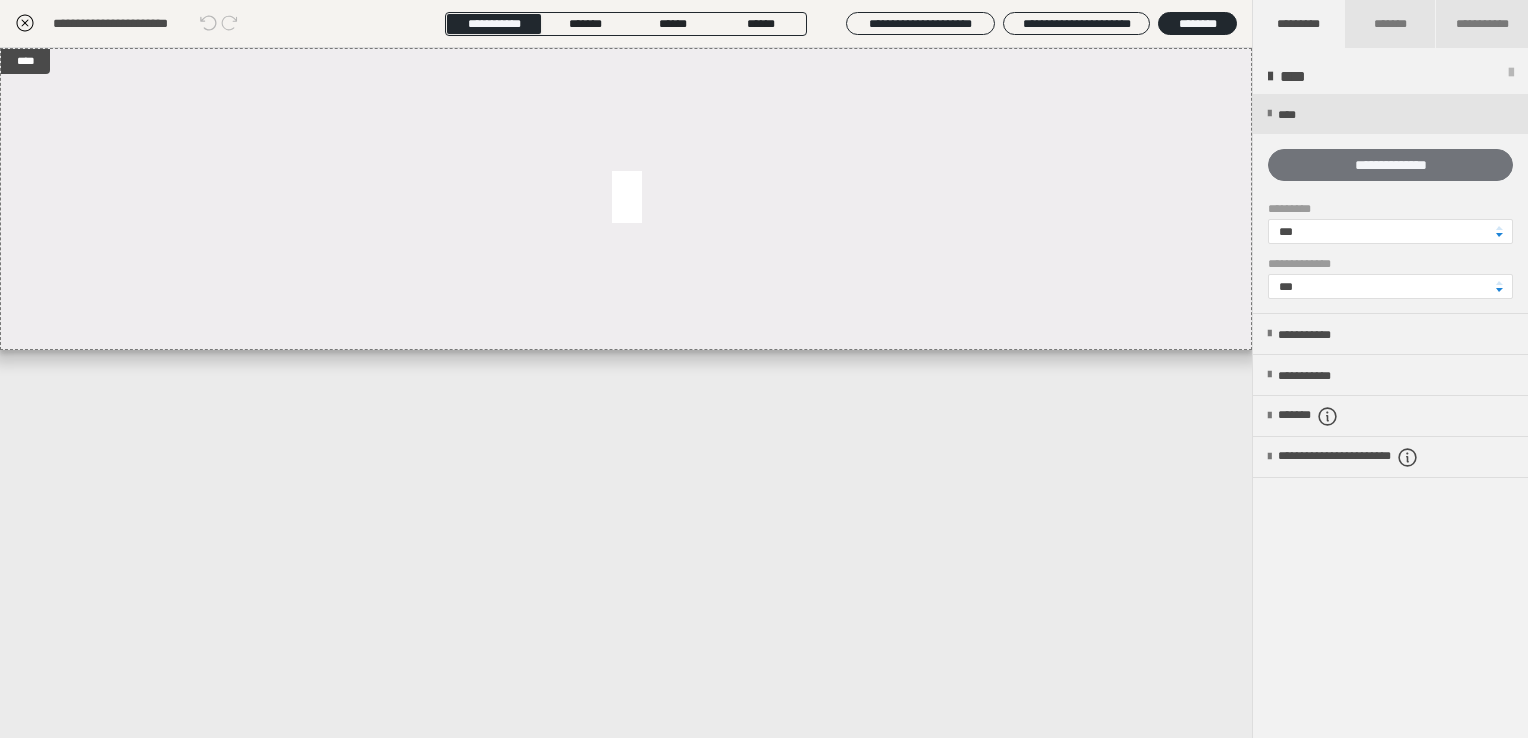click on "**********" at bounding box center (1390, 165) 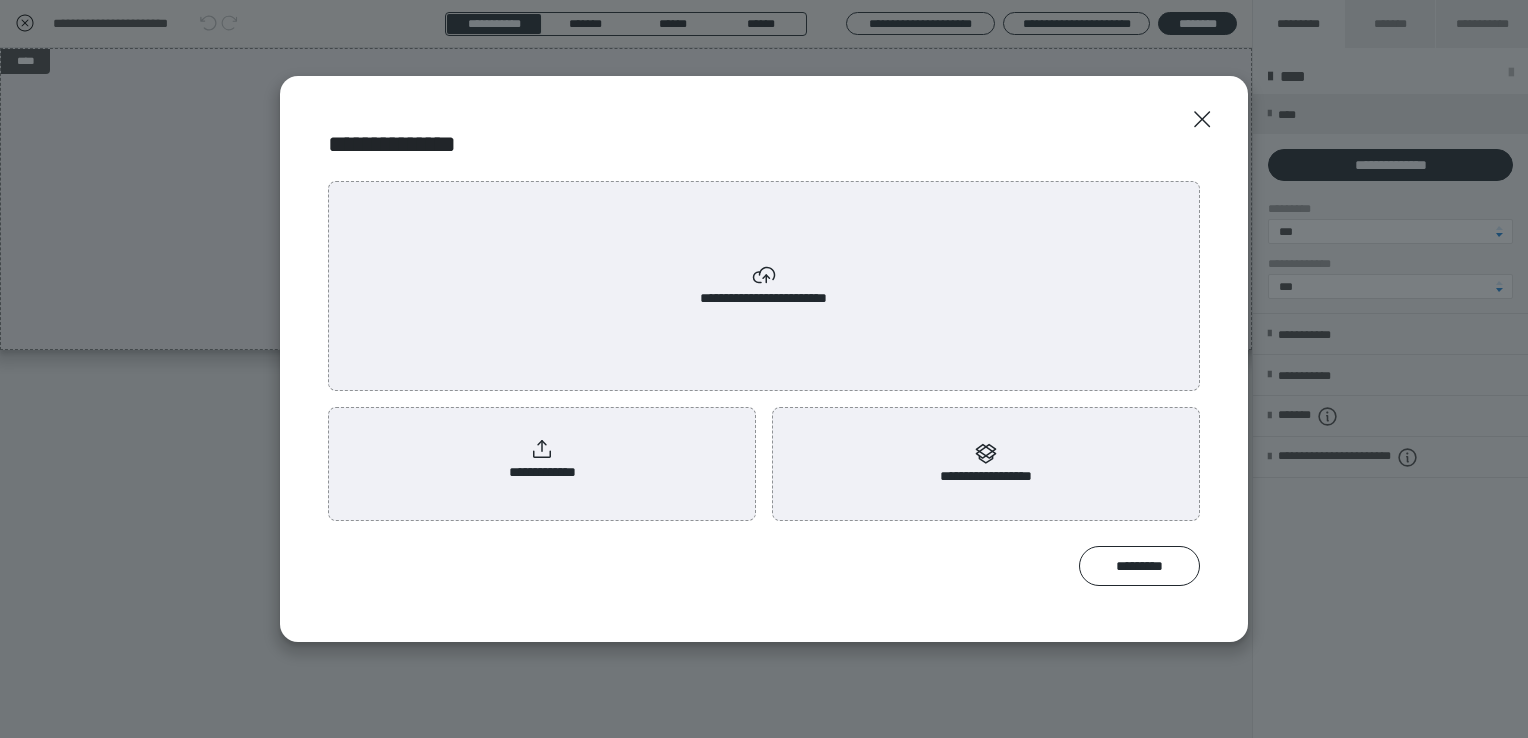 click on "**********" at bounding box center [542, 460] 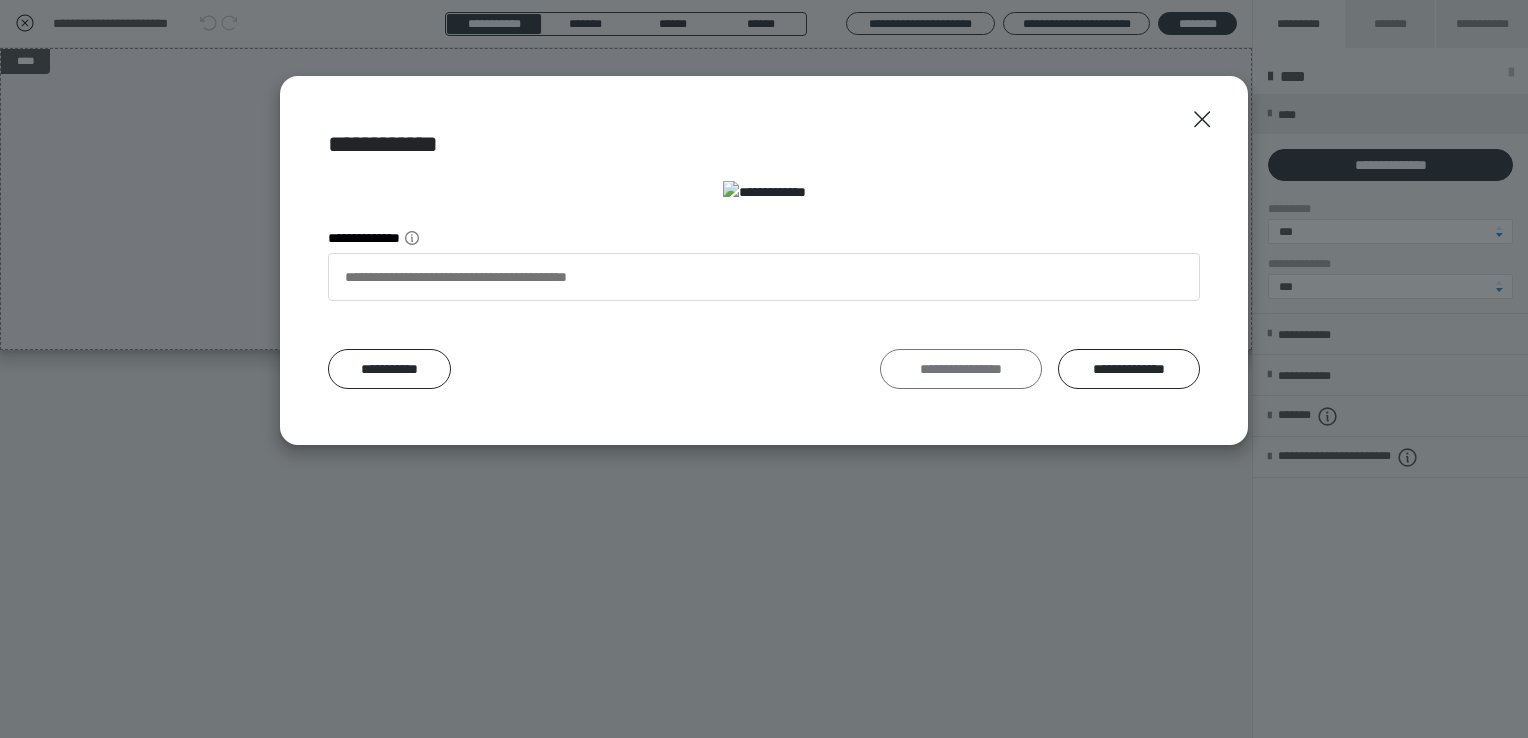 click on "**********" at bounding box center (961, 369) 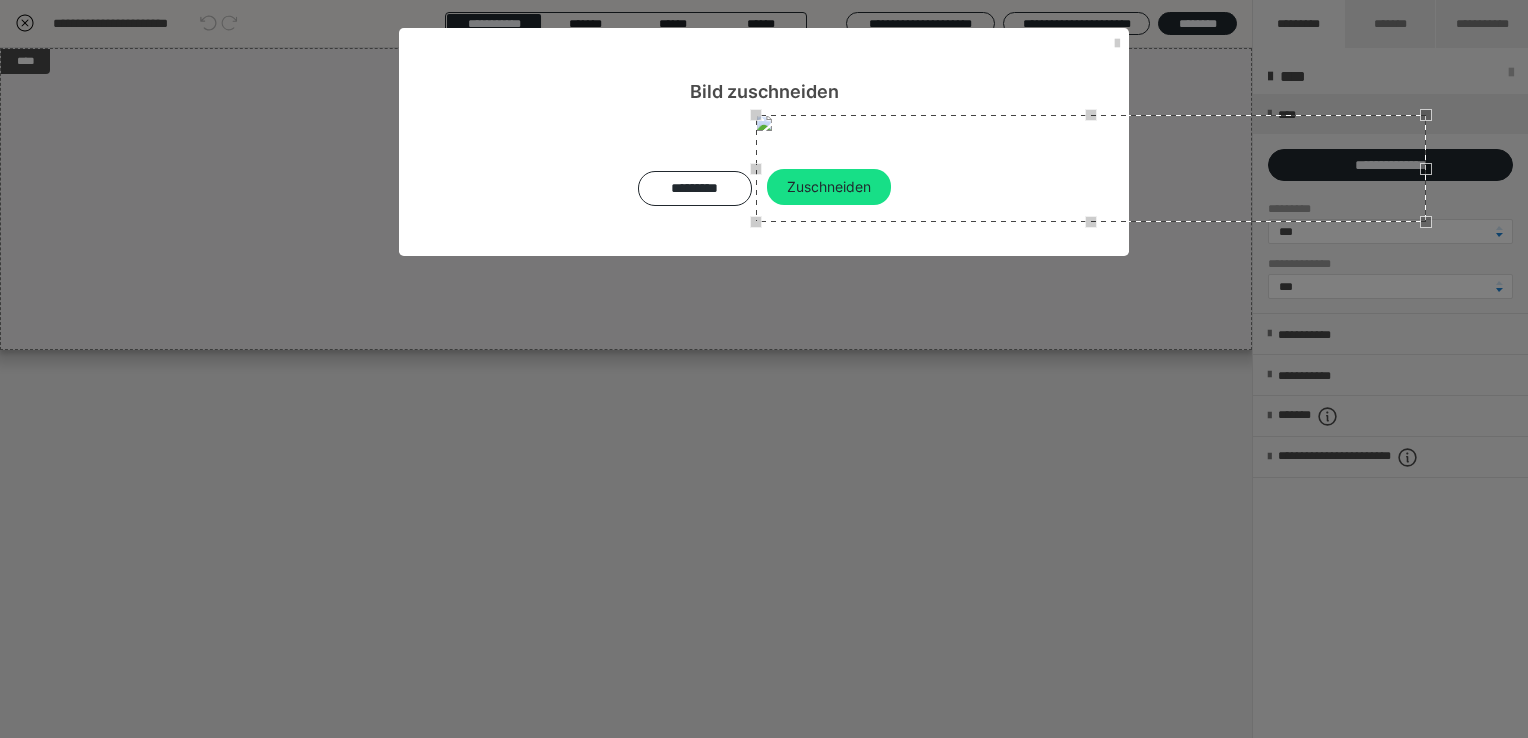 click at bounding box center [1091, 222] 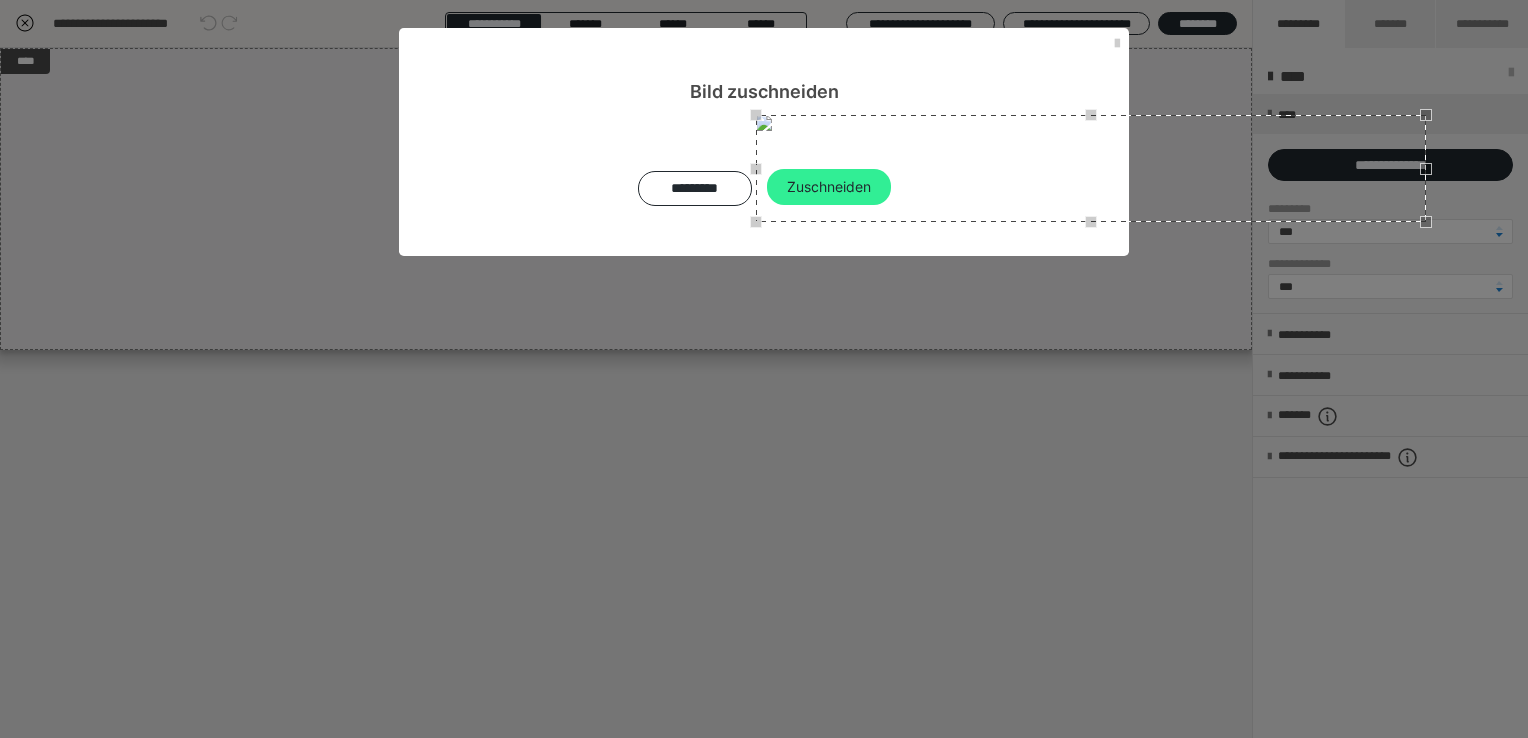 click on "Zuschneiden" at bounding box center [829, 187] 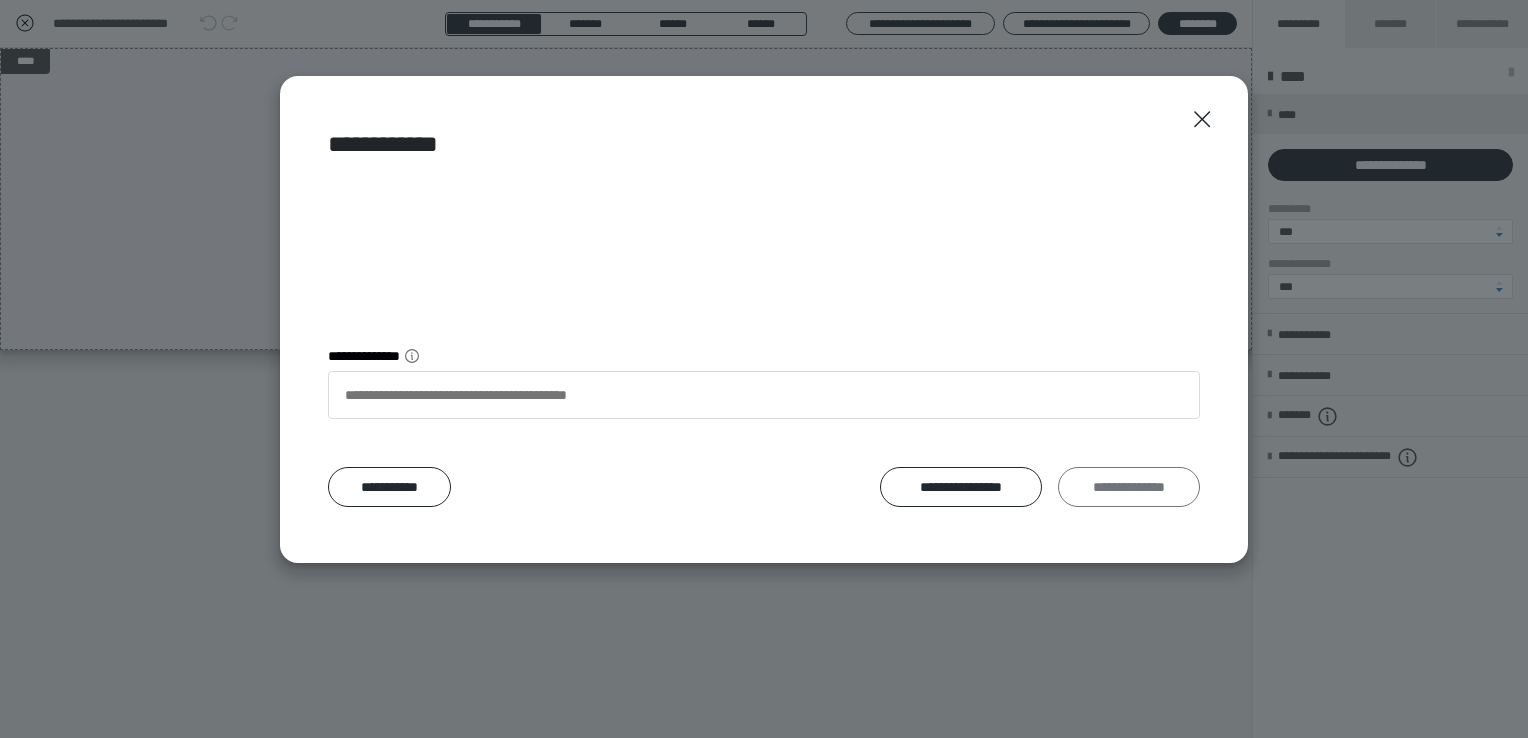 click on "**********" at bounding box center [1129, 487] 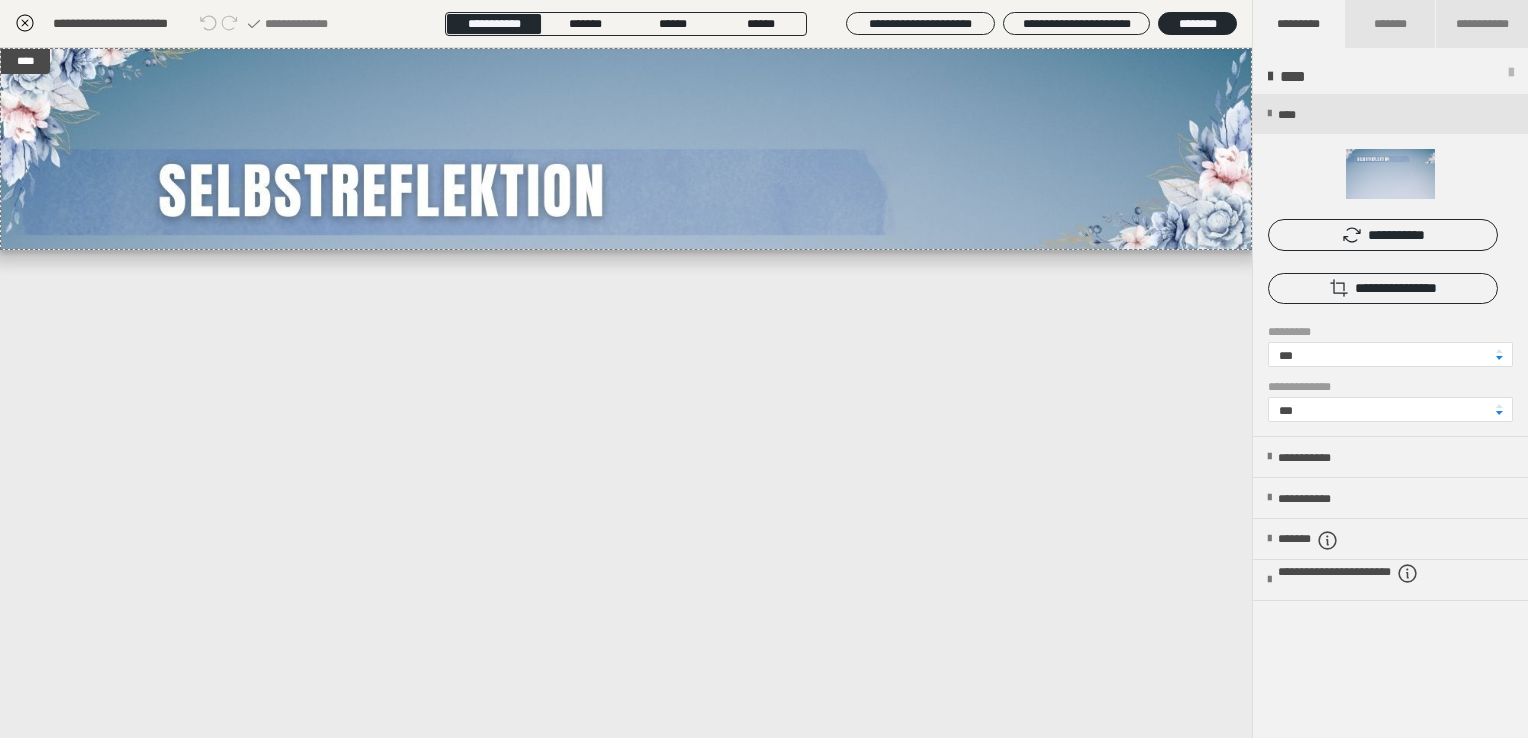 click on "****" at bounding box center (626, 393) 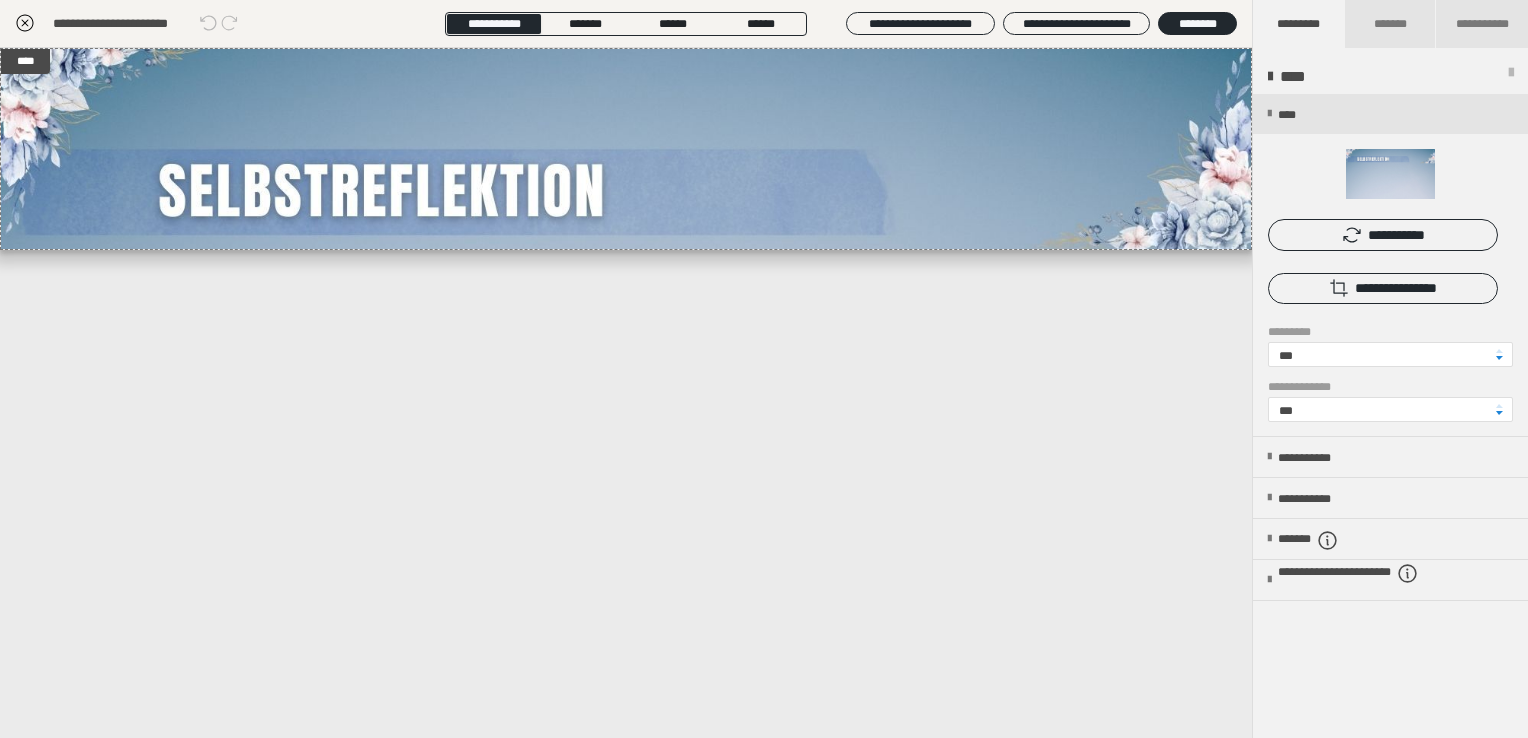 click on "****" at bounding box center [626, 393] 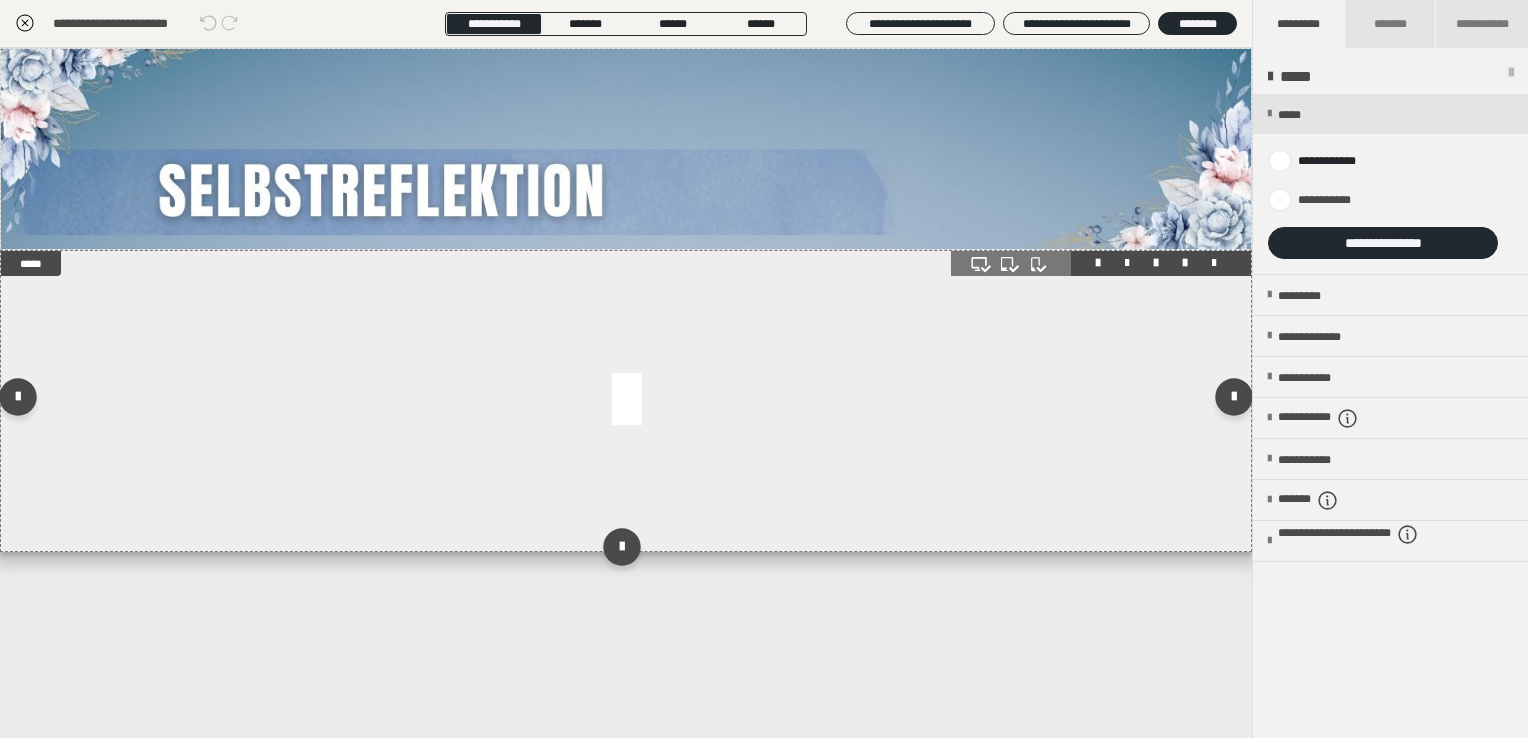 click at bounding box center [626, 401] 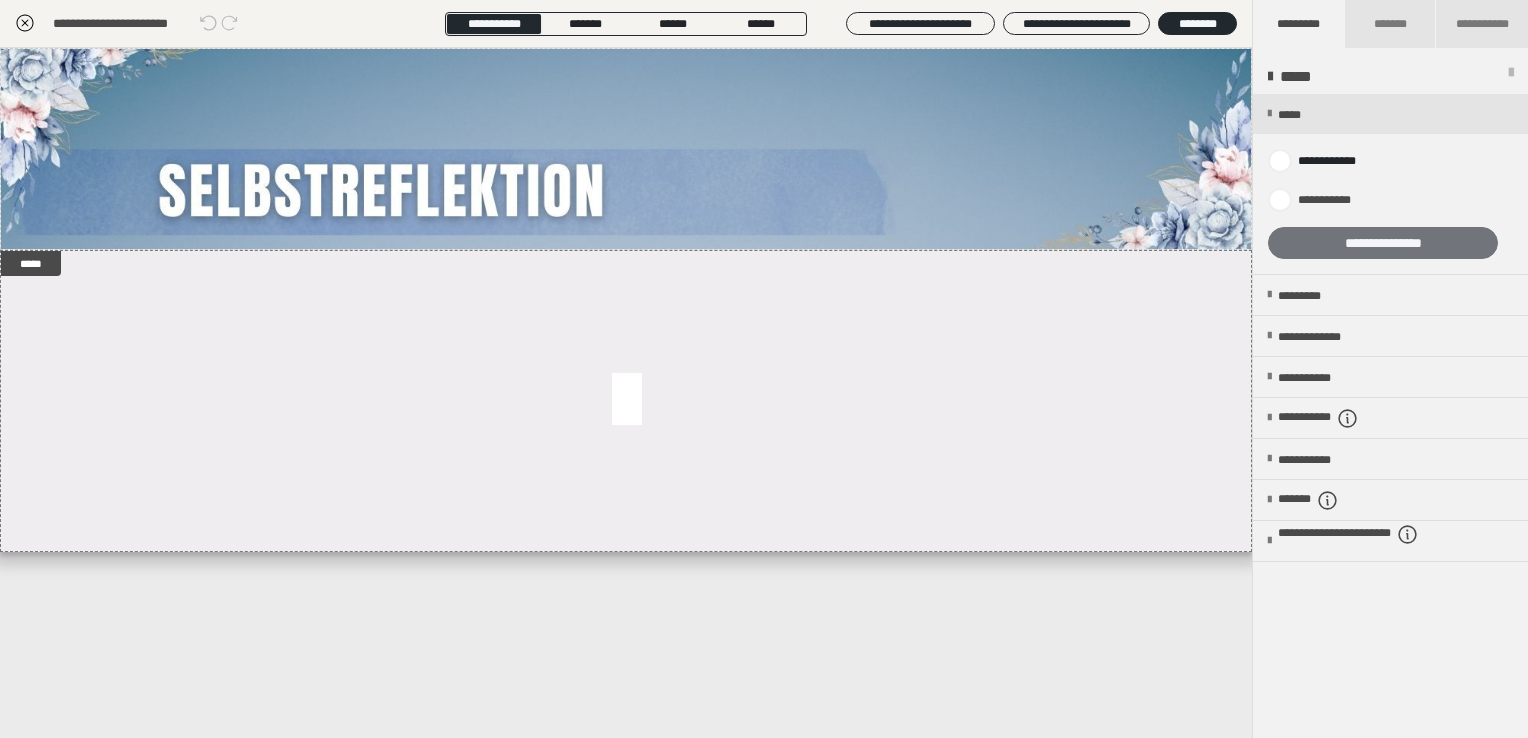 click on "**********" at bounding box center [1383, 243] 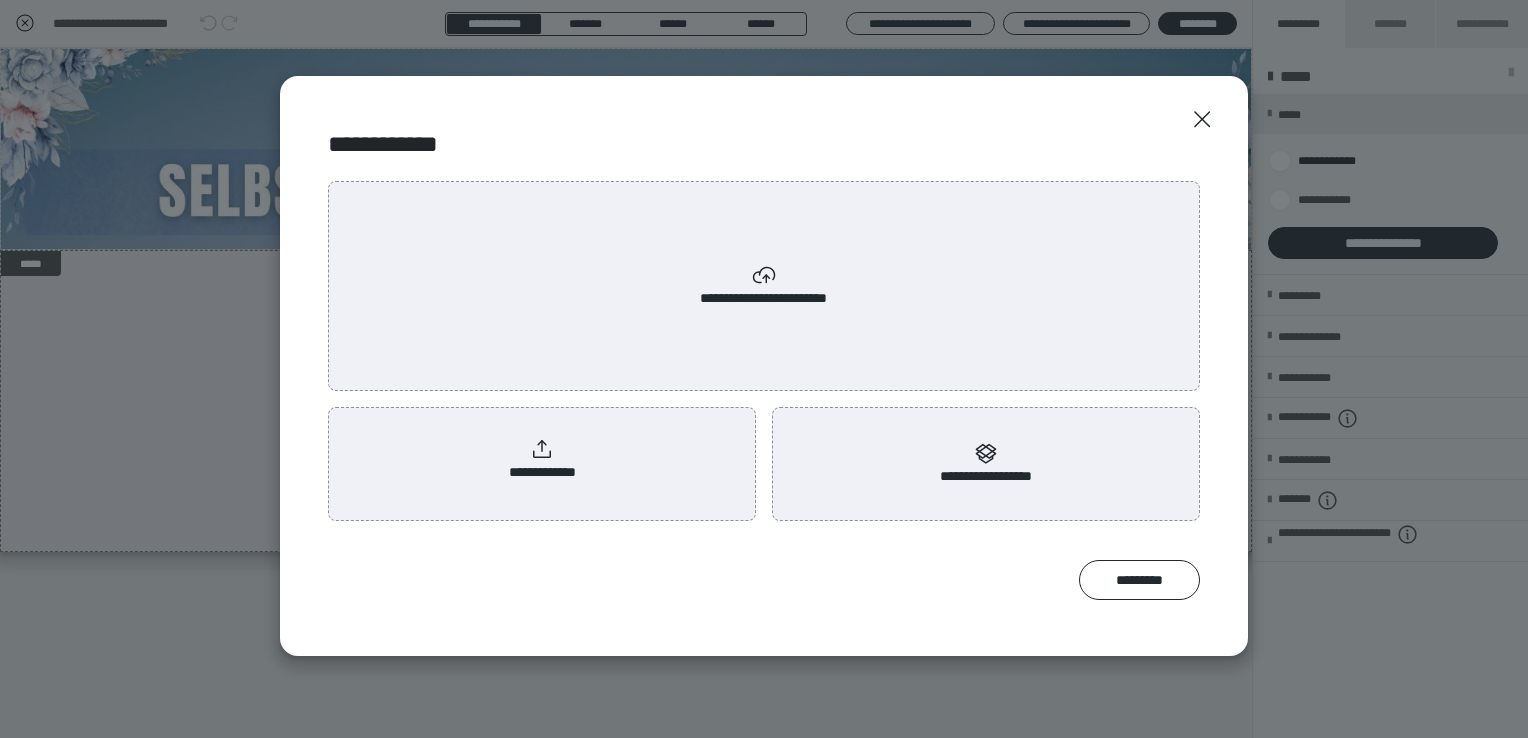 click on "**********" at bounding box center (542, 460) 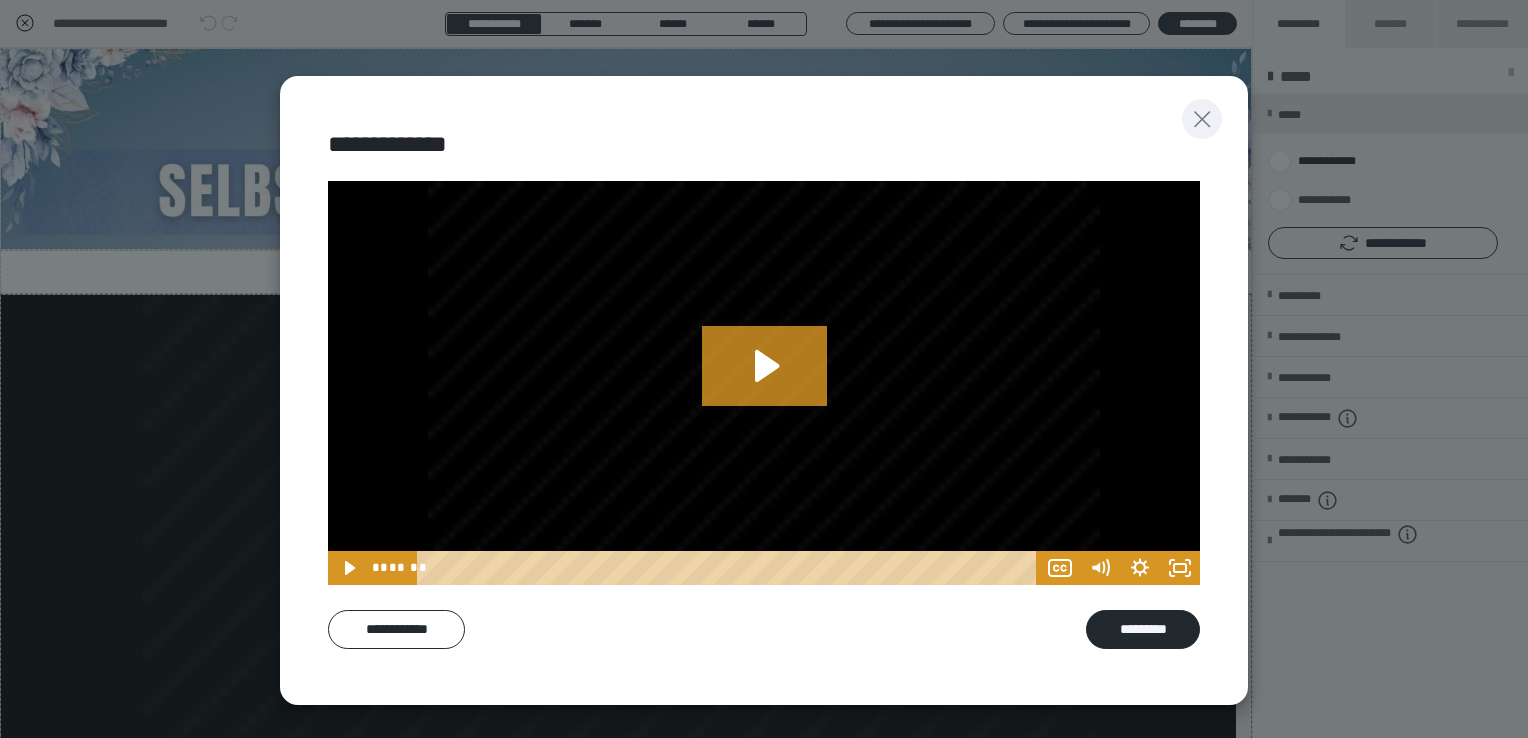 click 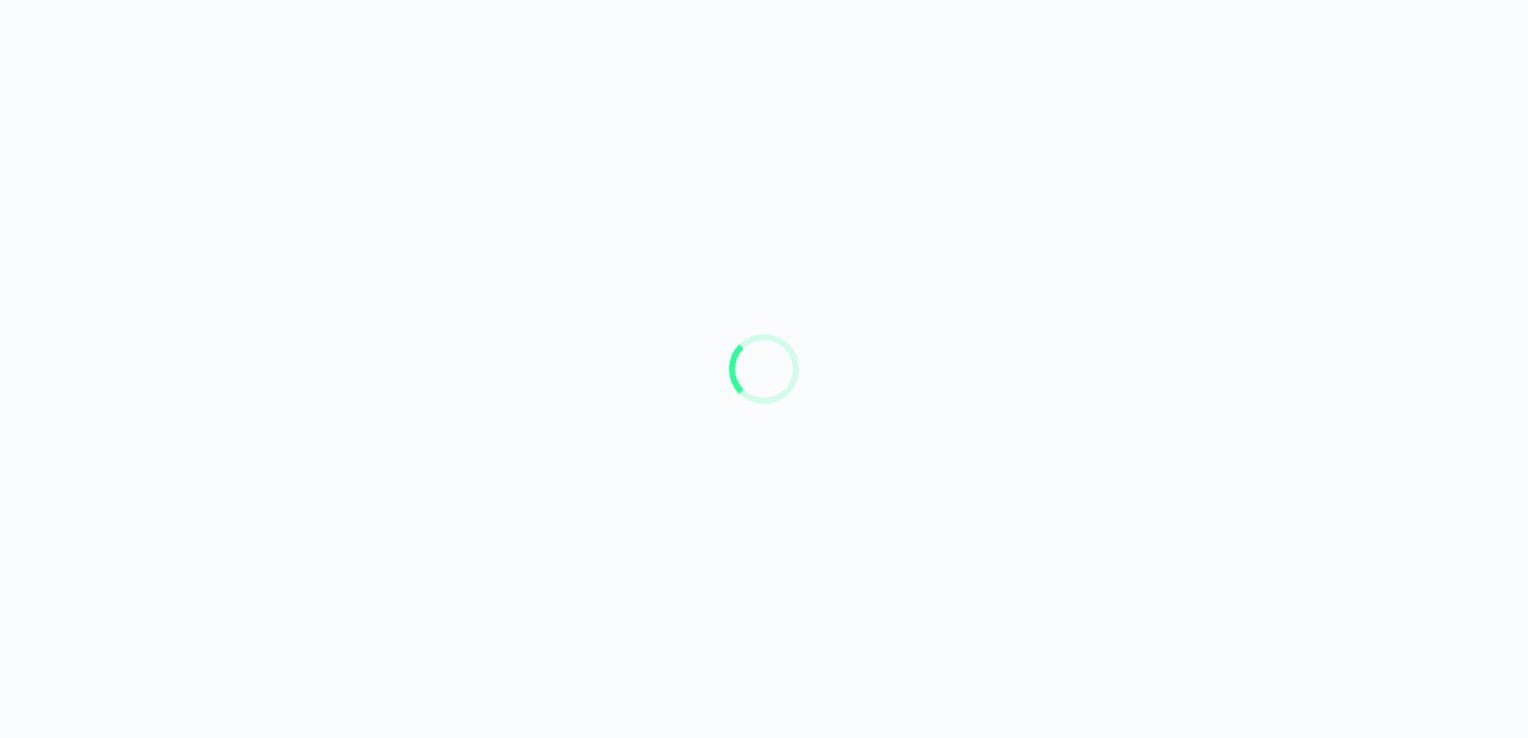 scroll, scrollTop: 0, scrollLeft: 0, axis: both 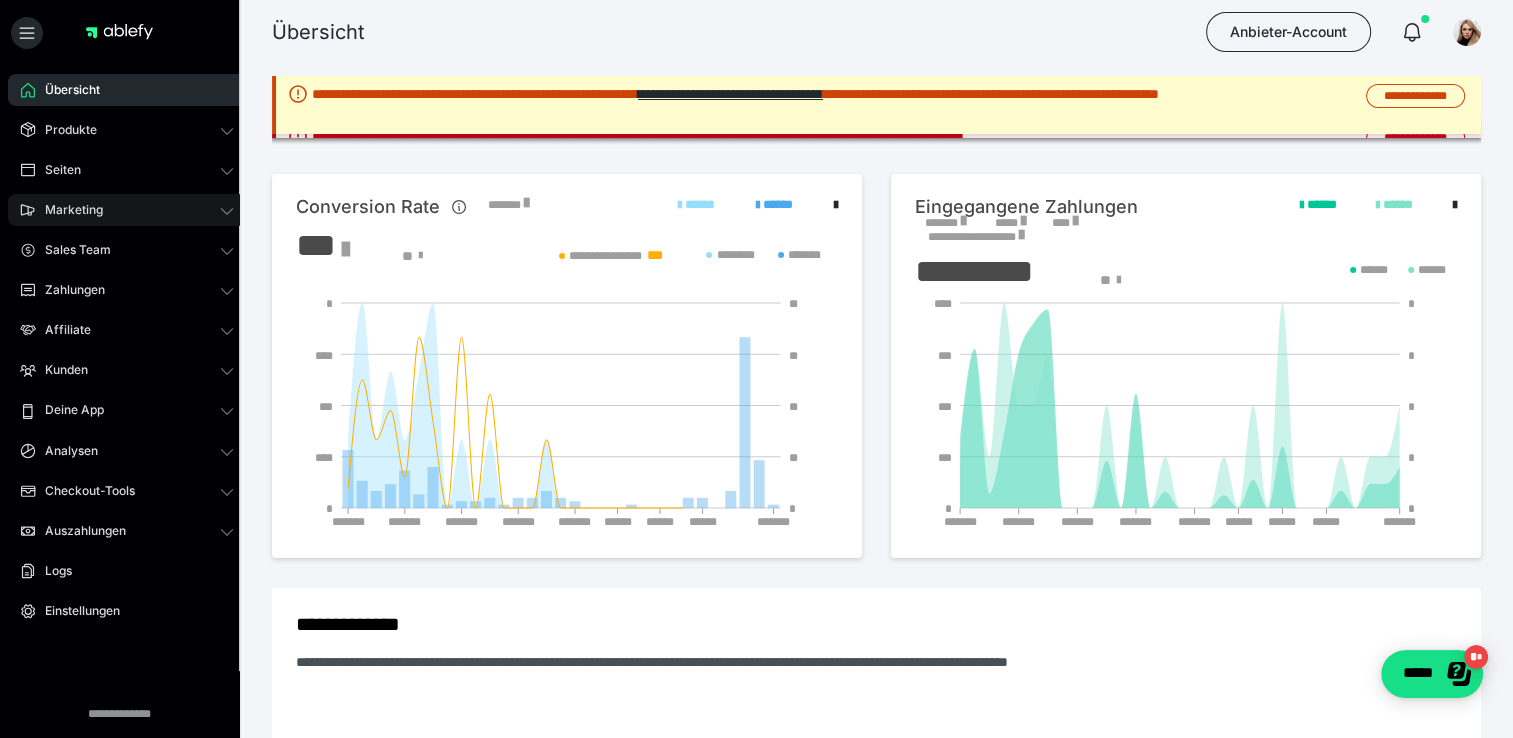 click on "Marketing" at bounding box center [67, 210] 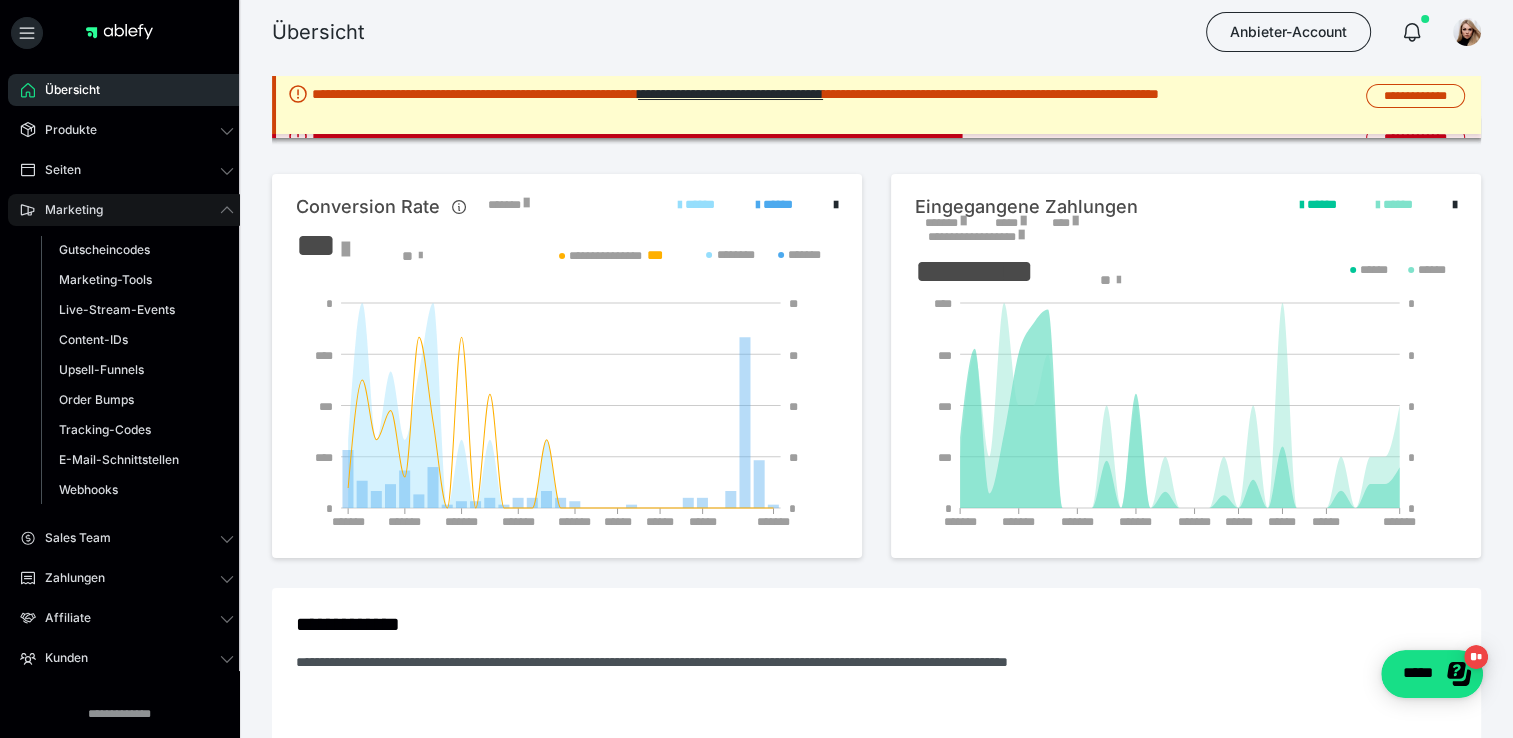 click on "Marketing" at bounding box center (67, 210) 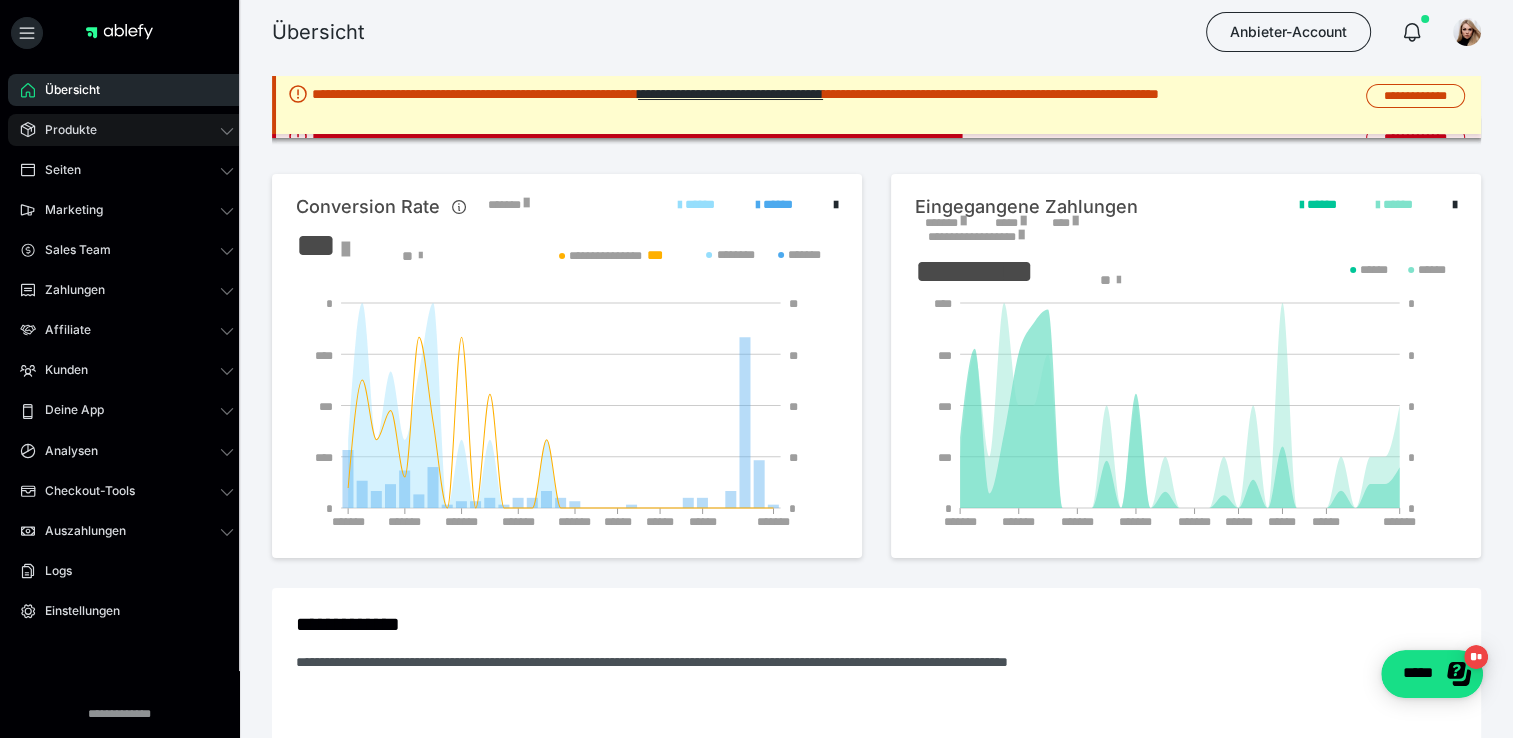 click on "Produkte" at bounding box center [64, 130] 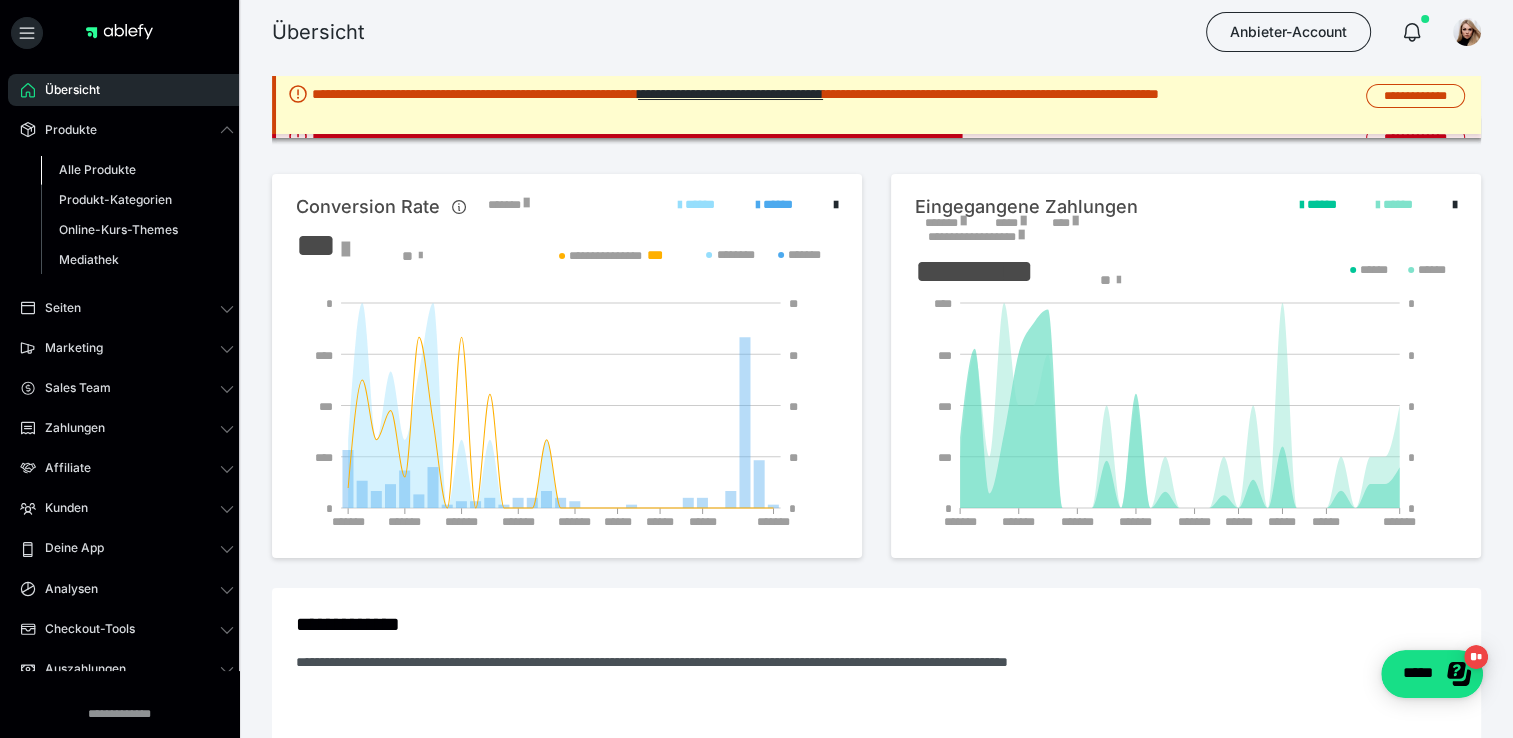 click on "Alle Produkte" at bounding box center (97, 169) 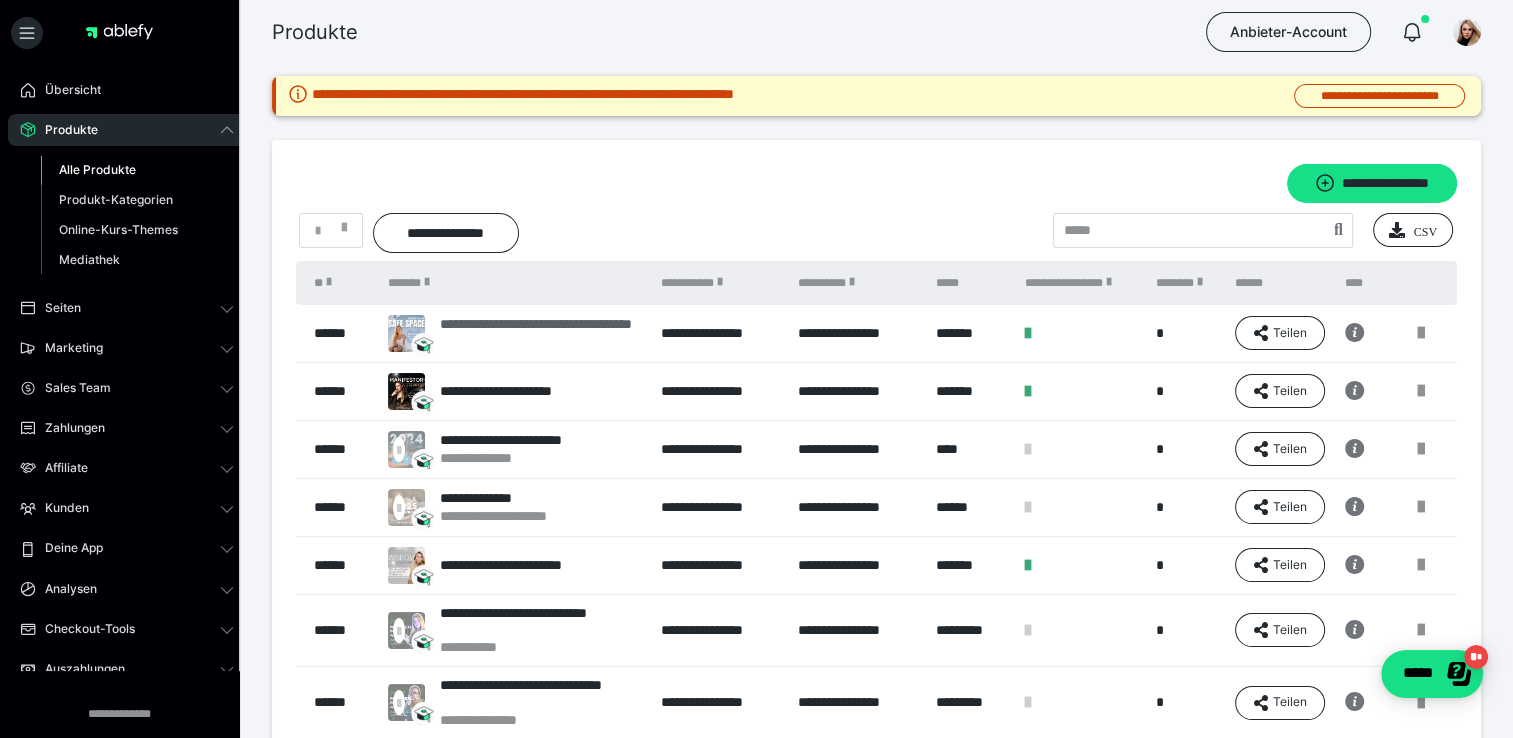 click on "**********" at bounding box center [540, 333] 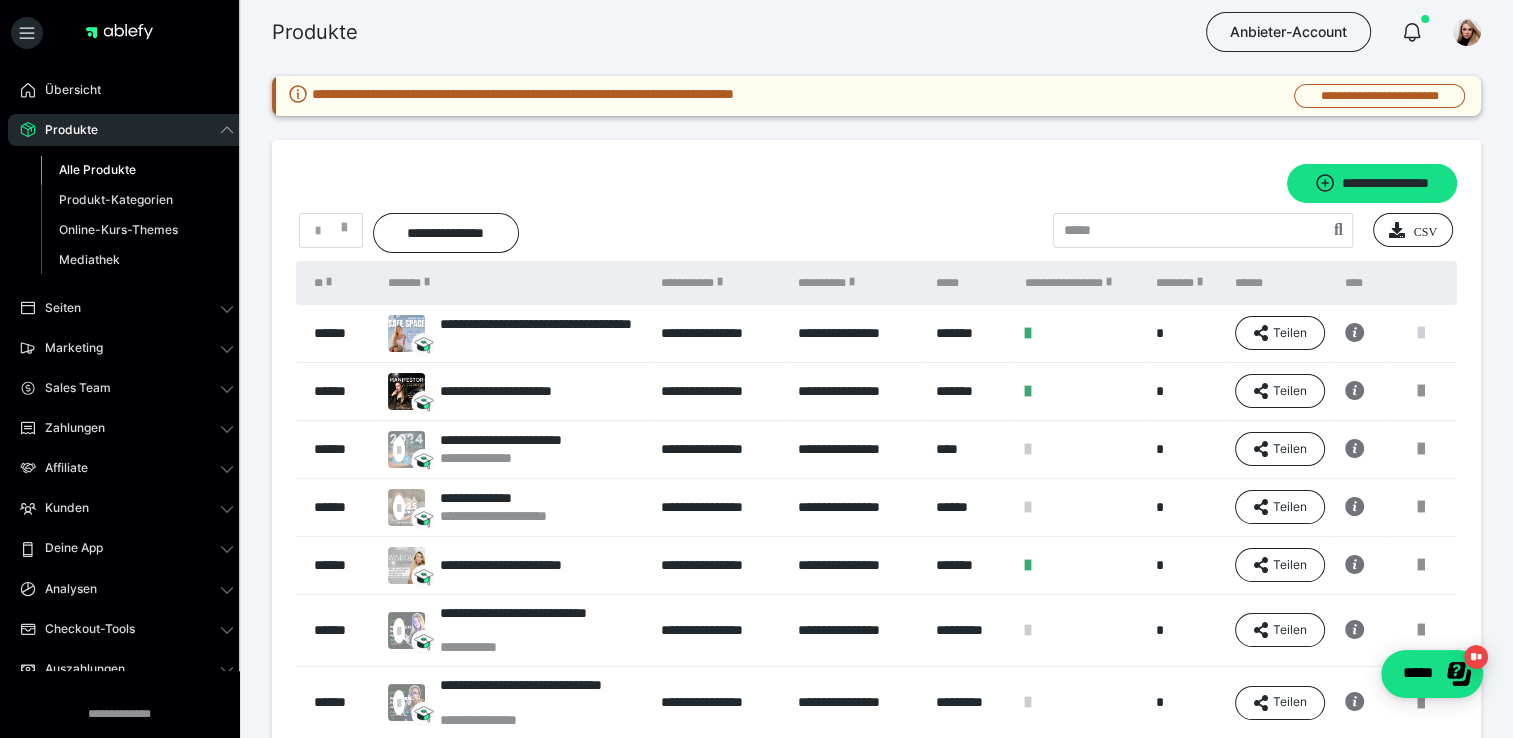 click at bounding box center (1421, 333) 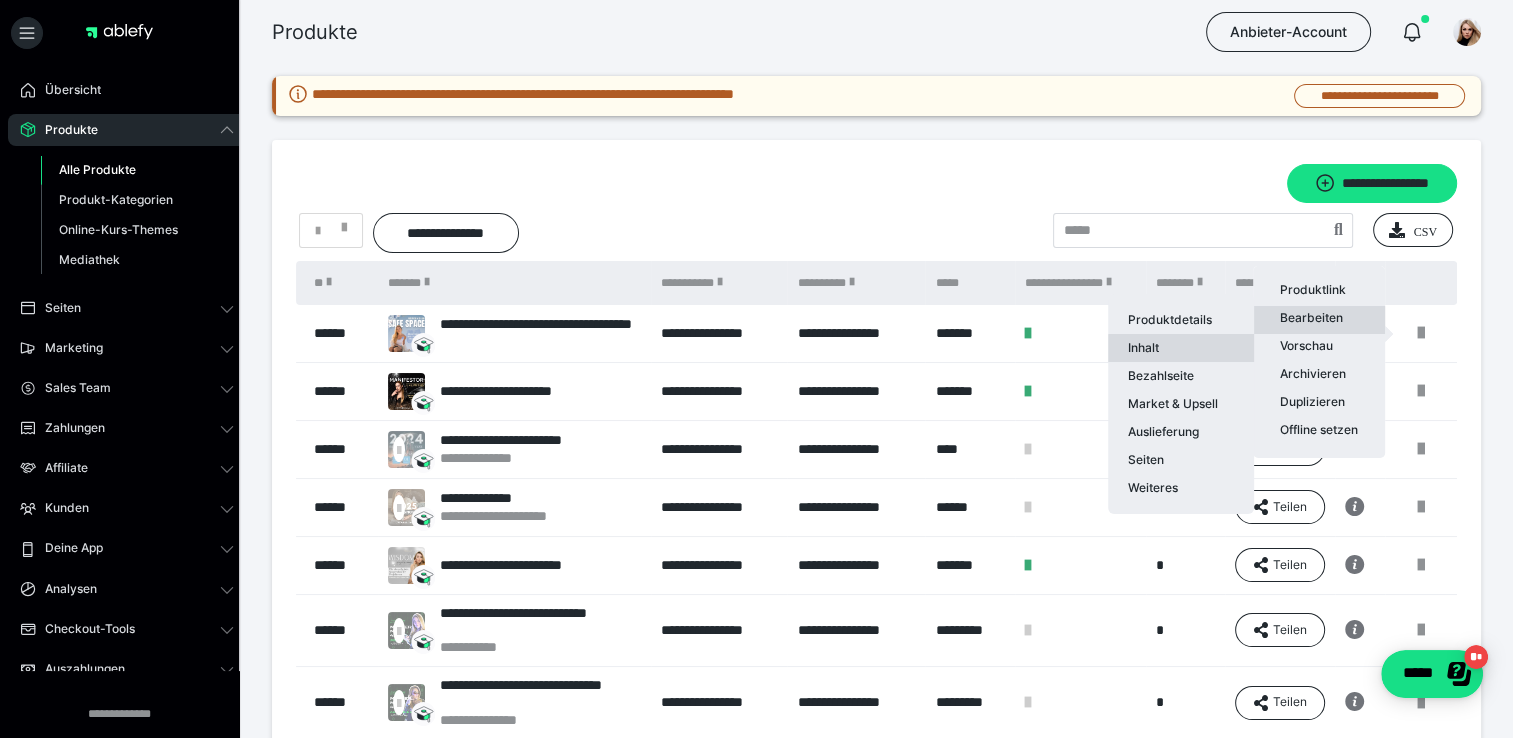 click on "Inhalt" at bounding box center (1181, 348) 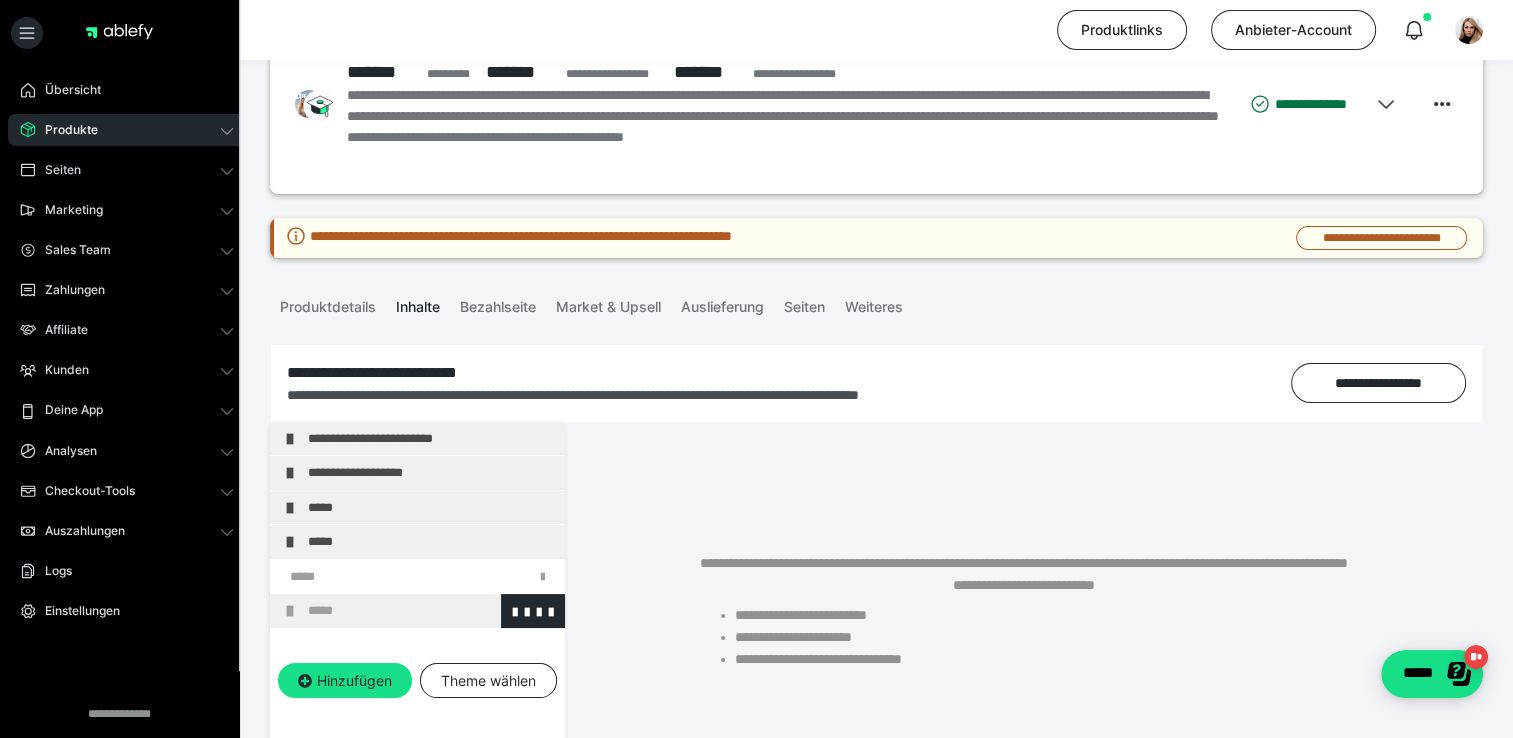 scroll, scrollTop: 300, scrollLeft: 0, axis: vertical 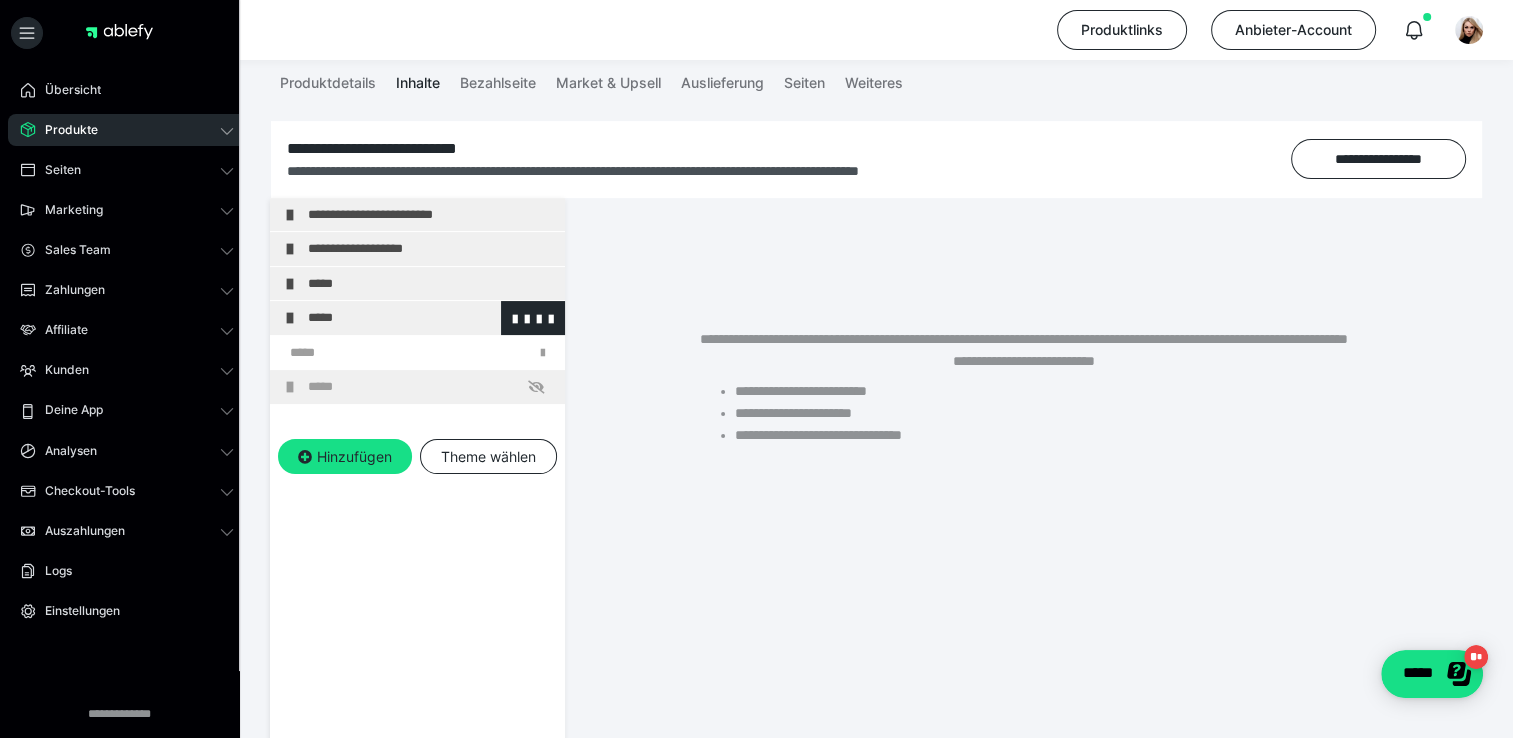 click on "*****" at bounding box center [431, 318] 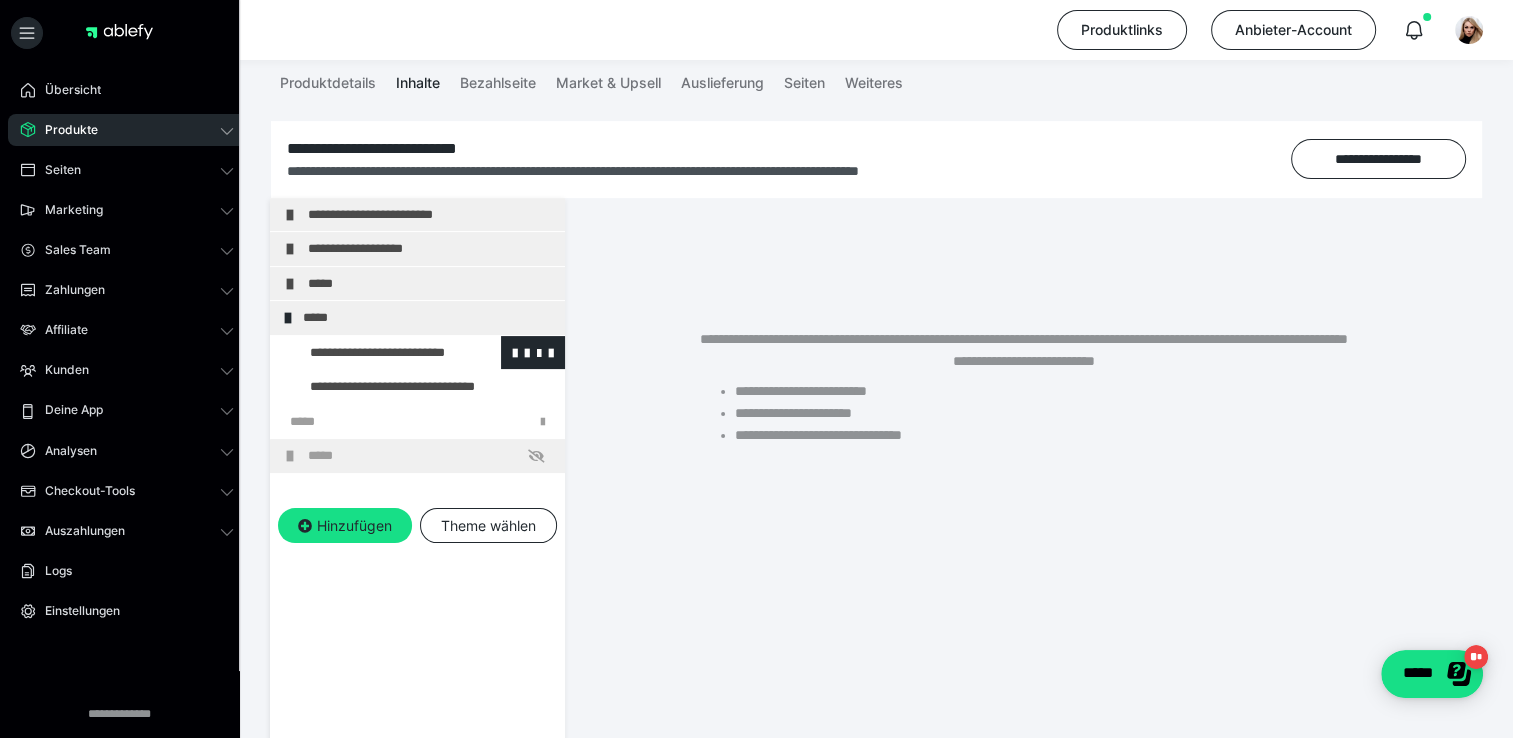 click at bounding box center [375, 353] 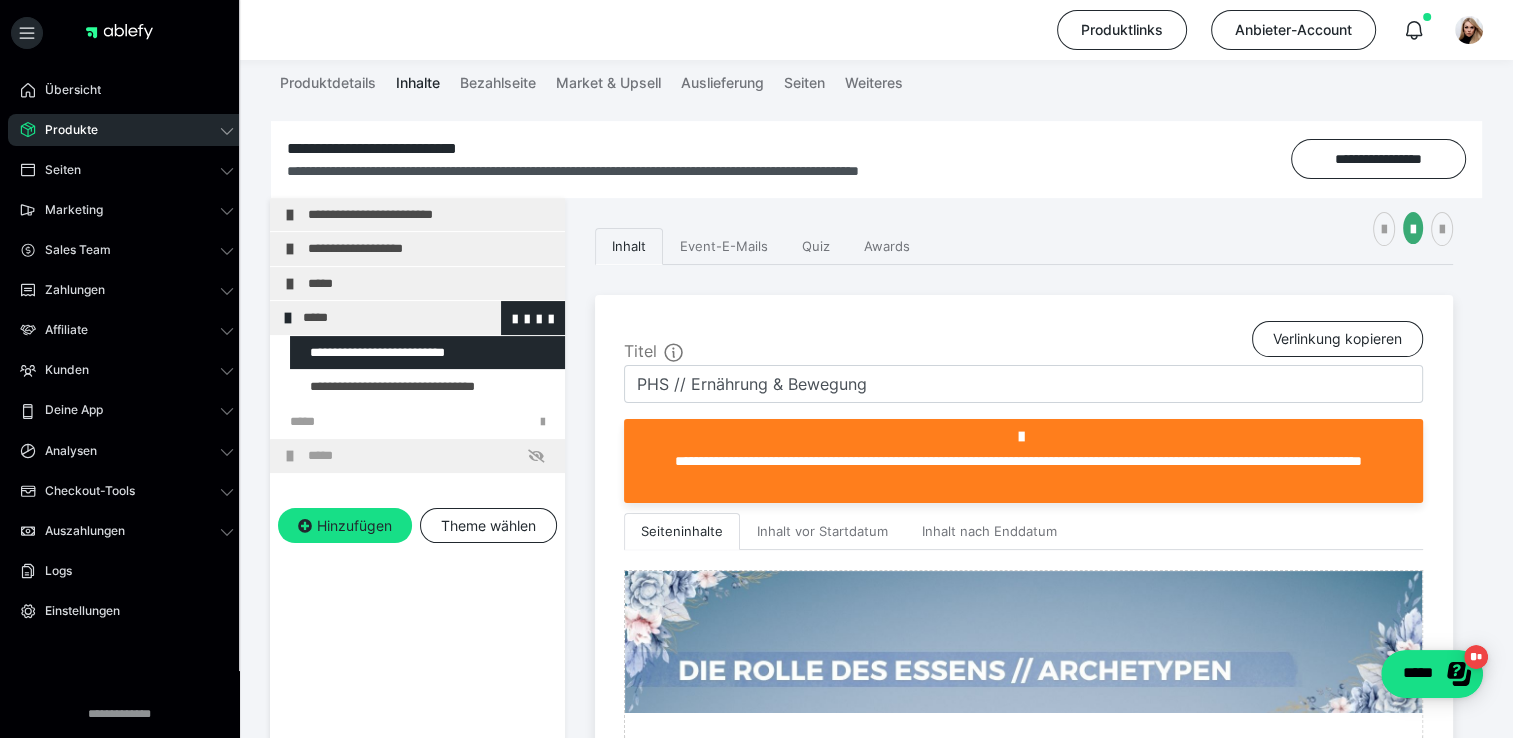 click on "*****" at bounding box center (426, 318) 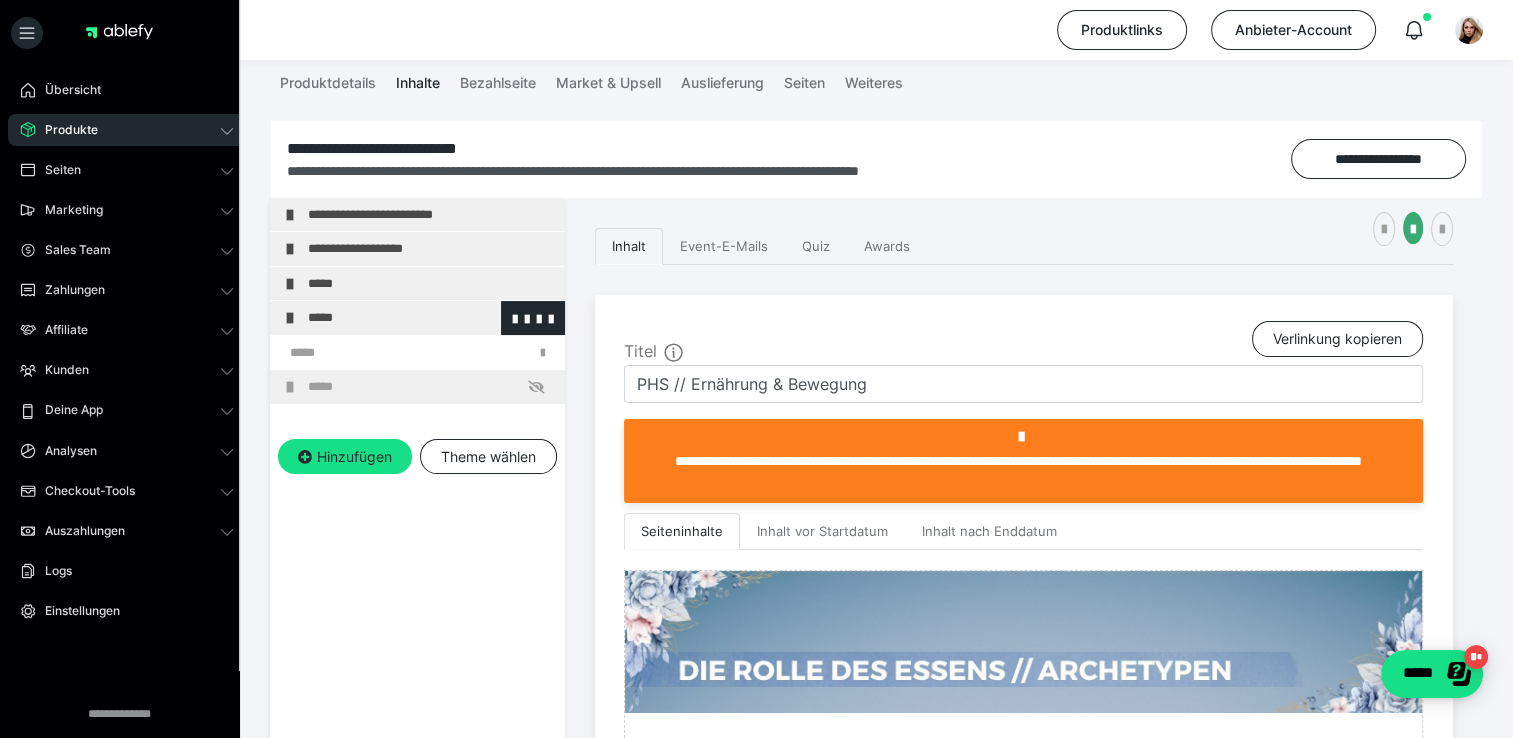 click on "*****" at bounding box center (431, 318) 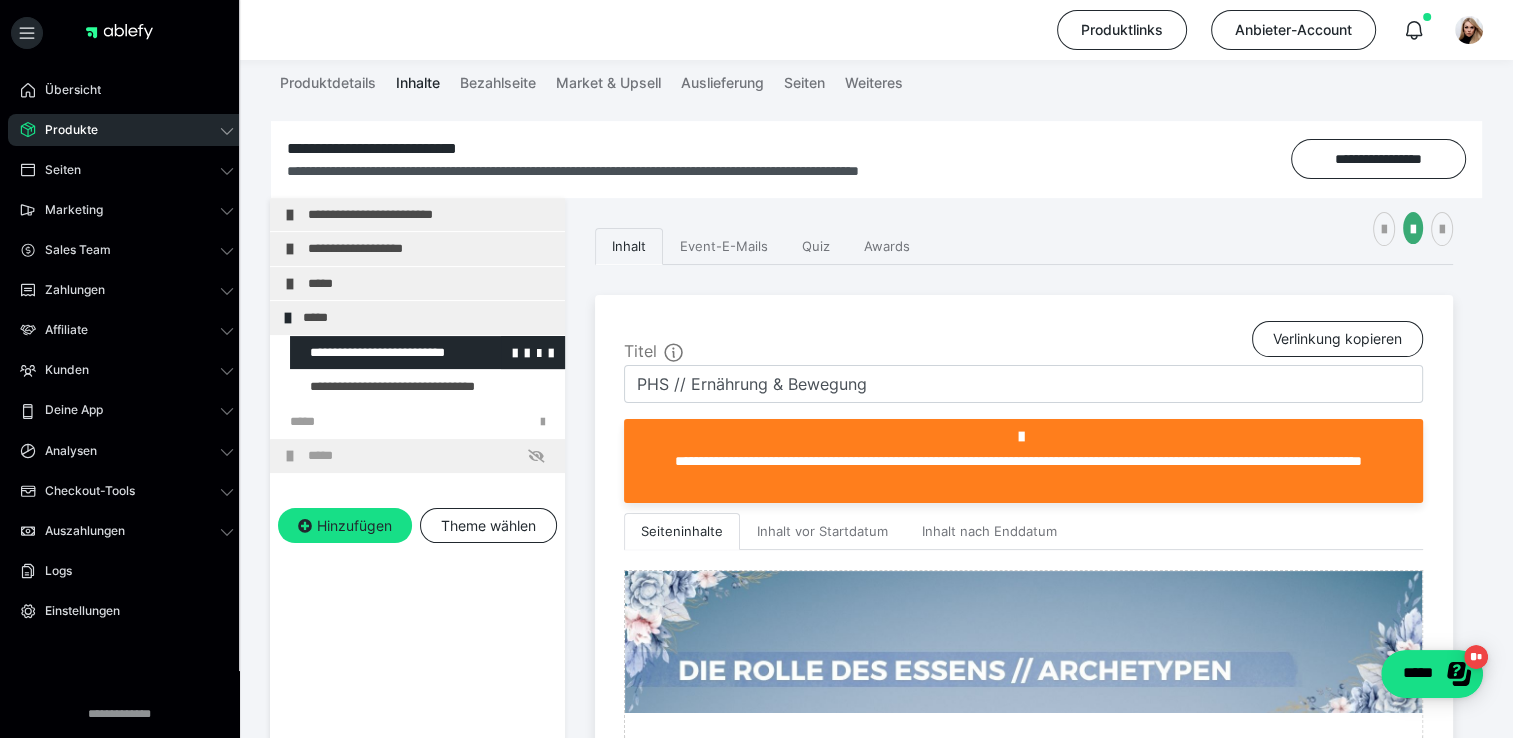 click at bounding box center [375, 353] 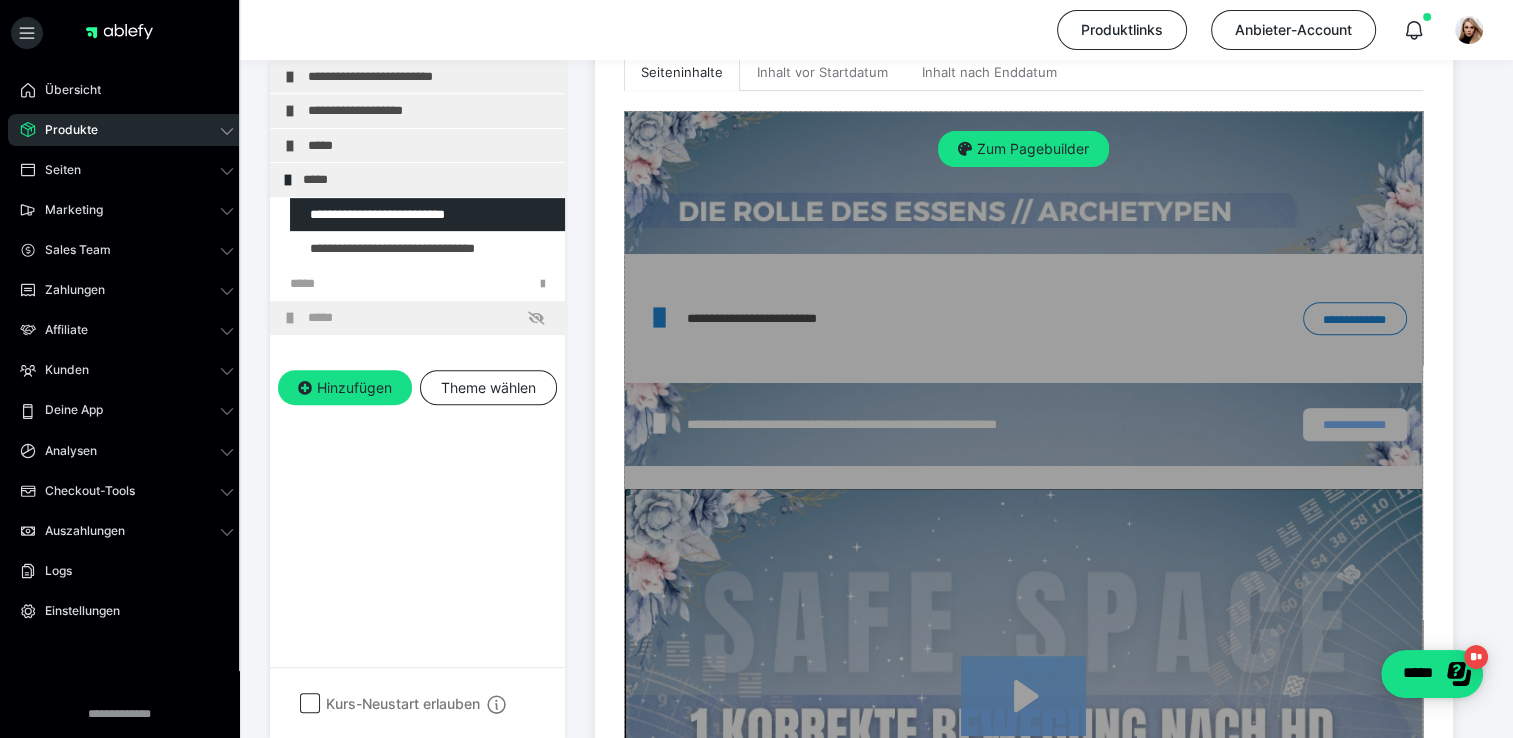 scroll, scrollTop: 700, scrollLeft: 0, axis: vertical 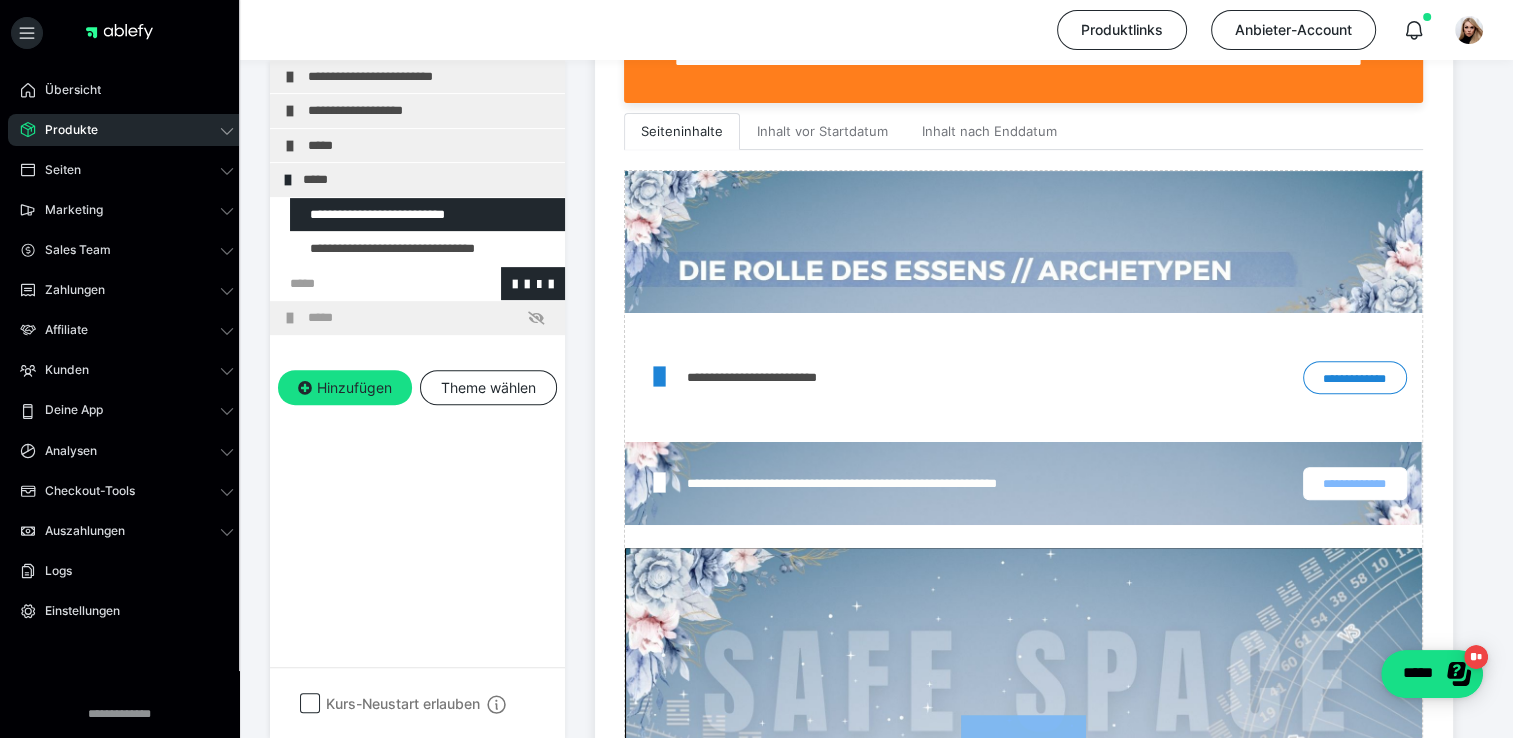 click at bounding box center (365, 284) 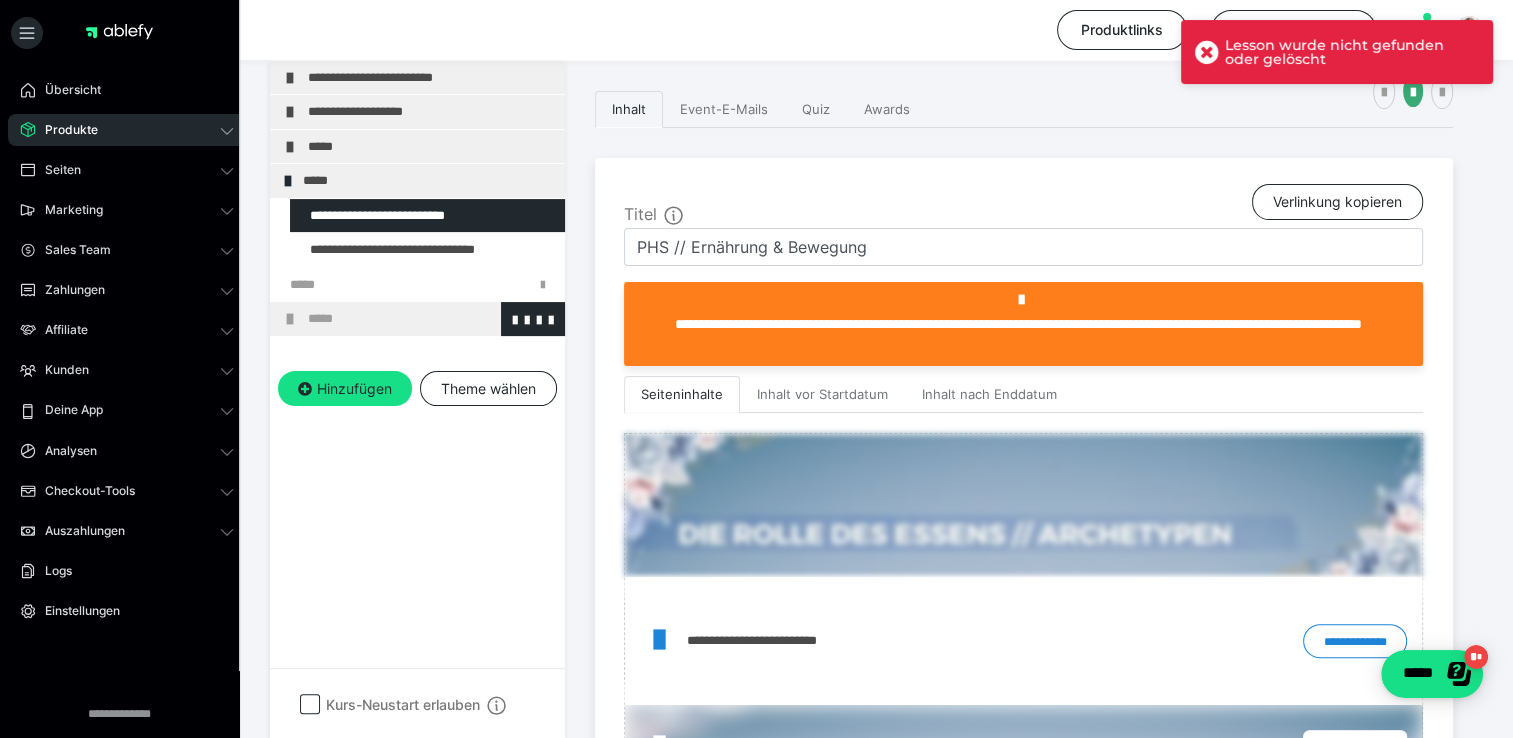 scroll, scrollTop: 700, scrollLeft: 0, axis: vertical 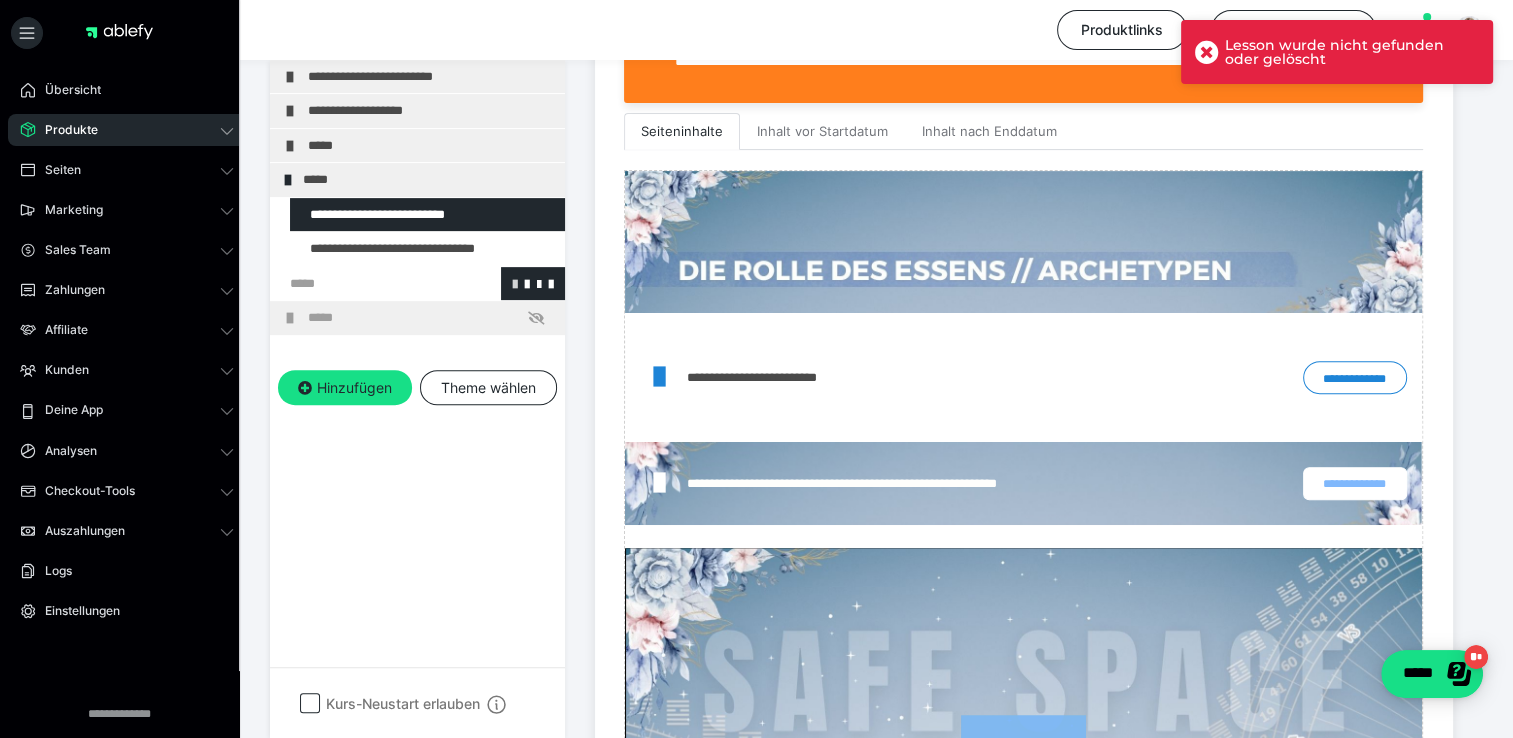 click at bounding box center (515, 283) 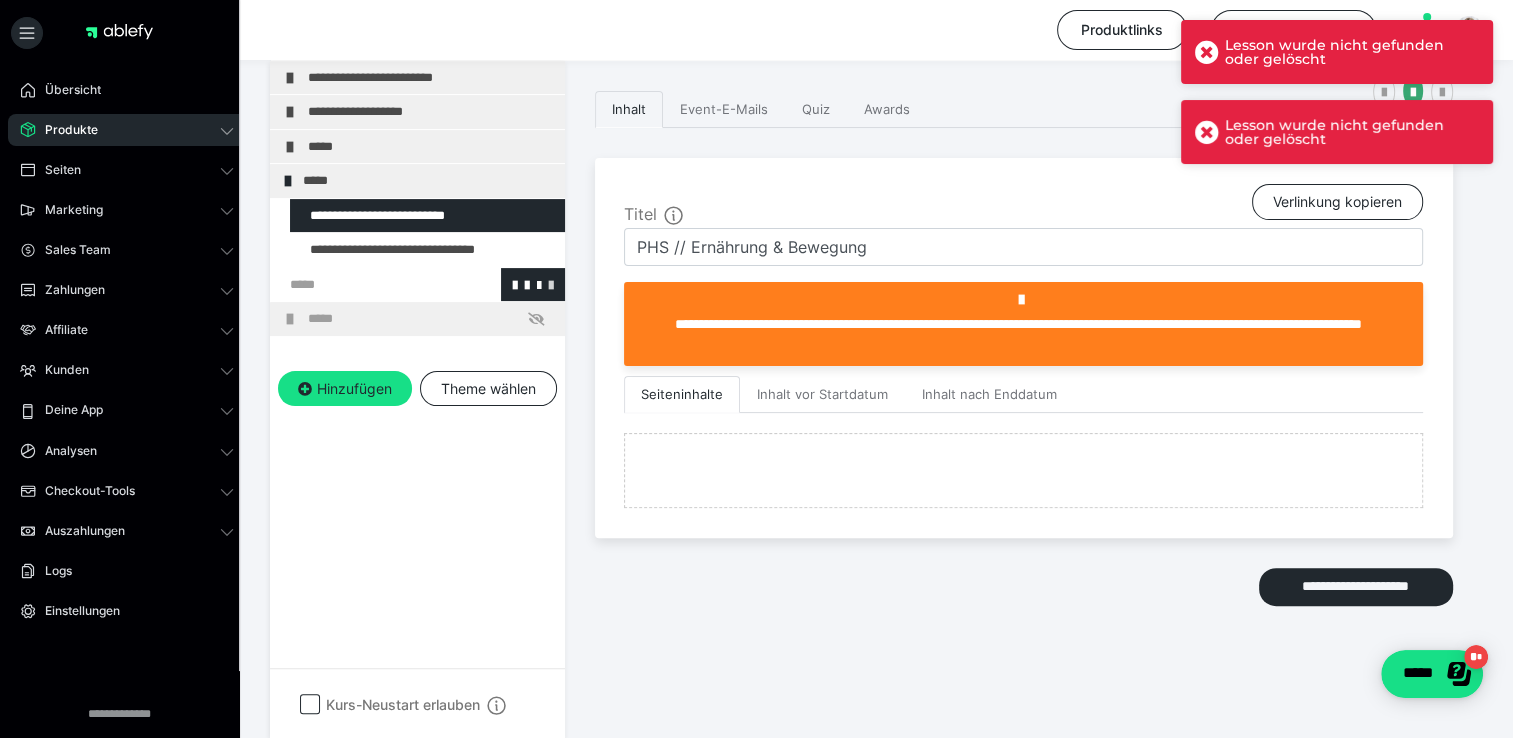 scroll, scrollTop: 700, scrollLeft: 0, axis: vertical 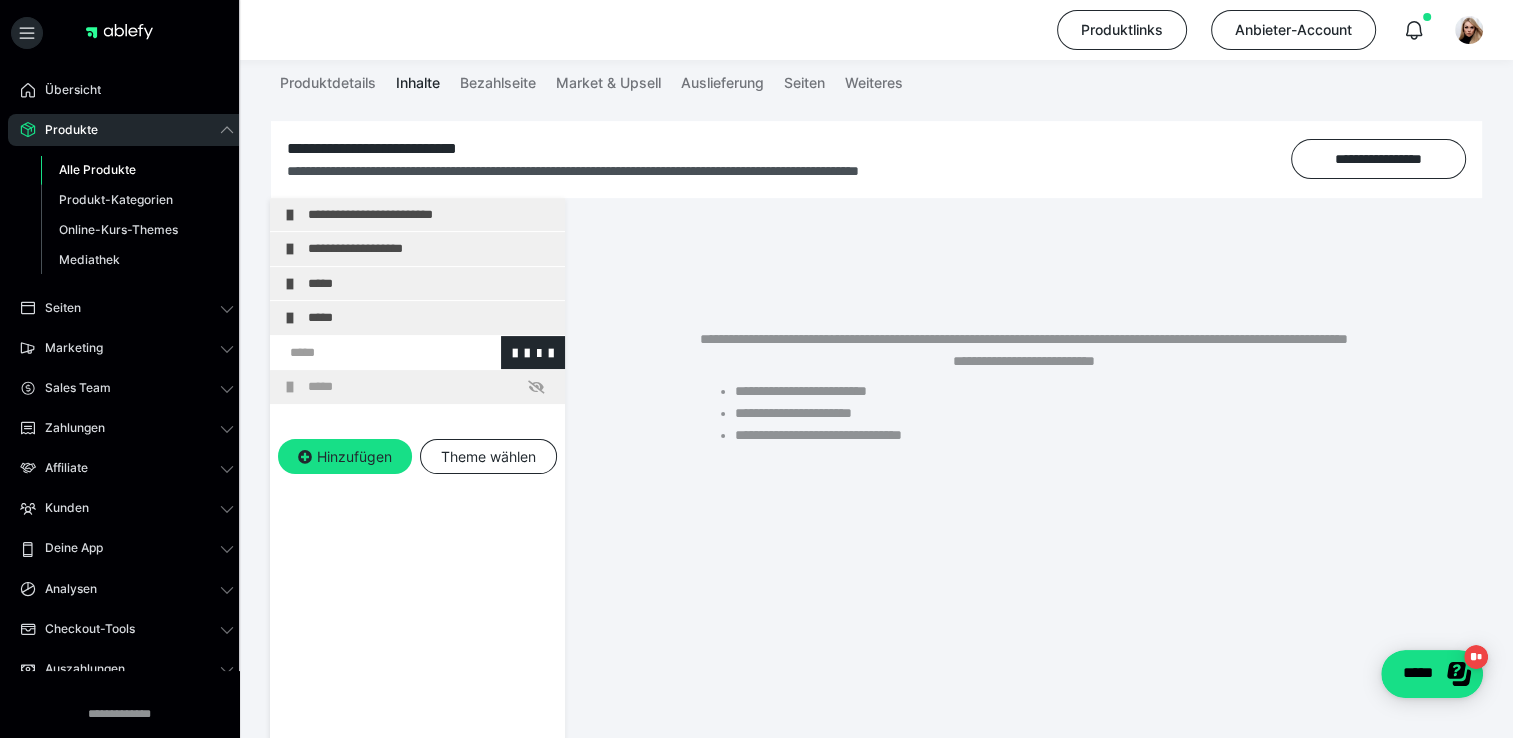 click at bounding box center (365, 353) 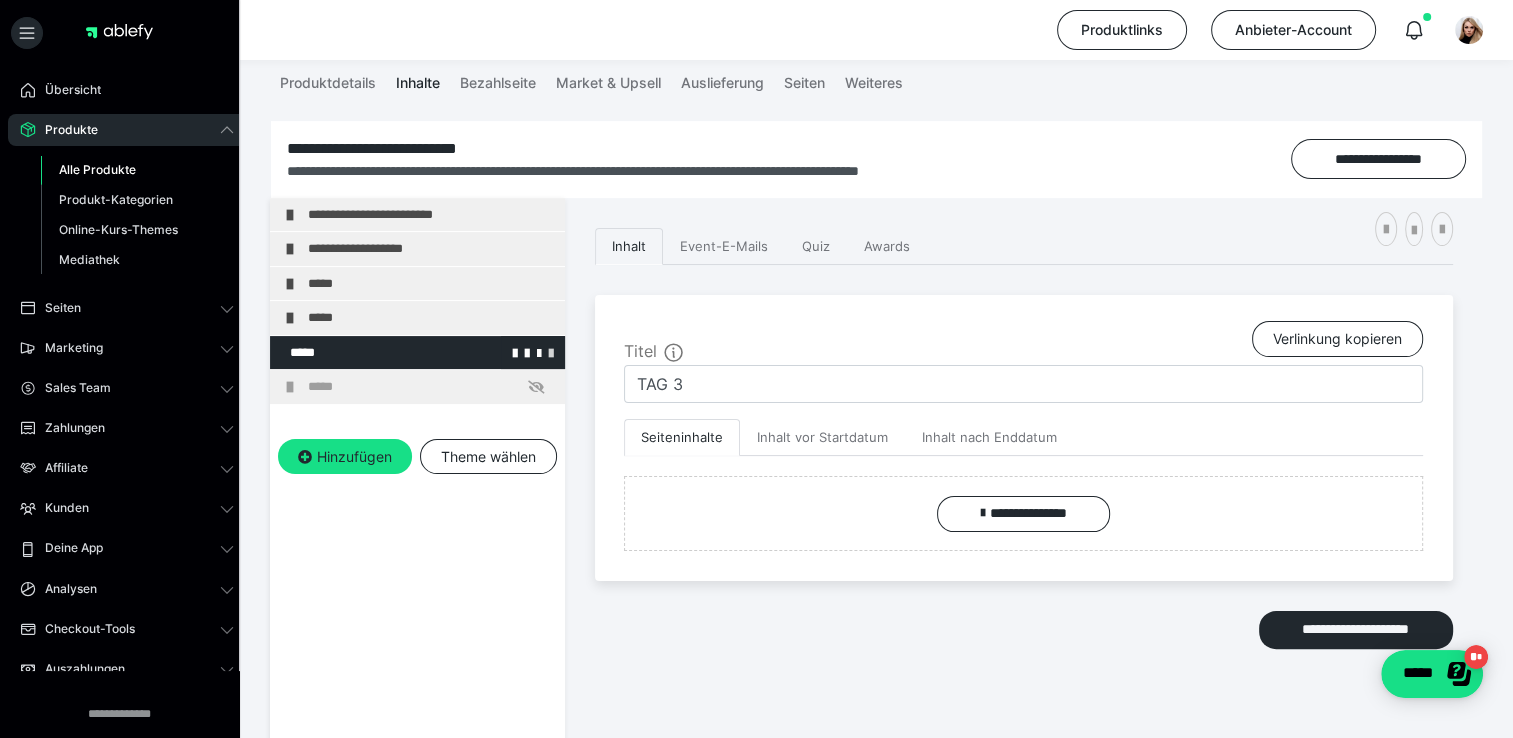 click at bounding box center [551, 352] 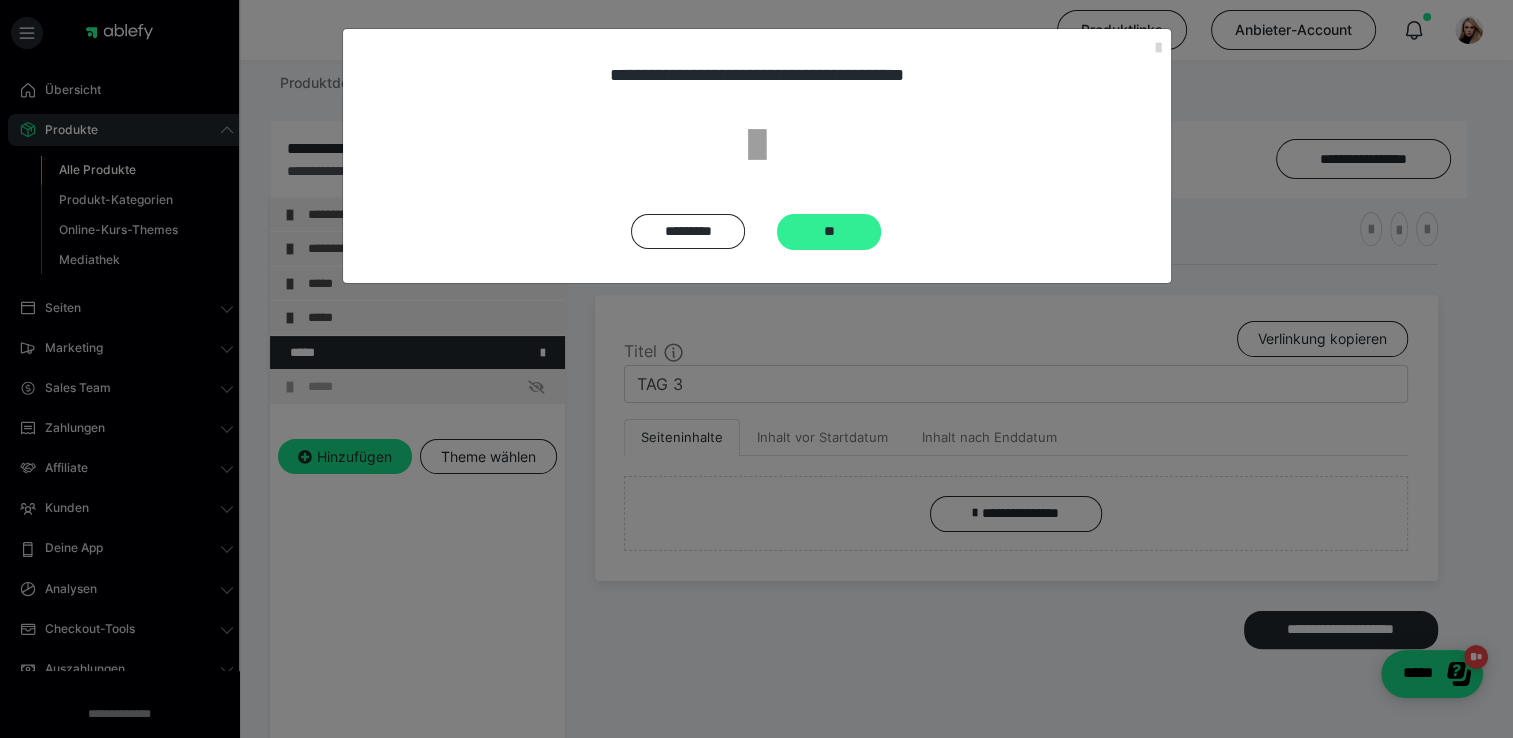 click on "**" at bounding box center (829, 232) 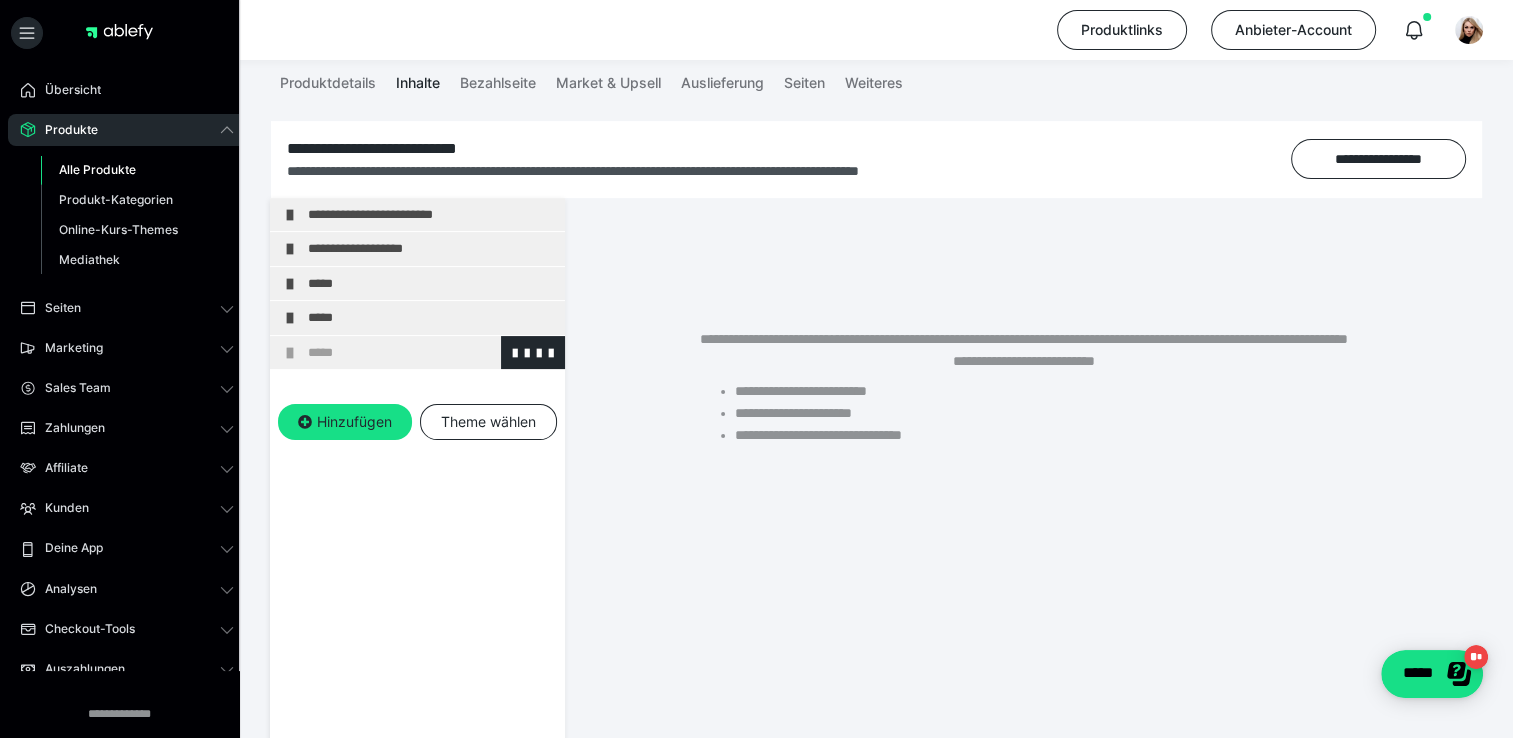 click on "*****" at bounding box center (431, 353) 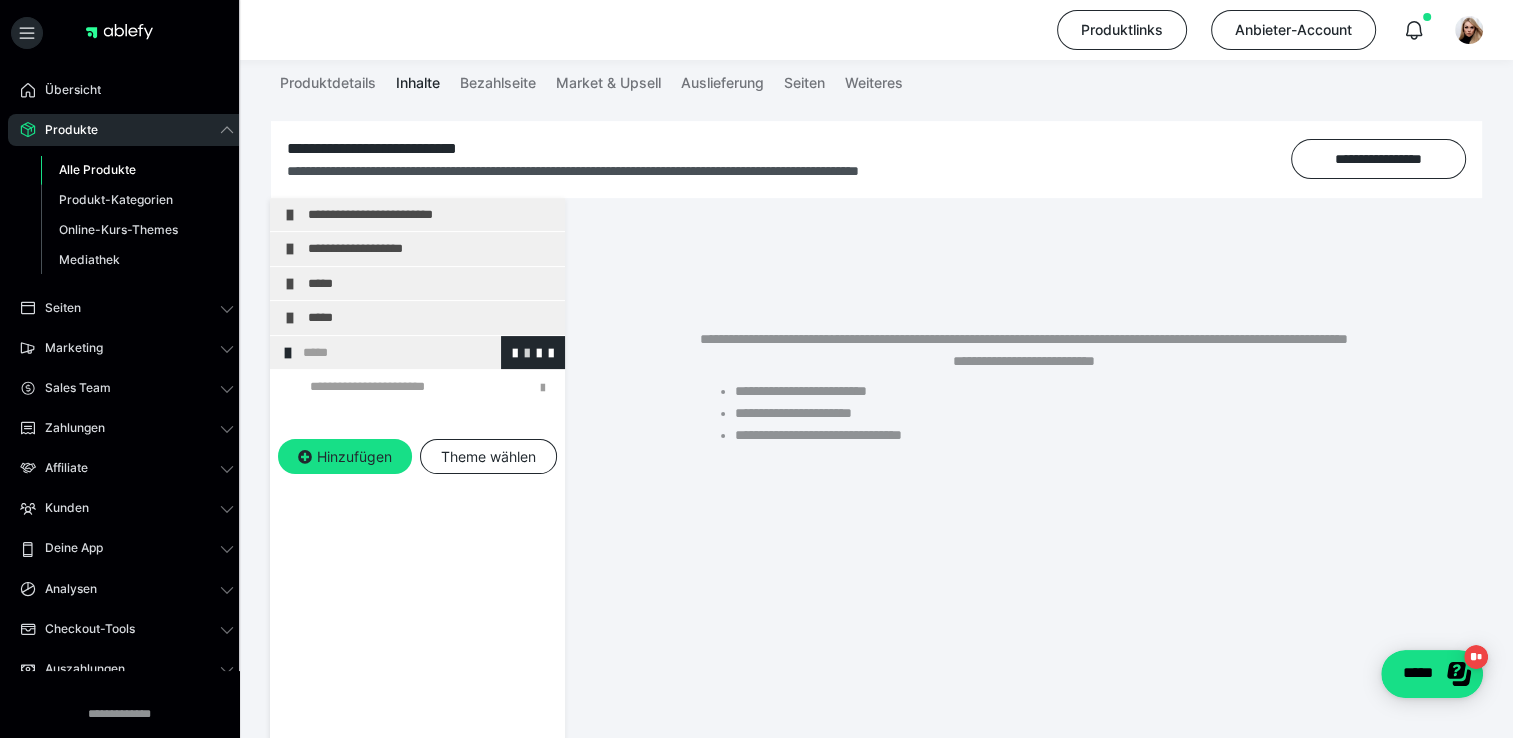 click at bounding box center (527, 352) 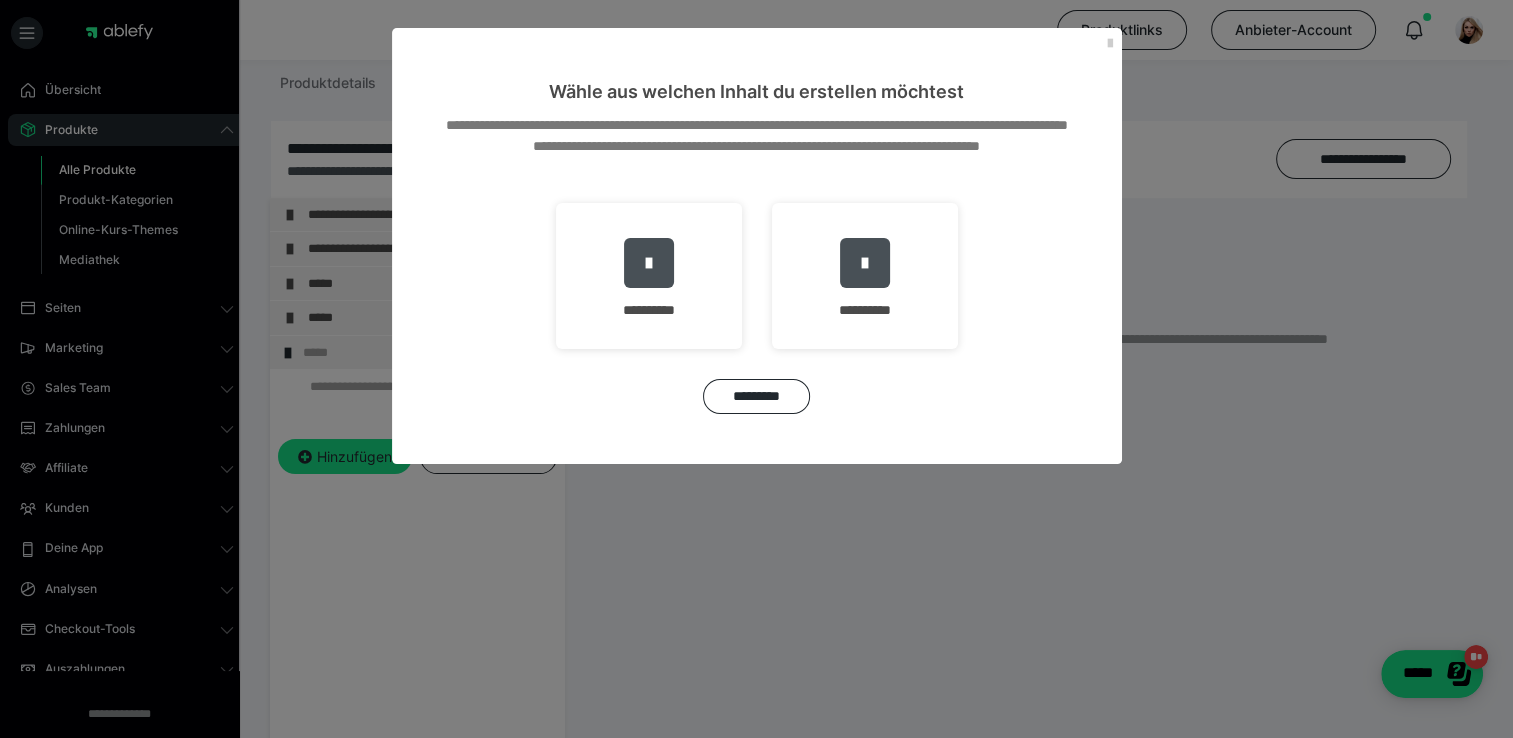 drag, startPoint x: 724, startPoint y: 404, endPoint x: 539, endPoint y: 384, distance: 186.07794 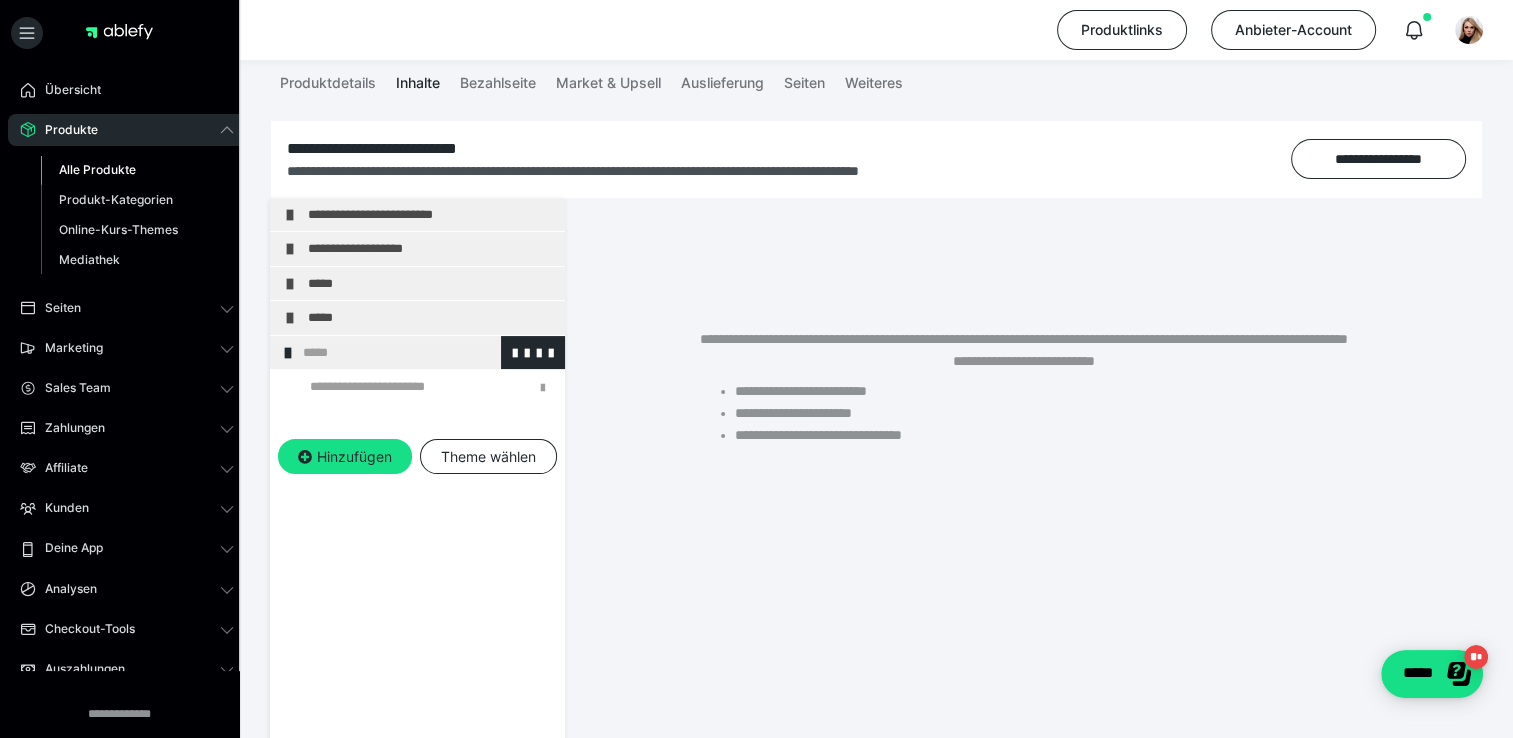 click on "*****" at bounding box center (426, 353) 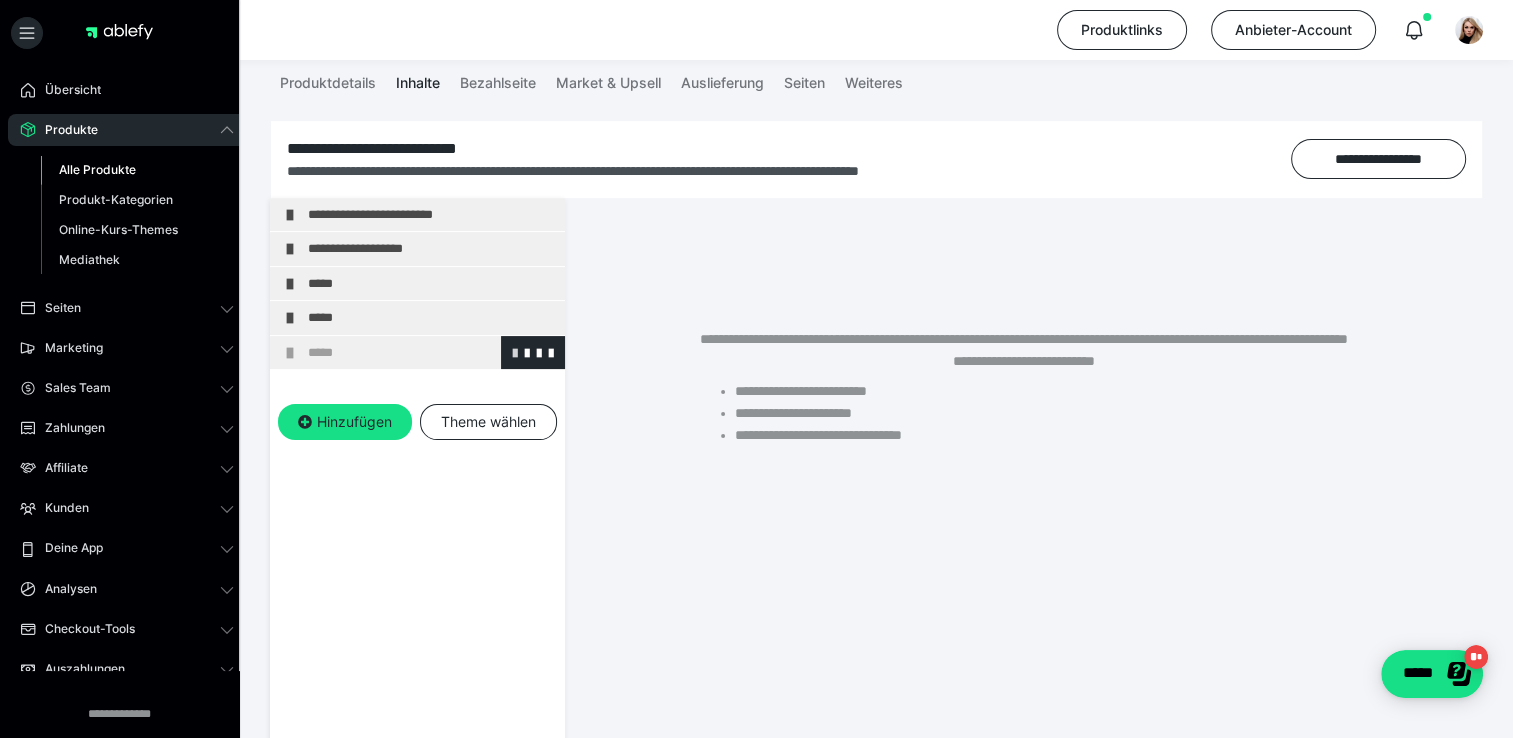 click at bounding box center [515, 352] 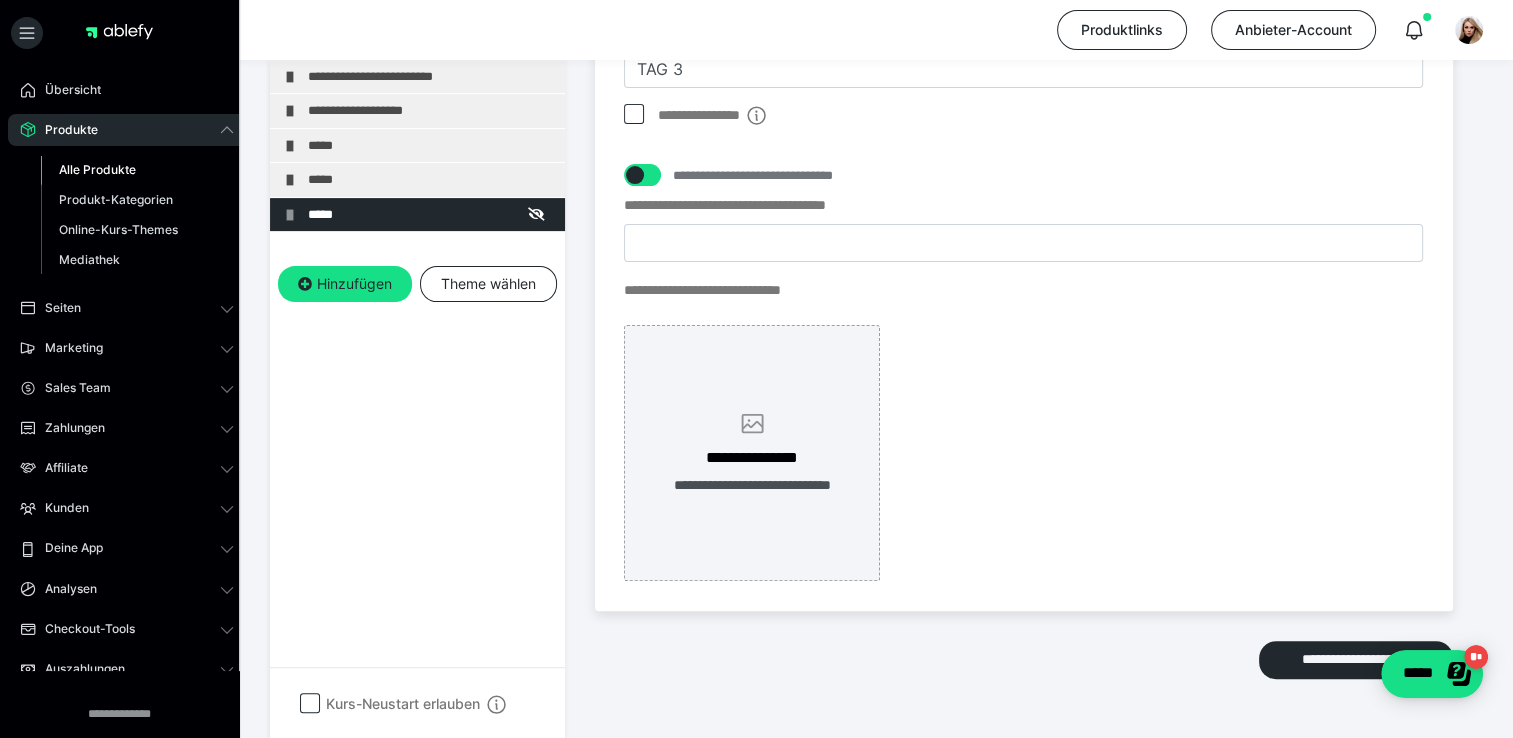 scroll, scrollTop: 649, scrollLeft: 0, axis: vertical 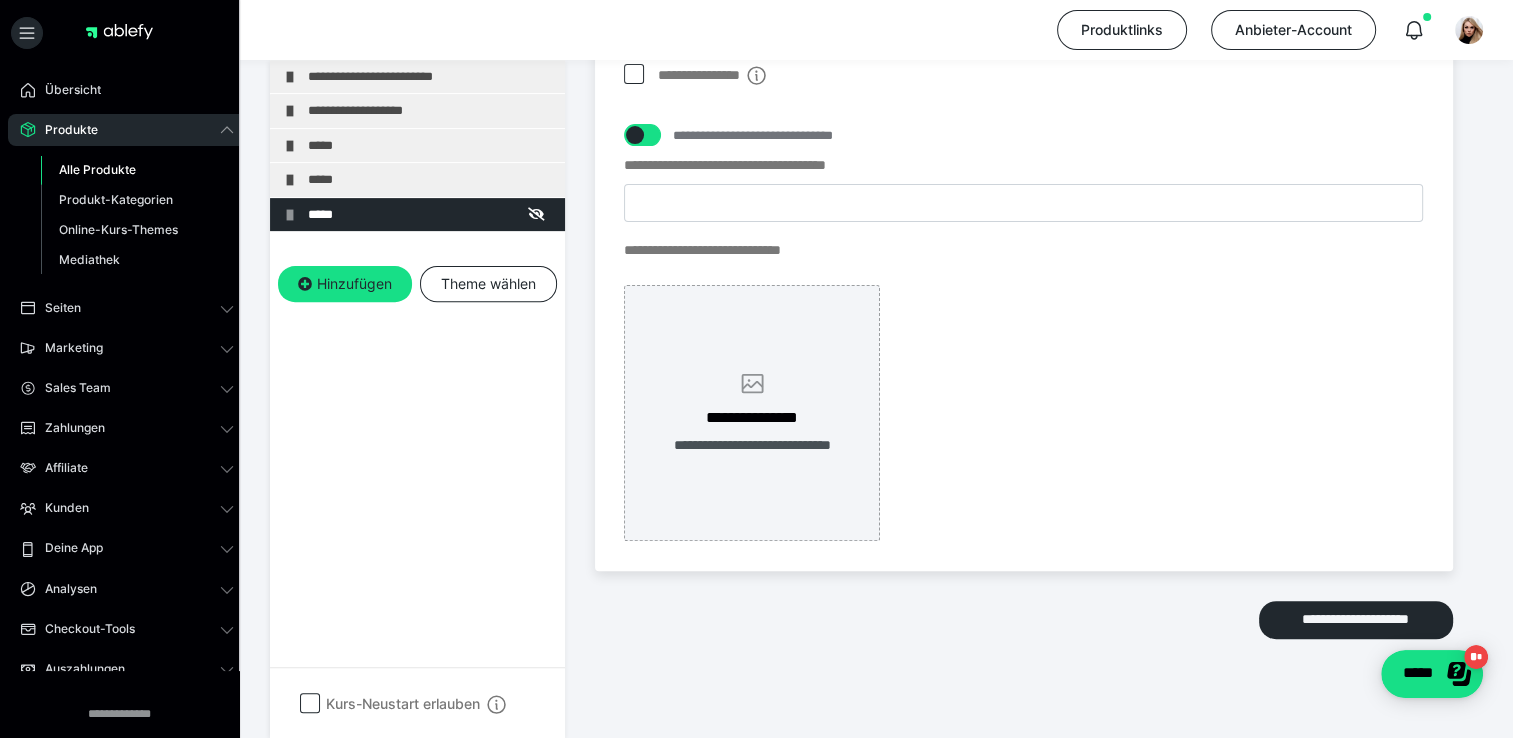 click on "**********" at bounding box center [752, 413] 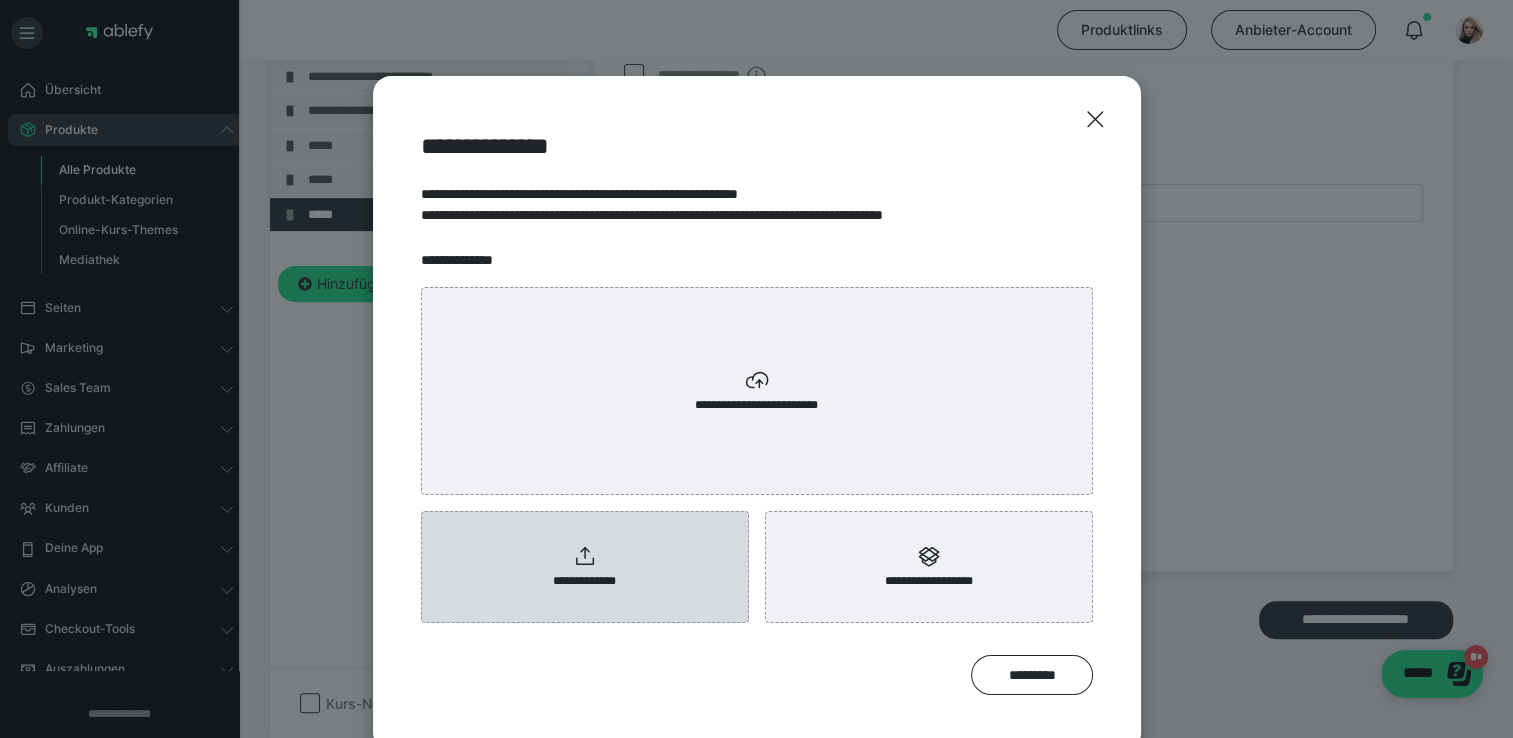 click on "**********" at bounding box center (585, 567) 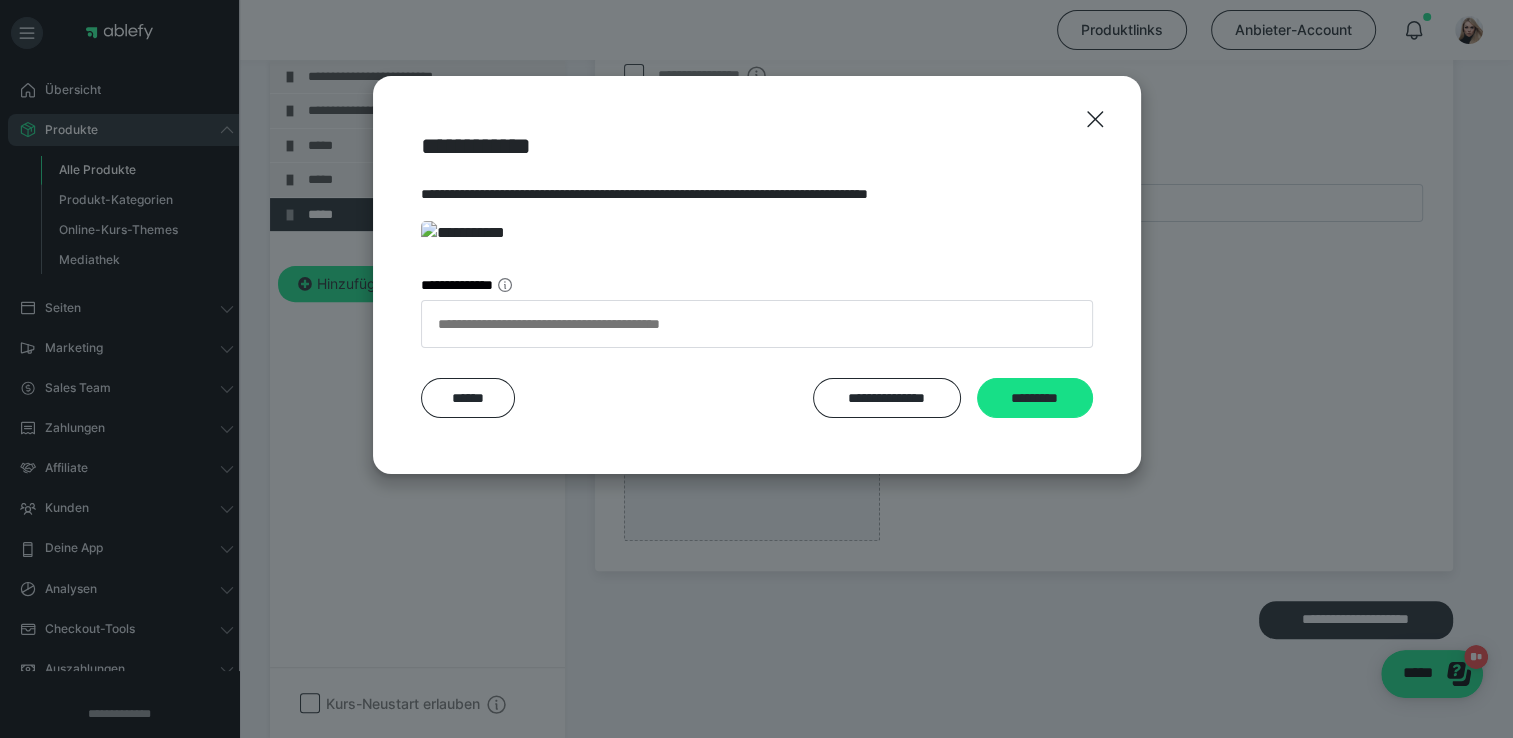 scroll, scrollTop: 383, scrollLeft: 0, axis: vertical 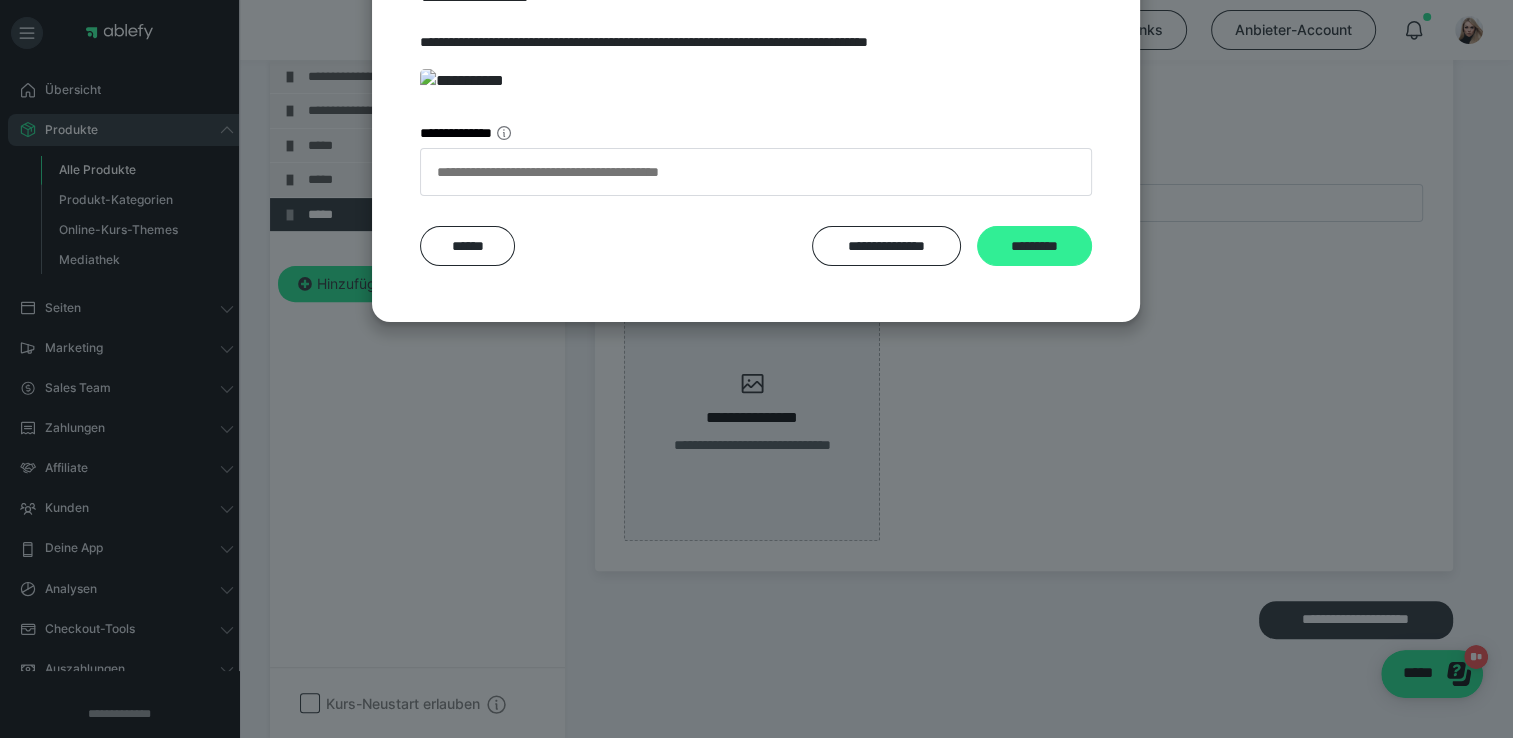 click on "*********" at bounding box center [1034, 246] 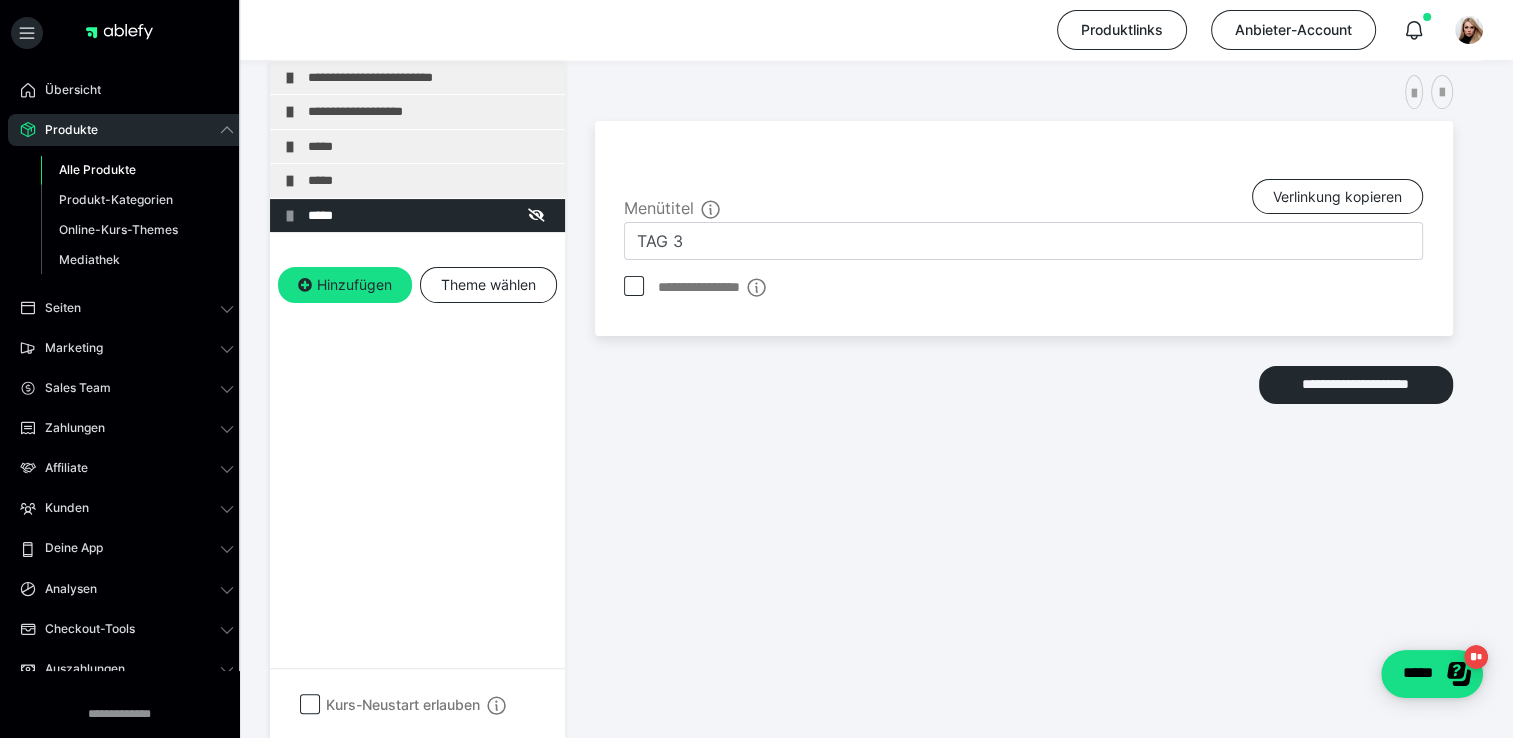 scroll, scrollTop: 649, scrollLeft: 0, axis: vertical 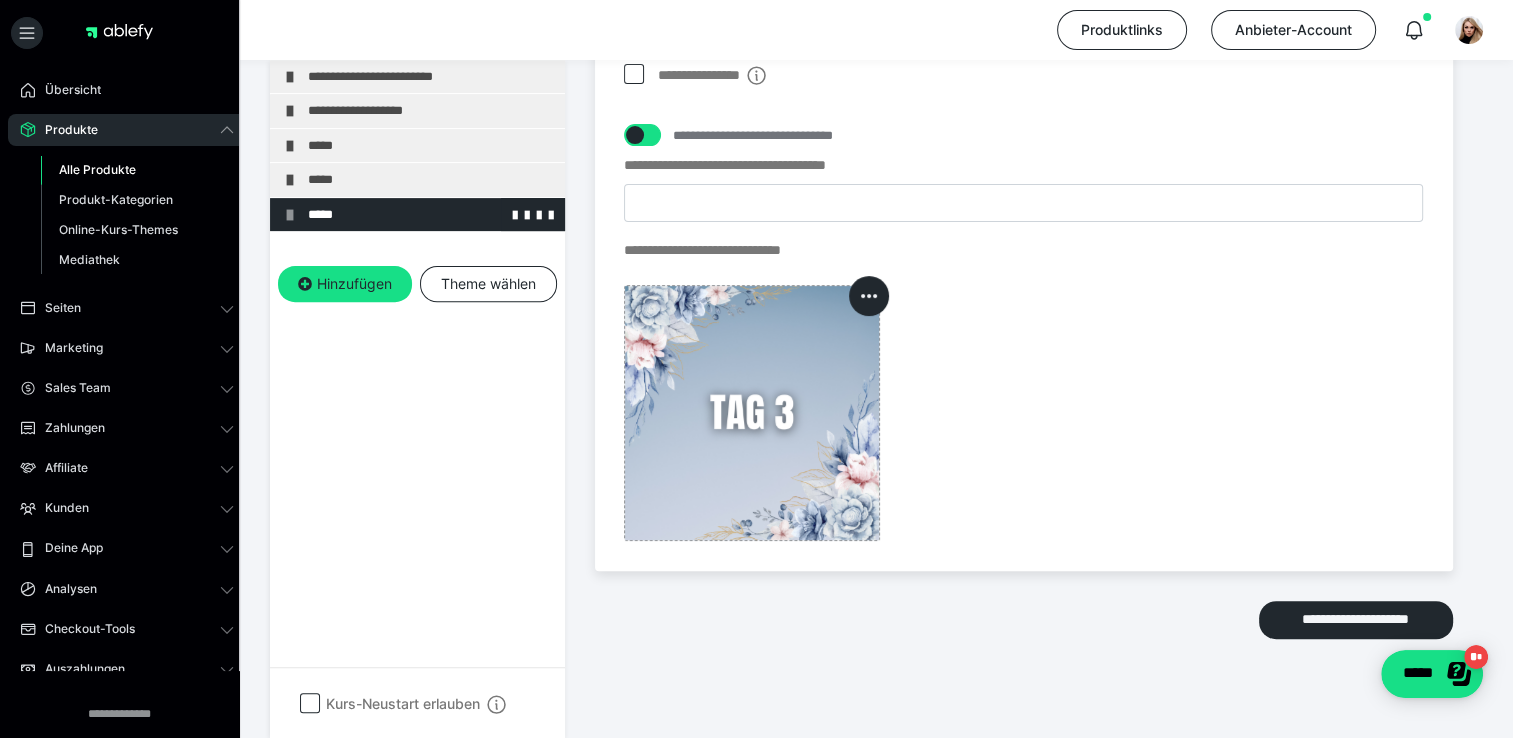 click on "*****" at bounding box center [431, 215] 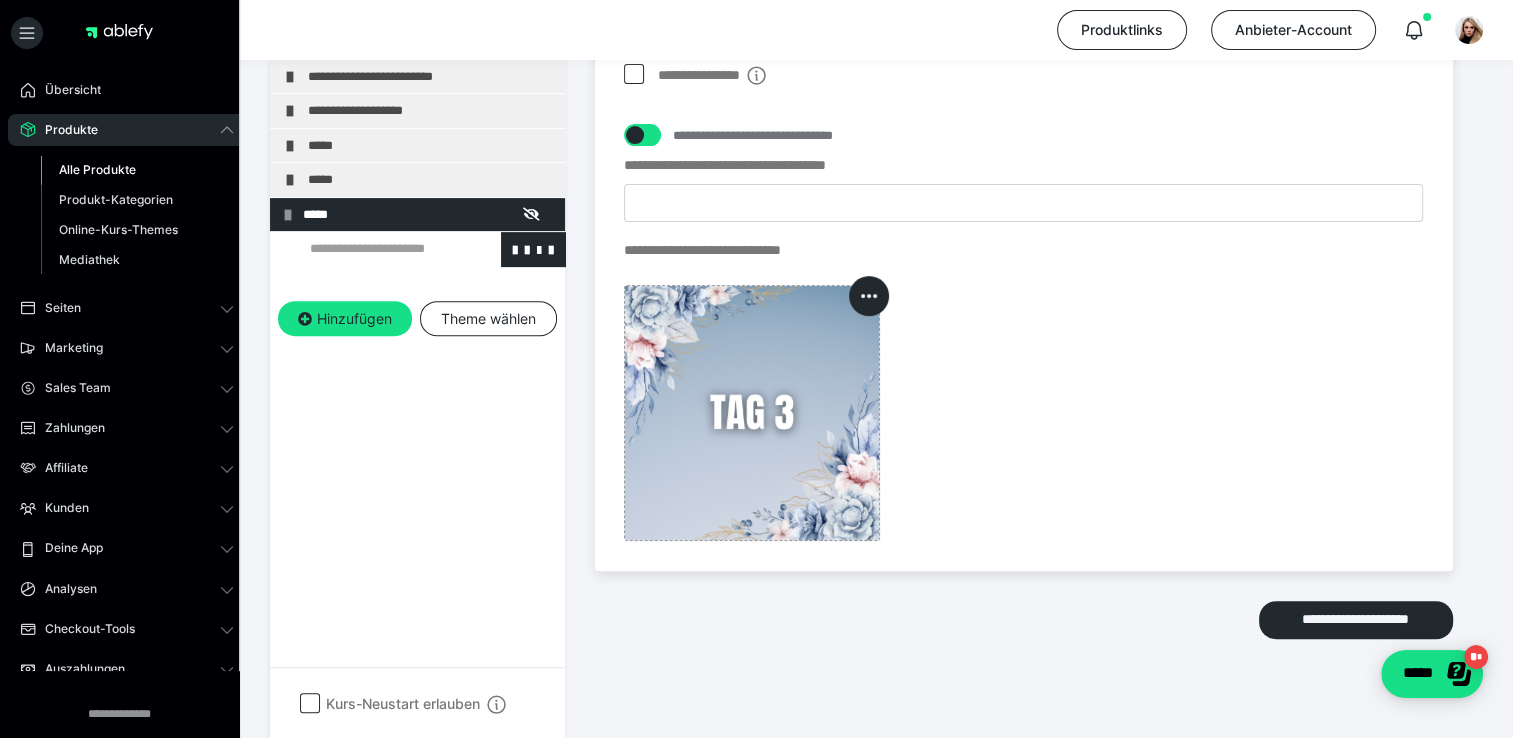 click at bounding box center [375, 250] 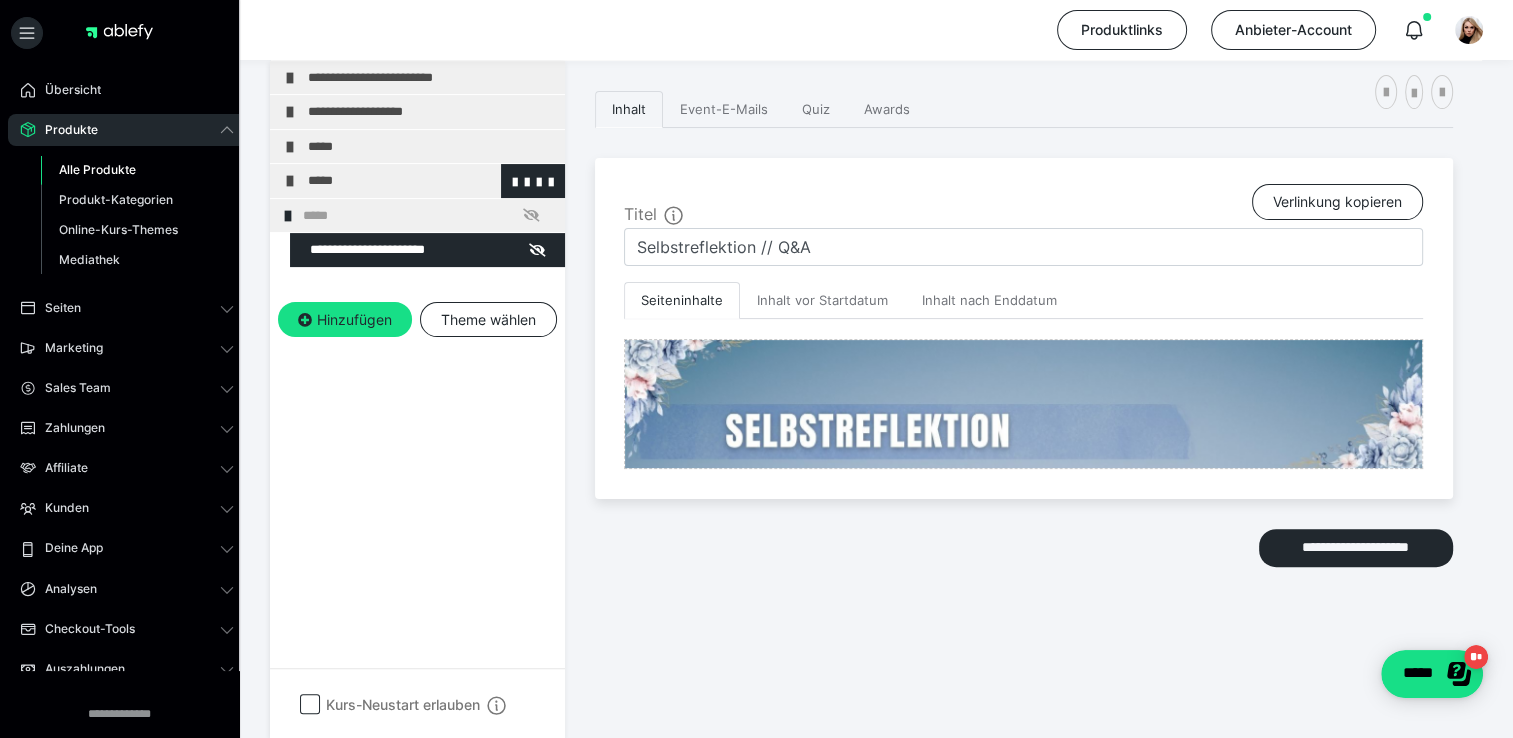 click on "*****" at bounding box center [431, 181] 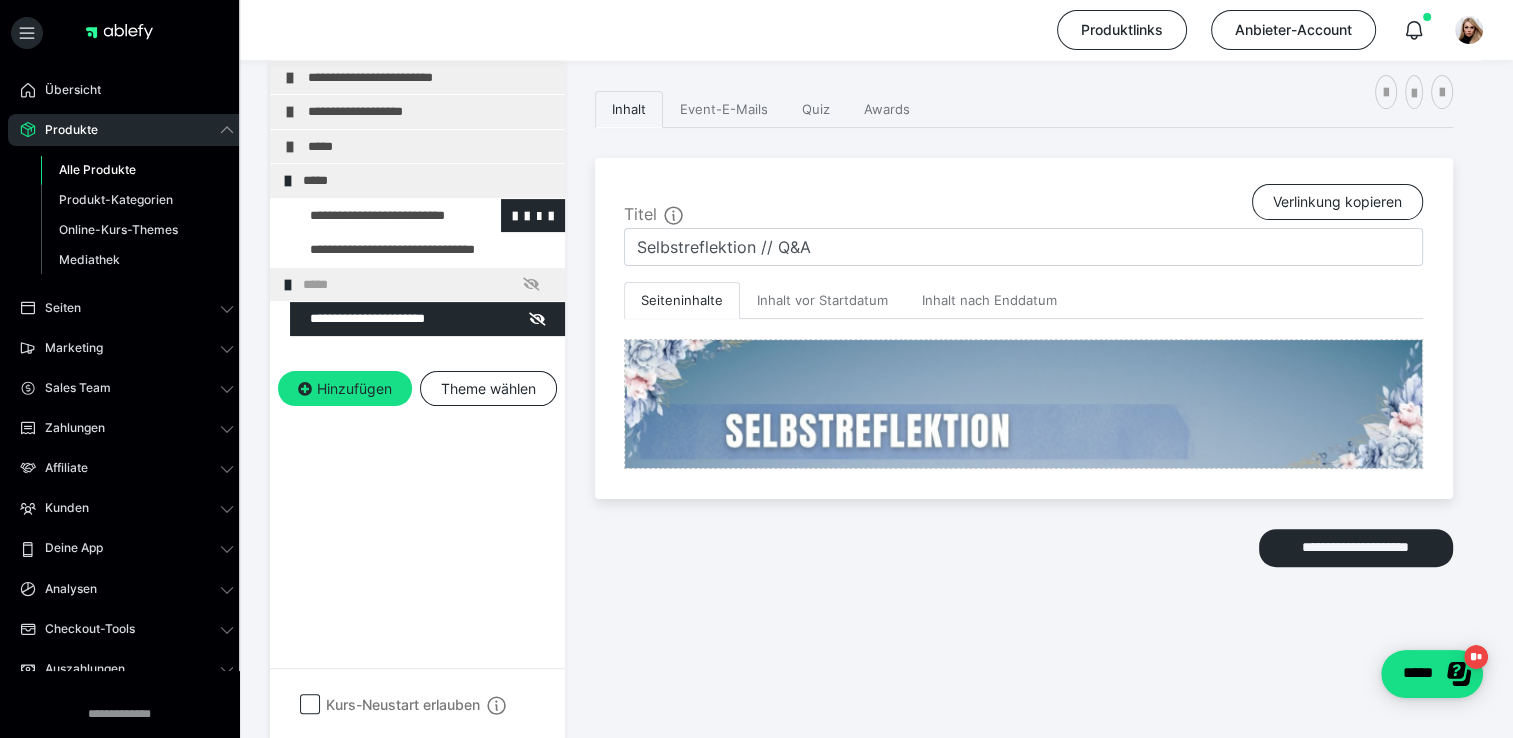 click at bounding box center [375, 216] 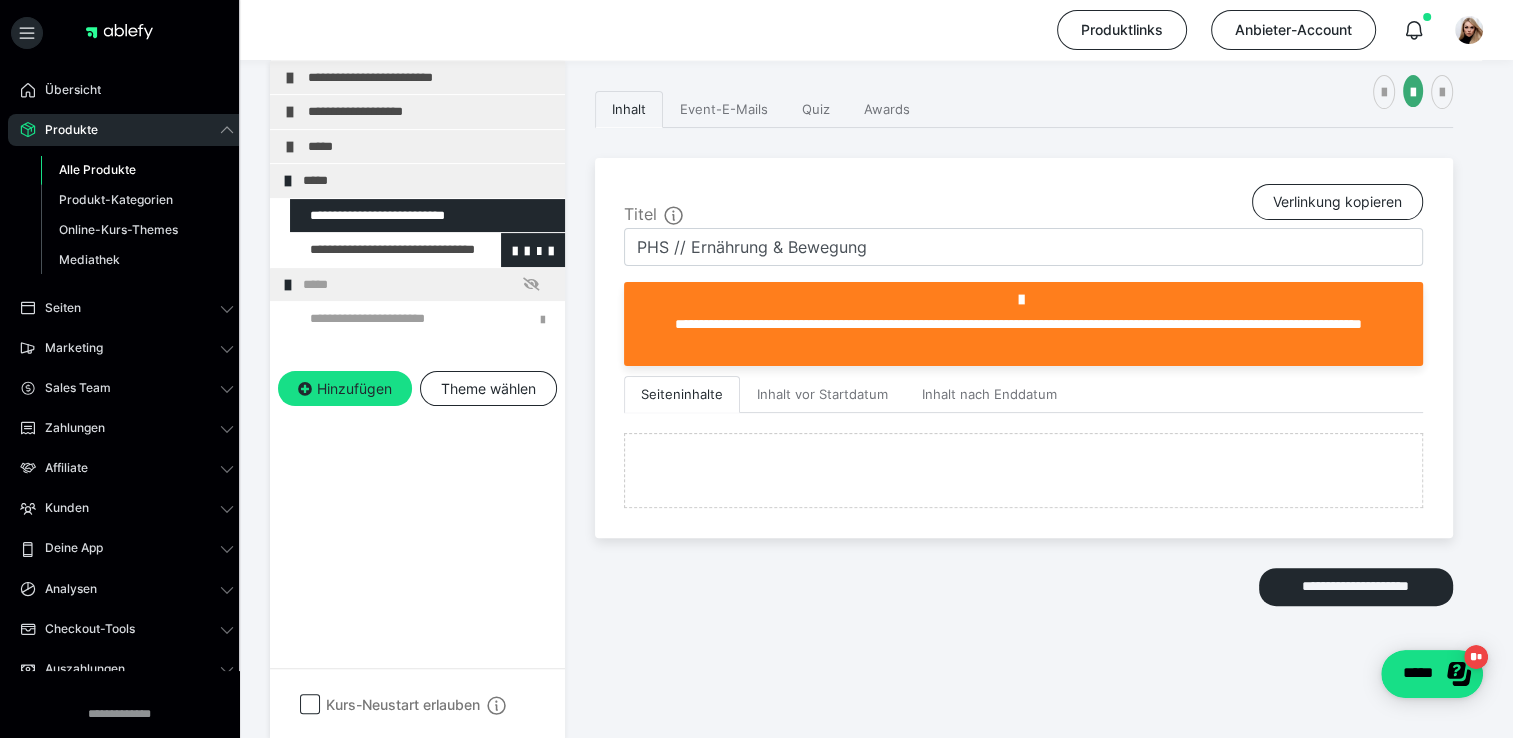 scroll, scrollTop: 649, scrollLeft: 0, axis: vertical 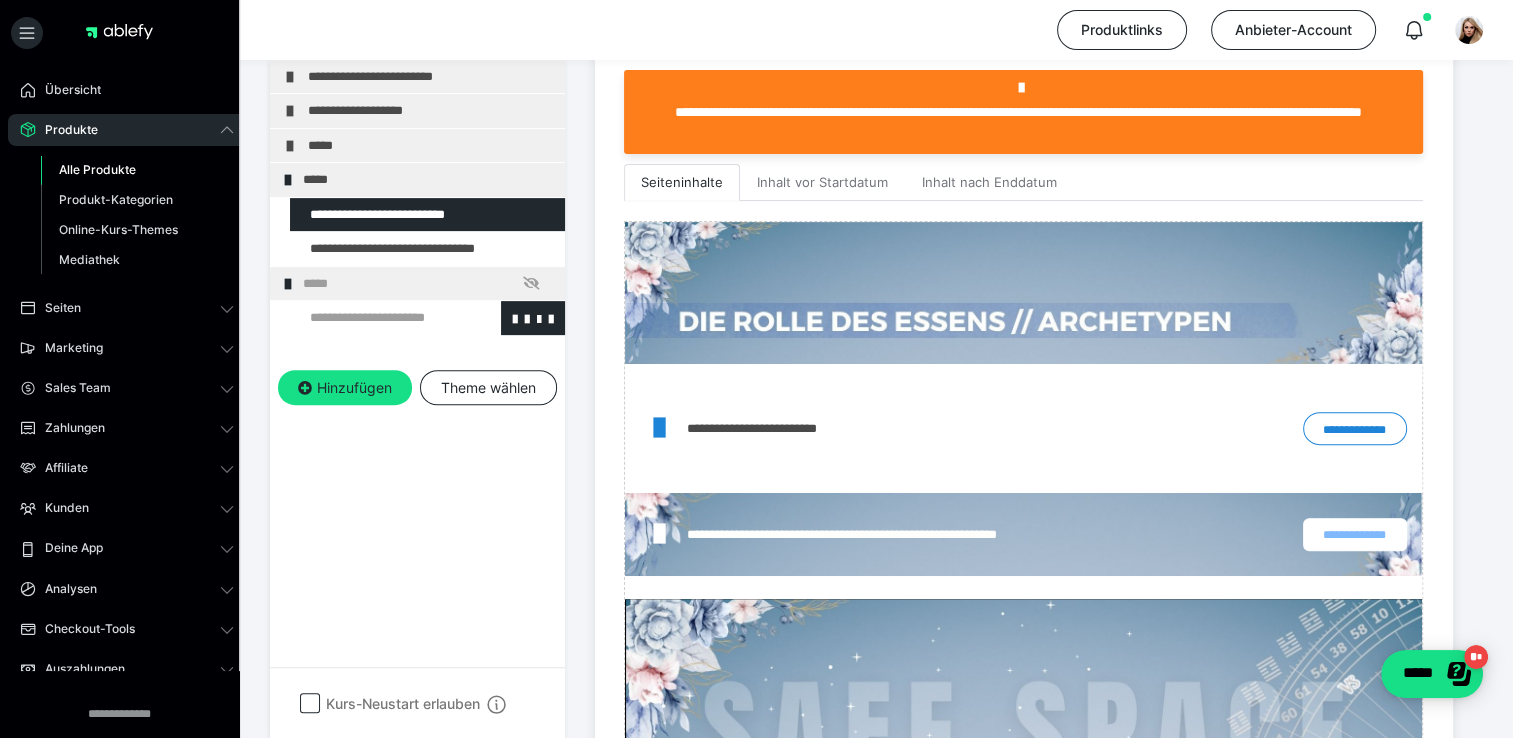 click at bounding box center (375, 319) 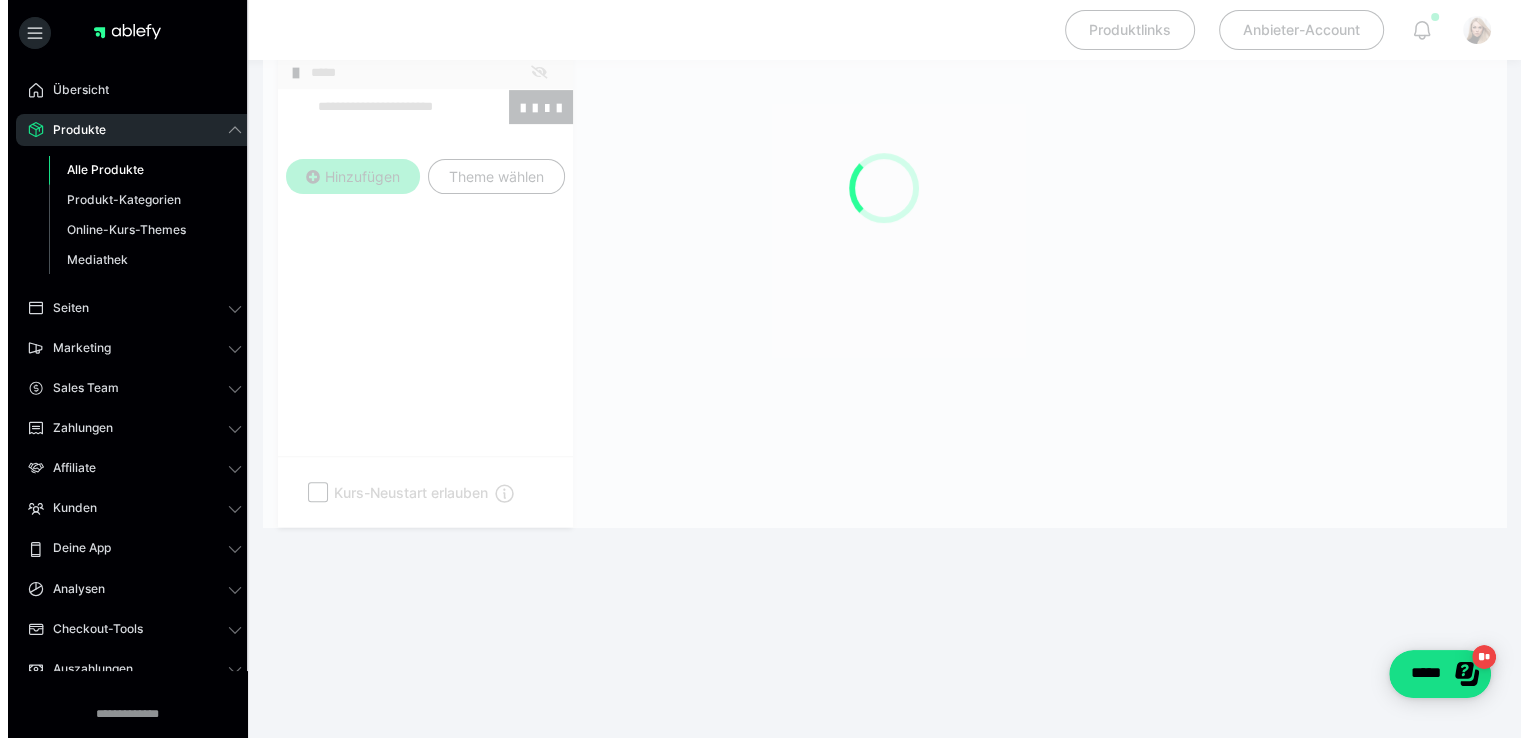scroll, scrollTop: 437, scrollLeft: 0, axis: vertical 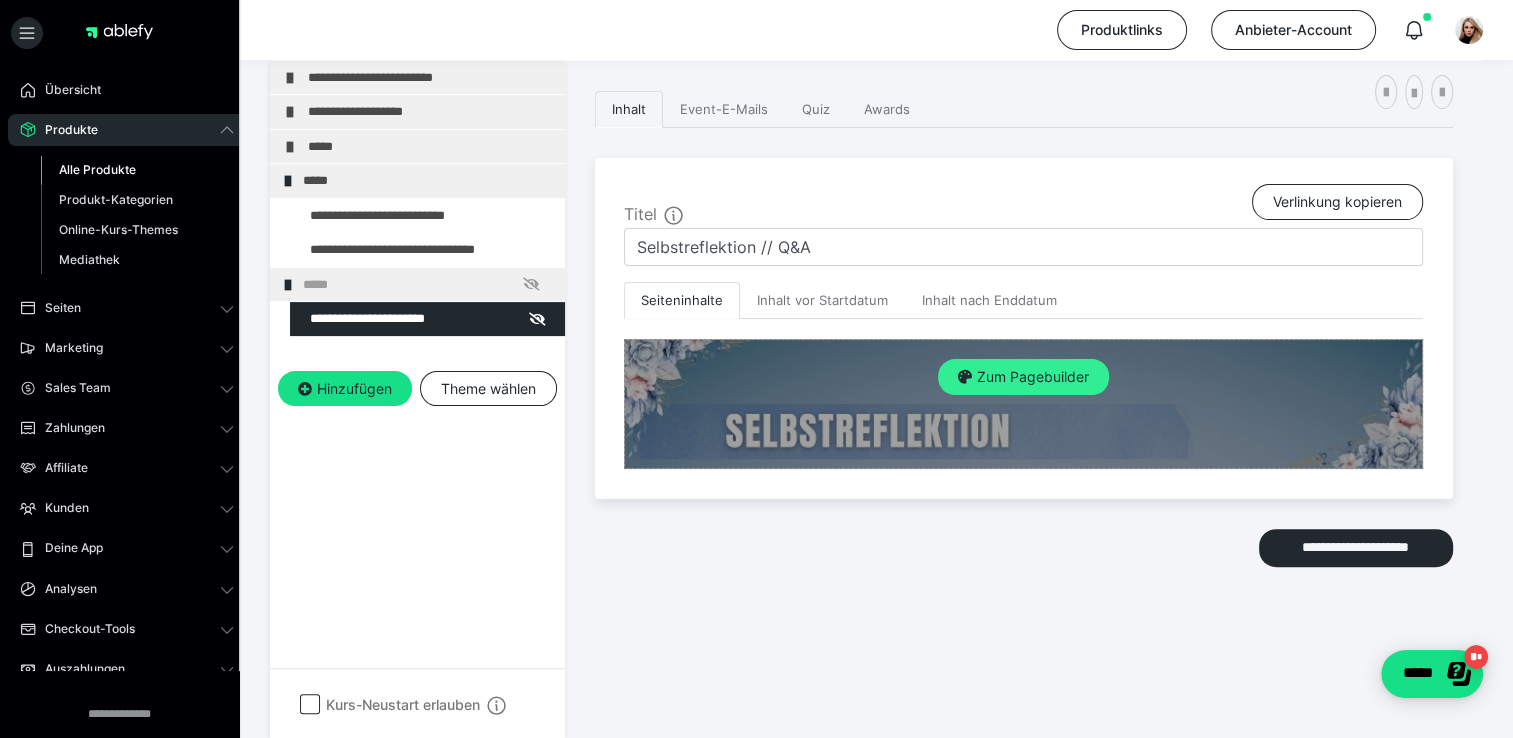 click on "Zum Pagebuilder" at bounding box center [1023, 377] 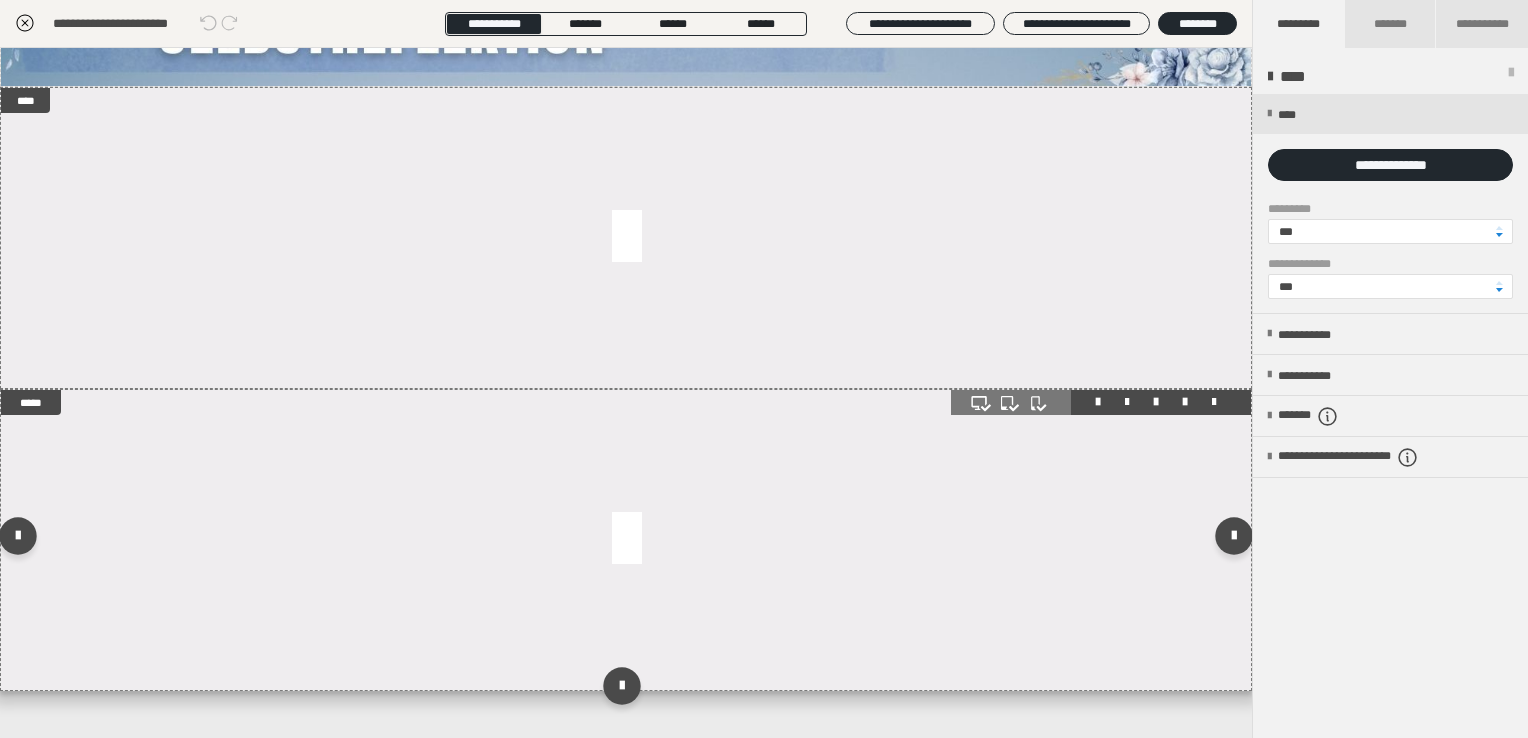 scroll, scrollTop: 197, scrollLeft: 0, axis: vertical 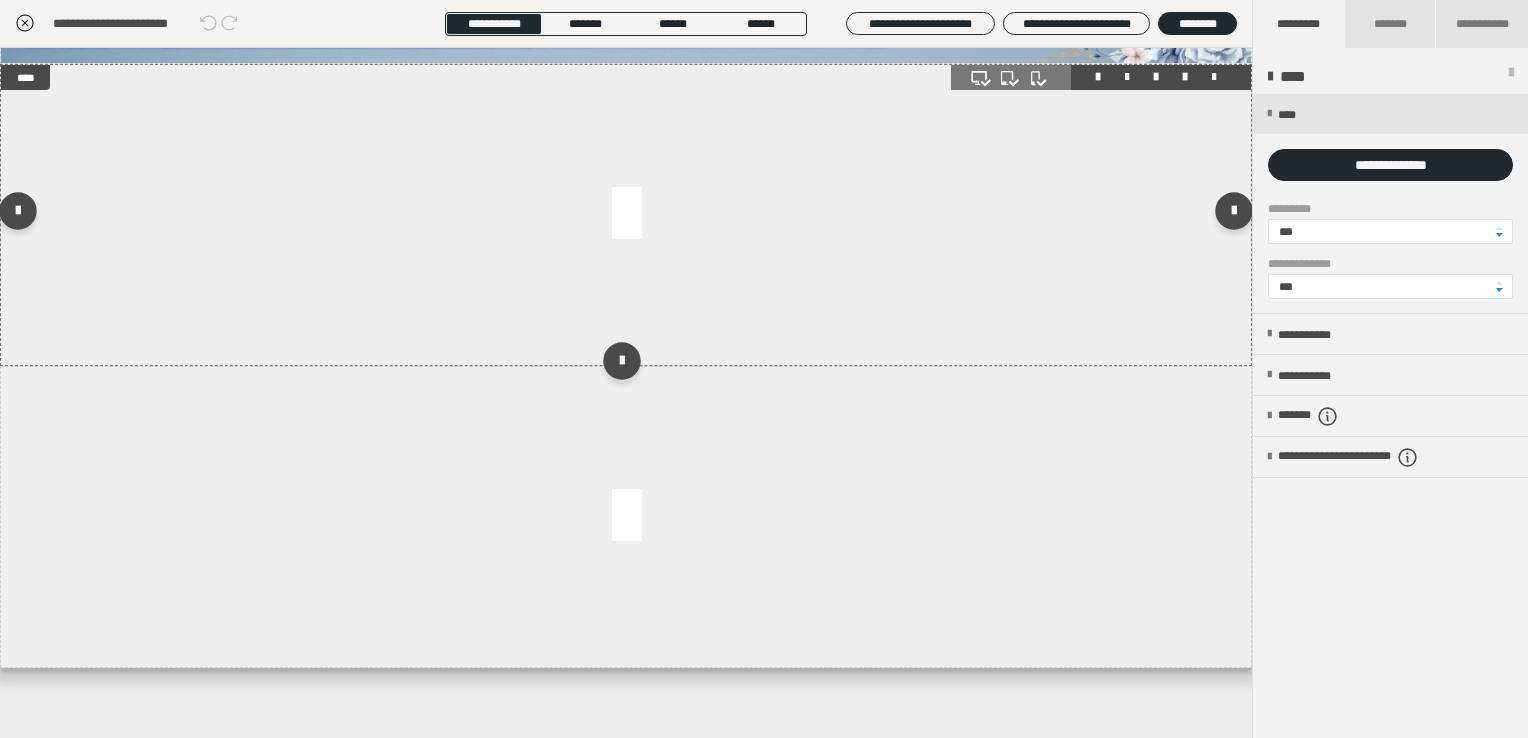 click at bounding box center (626, 215) 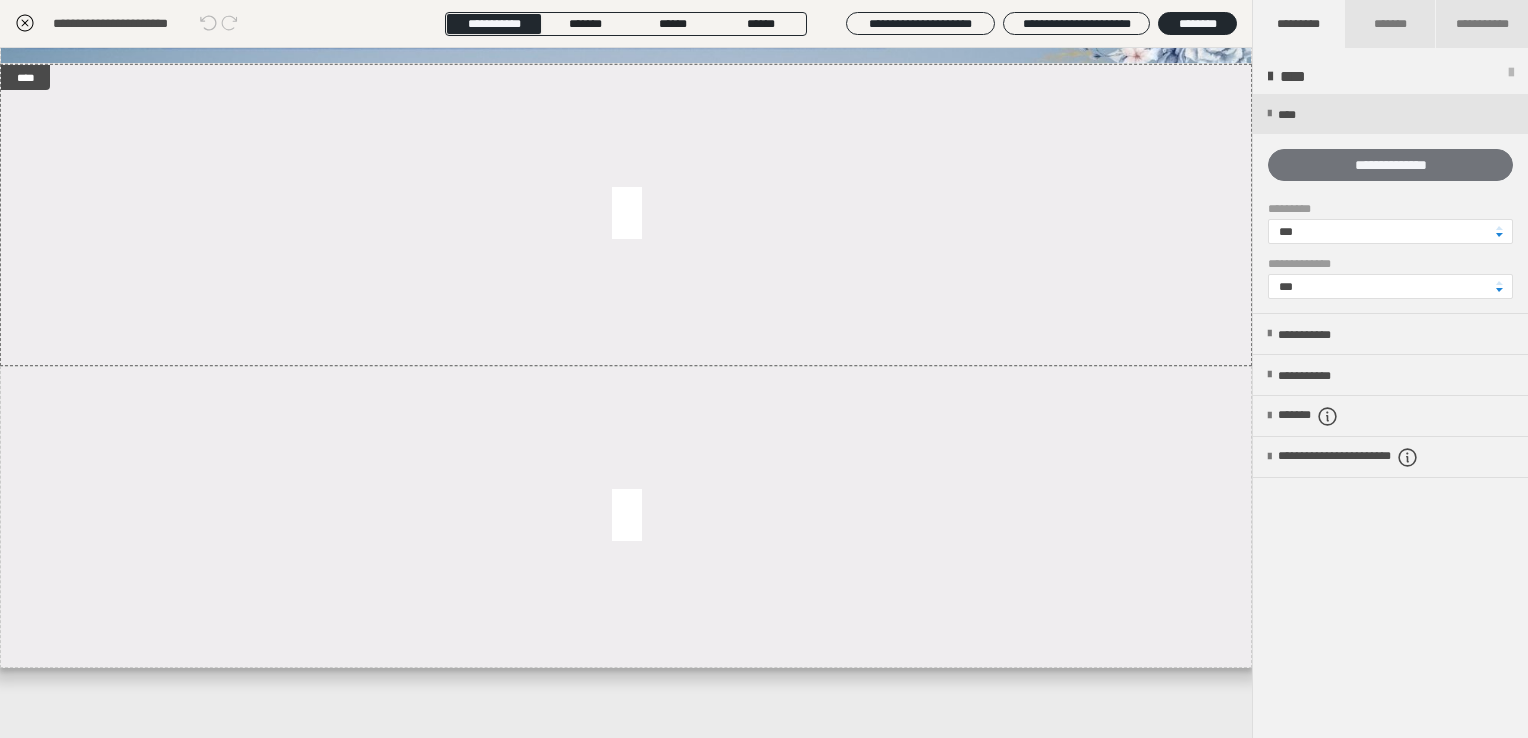 click on "**********" at bounding box center (1390, 165) 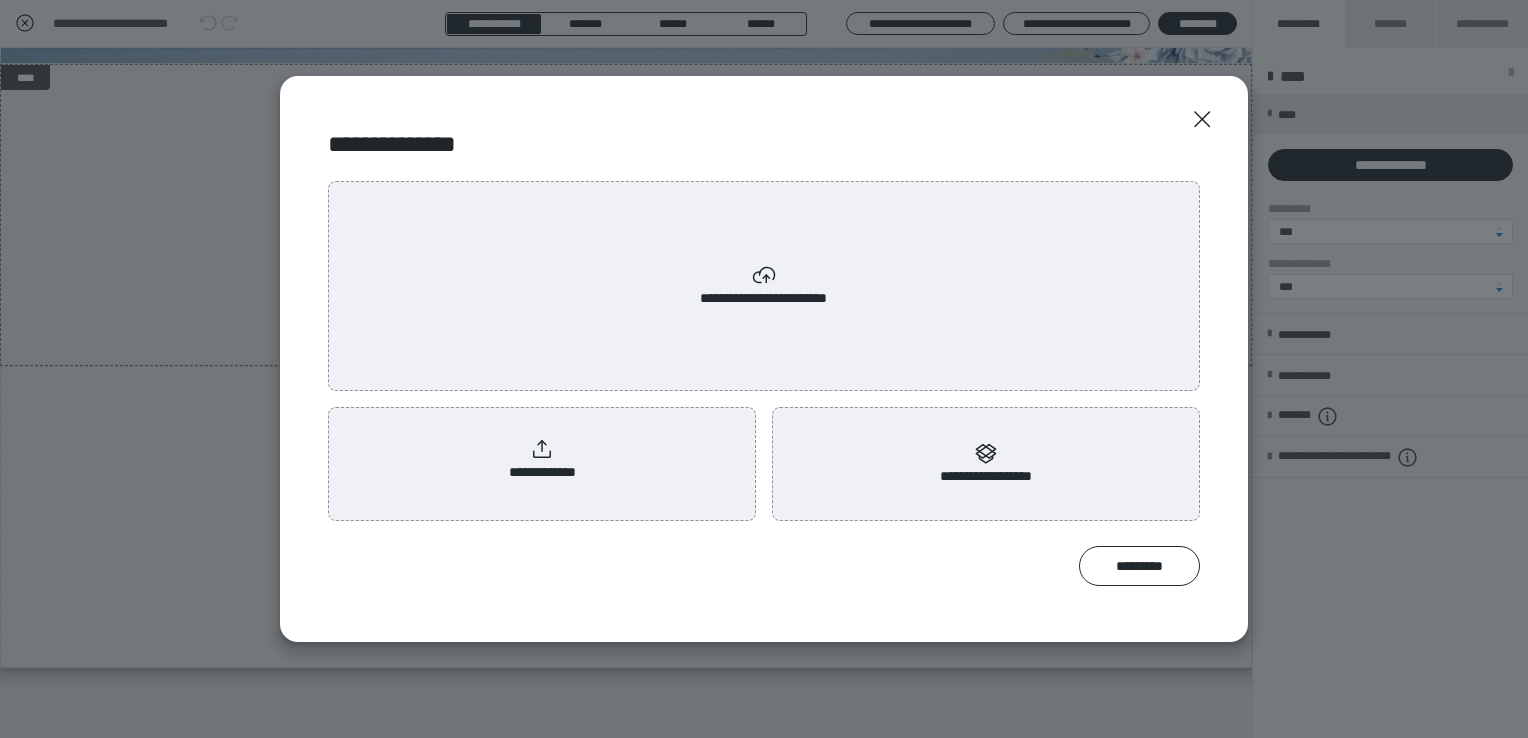click on "**********" at bounding box center (542, 460) 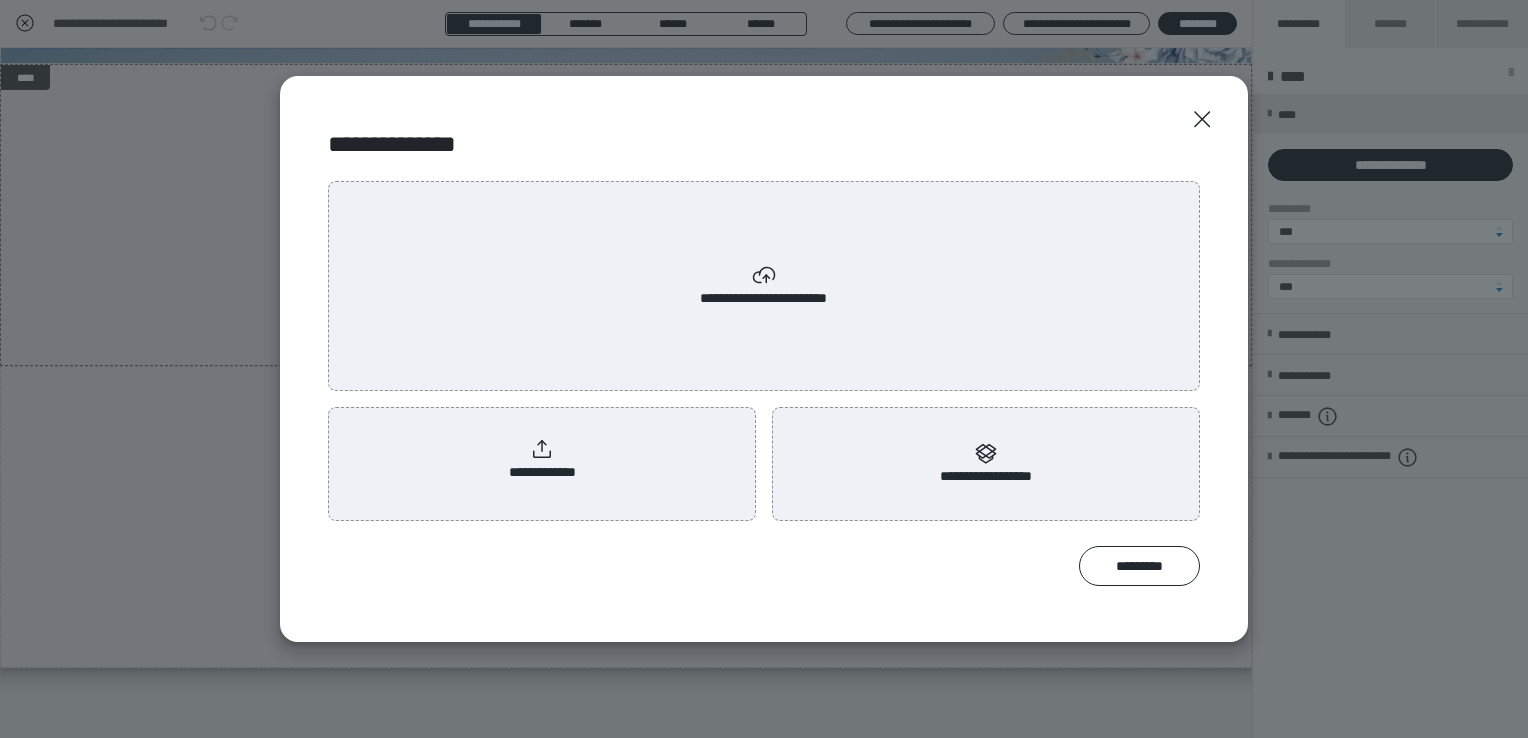 click on "**********" at bounding box center [764, 286] 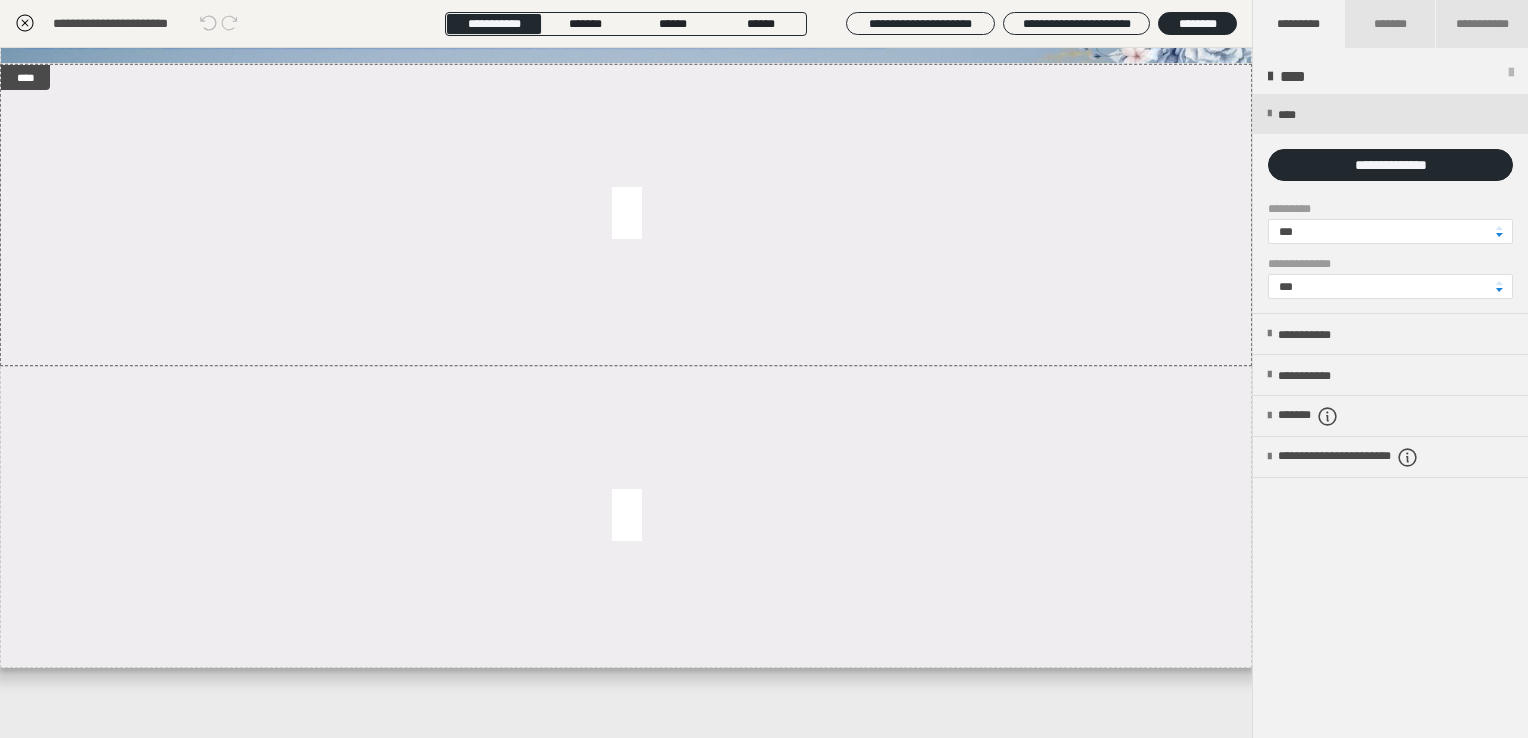 scroll, scrollTop: 0, scrollLeft: 0, axis: both 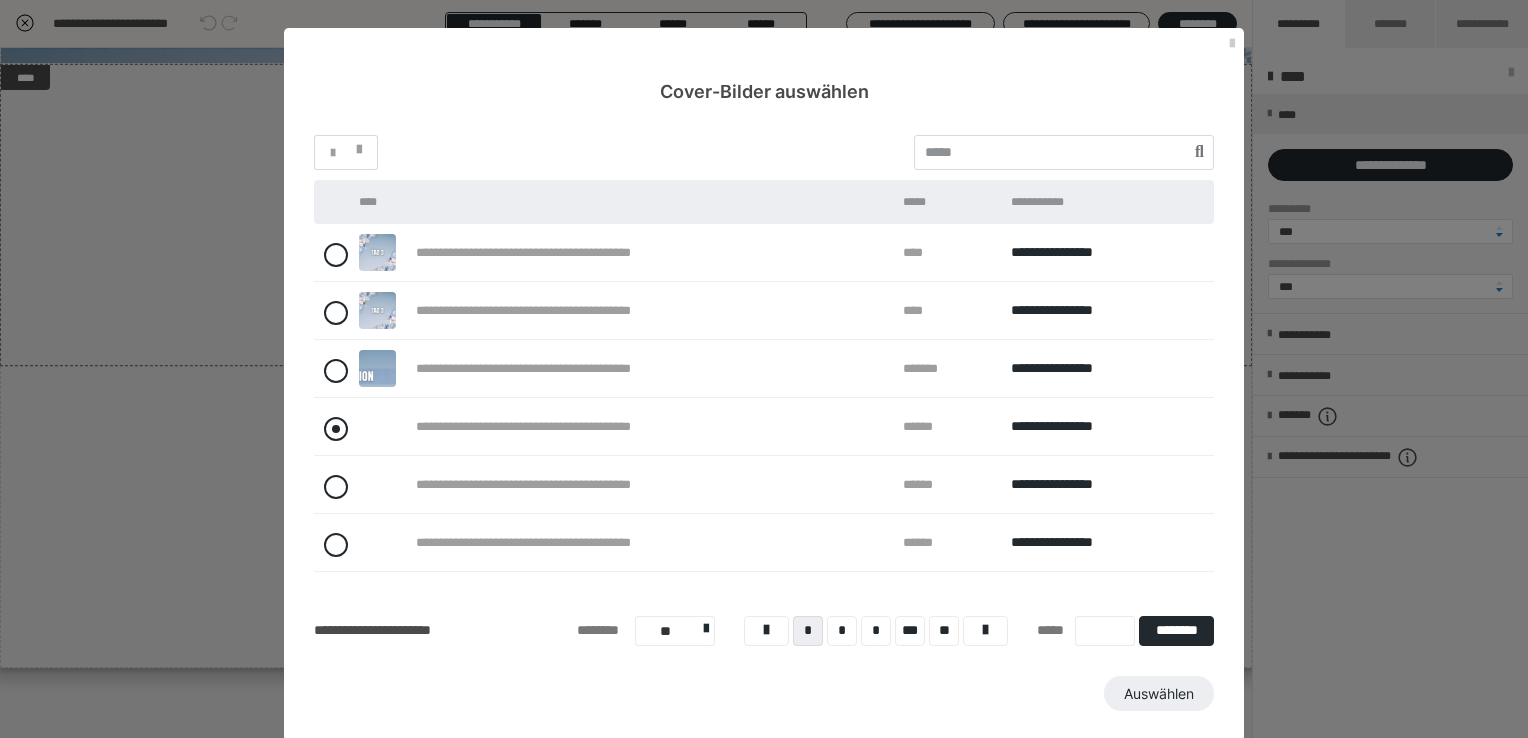 click at bounding box center [336, 429] 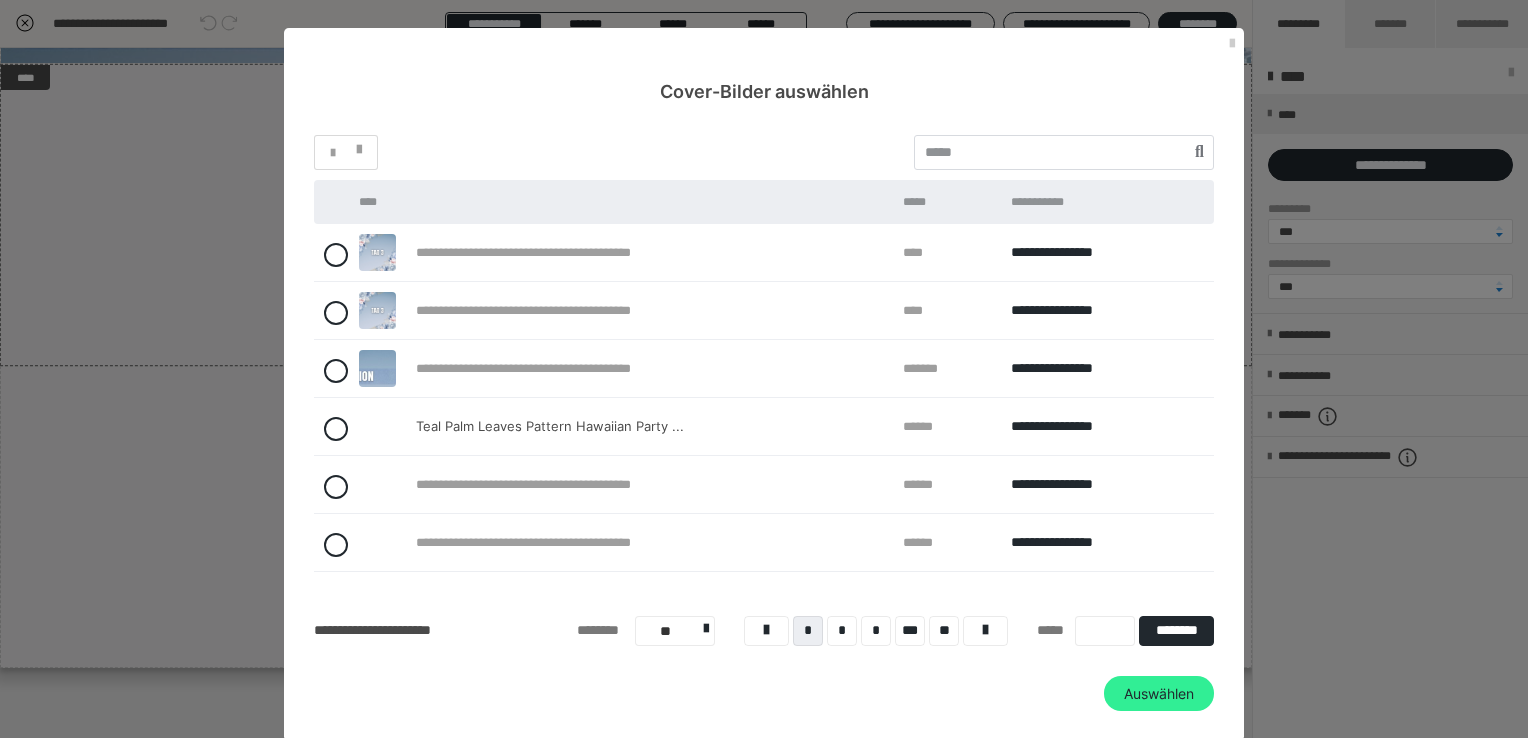 click on "Auswählen" at bounding box center (1159, 694) 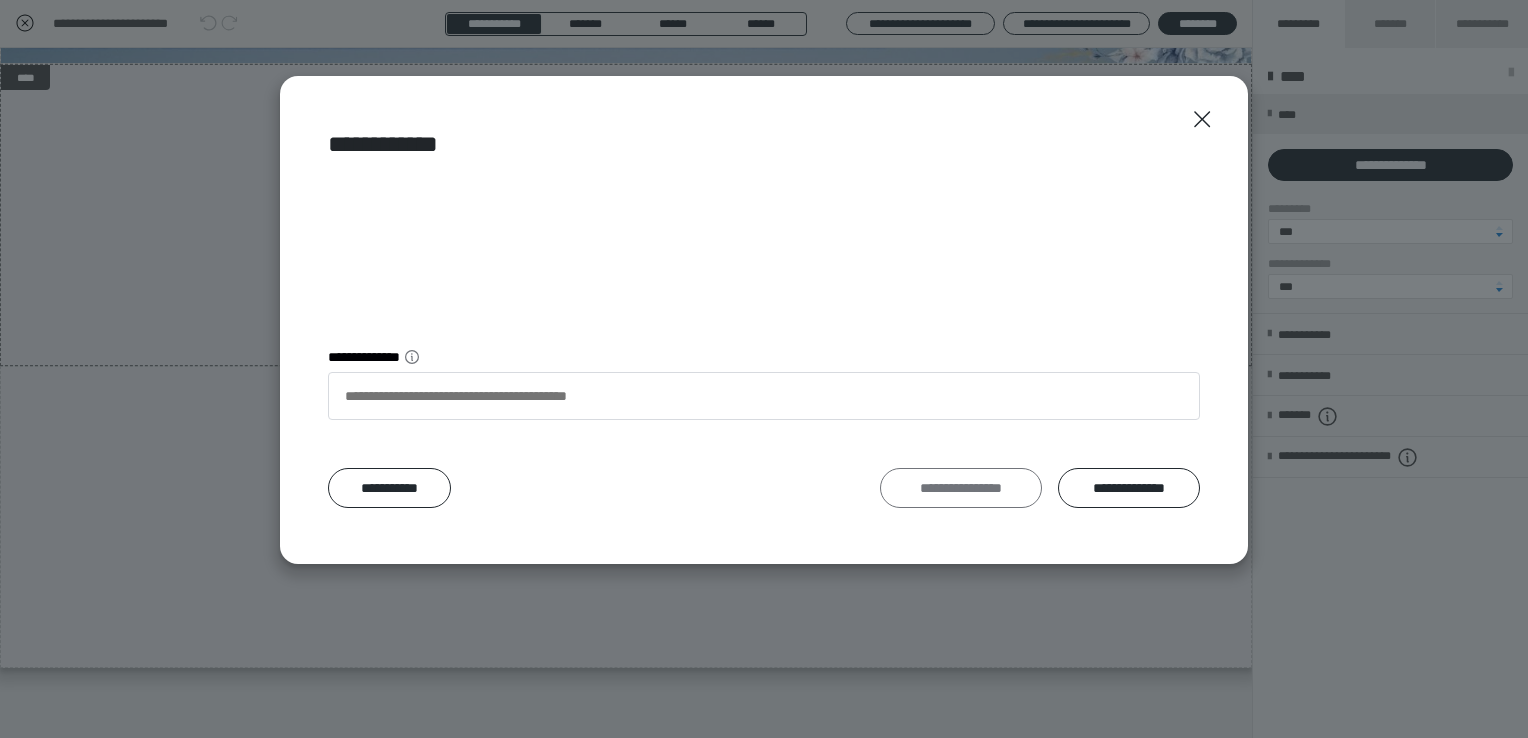 click on "**********" at bounding box center (961, 488) 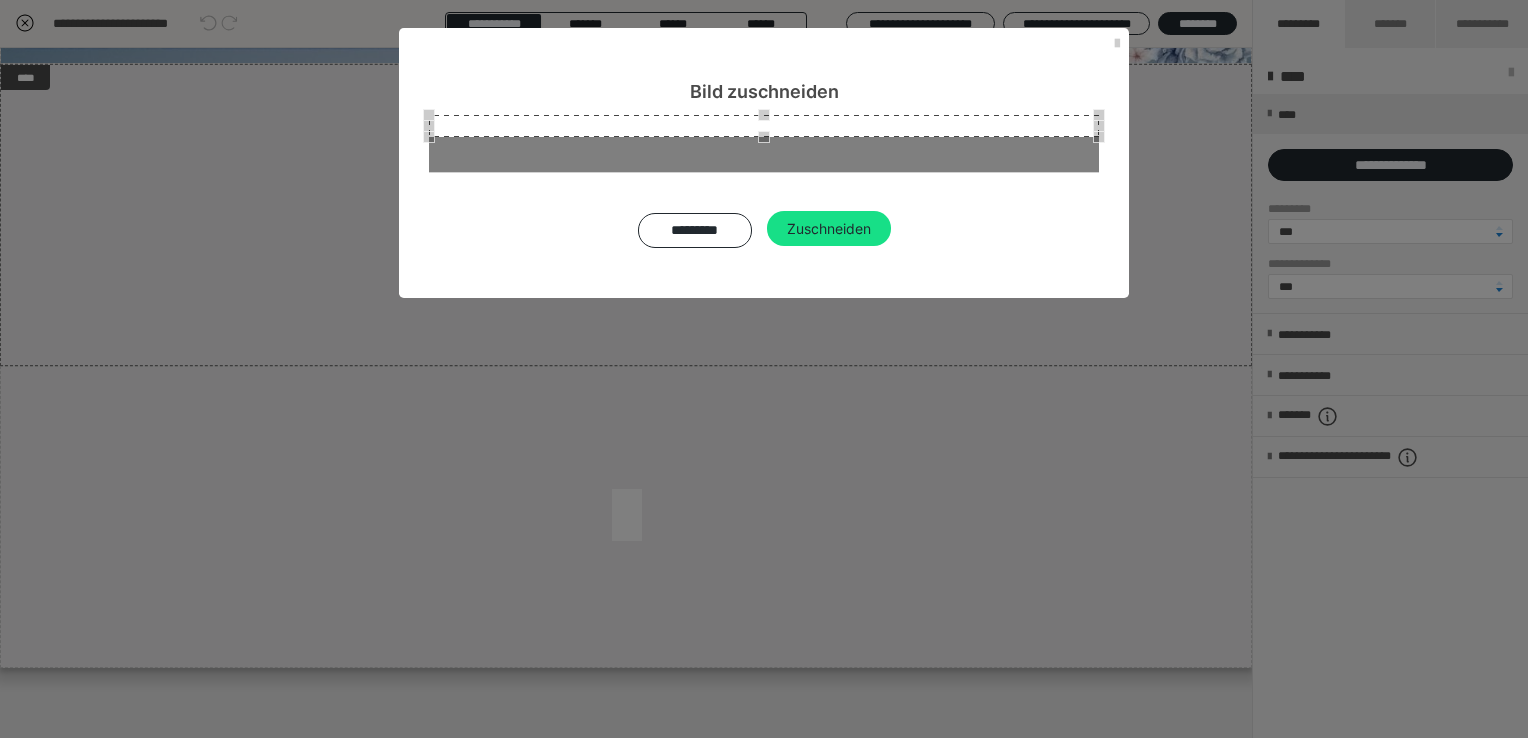 click at bounding box center [764, 115] 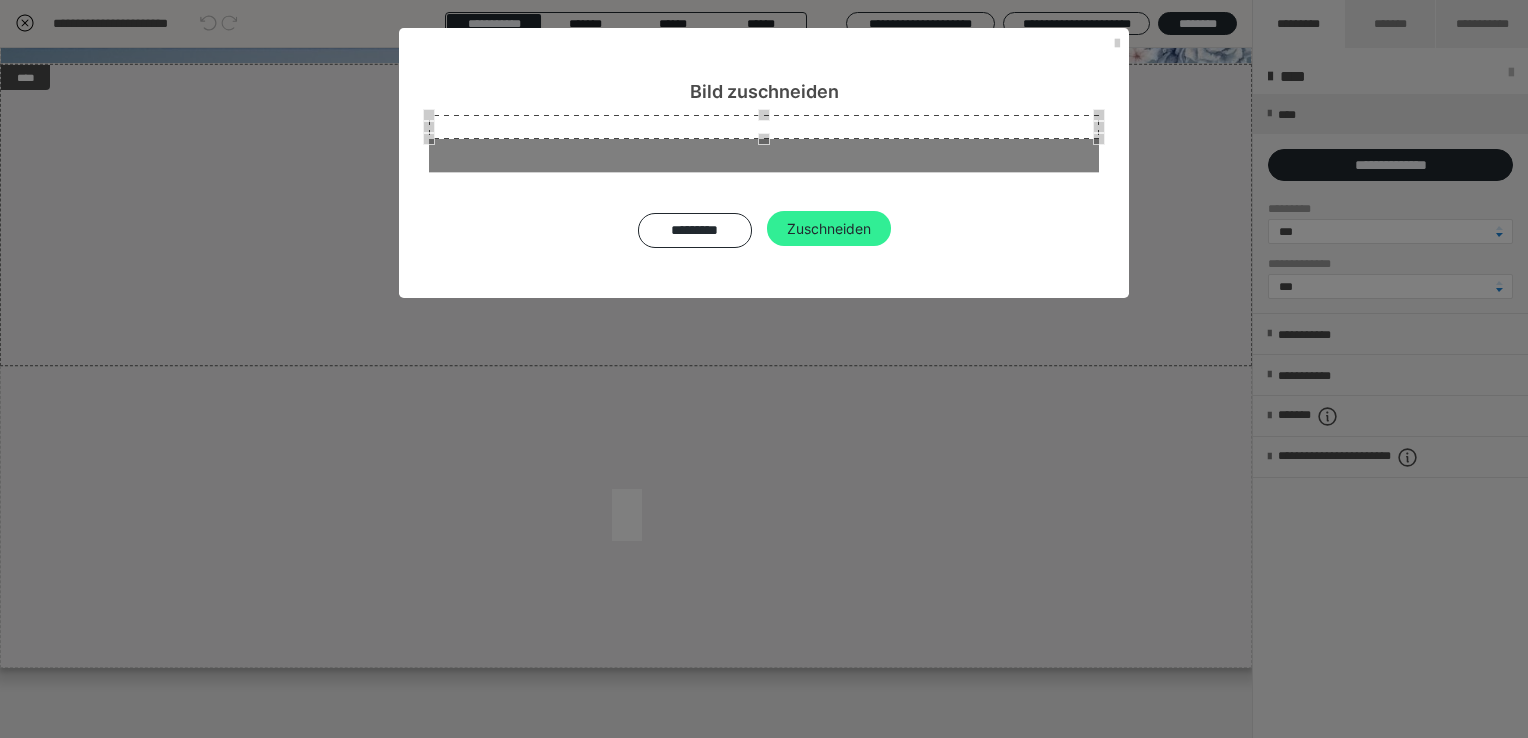 click on "Zuschneiden" at bounding box center [829, 229] 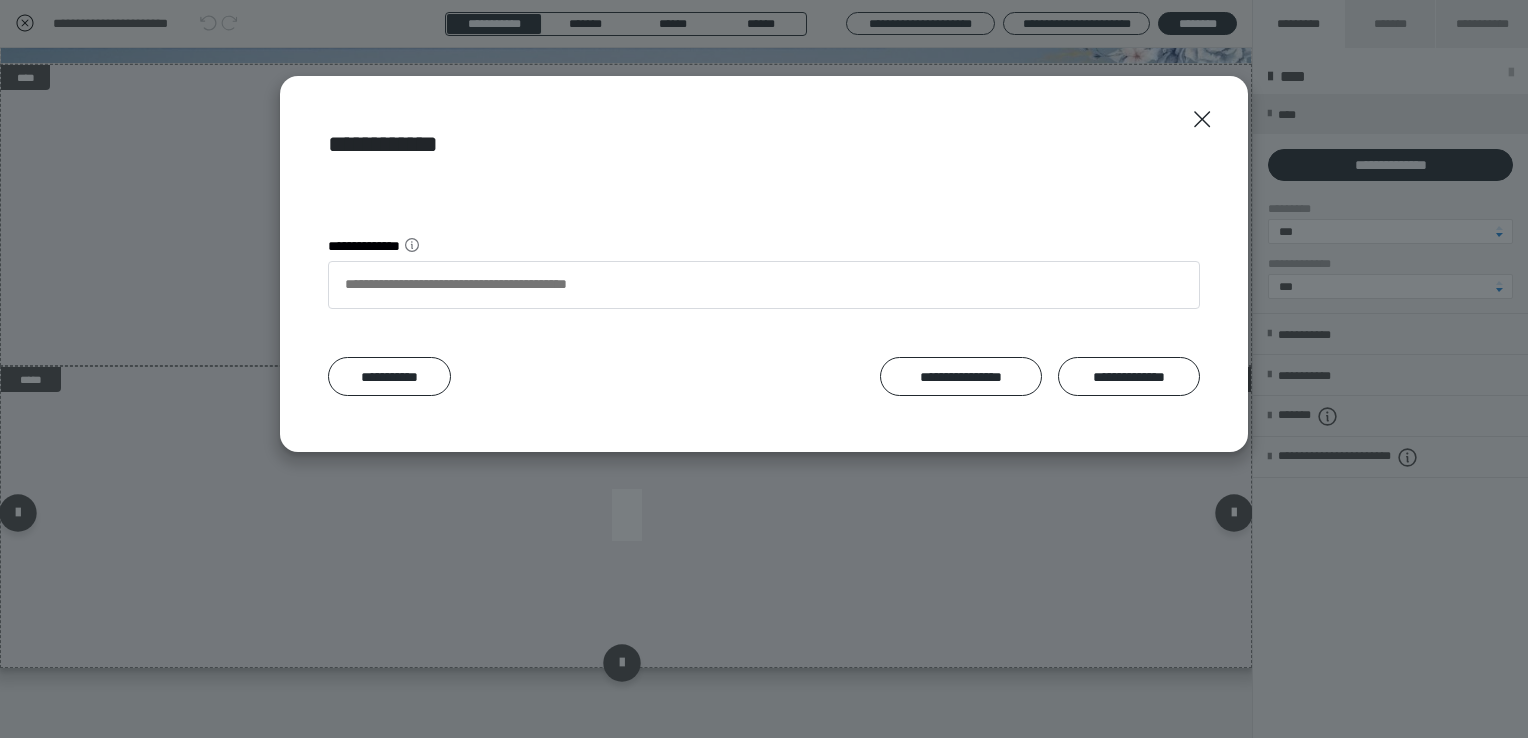 click on "**********" at bounding box center (1129, 377) 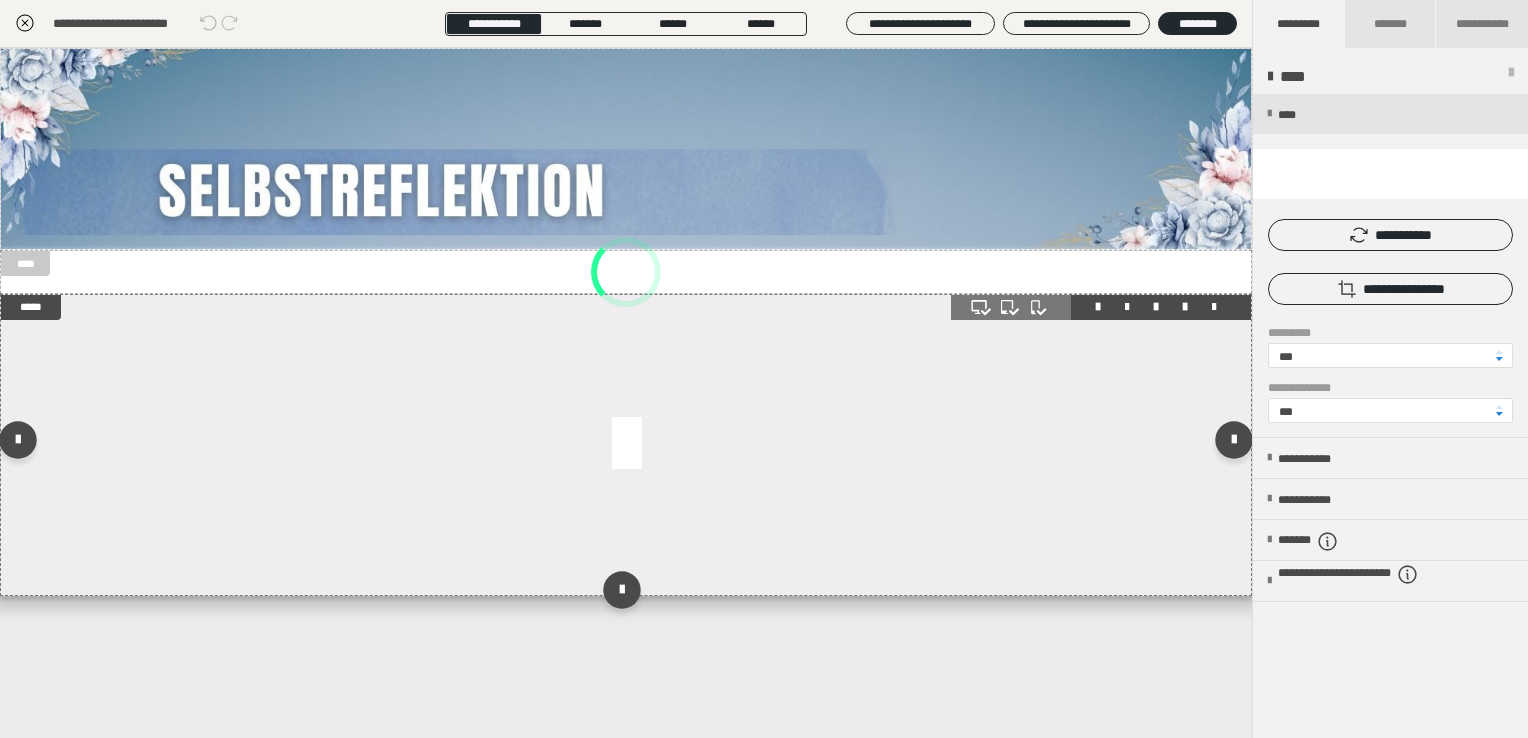 scroll, scrollTop: 0, scrollLeft: 0, axis: both 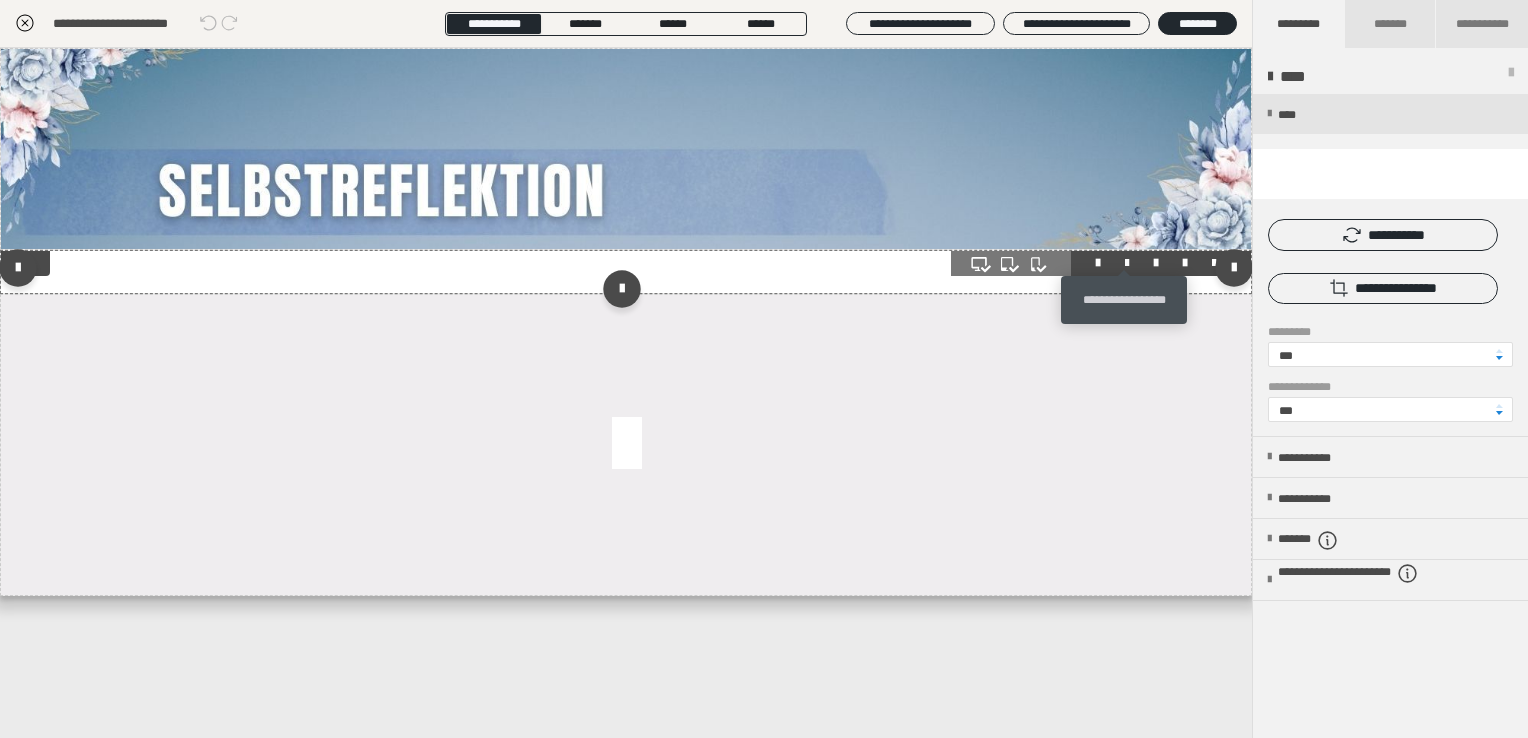 click at bounding box center [1127, 263] 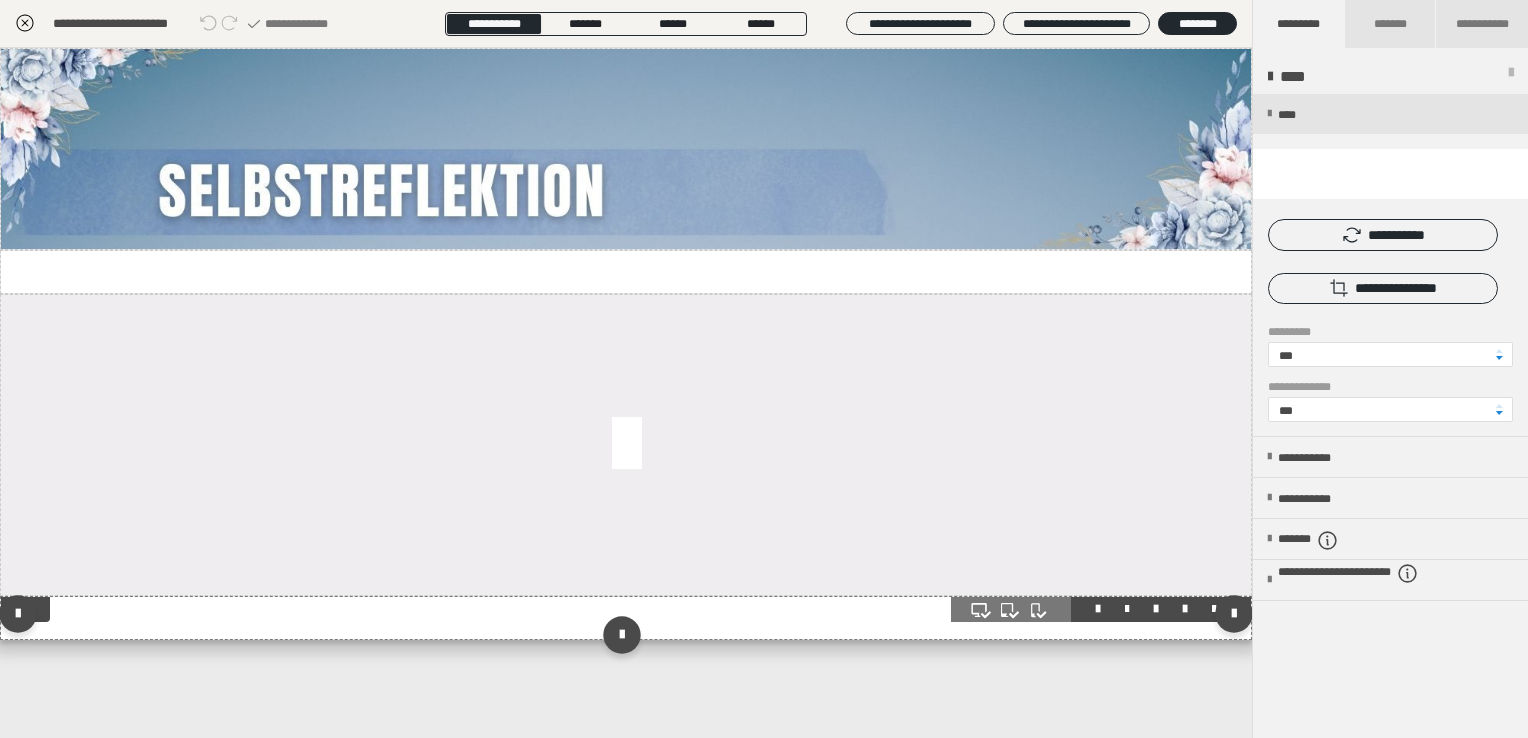 click at bounding box center (626, 618) 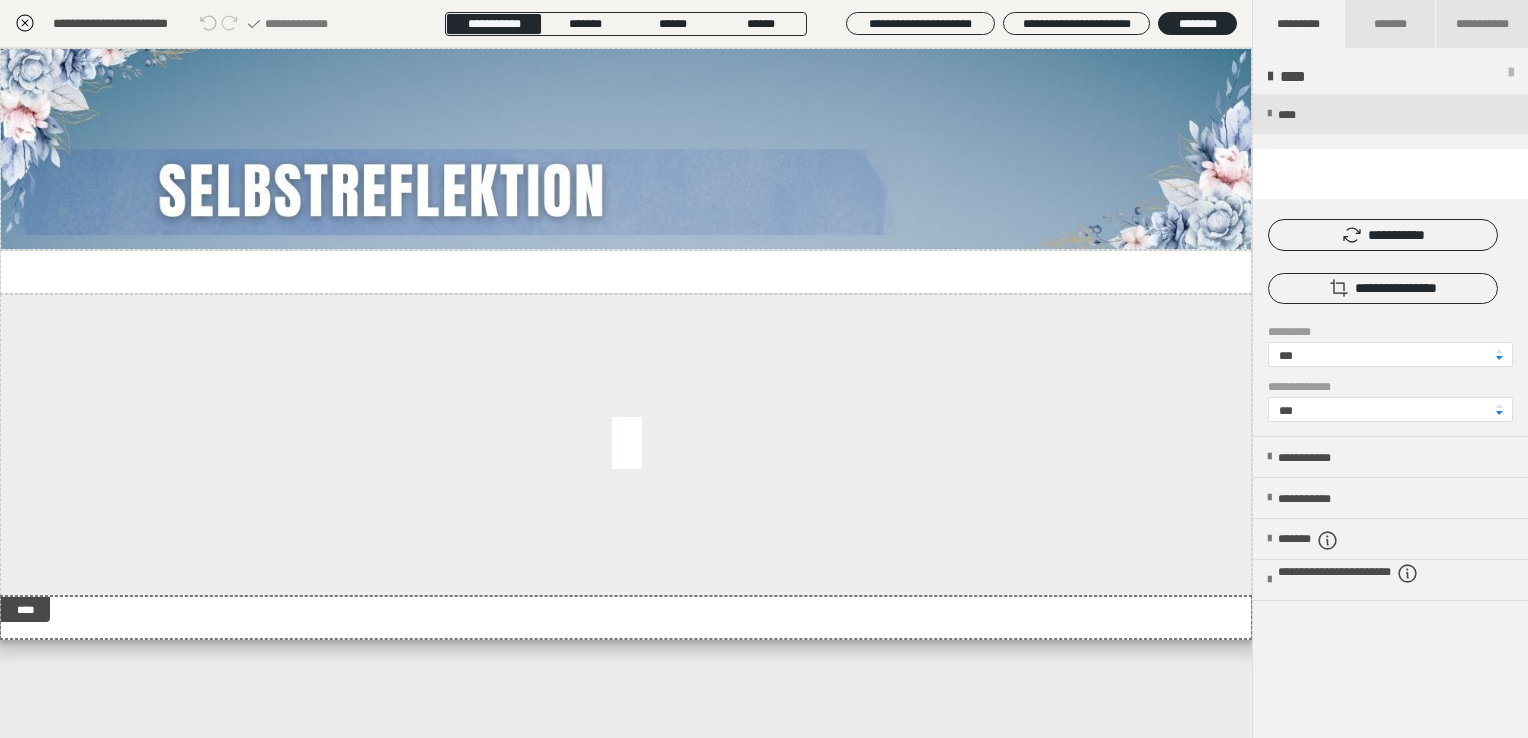 click on "**** **** ***** ****" at bounding box center (626, 393) 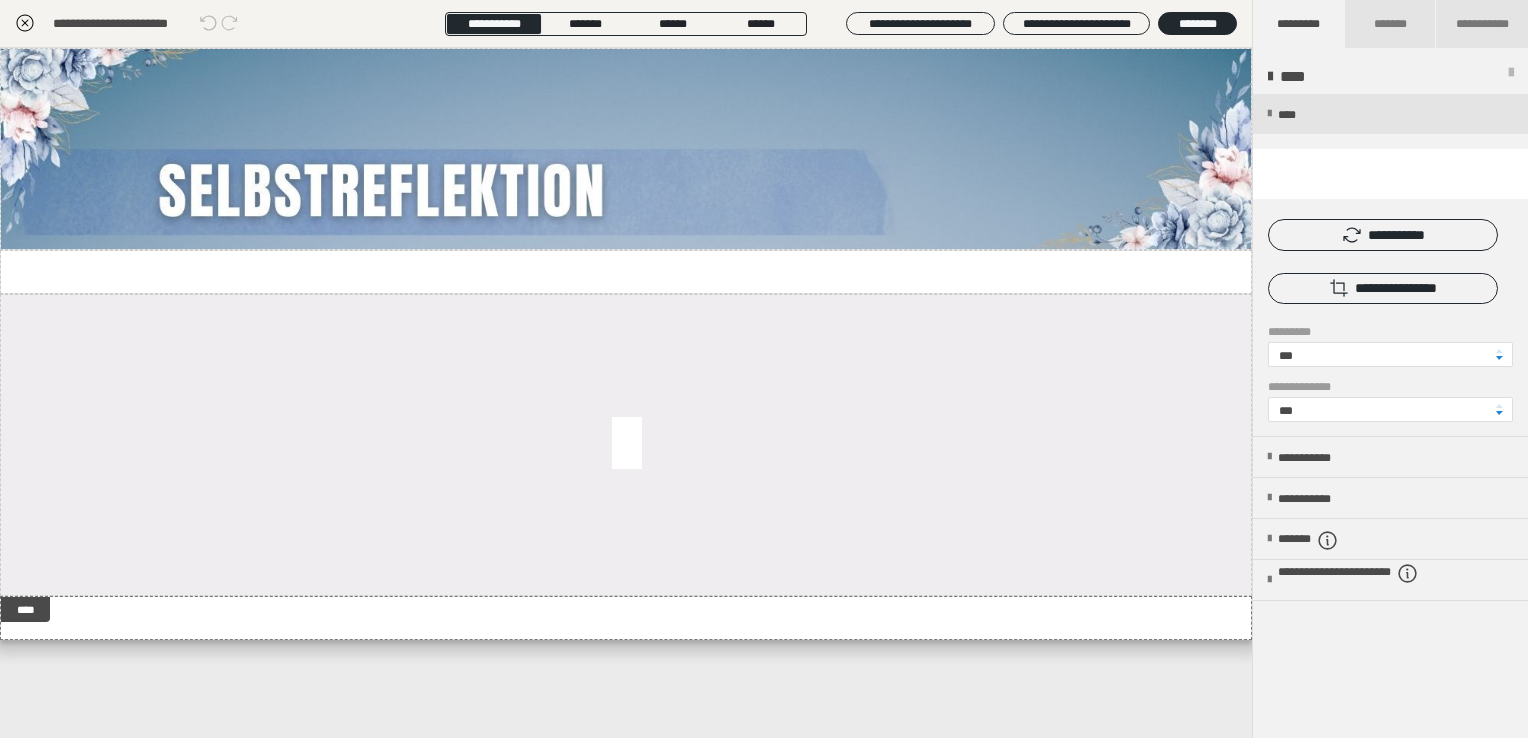 click at bounding box center [1511, 77] 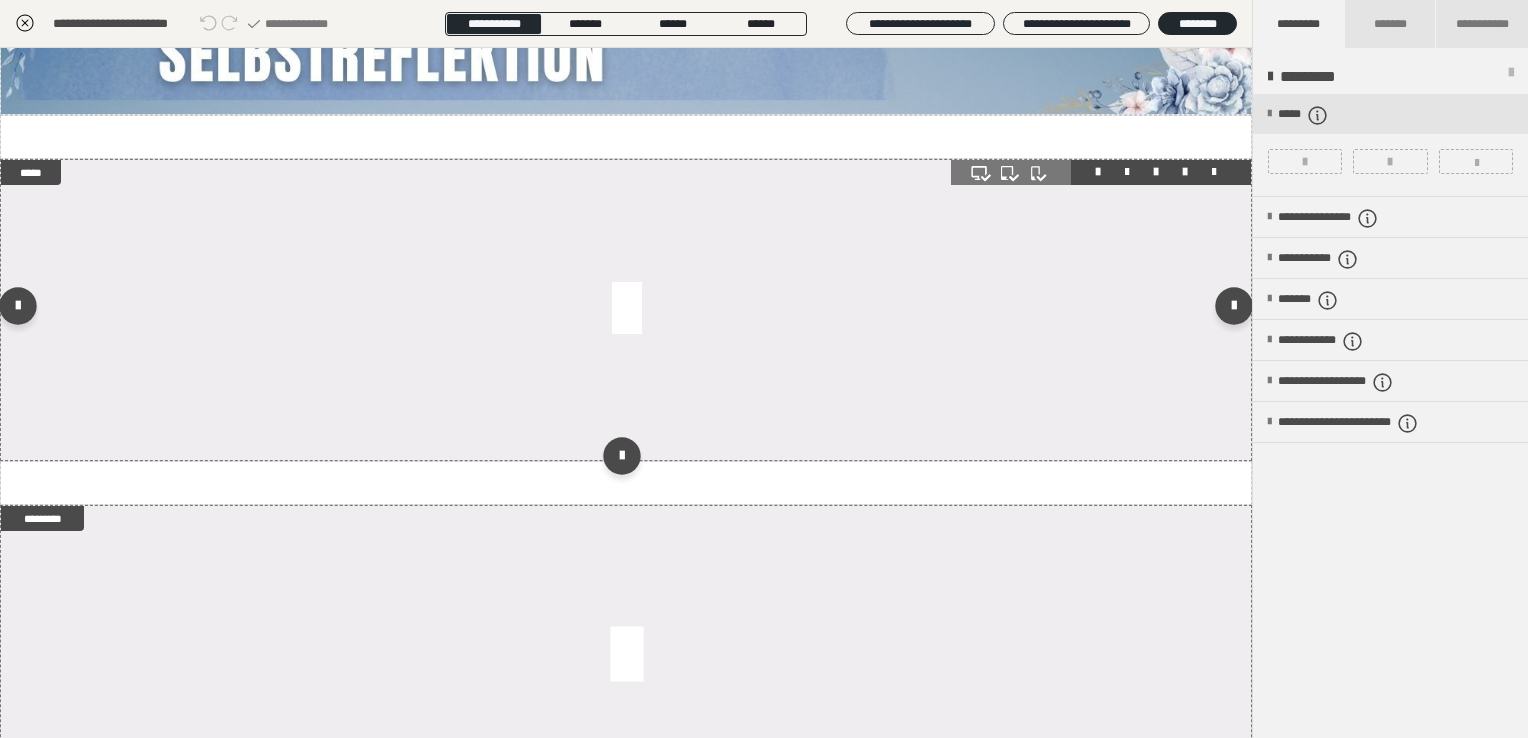 scroll, scrollTop: 284, scrollLeft: 0, axis: vertical 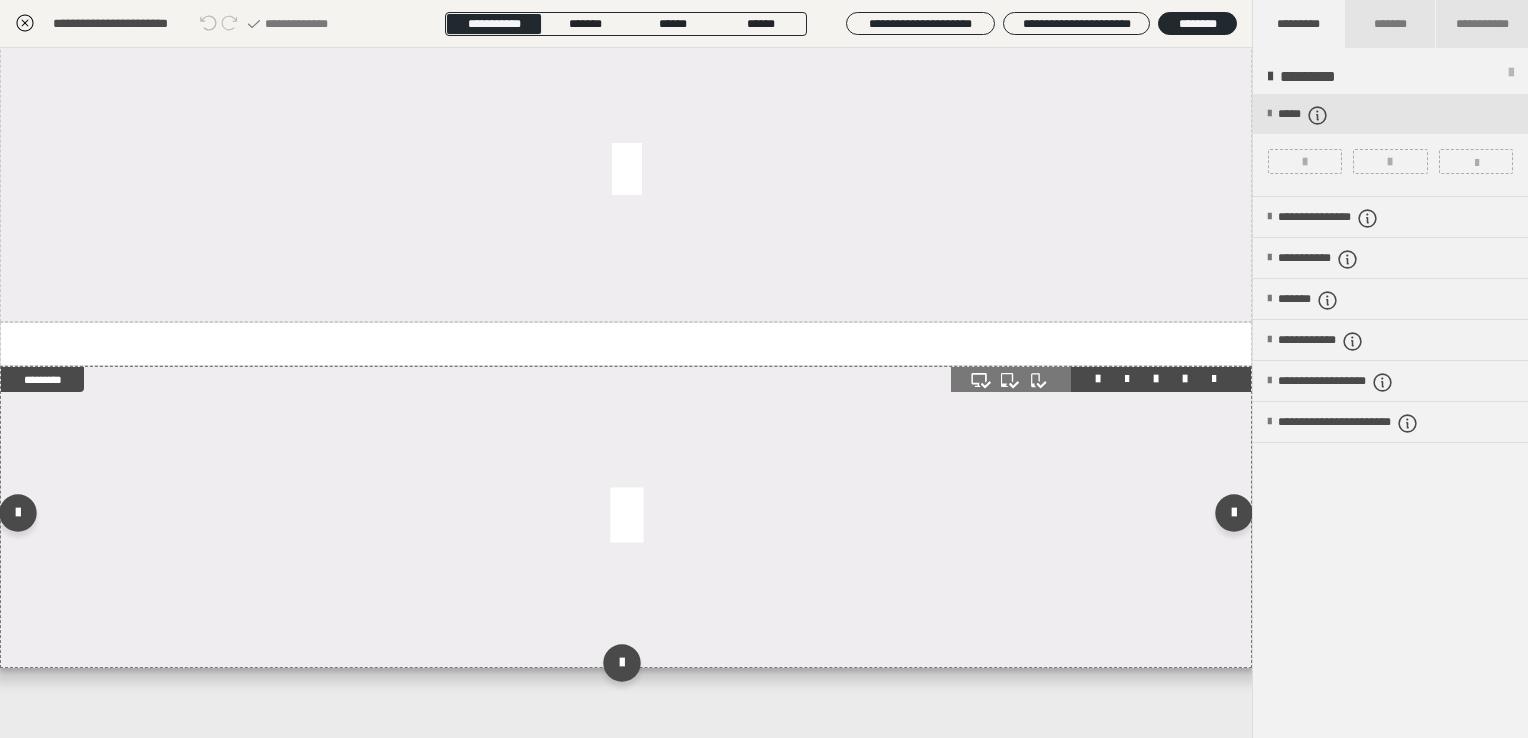 click at bounding box center [626, 517] 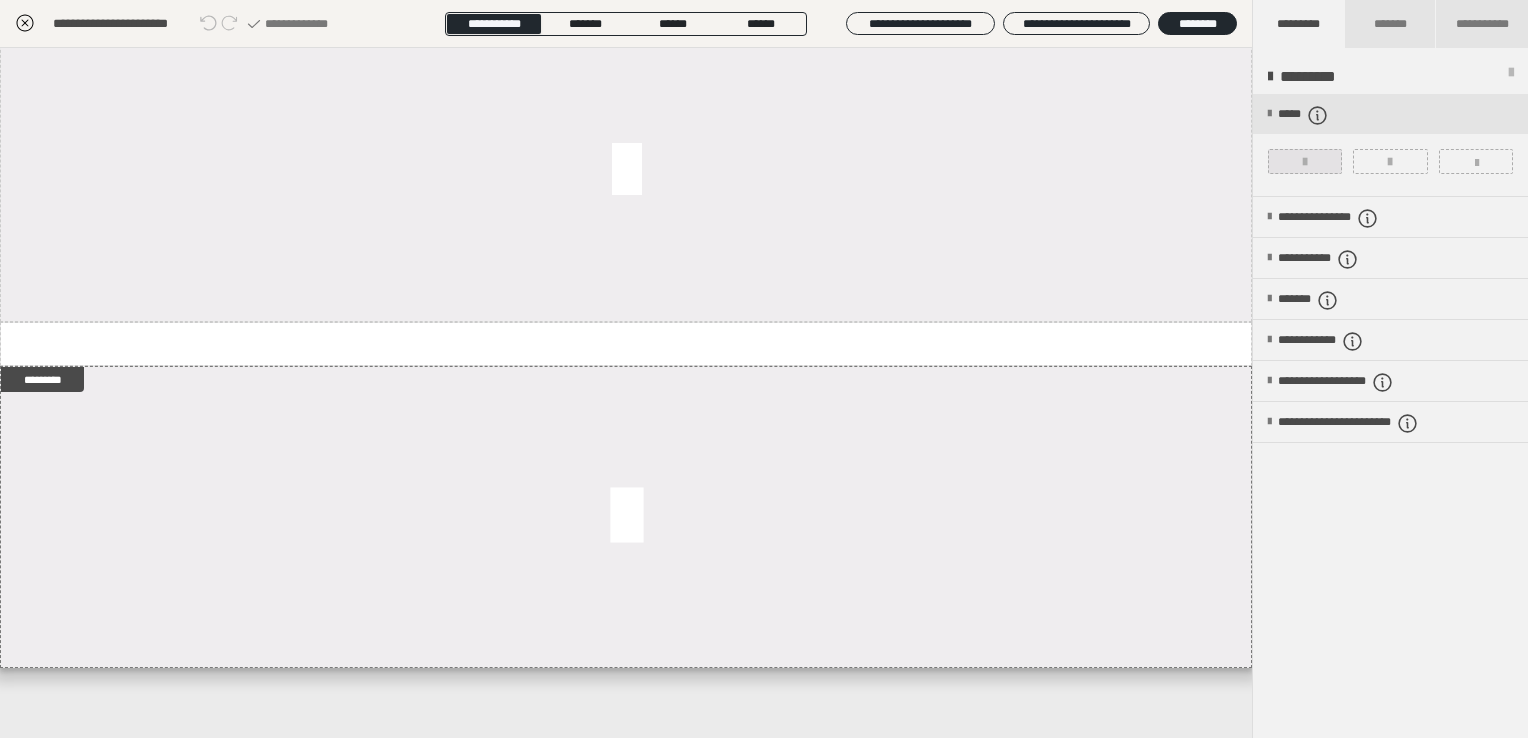 click at bounding box center (1305, 161) 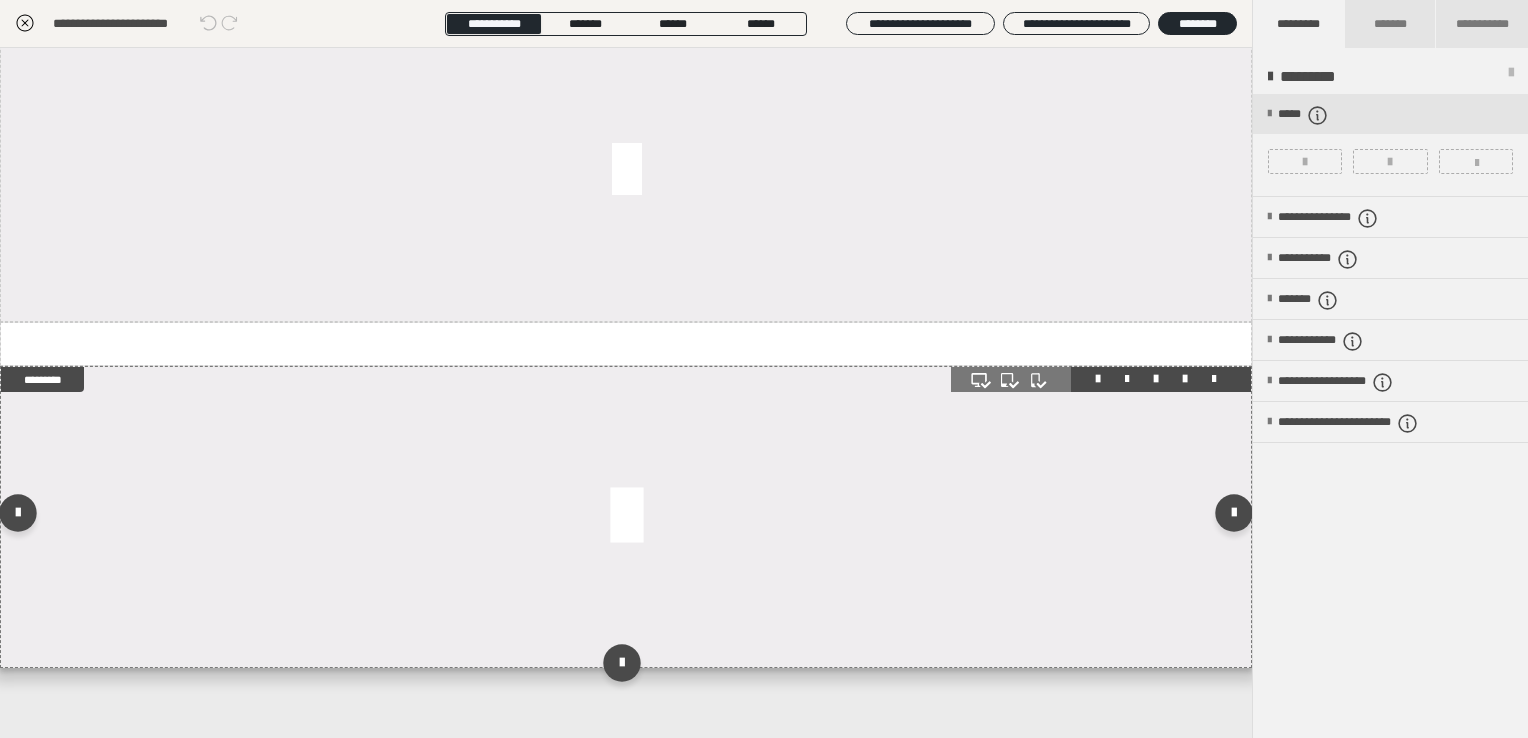click at bounding box center [626, 517] 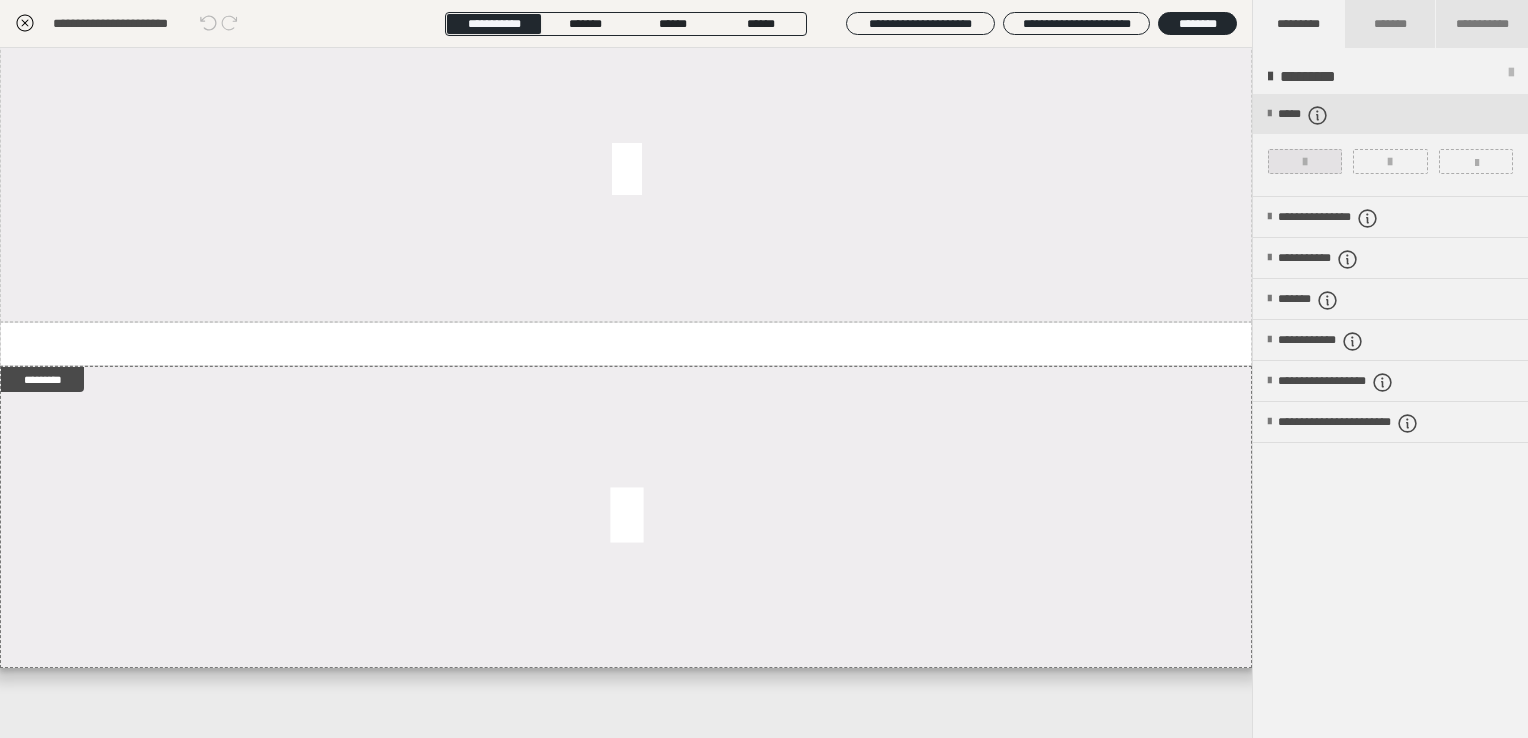click at bounding box center [1305, 162] 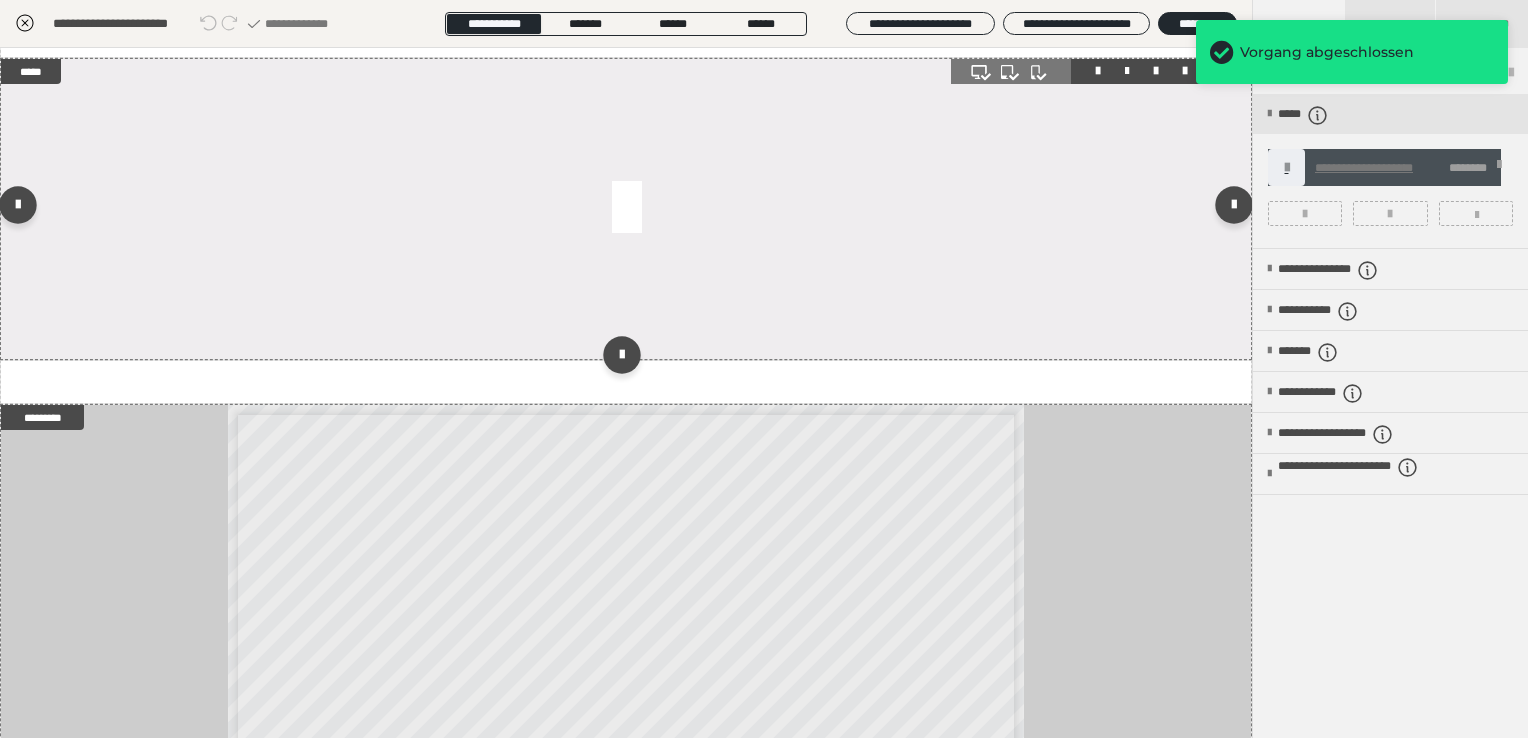 scroll, scrollTop: 484, scrollLeft: 0, axis: vertical 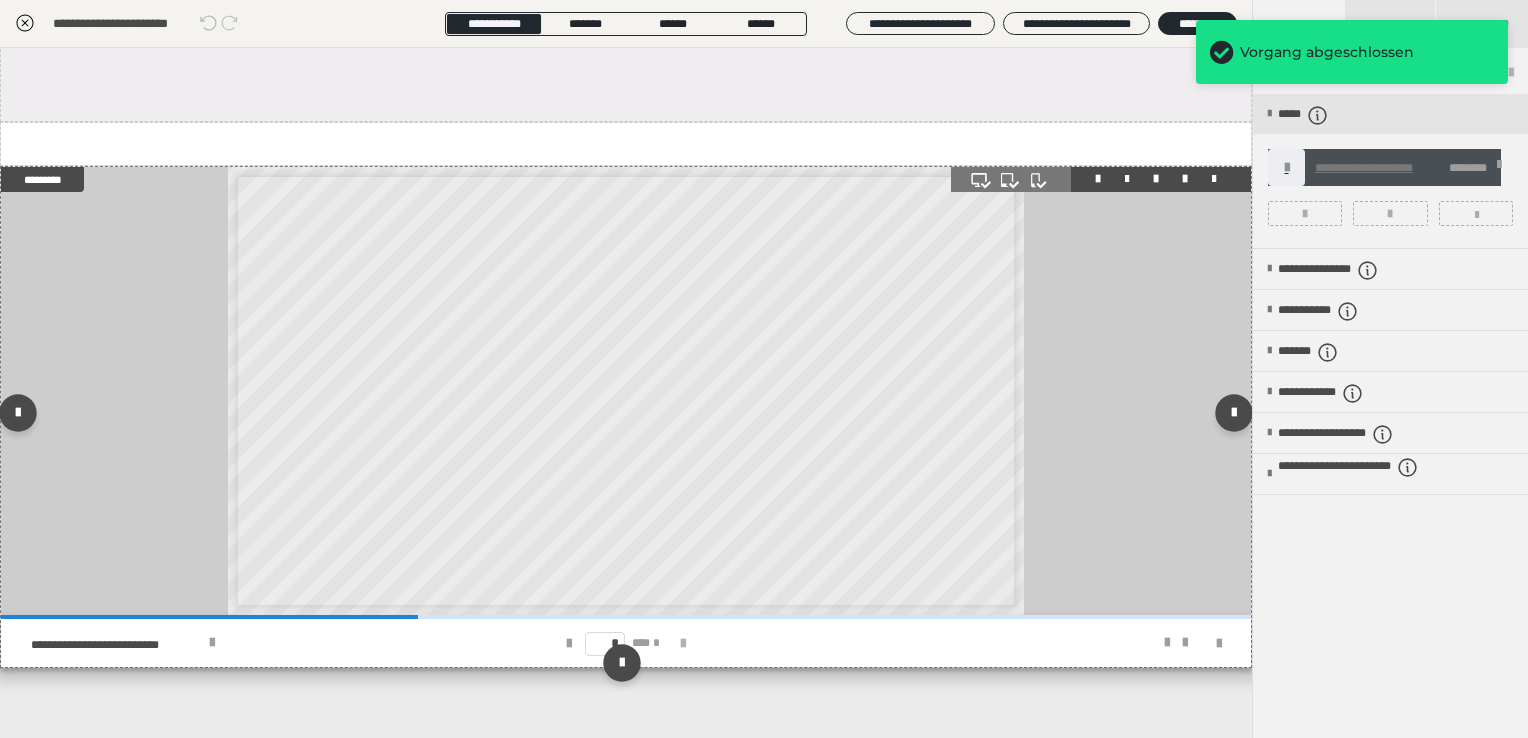 click at bounding box center [683, 644] 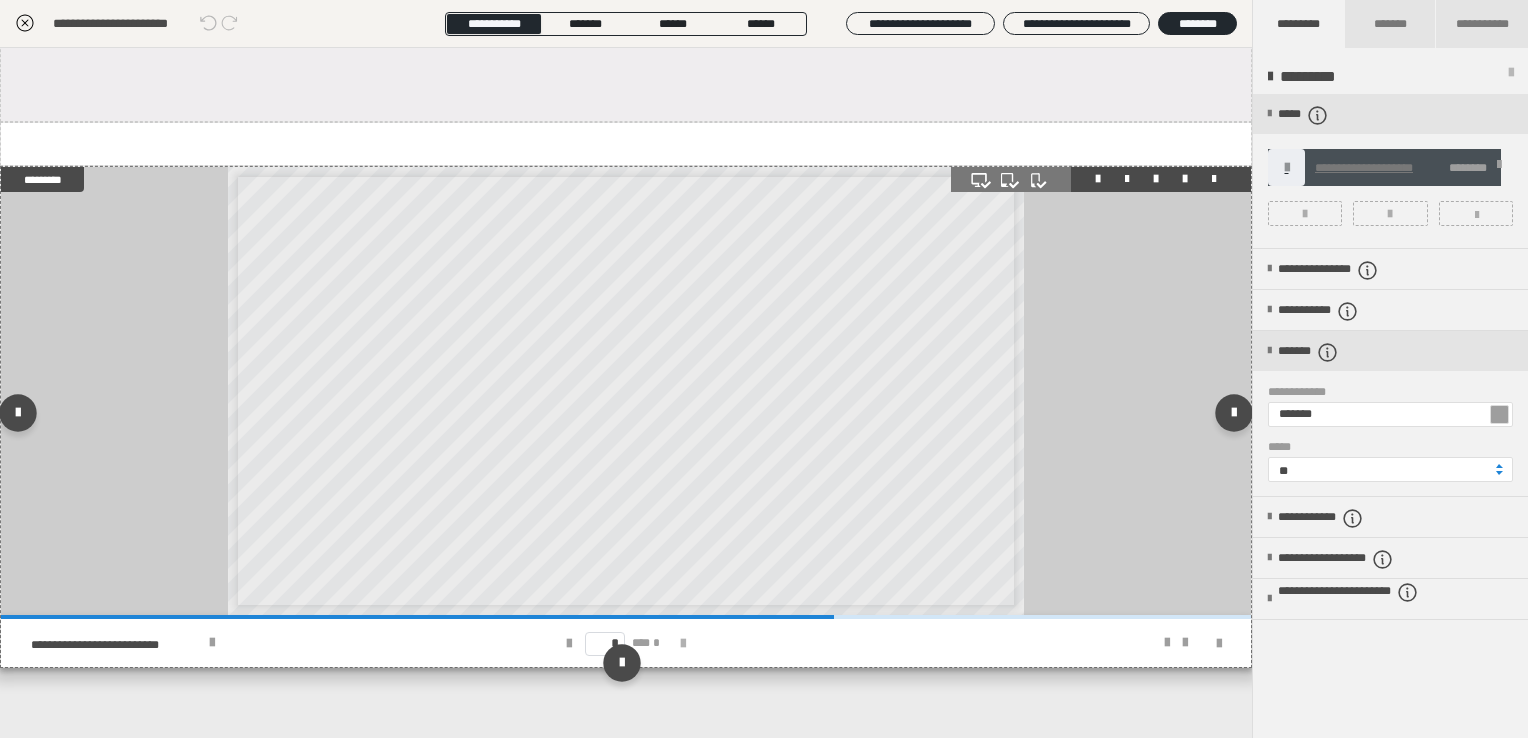 click at bounding box center (683, 644) 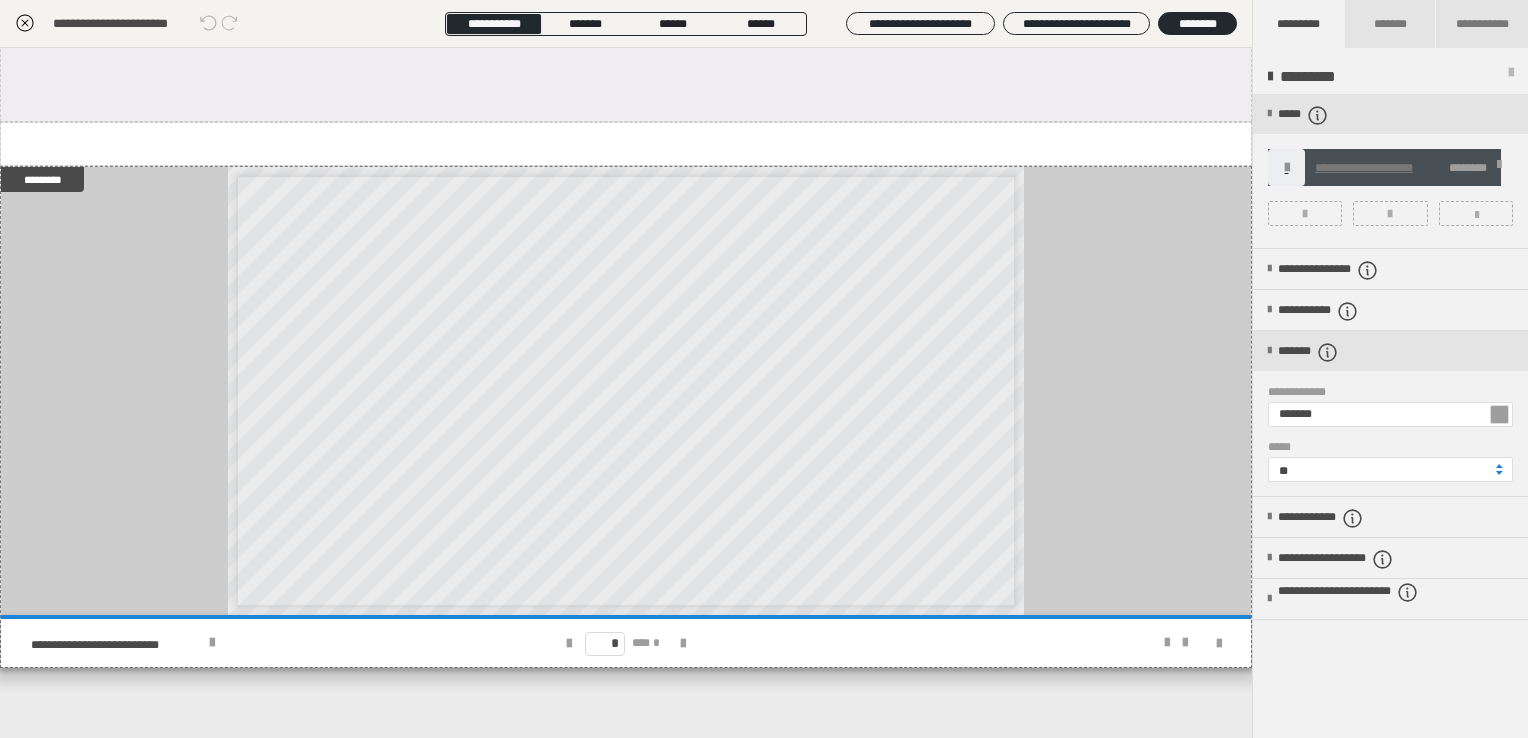 click on "**********" at bounding box center [626, 393] 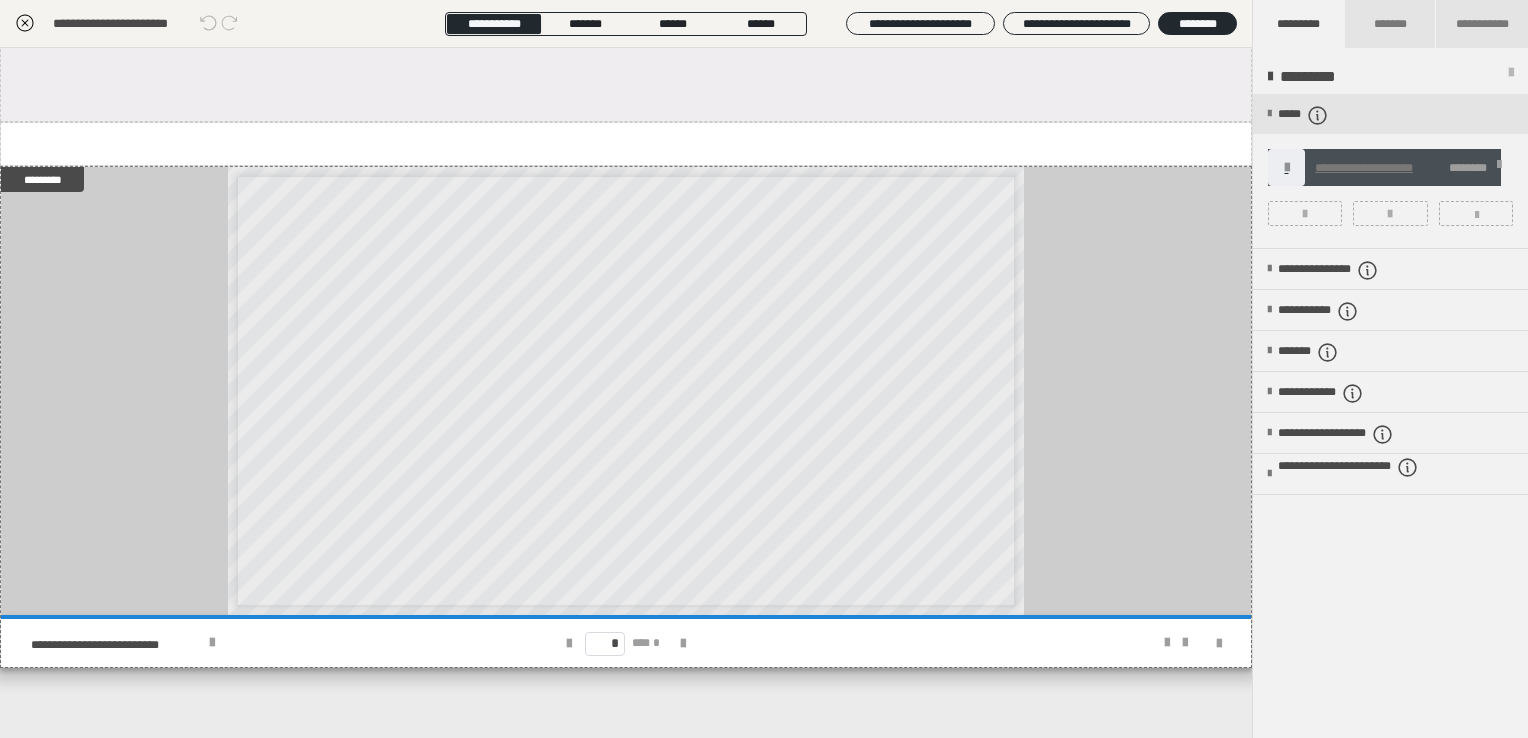 click on "**********" at bounding box center (626, 393) 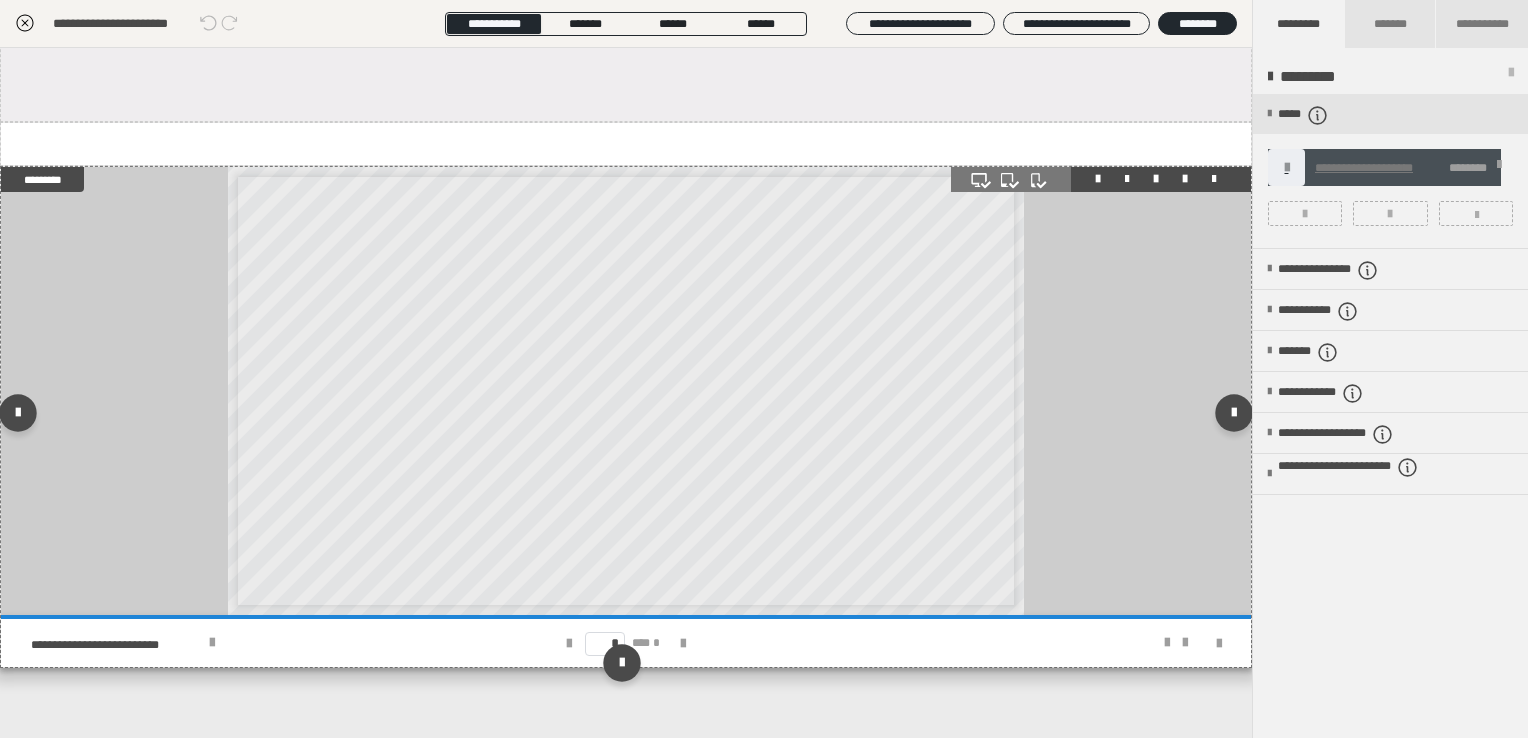 click on "* *** *" at bounding box center [626, 643] 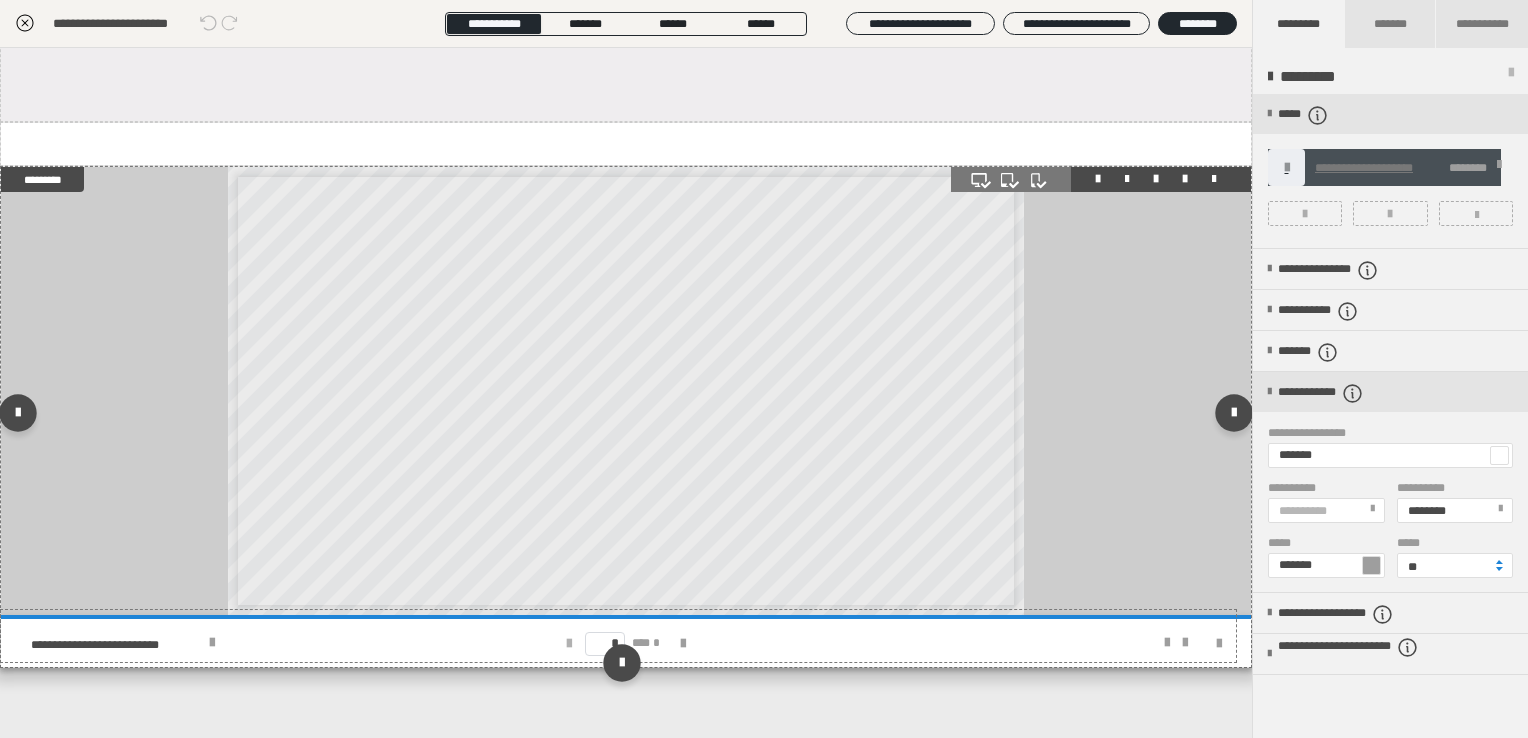 scroll, scrollTop: 484, scrollLeft: 0, axis: vertical 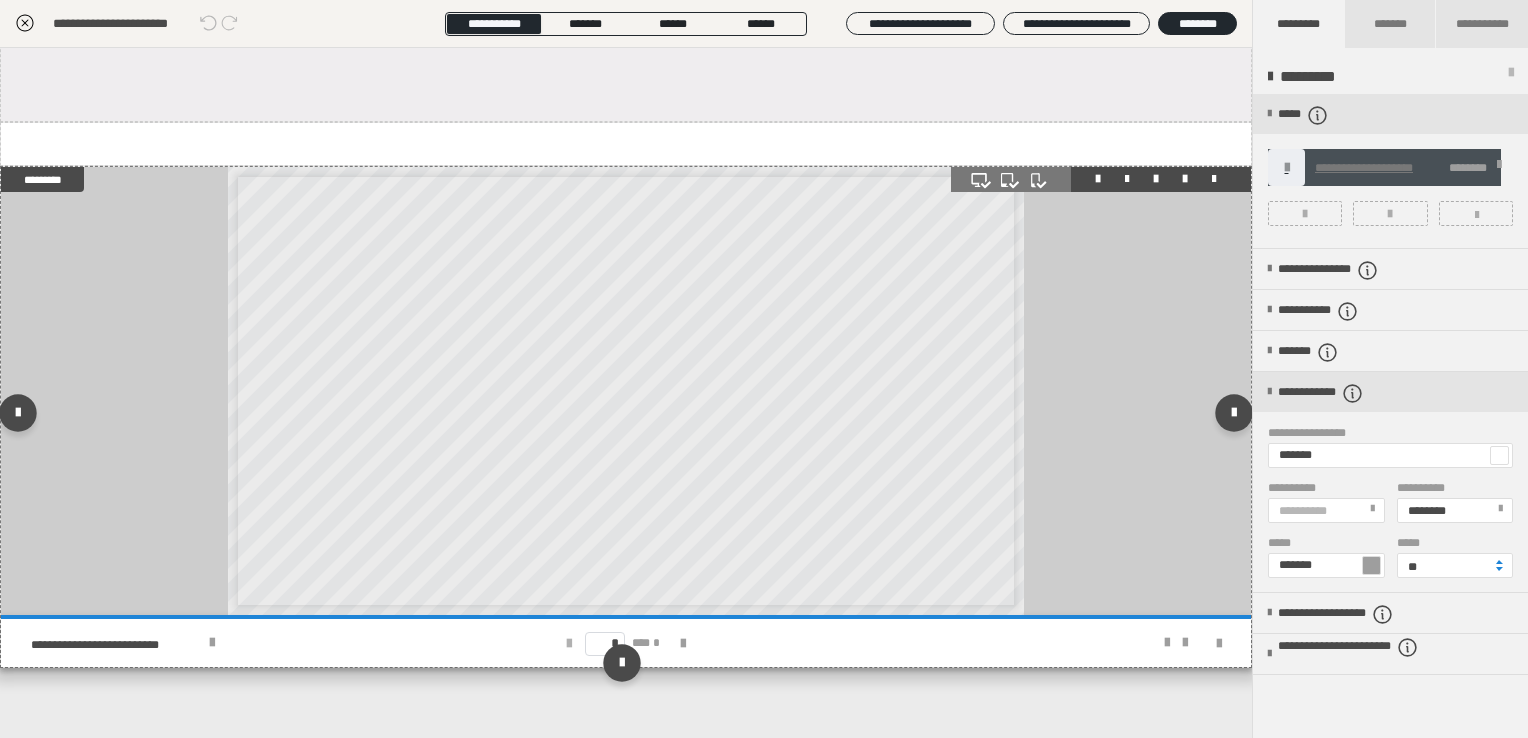 click at bounding box center (569, 644) 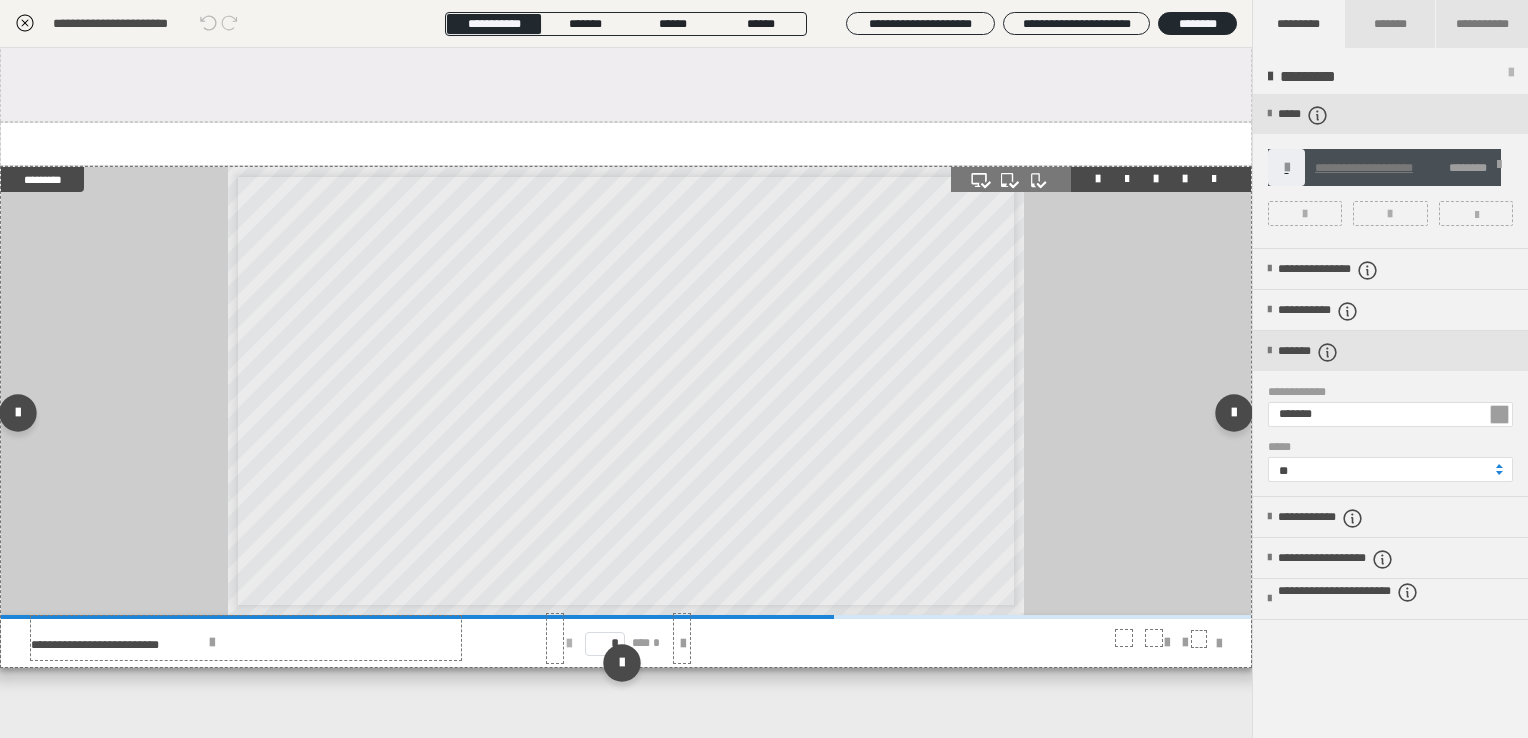 click at bounding box center (569, 644) 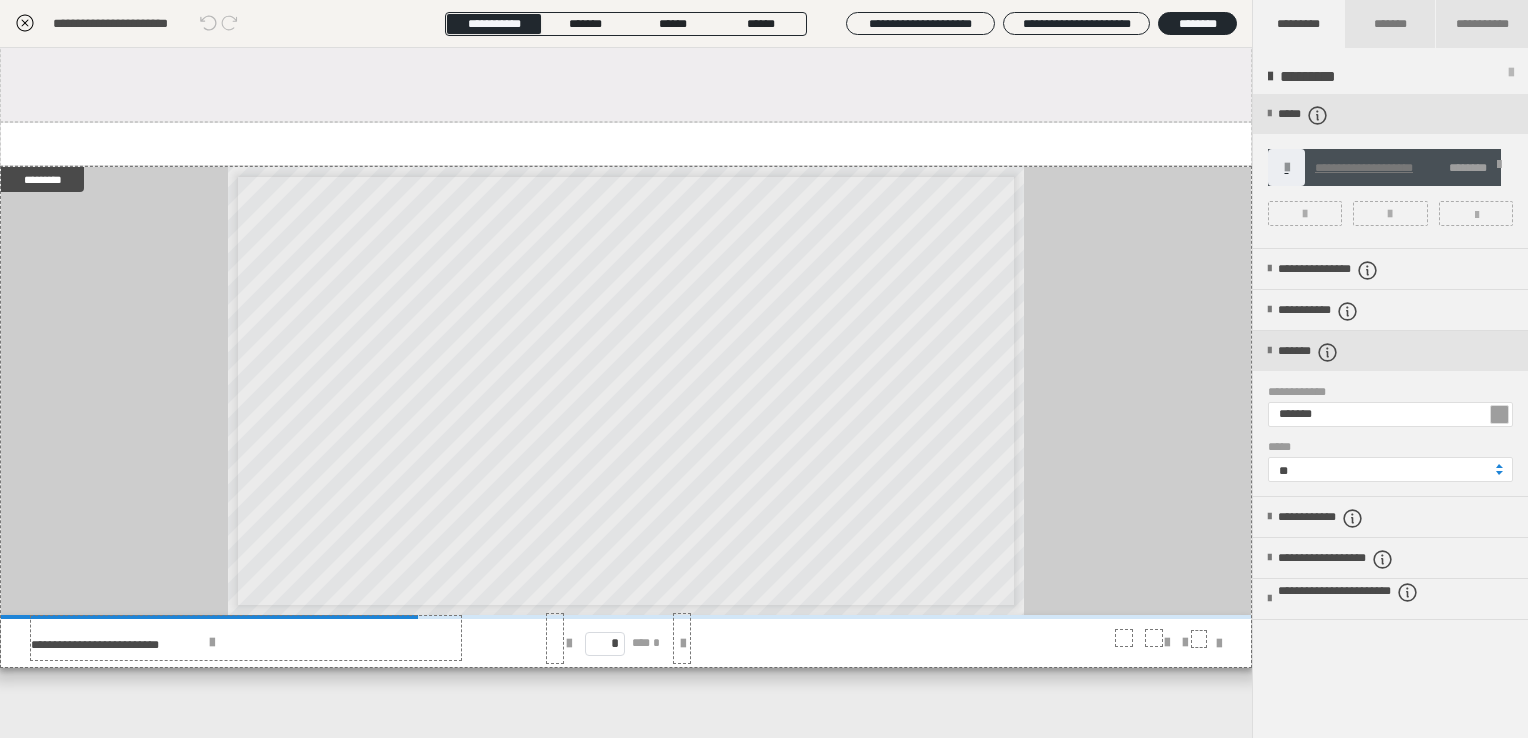 click on "**********" at bounding box center [626, 393] 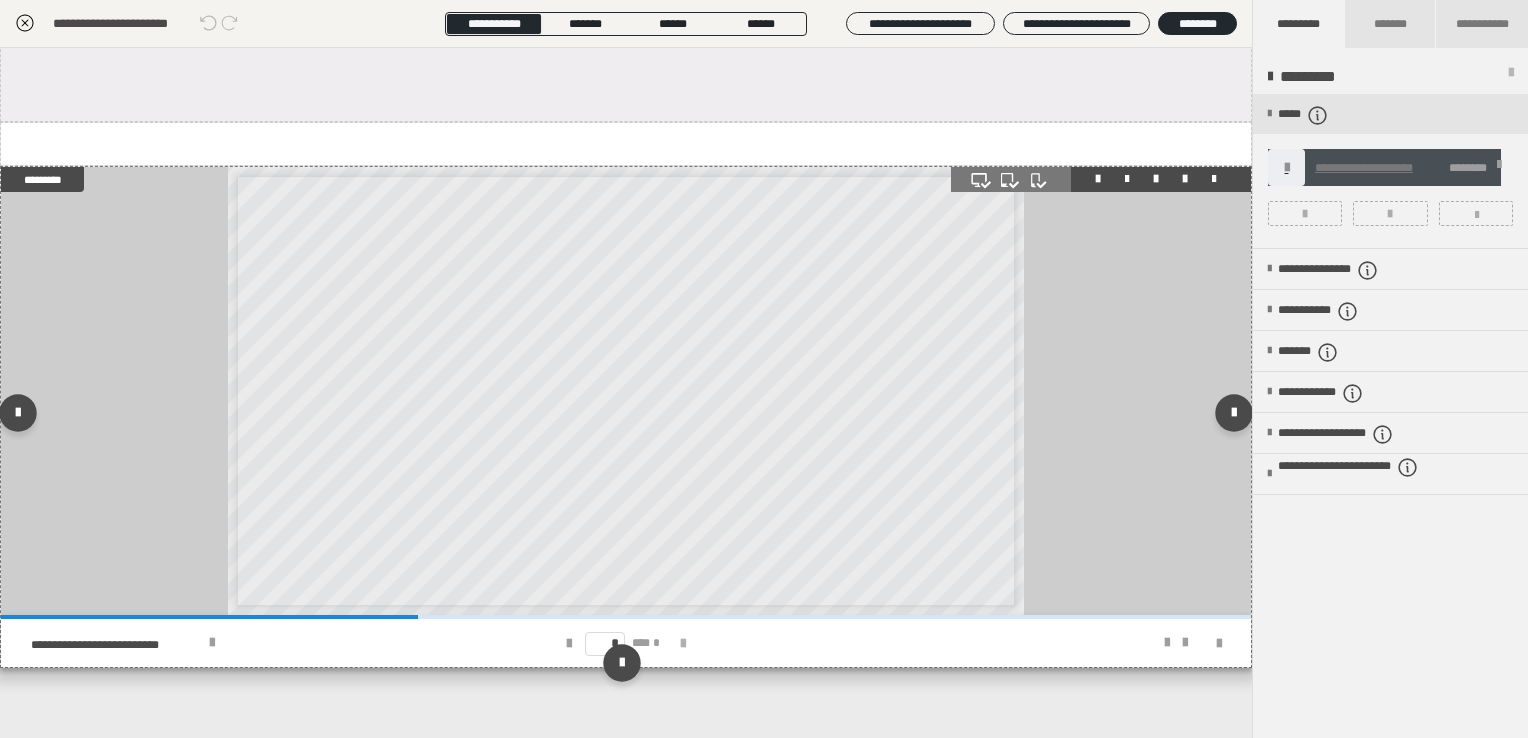 click at bounding box center (683, 644) 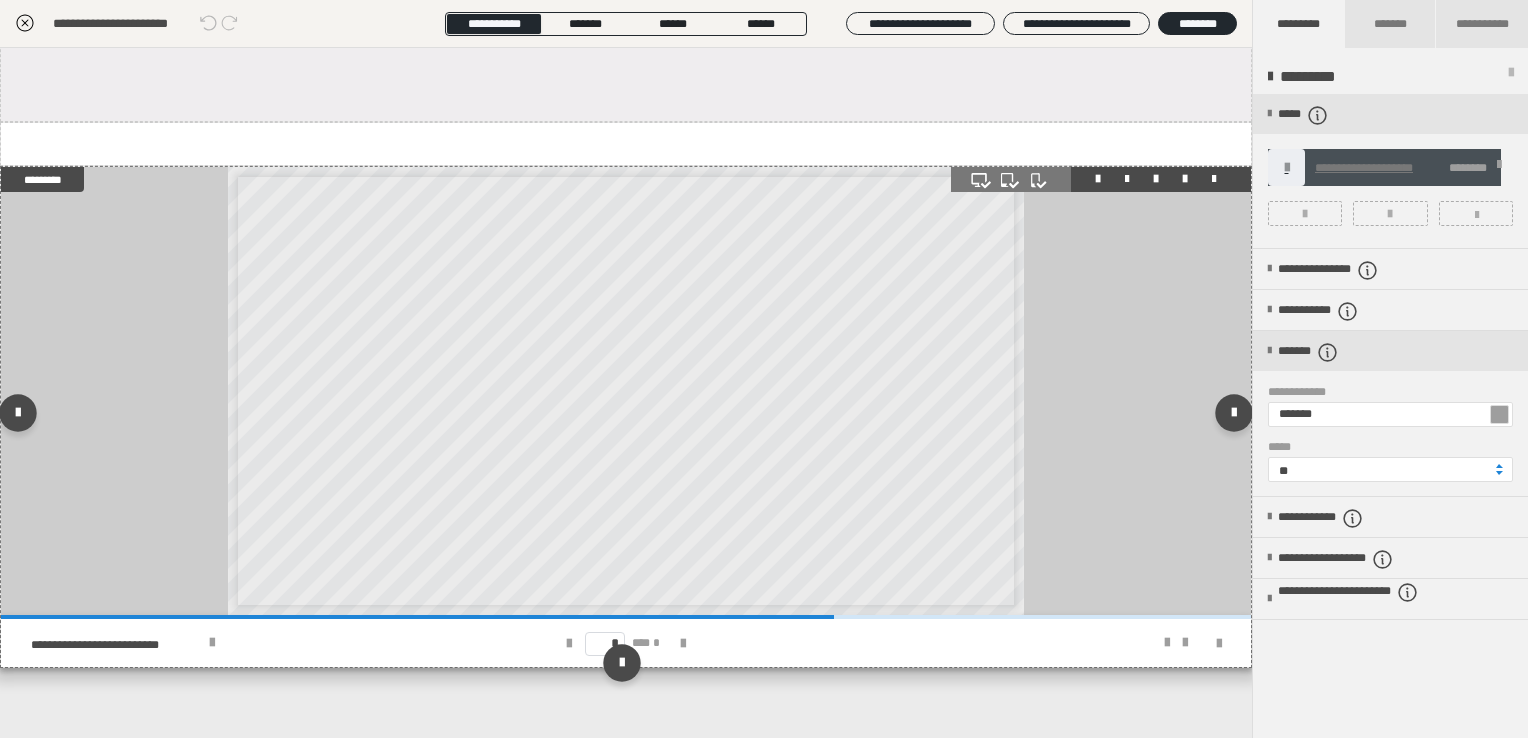 click at bounding box center [683, 644] 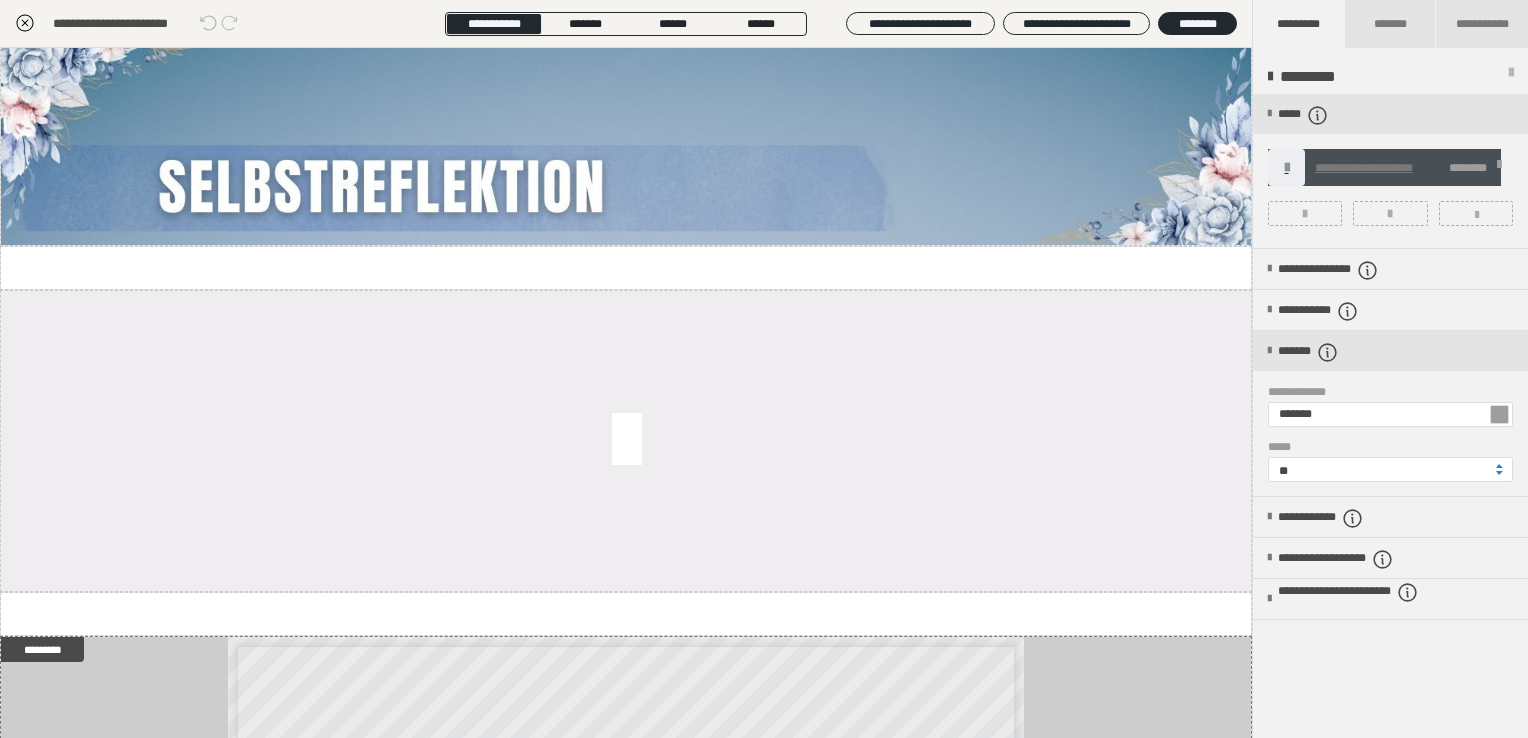 scroll, scrollTop: 0, scrollLeft: 0, axis: both 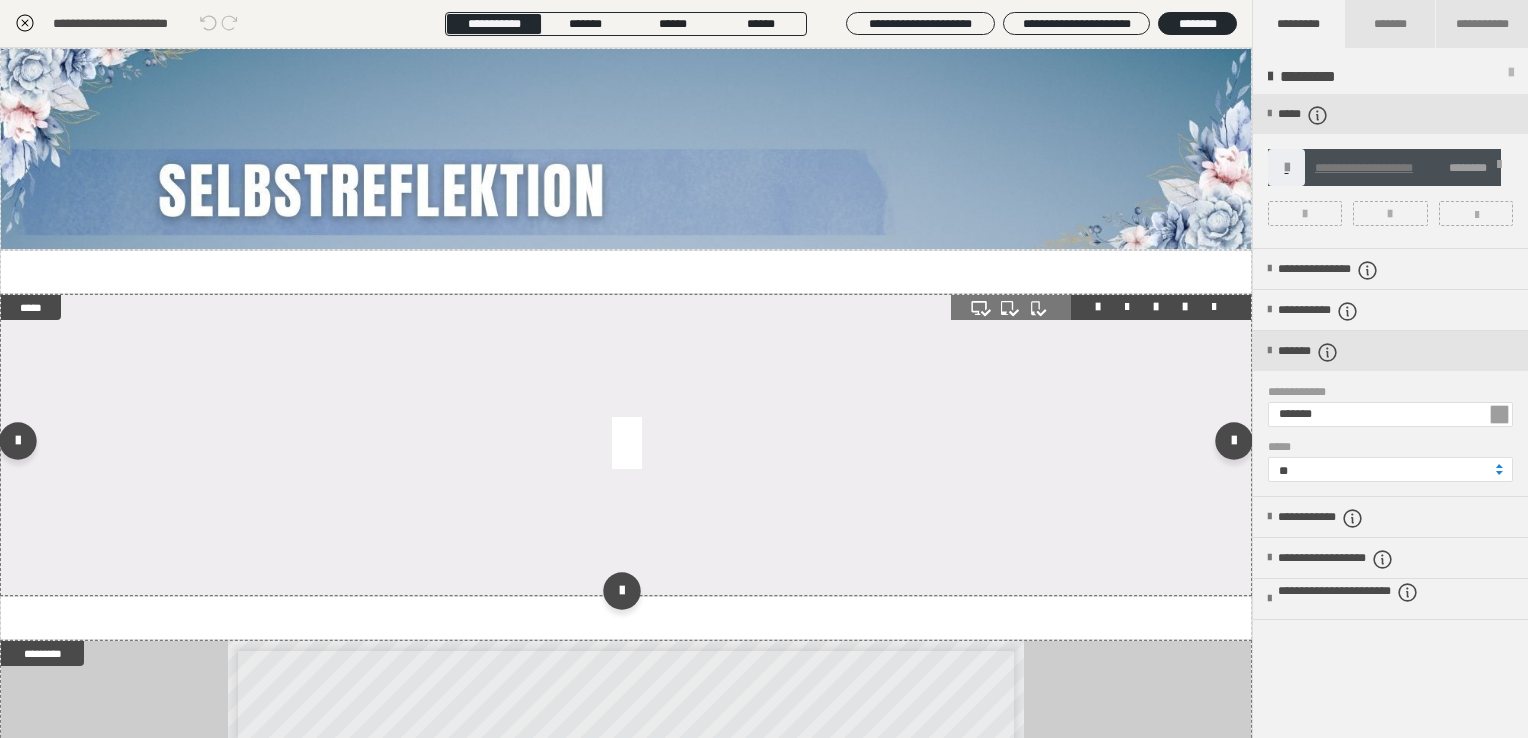 click at bounding box center [626, 445] 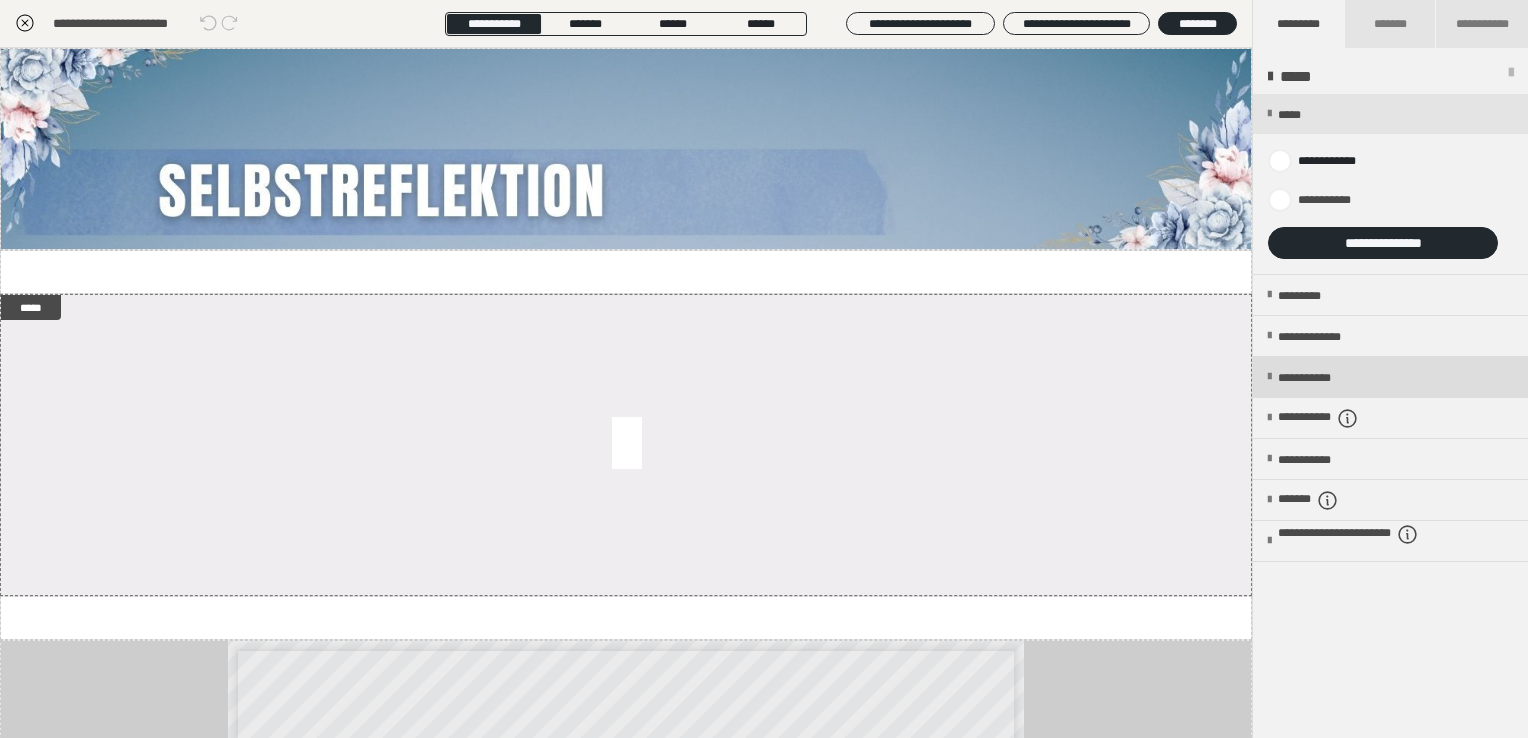 click on "**********" at bounding box center (1322, 378) 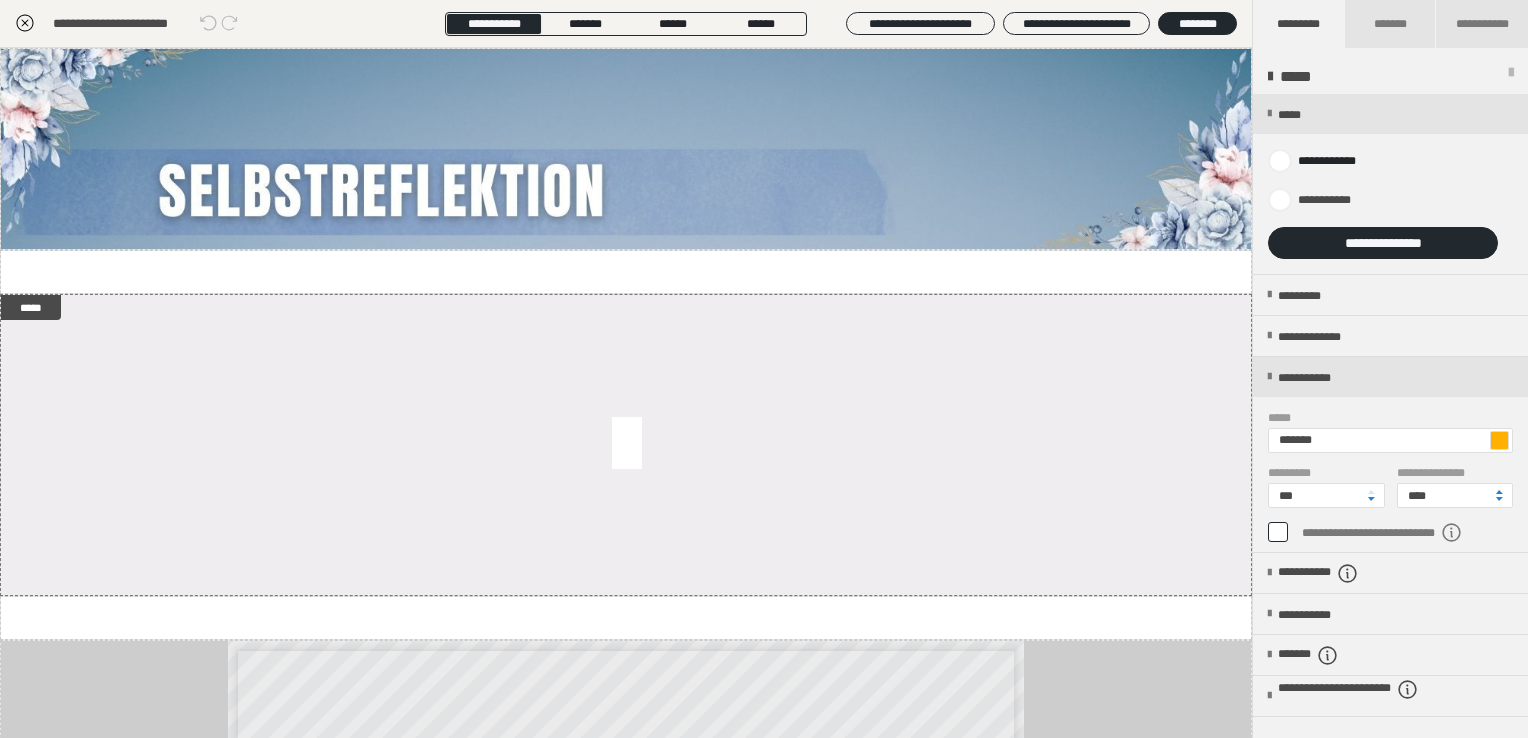 click at bounding box center (1499, 440) 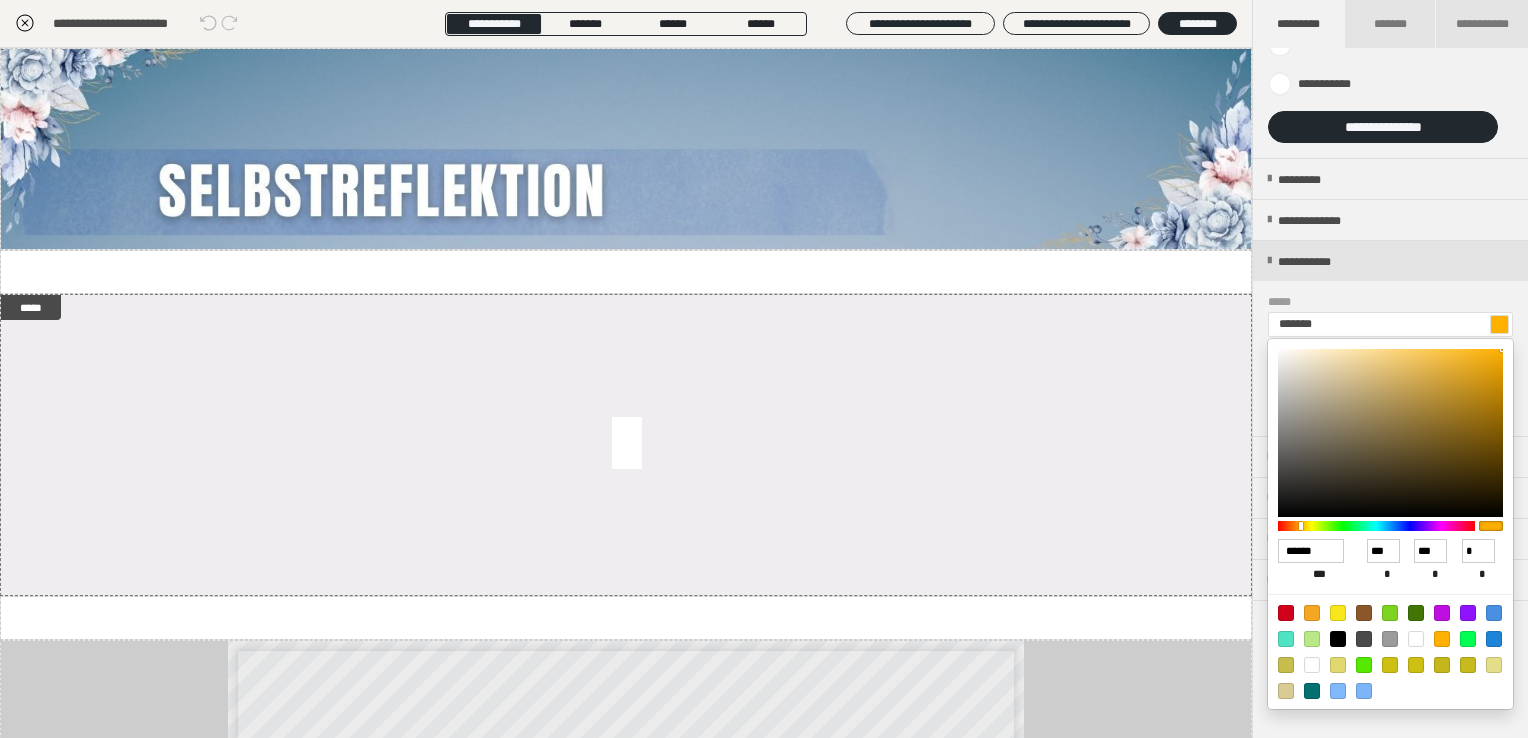 scroll, scrollTop: 228, scrollLeft: 0, axis: vertical 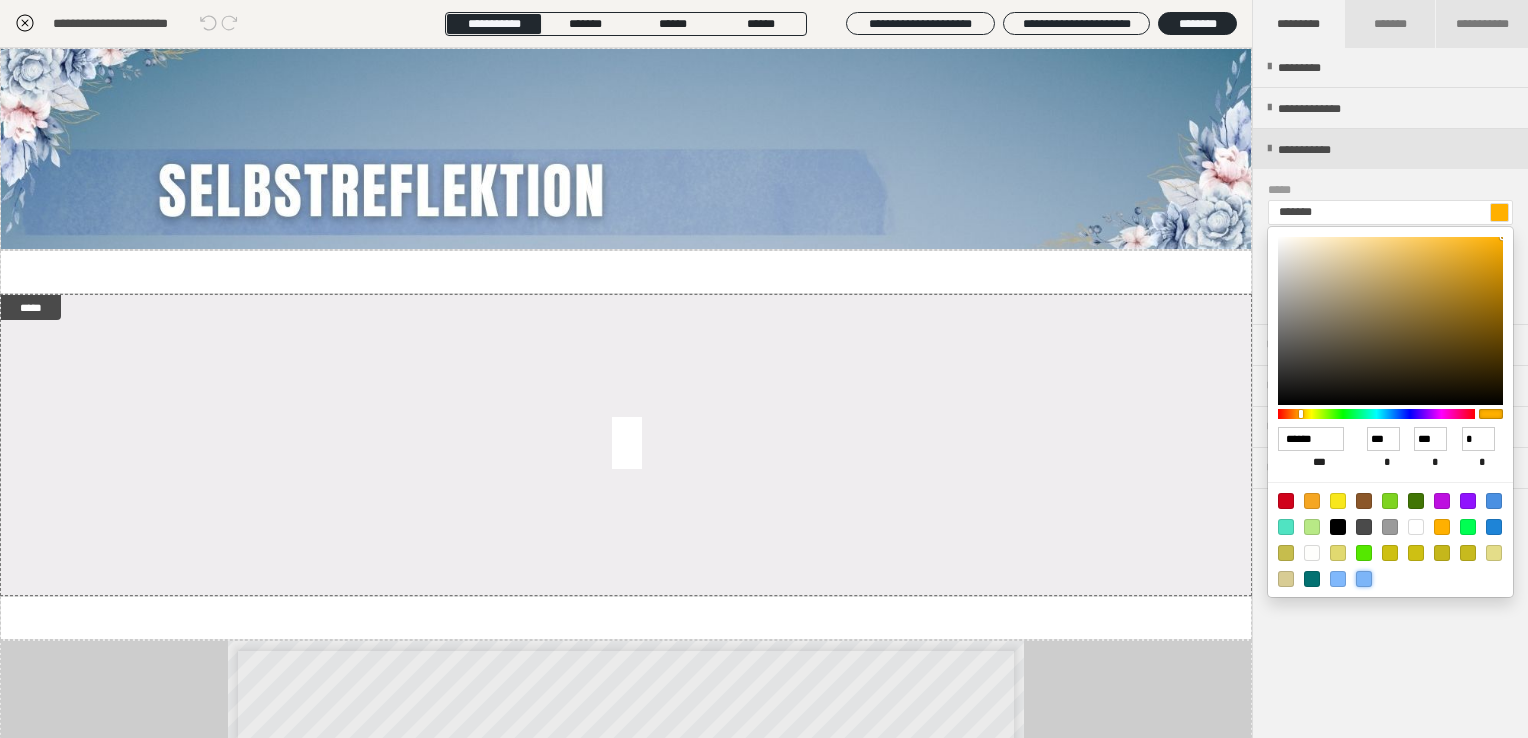 click at bounding box center (1364, 579) 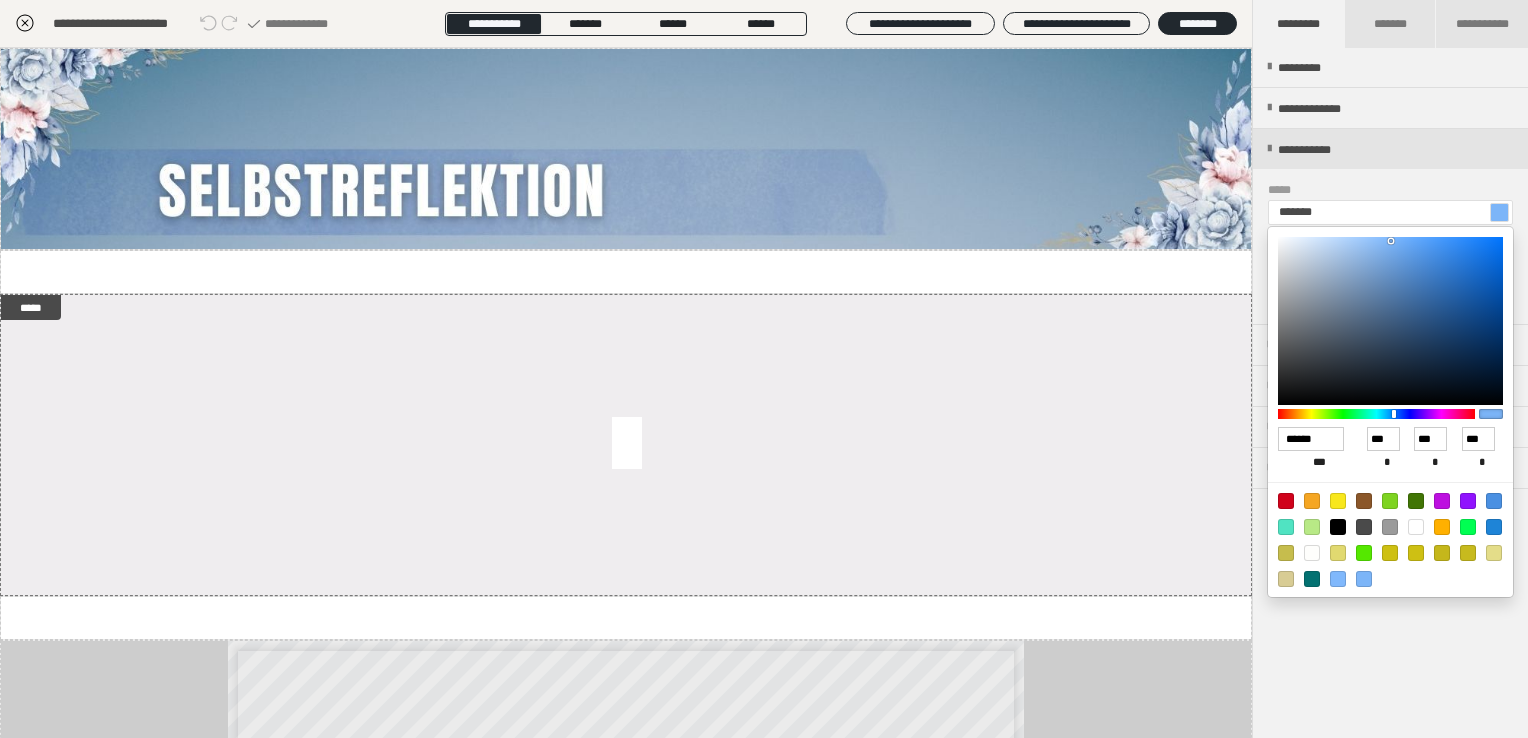 click at bounding box center [764, 369] 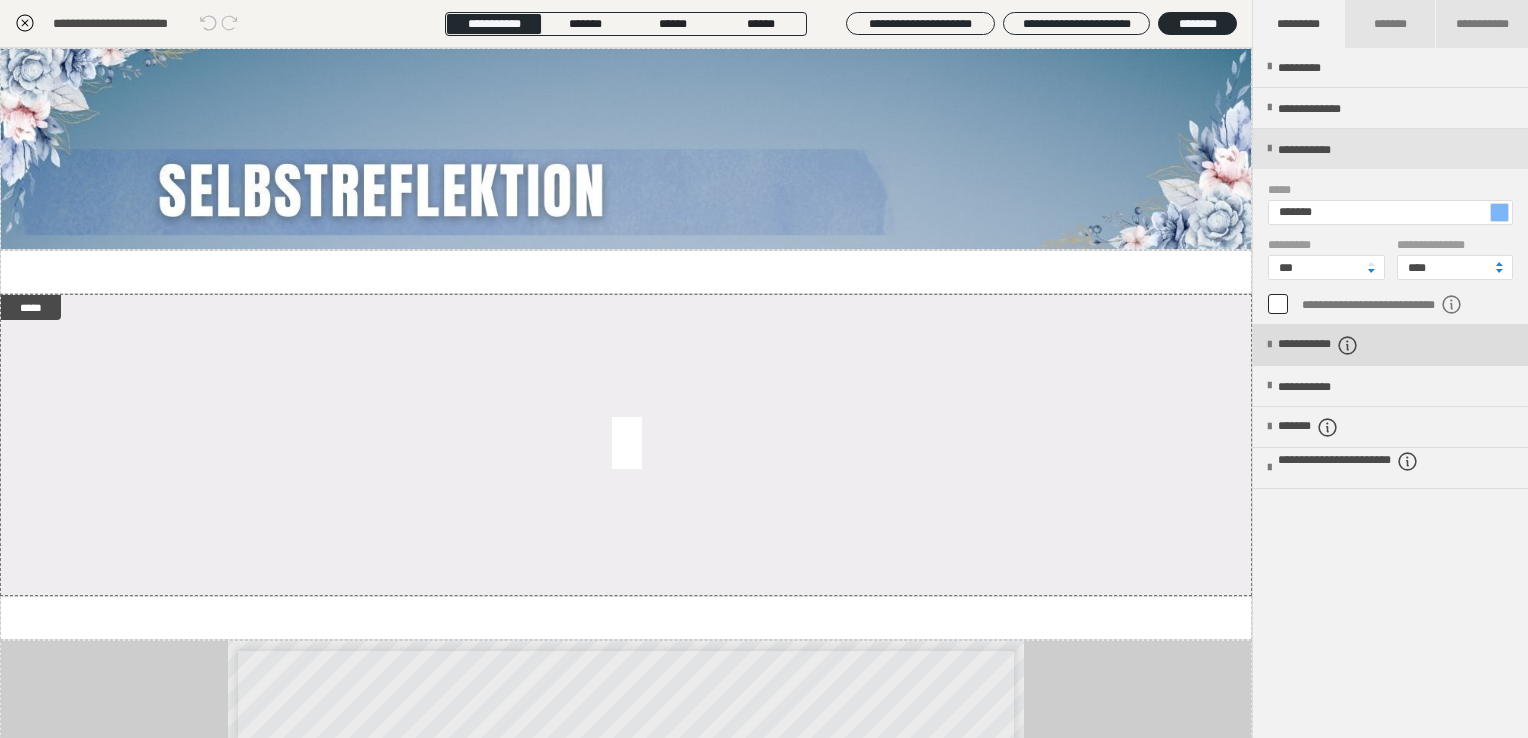 click on "**********" at bounding box center (1390, 345) 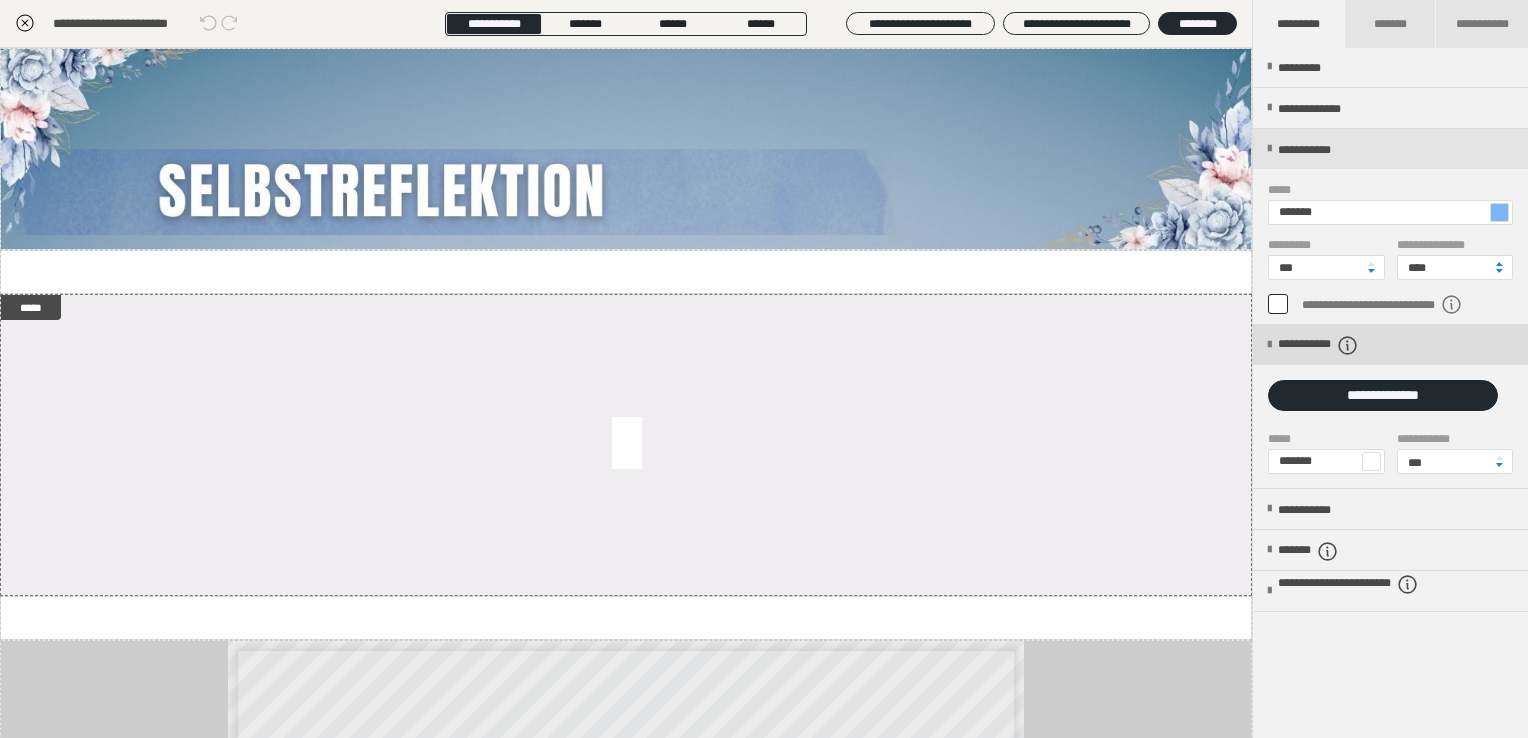 click on "**********" at bounding box center [1342, 345] 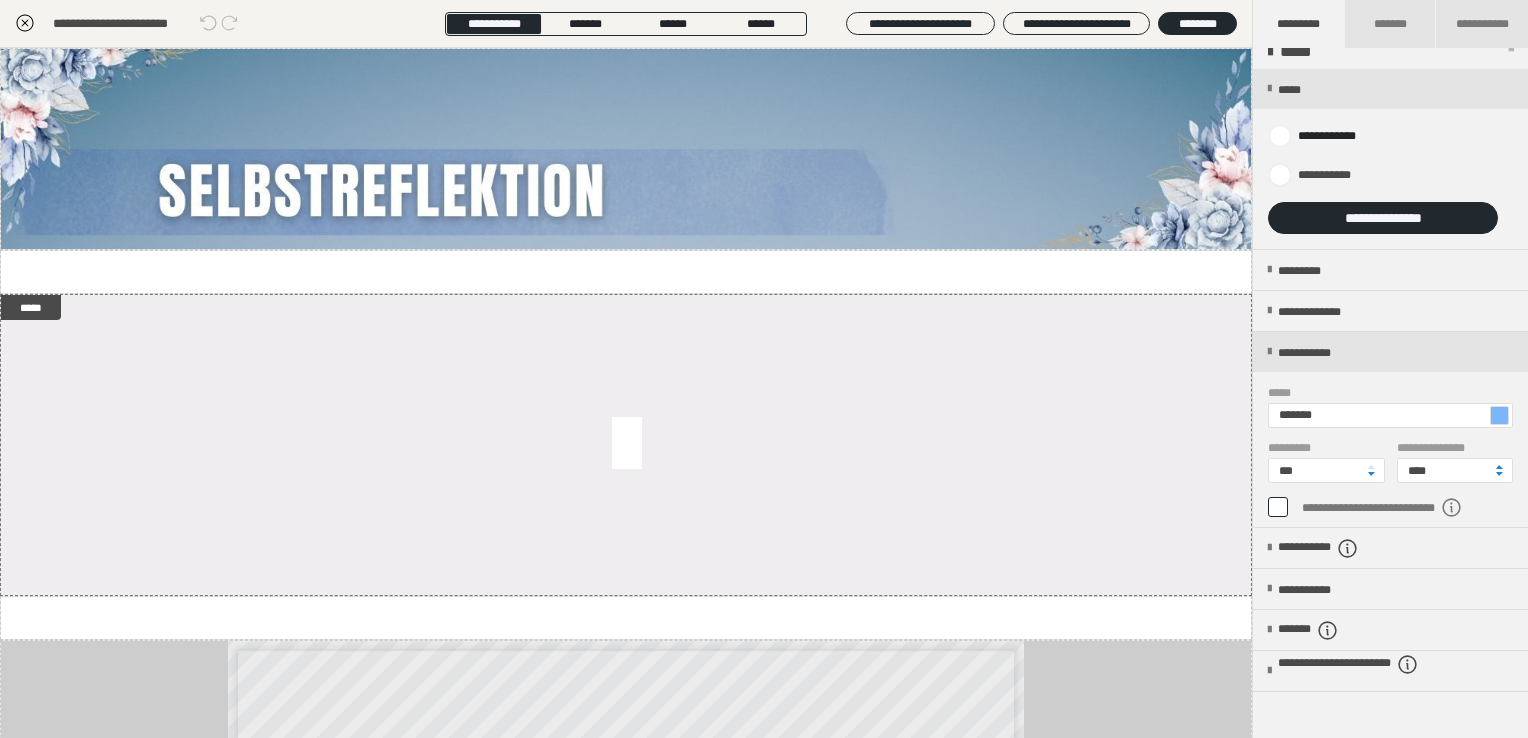 scroll, scrollTop: 0, scrollLeft: 0, axis: both 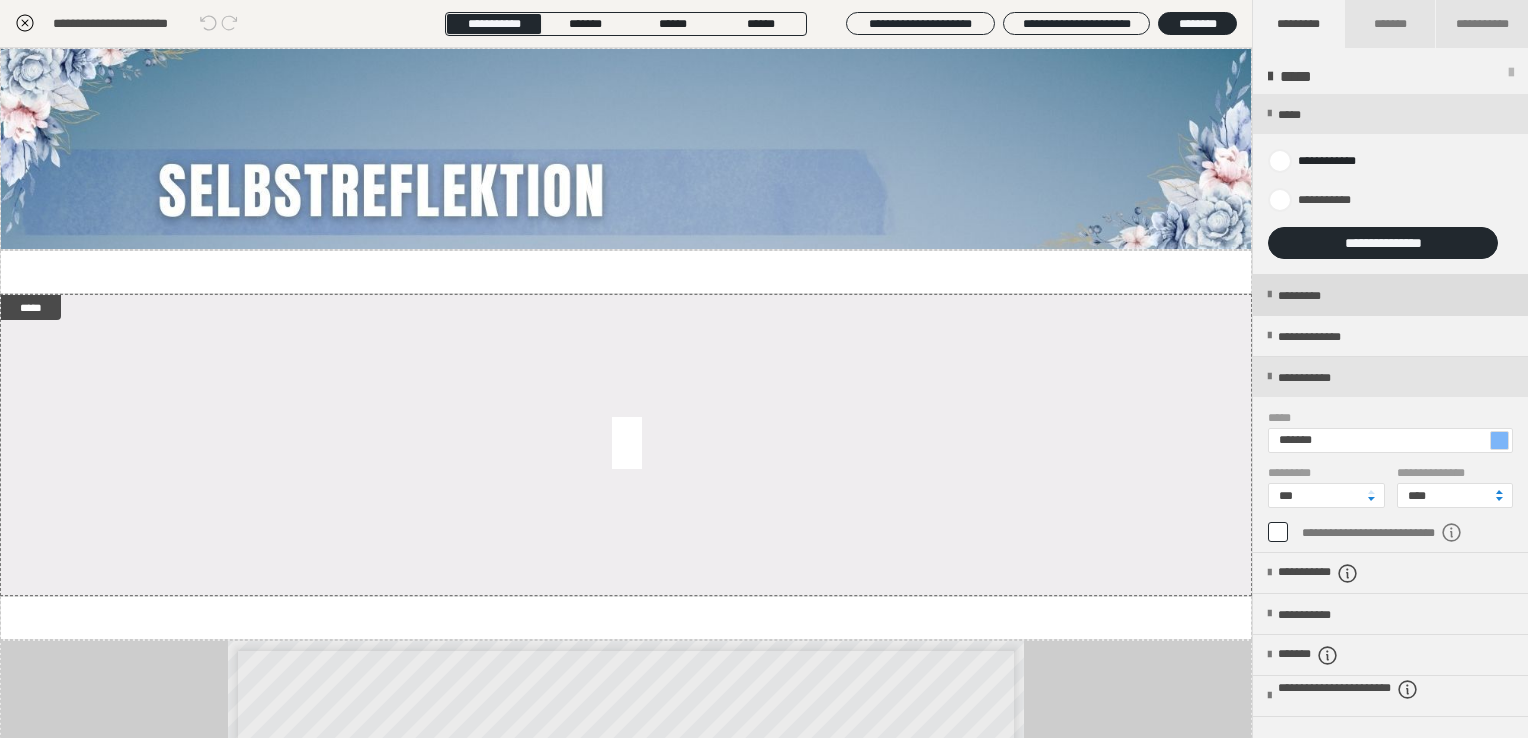 click on "*********" at bounding box center (1316, 296) 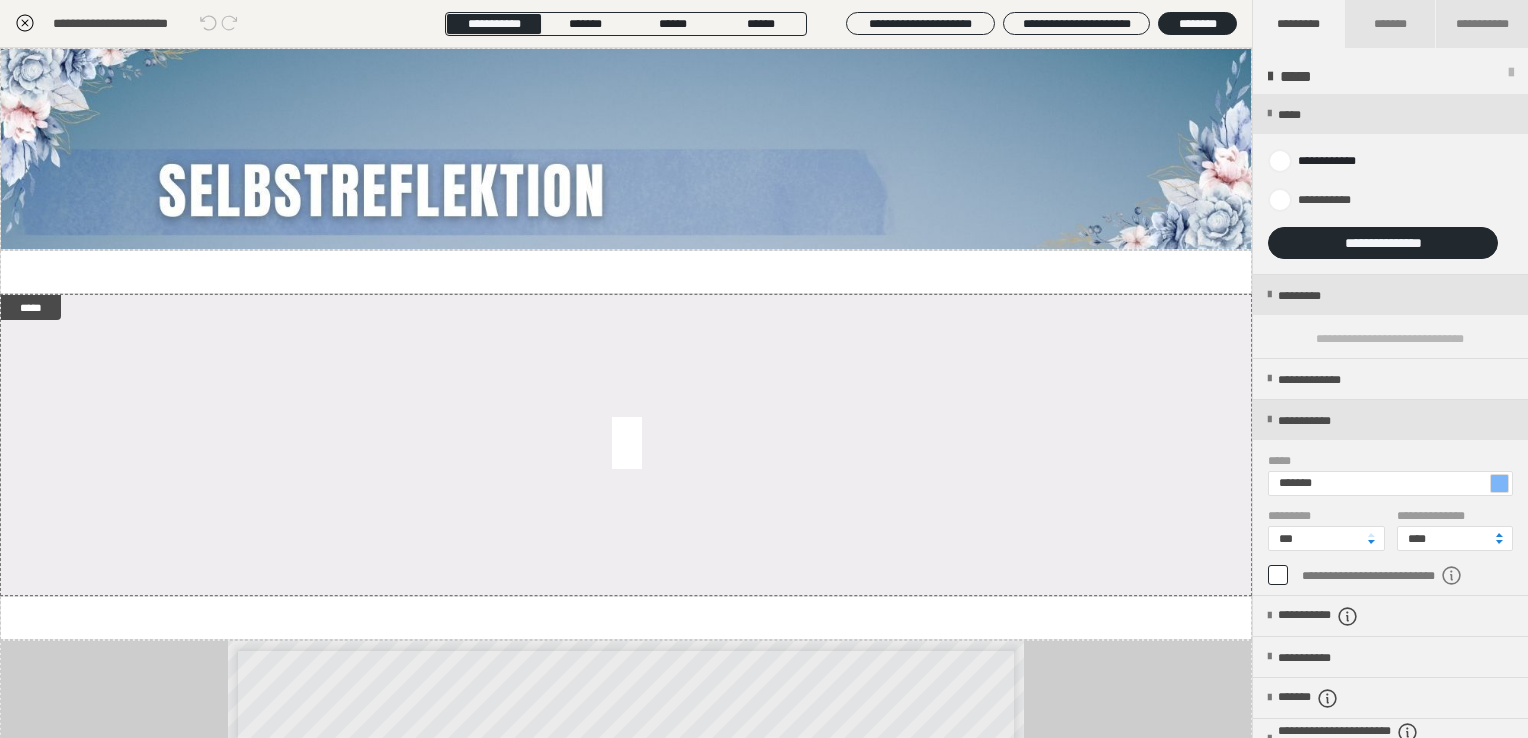 click on "**********" at bounding box center [1390, 339] 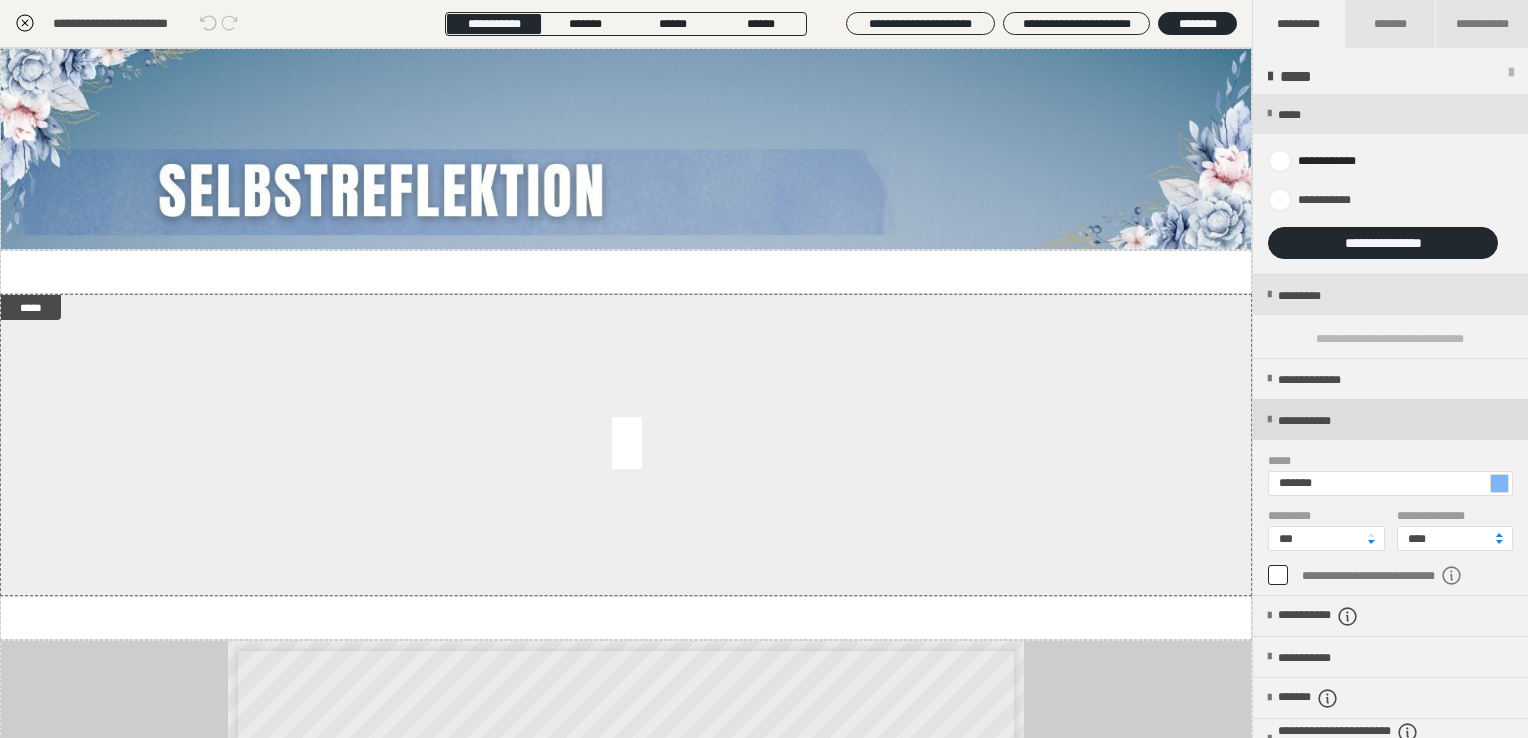 click on "**********" at bounding box center (1322, 421) 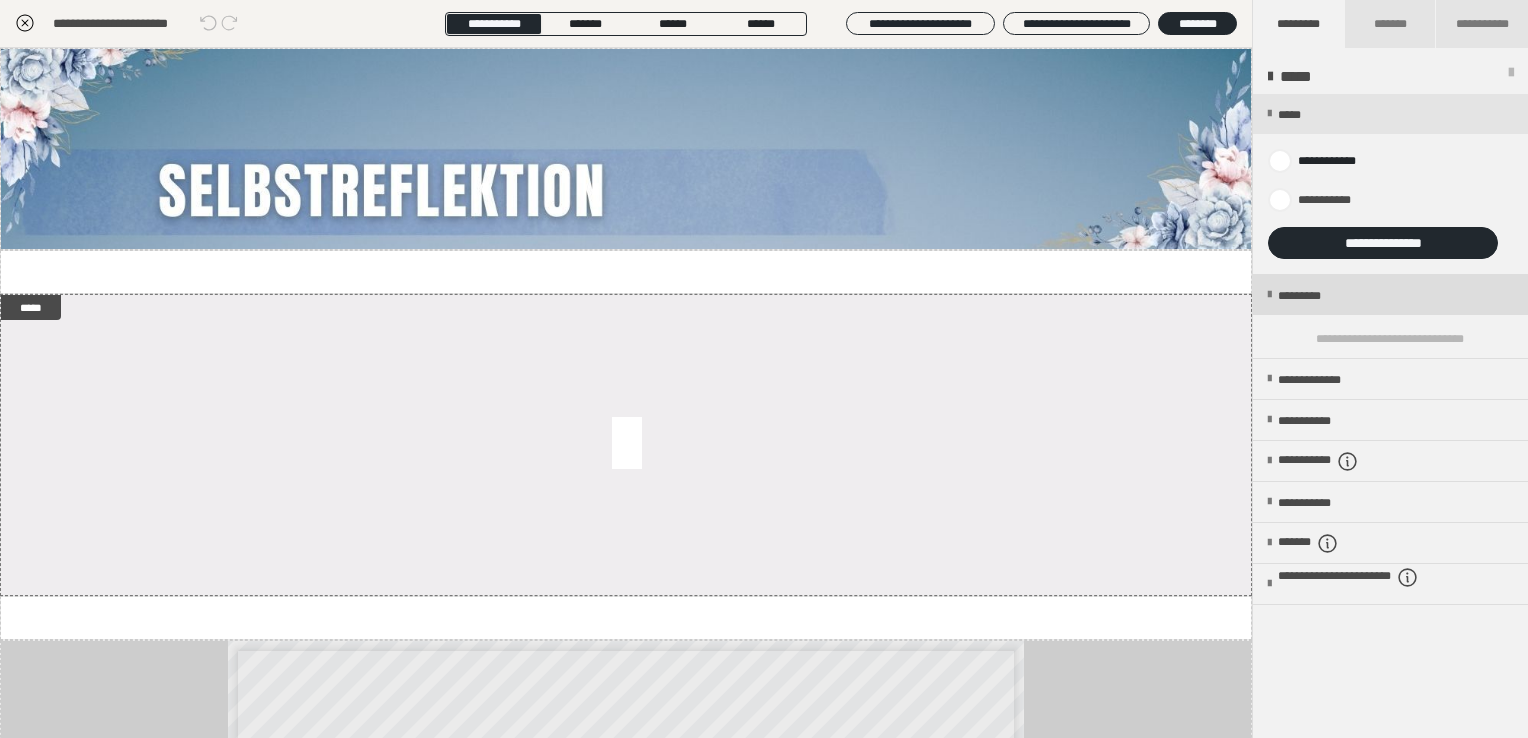 click on "*********" at bounding box center (1316, 296) 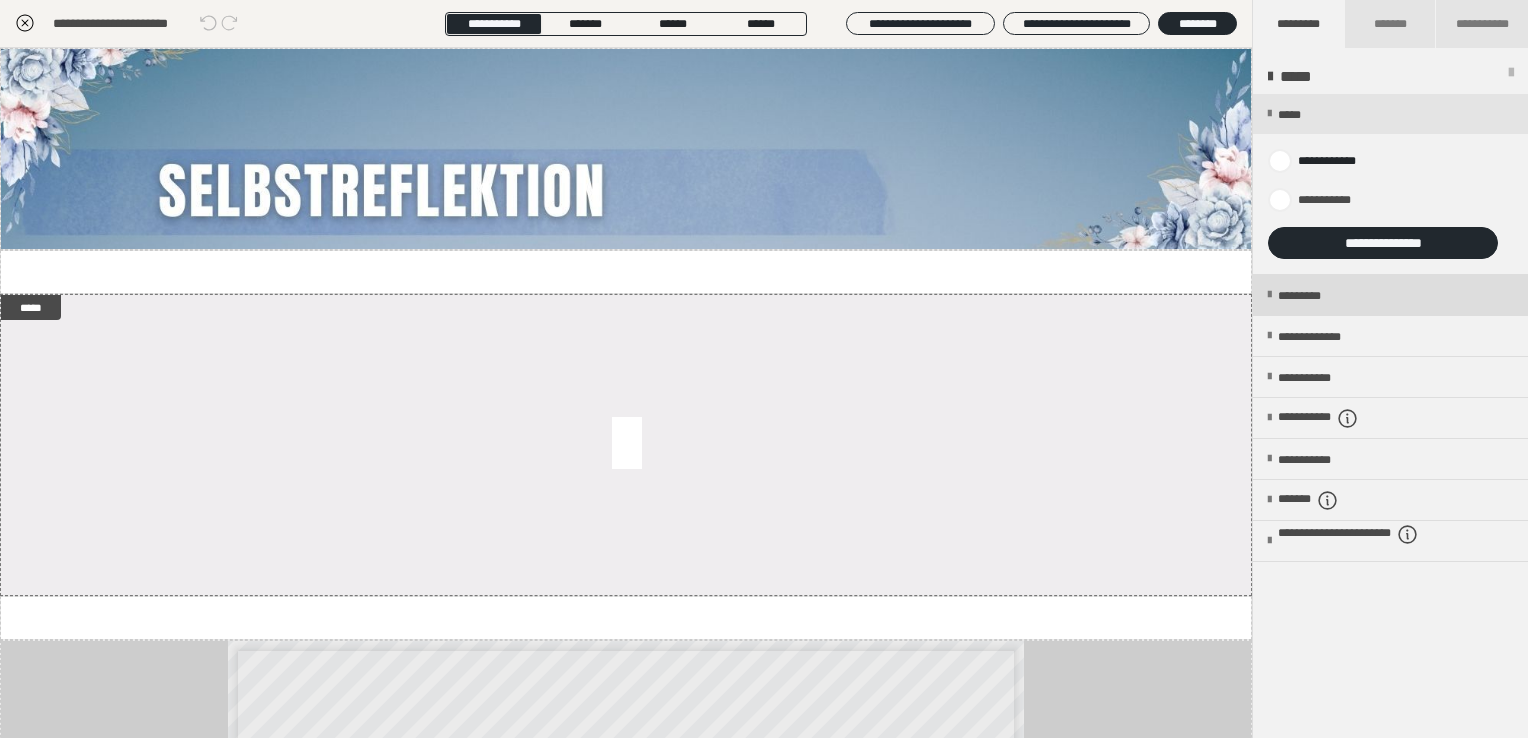 click on "*********" at bounding box center [1316, 296] 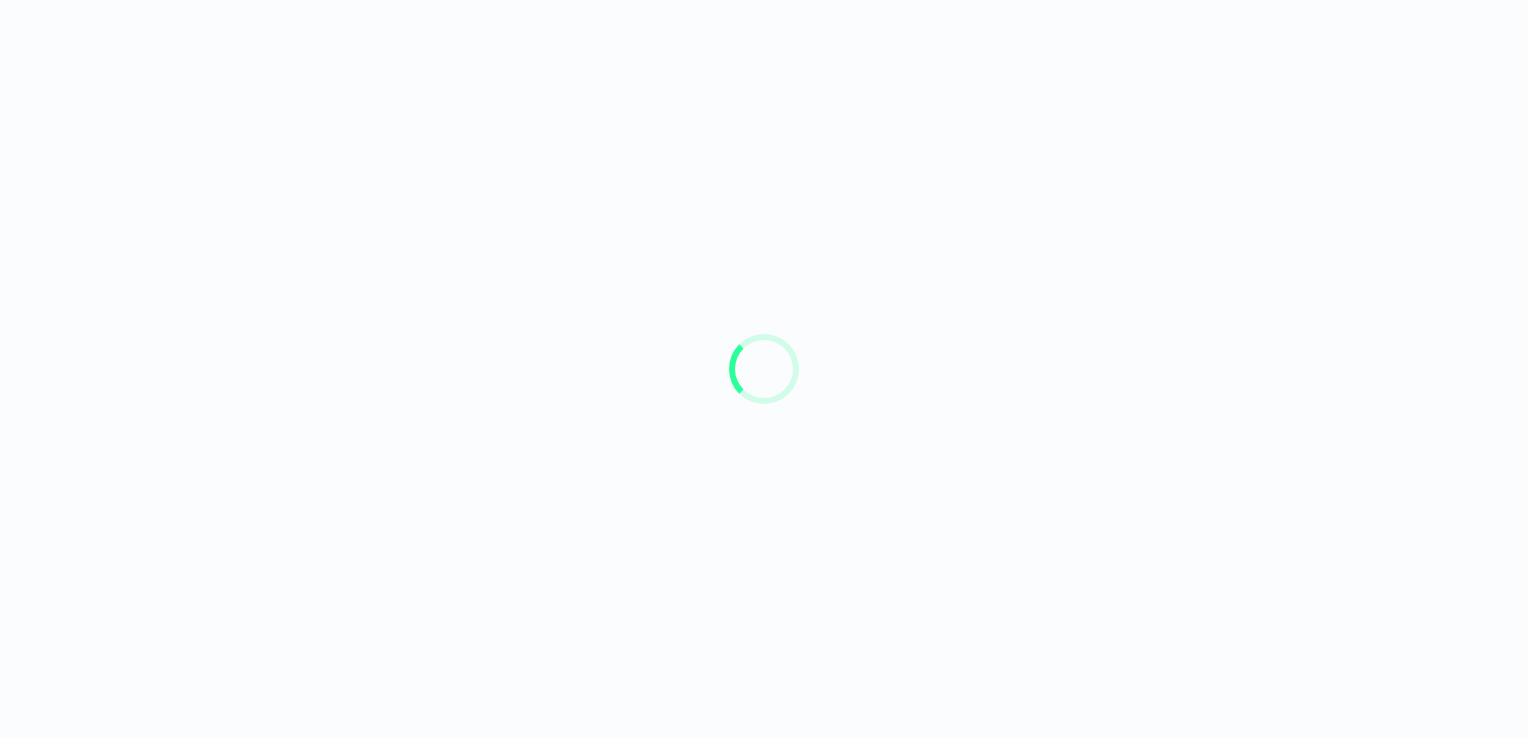 scroll, scrollTop: 0, scrollLeft: 0, axis: both 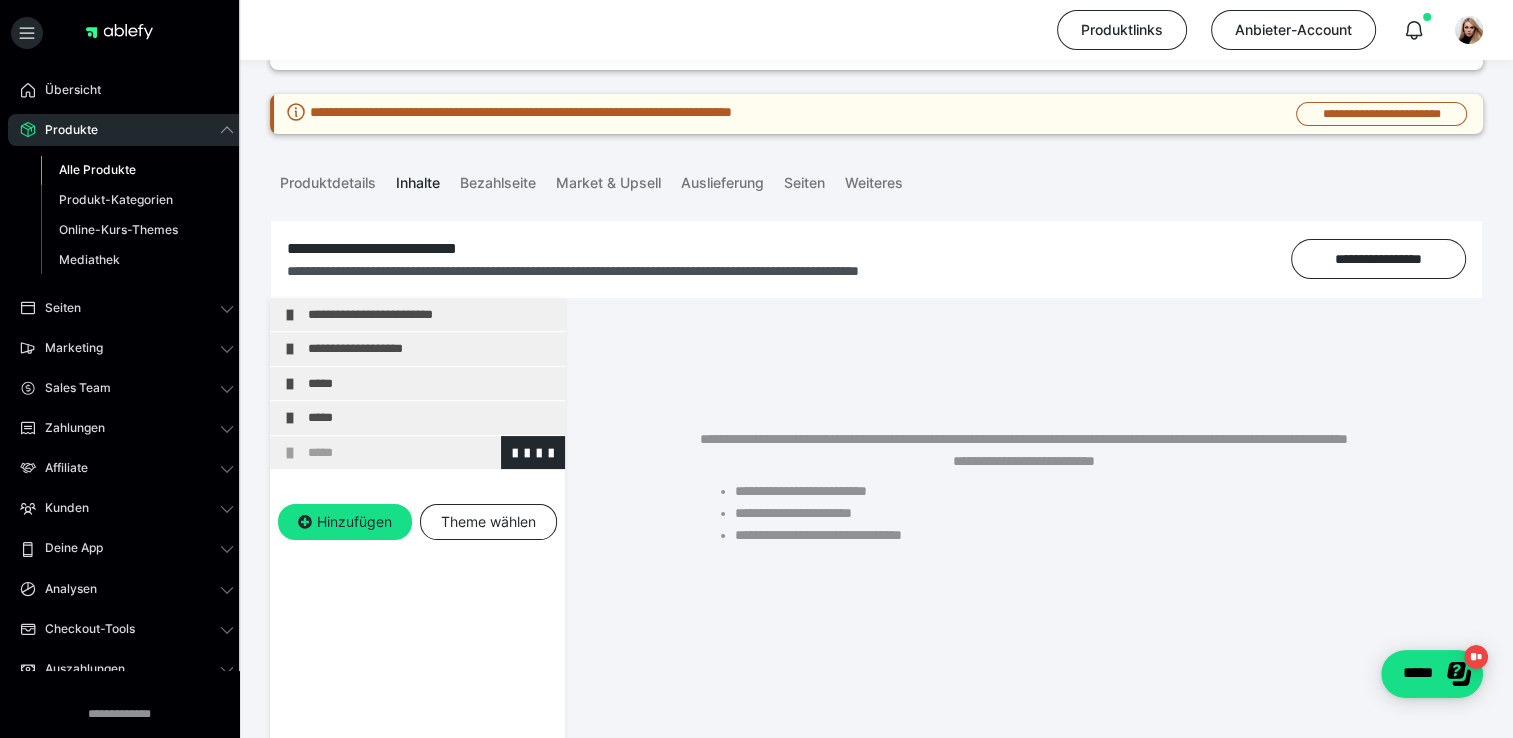 click on "*****" at bounding box center [431, 453] 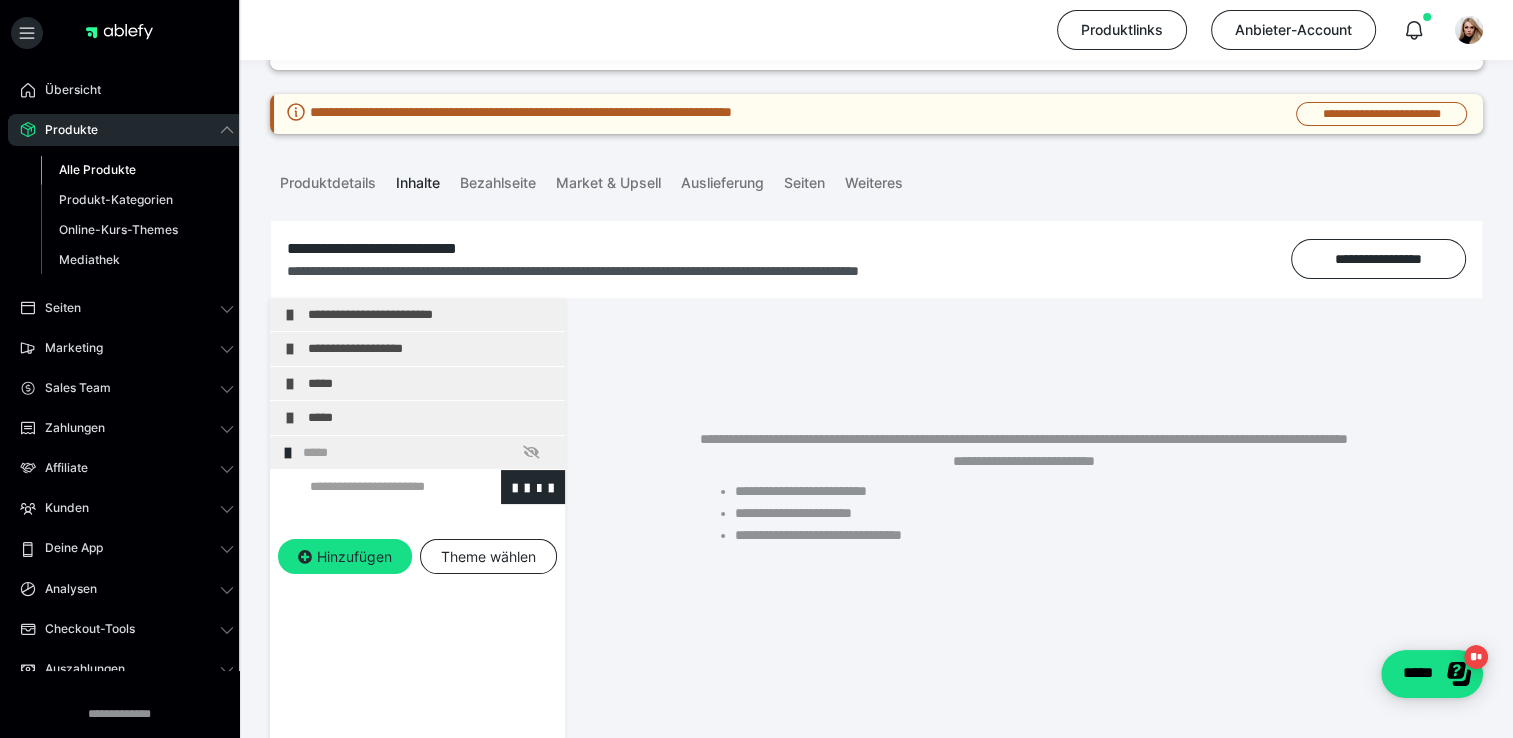 click at bounding box center (375, 487) 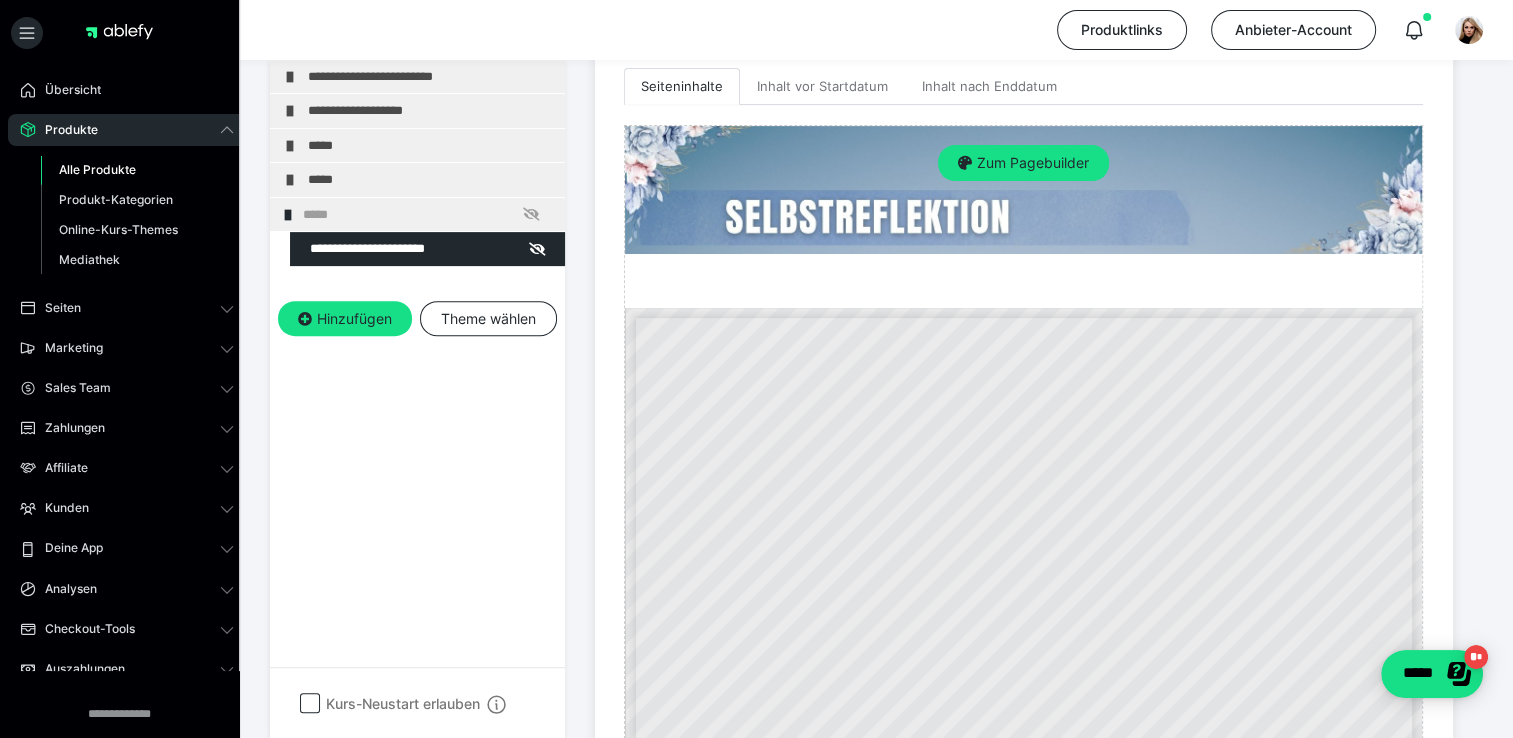 scroll, scrollTop: 616, scrollLeft: 0, axis: vertical 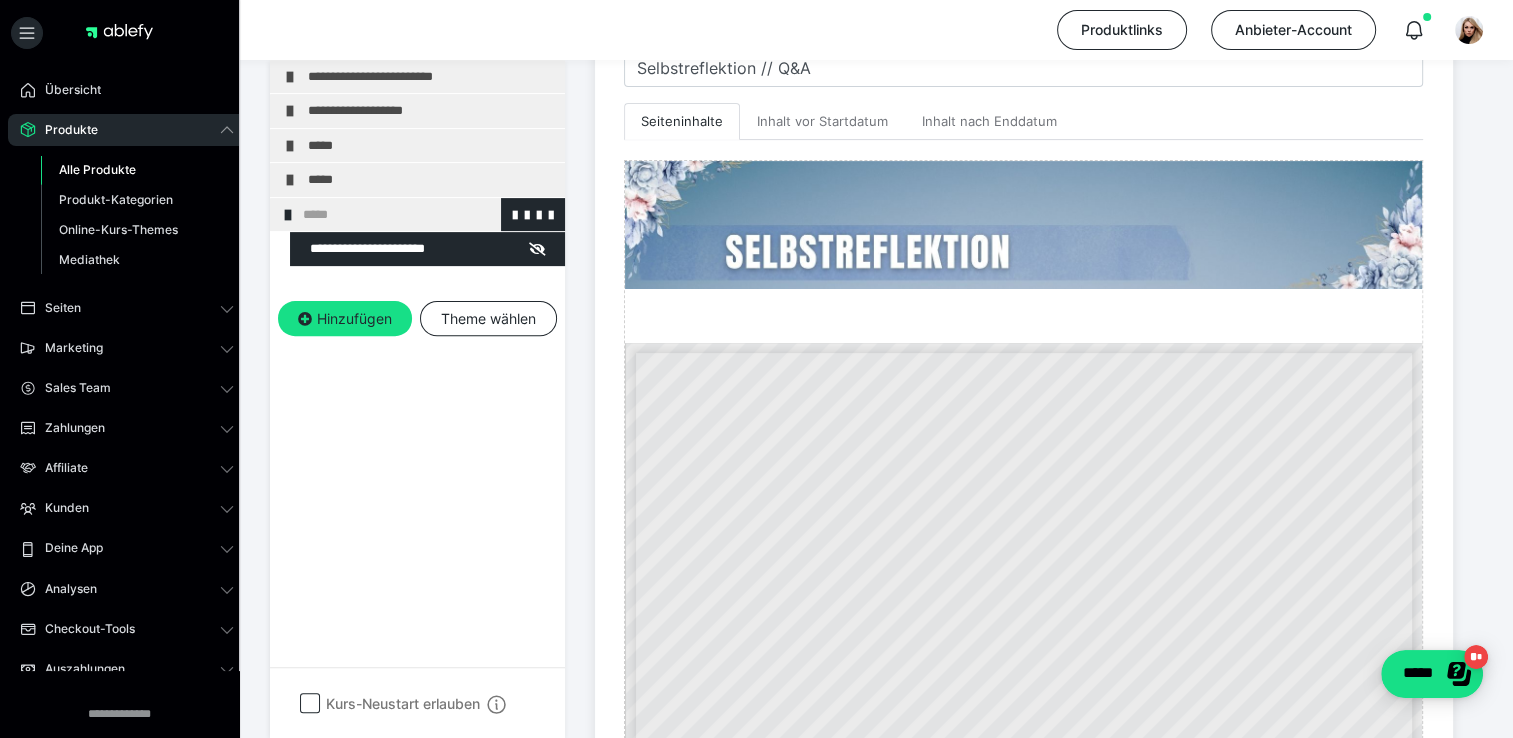 click on "*****" at bounding box center [426, 215] 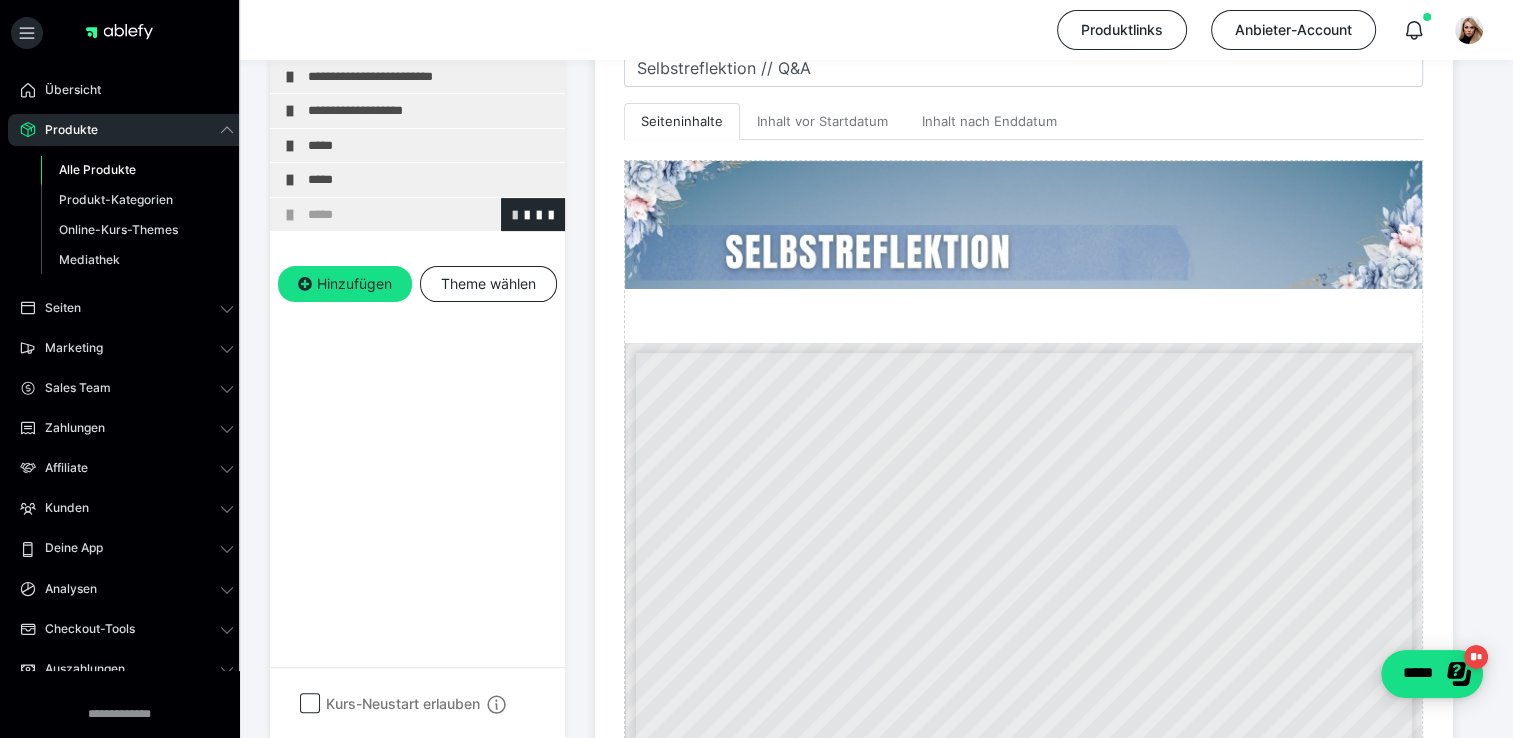 click at bounding box center [515, 214] 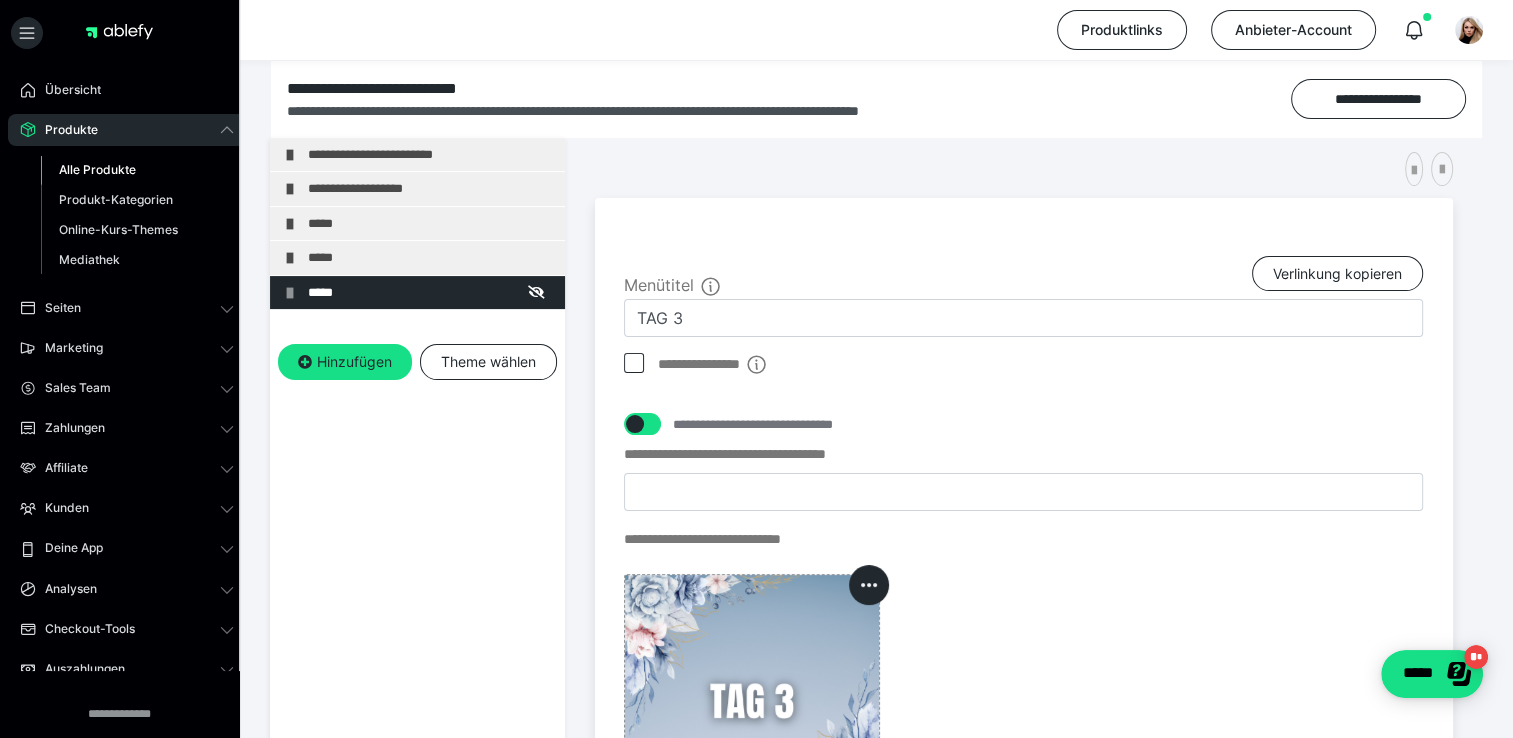 scroll, scrollTop: 316, scrollLeft: 0, axis: vertical 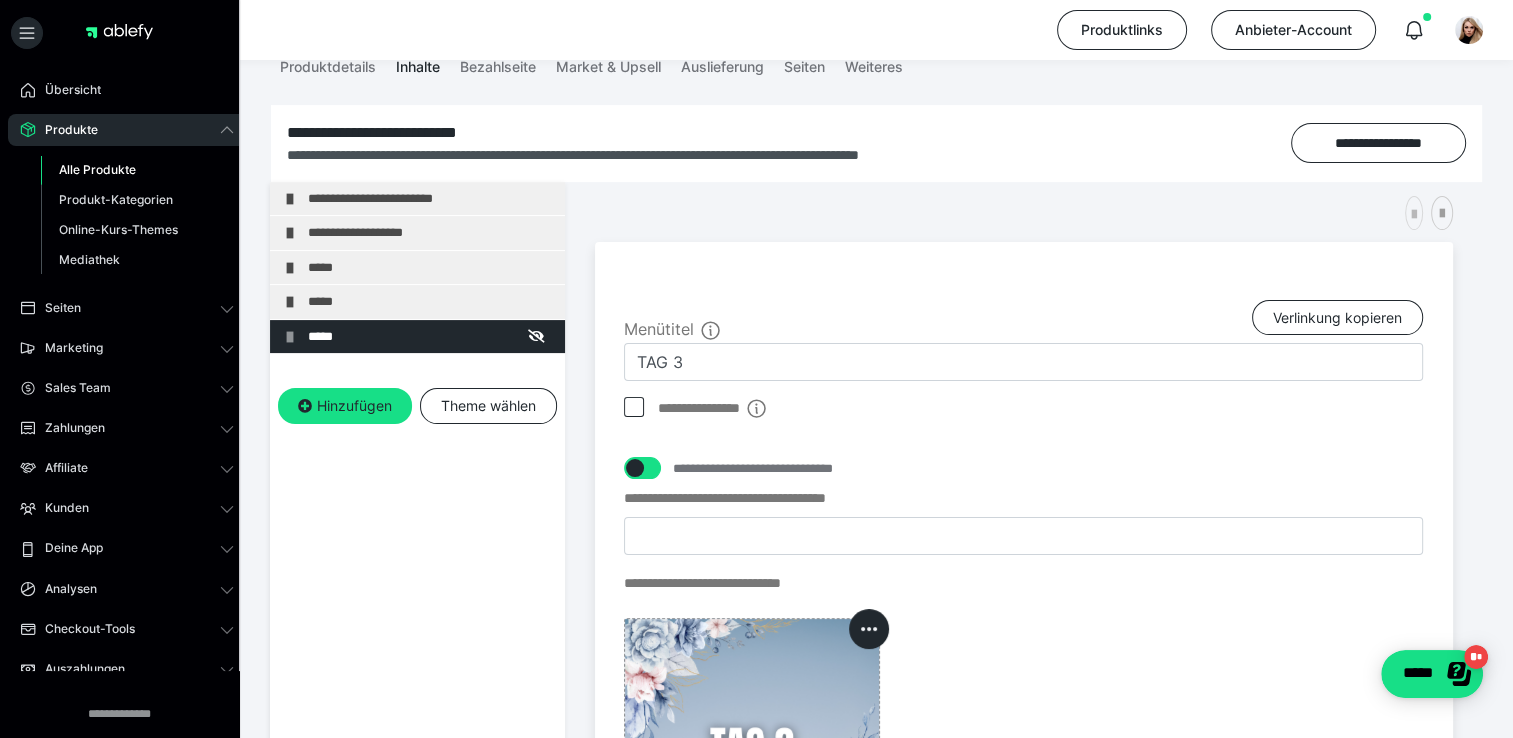 click at bounding box center (1414, 215) 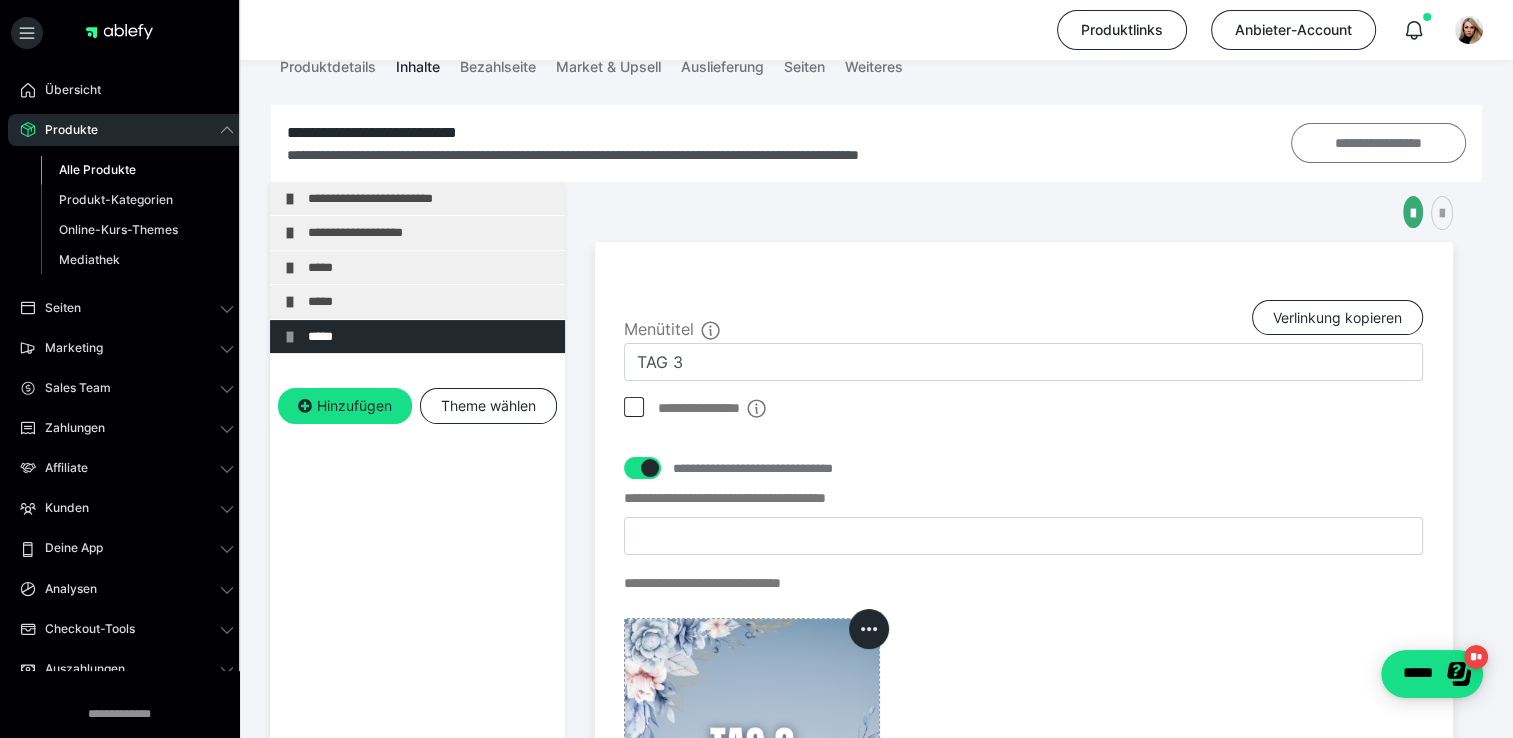 click on "**********" at bounding box center (1378, 143) 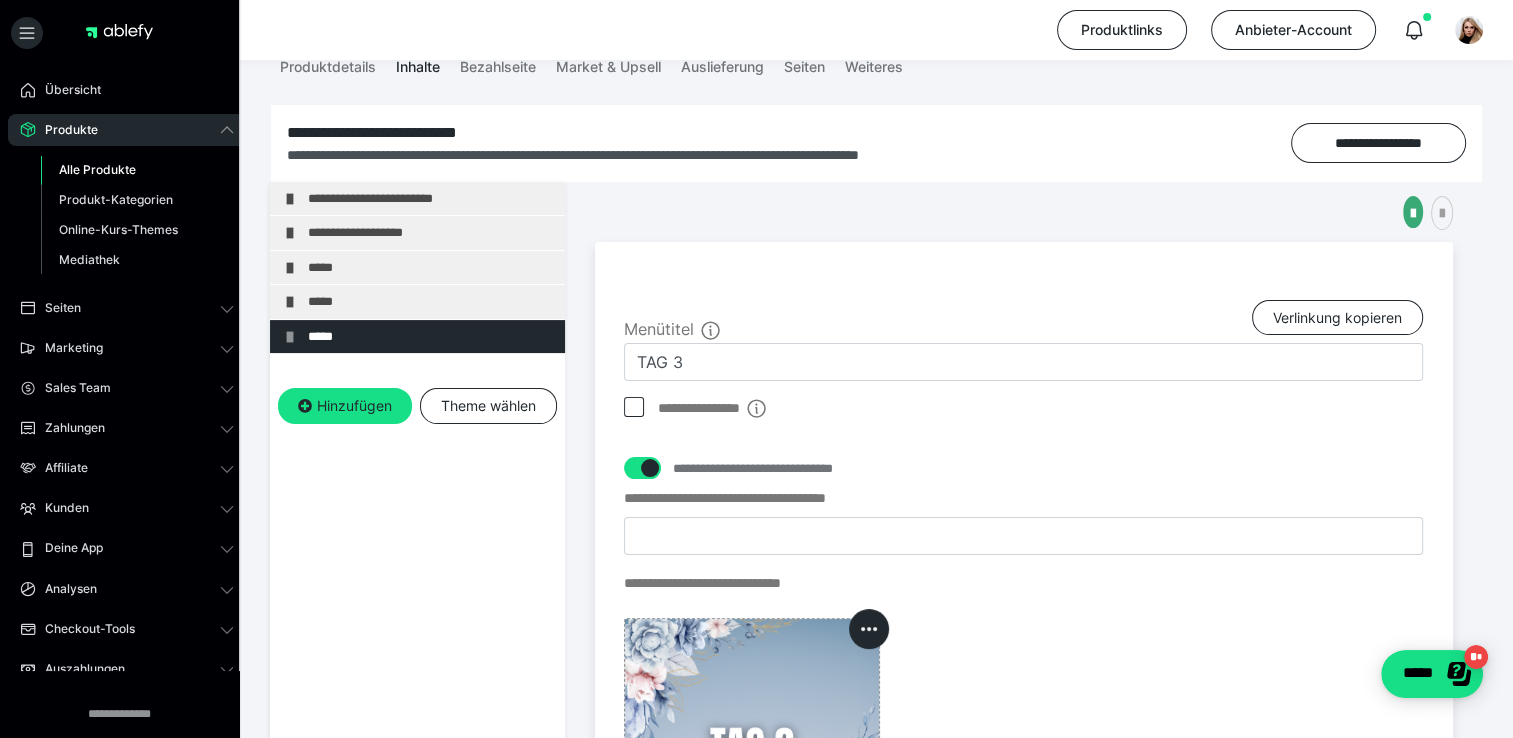 click on "**********" at bounding box center (417, 320) 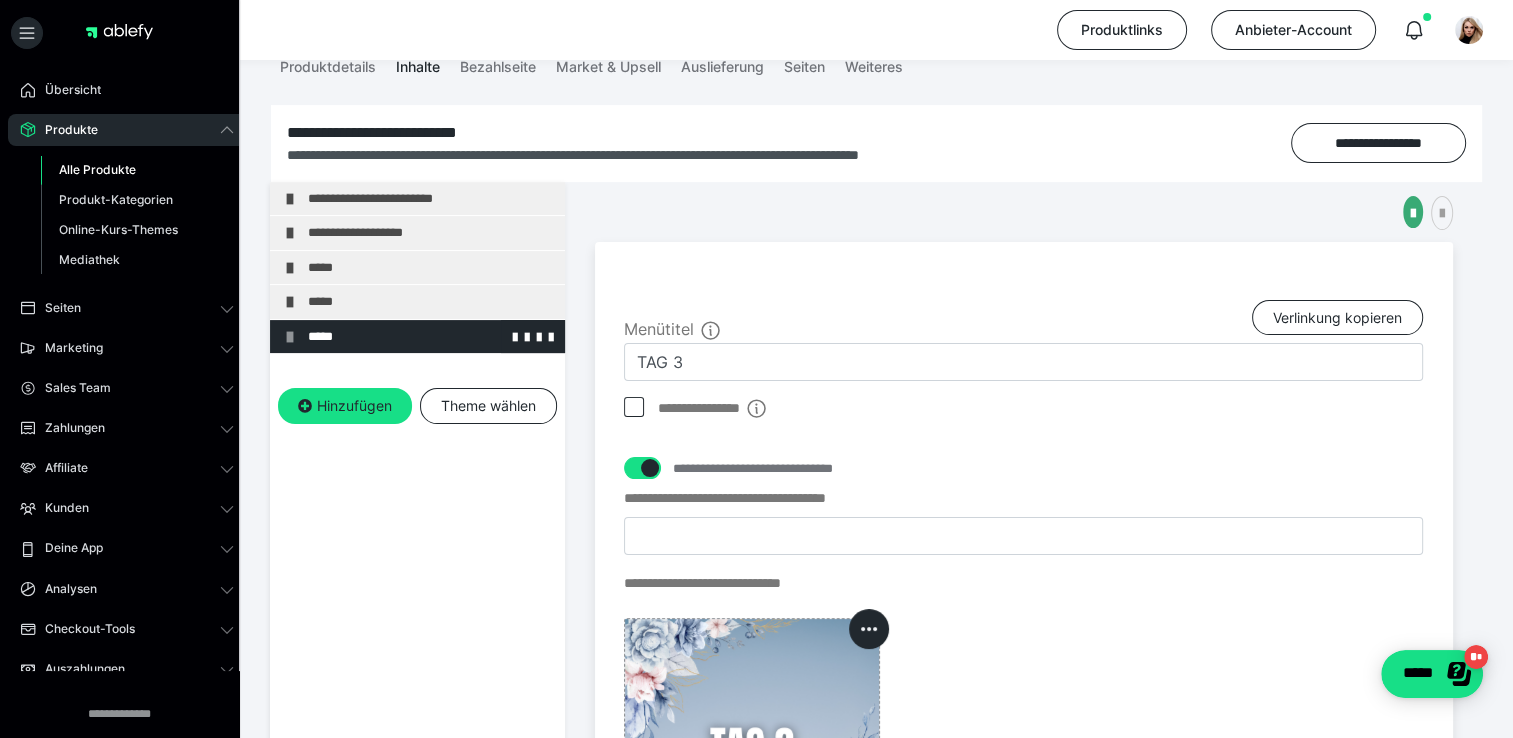 click on "*****" at bounding box center (431, 337) 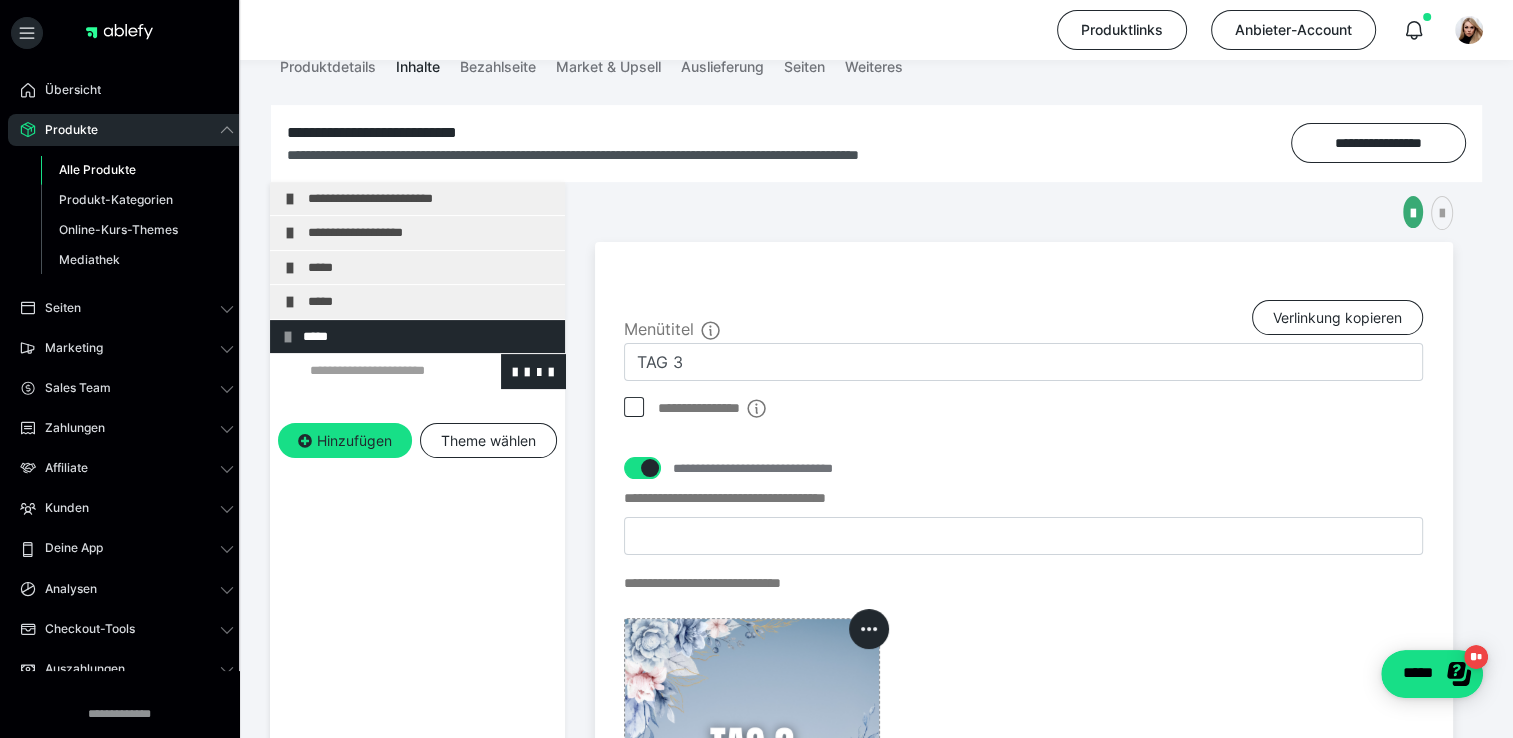 click at bounding box center (375, 371) 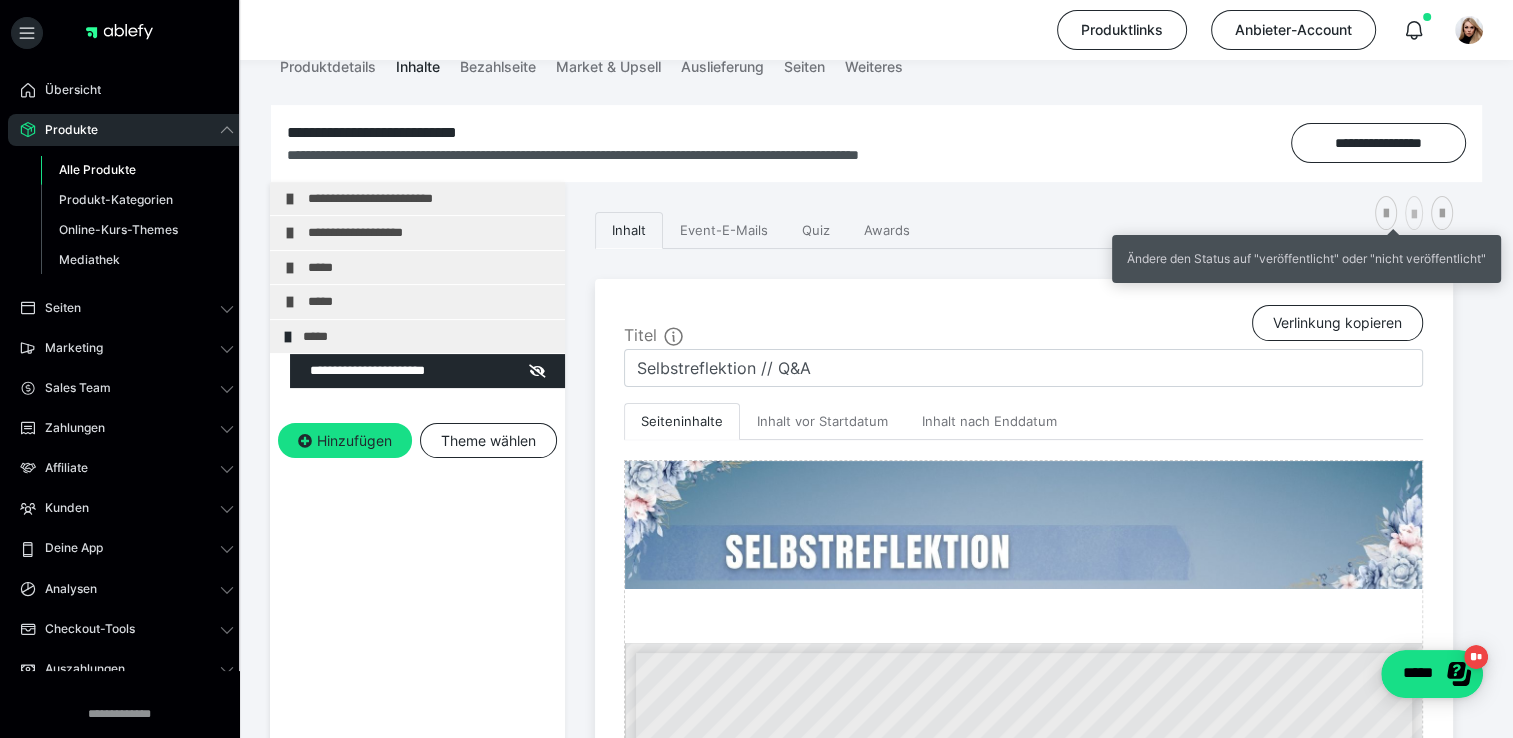 click at bounding box center [1414, 215] 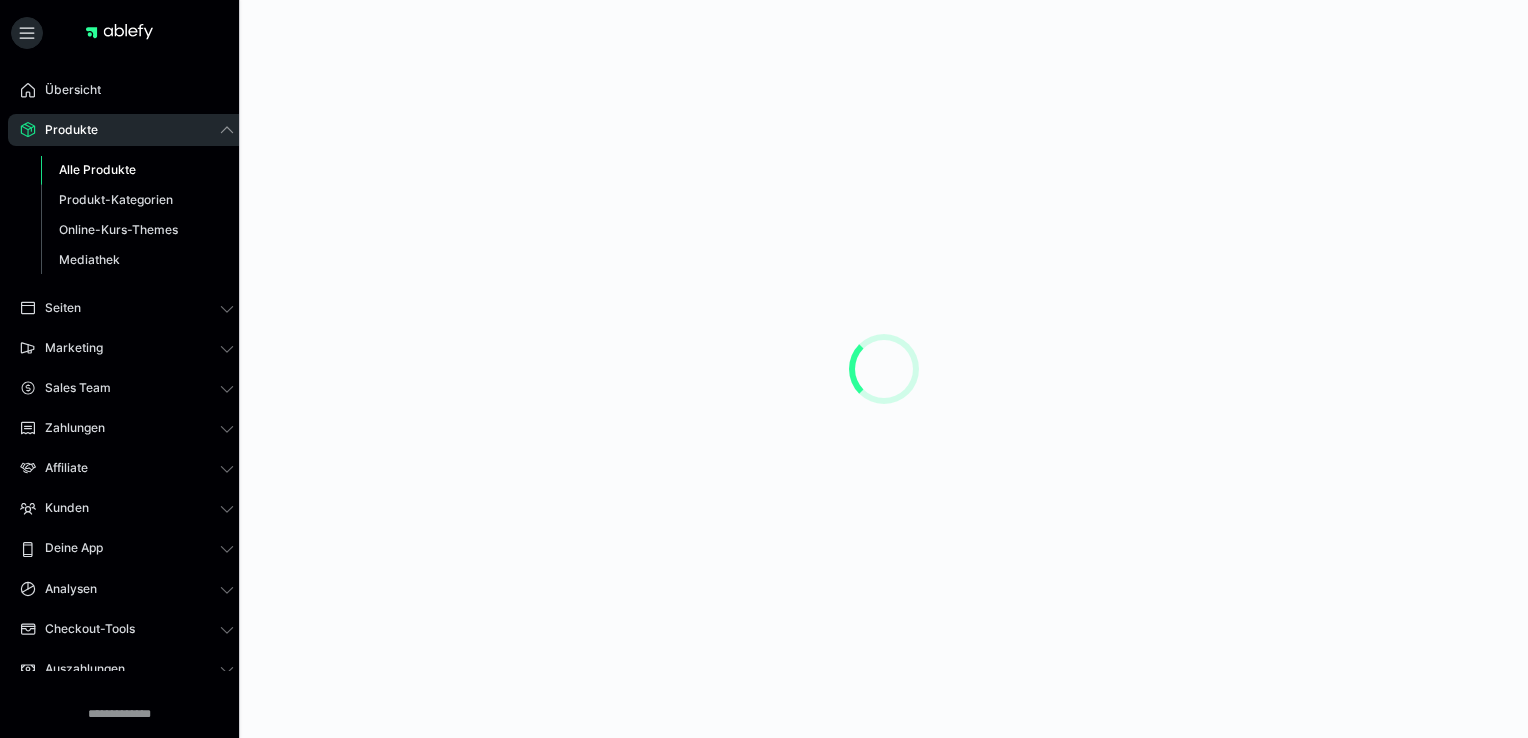 scroll, scrollTop: 0, scrollLeft: 0, axis: both 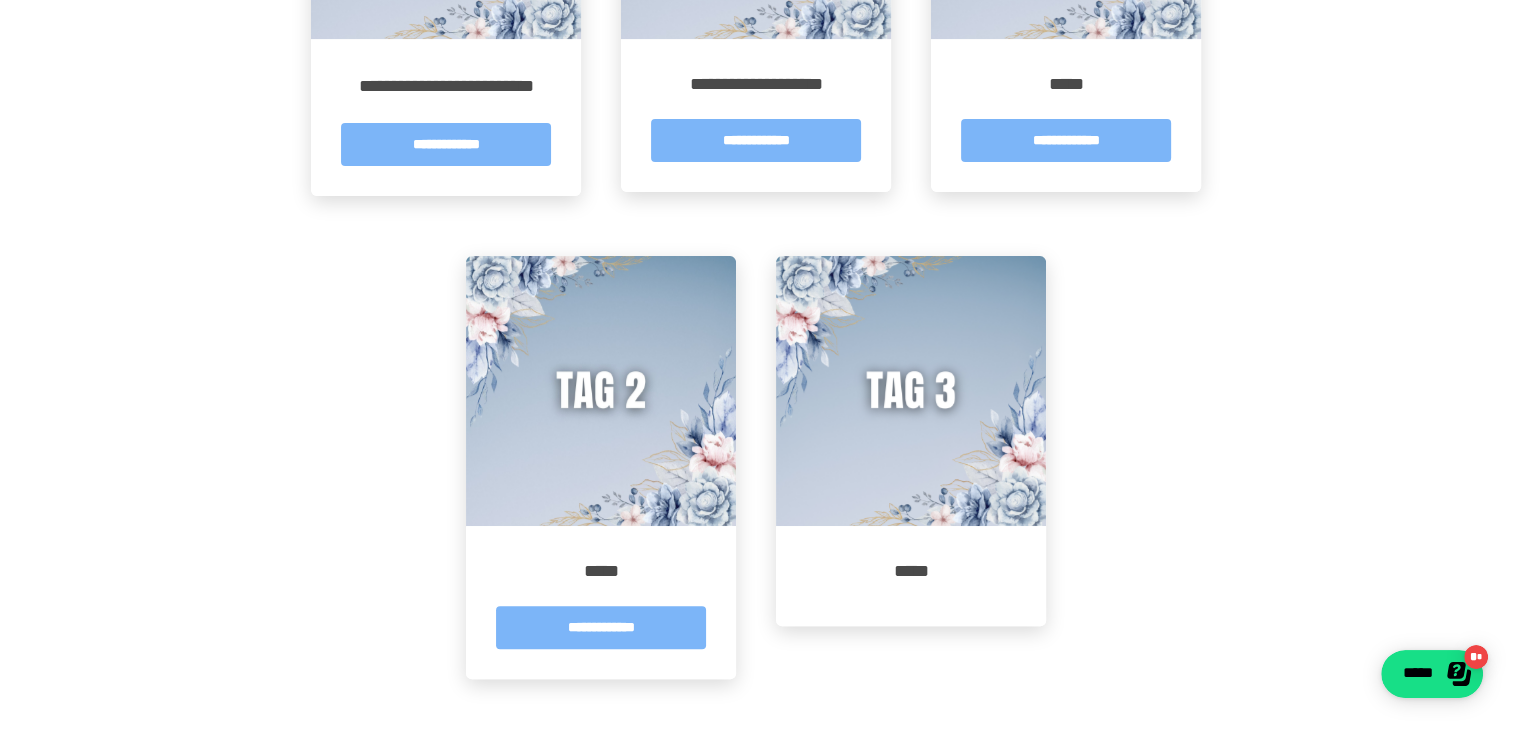 drag, startPoint x: 928, startPoint y: 565, endPoint x: 947, endPoint y: 557, distance: 20.615528 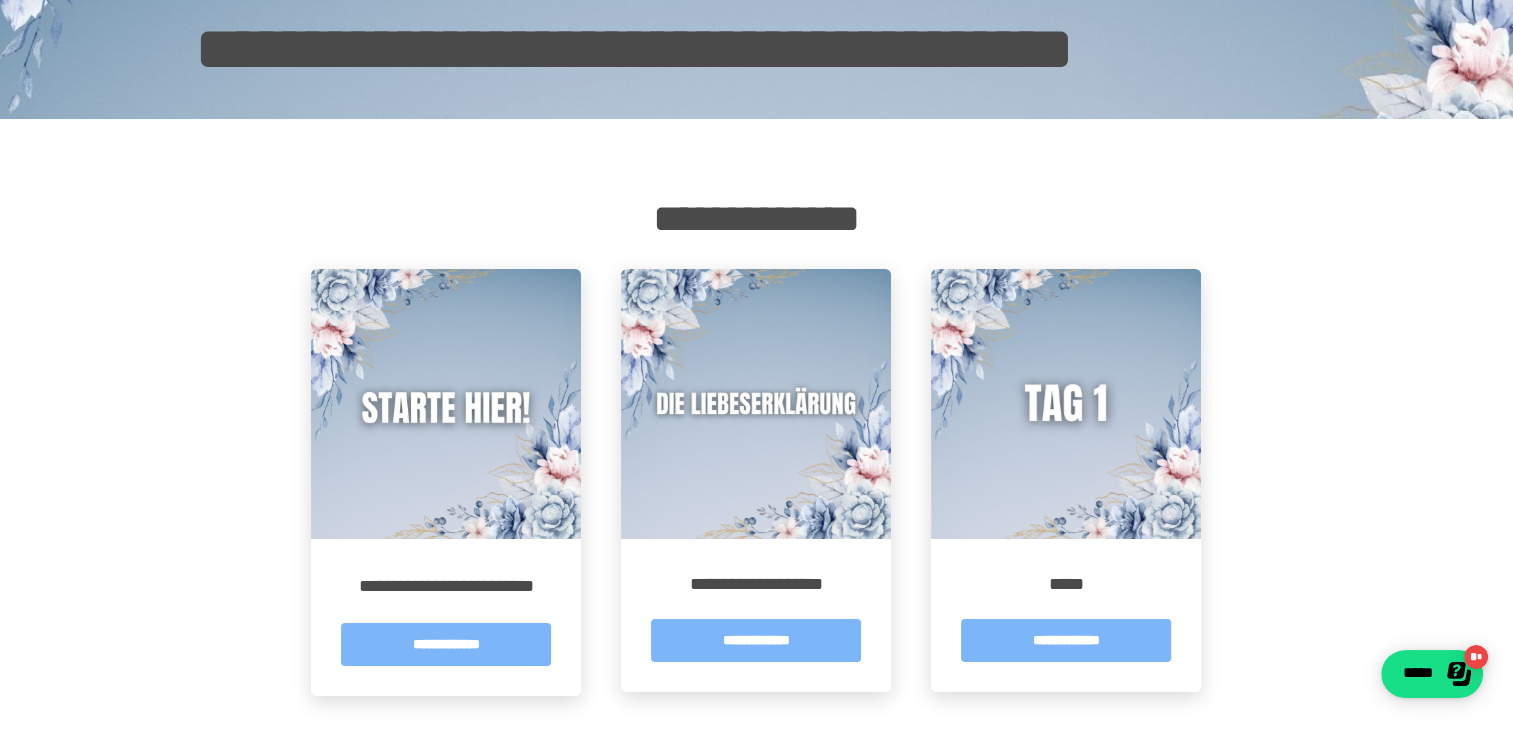 scroll, scrollTop: 661, scrollLeft: 0, axis: vertical 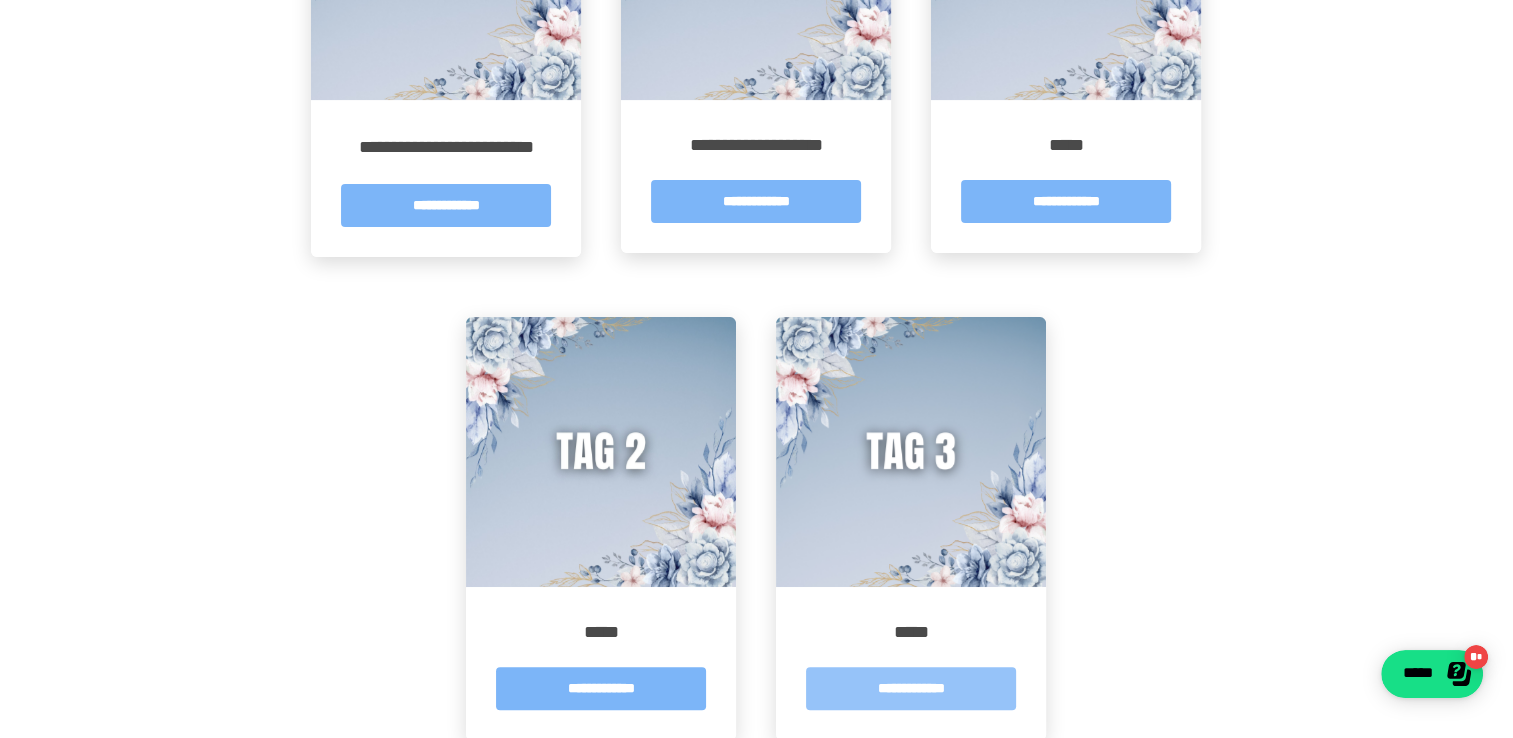 click on "**********" at bounding box center (911, 688) 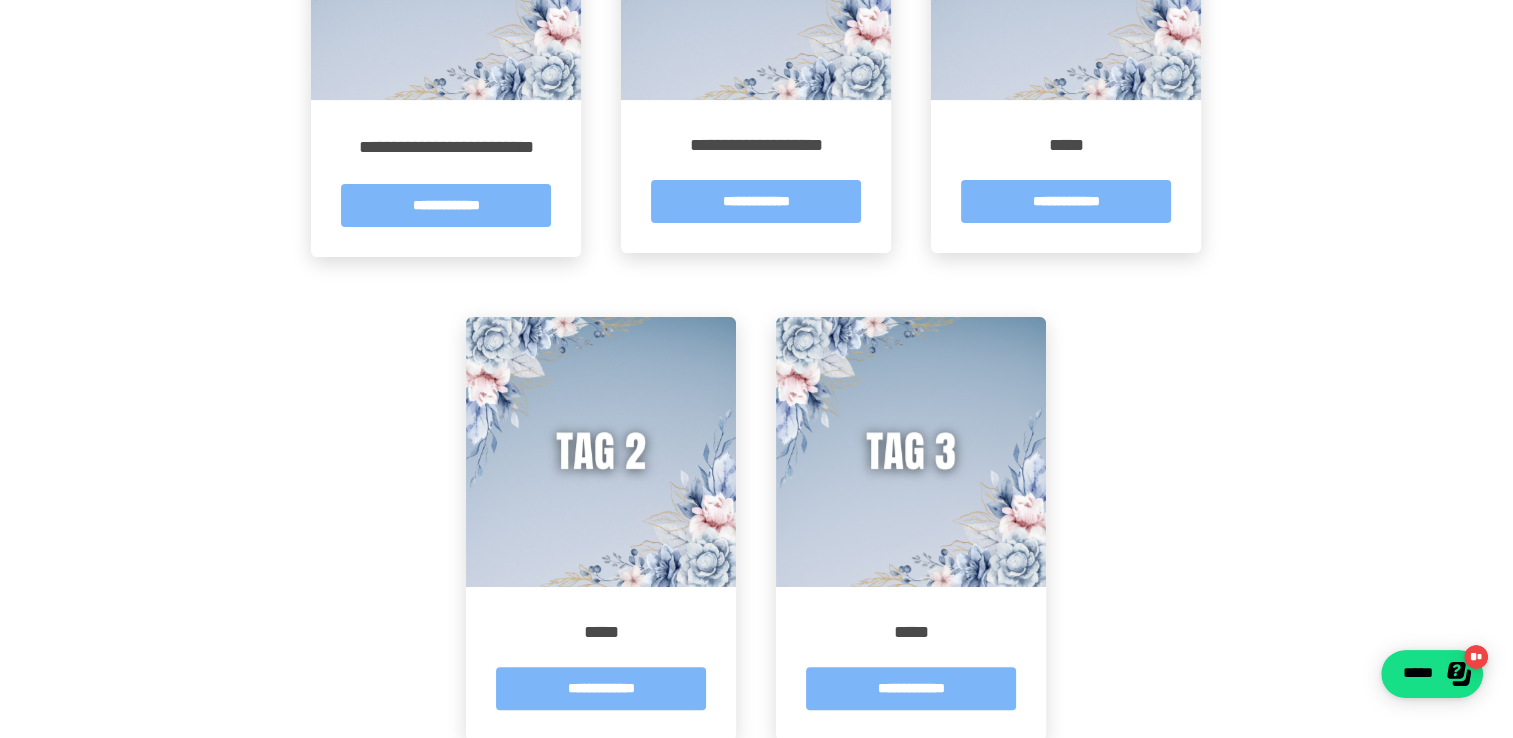 scroll, scrollTop: 0, scrollLeft: 0, axis: both 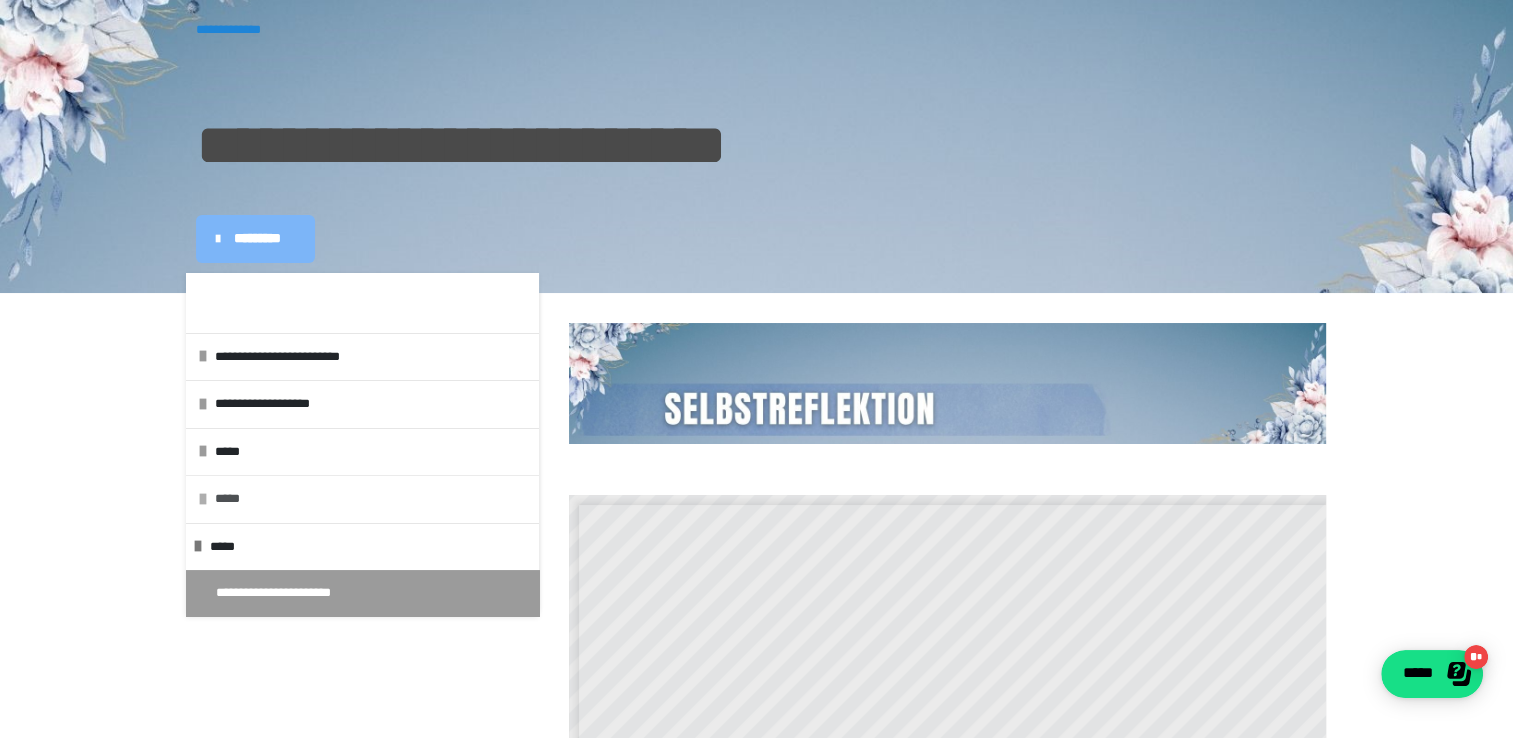 click on "*****" at bounding box center (372, 499) 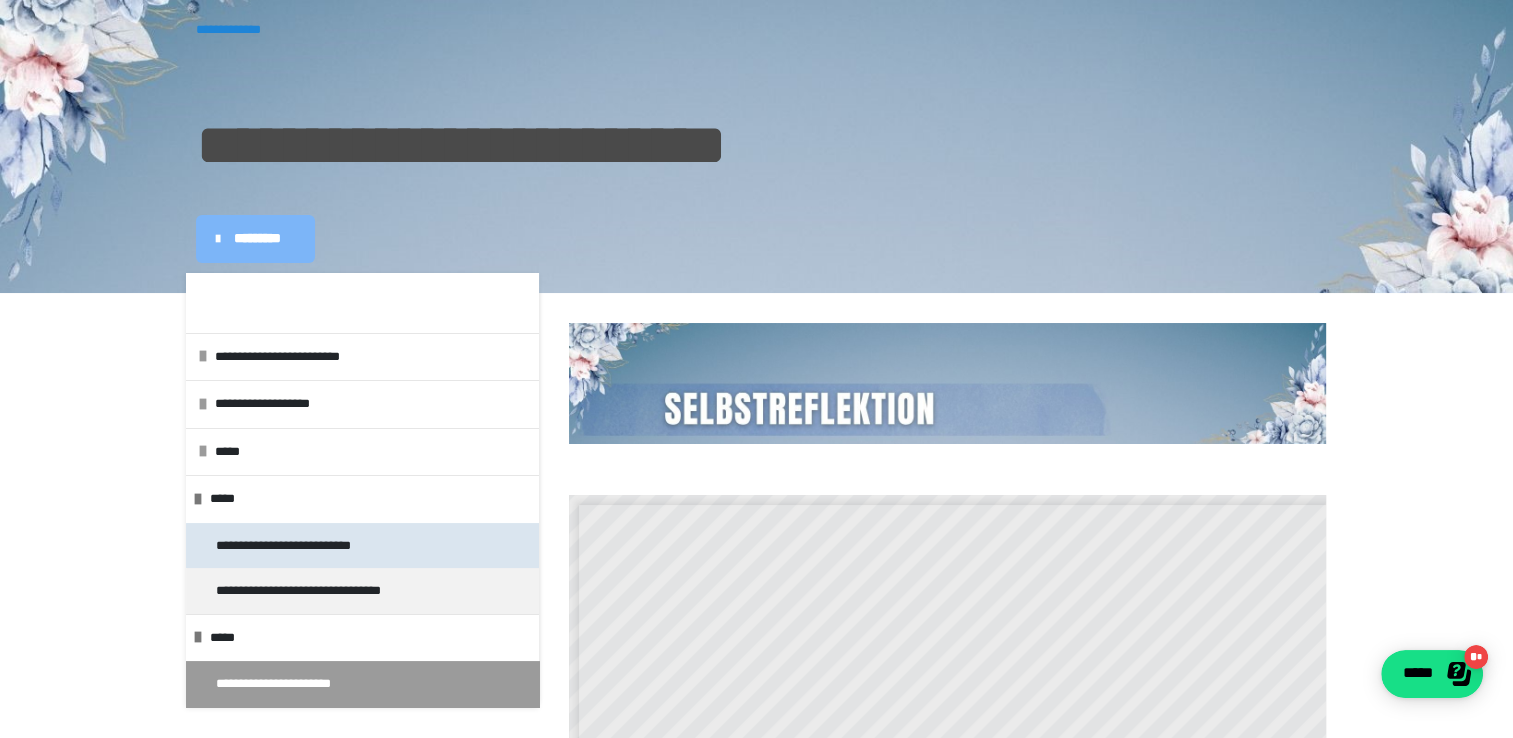 click on "**********" at bounding box center [316, 546] 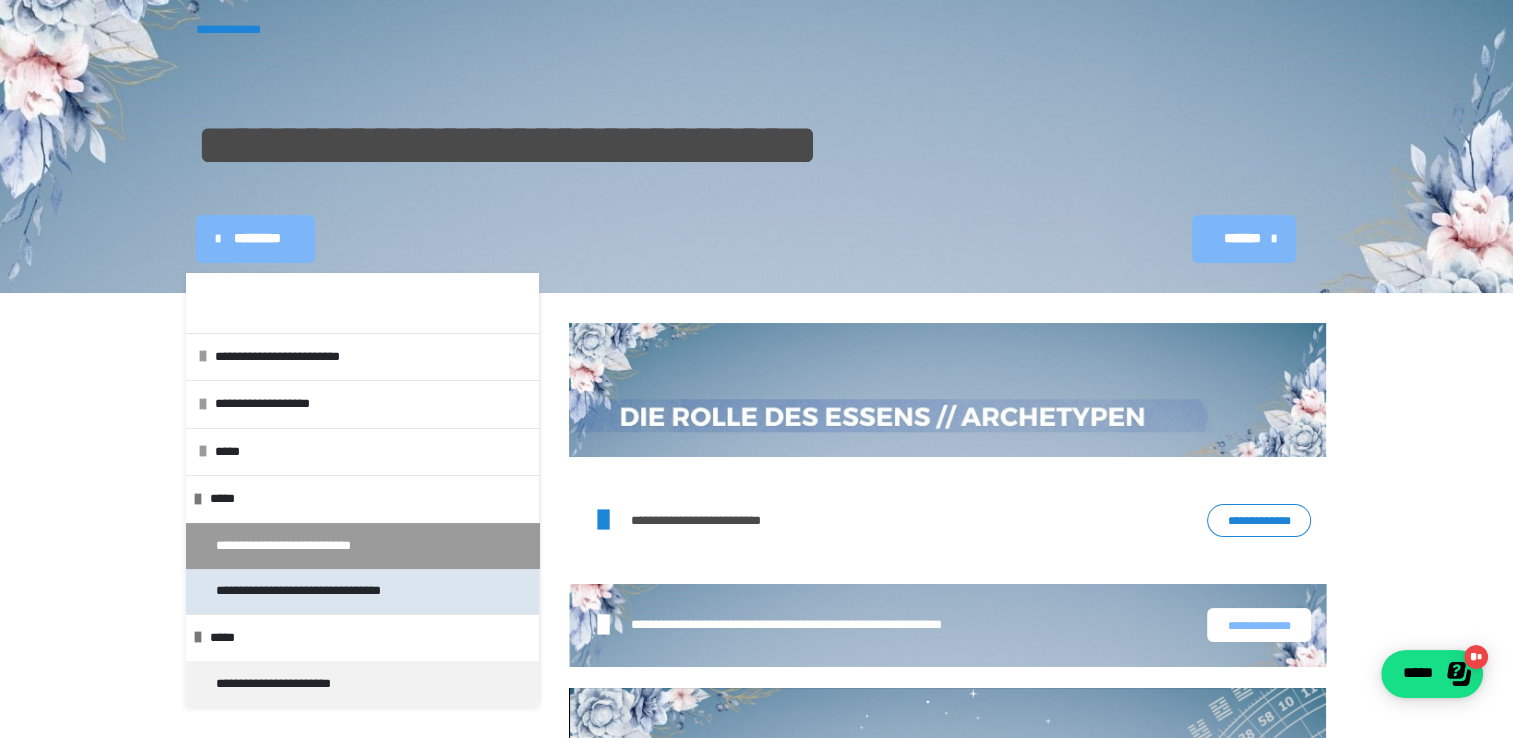click on "**********" at bounding box center [327, 591] 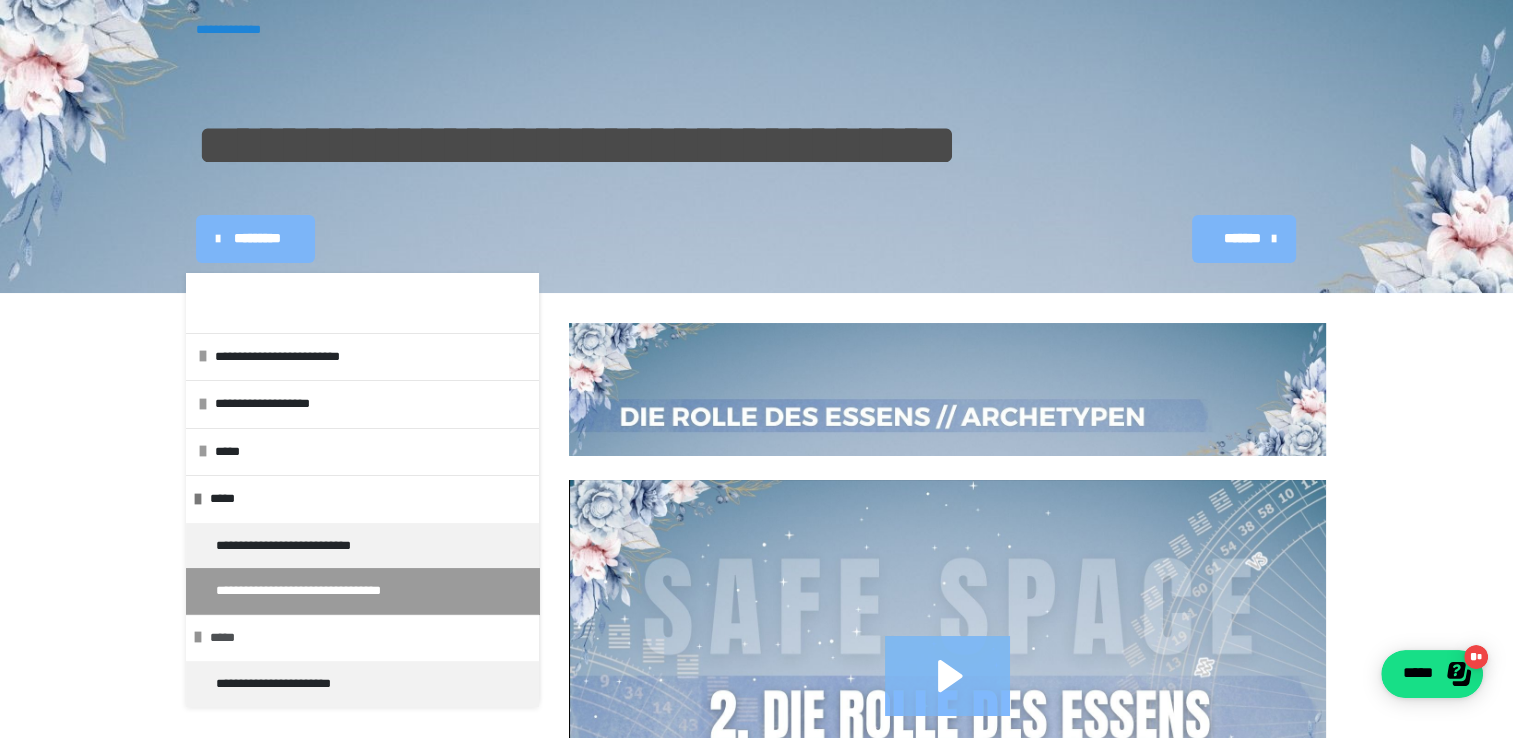 click on "*****" at bounding box center [367, 638] 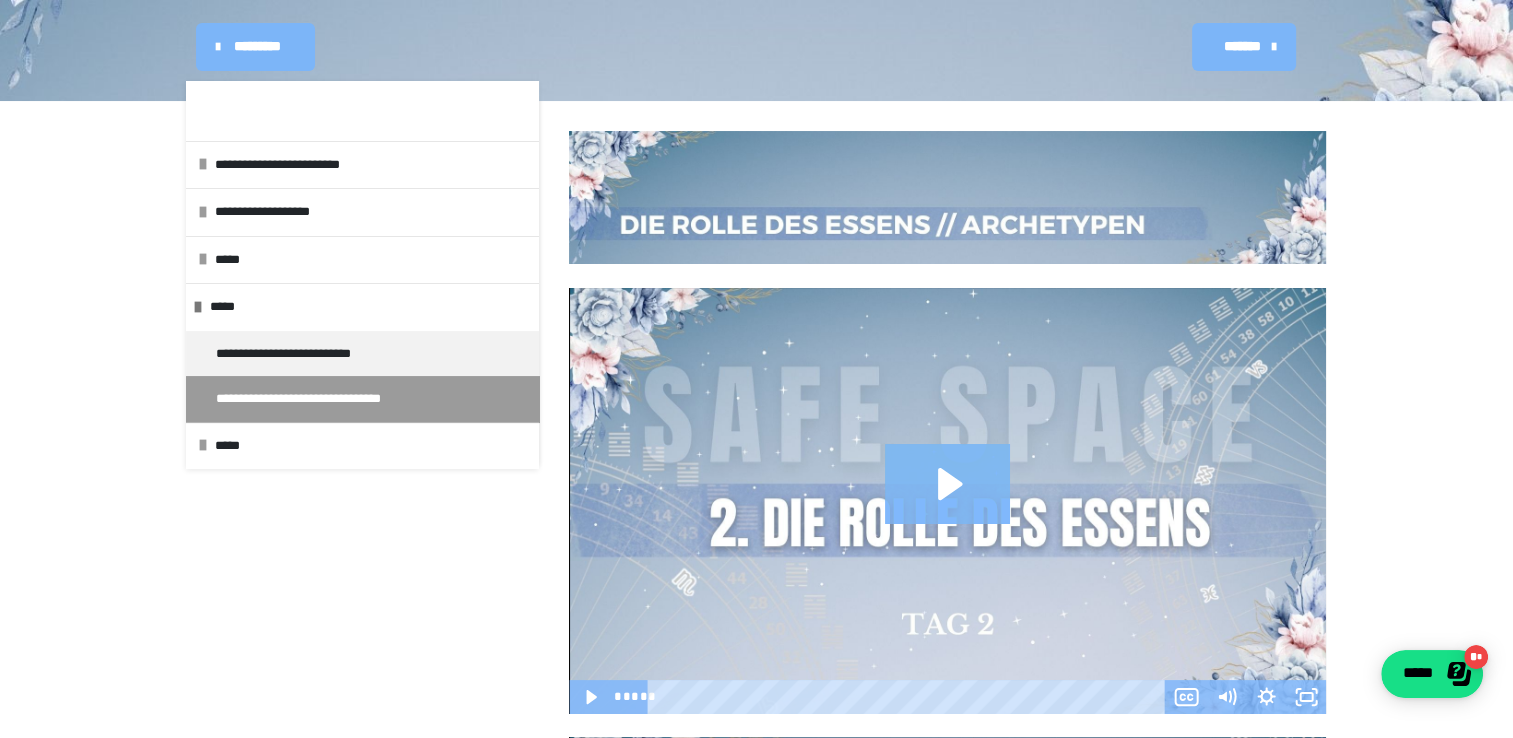 scroll, scrollTop: 200, scrollLeft: 0, axis: vertical 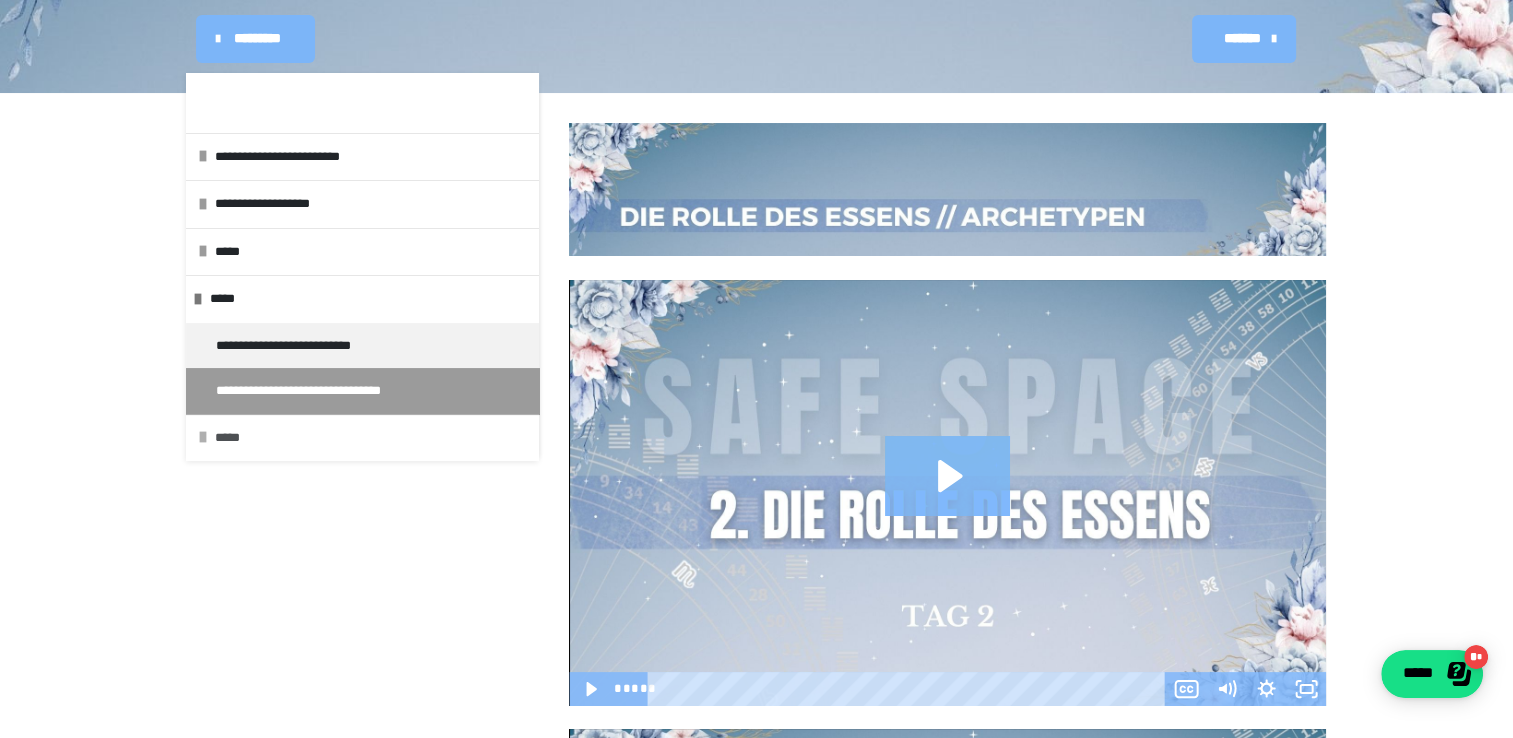click on "*****" at bounding box center [372, 438] 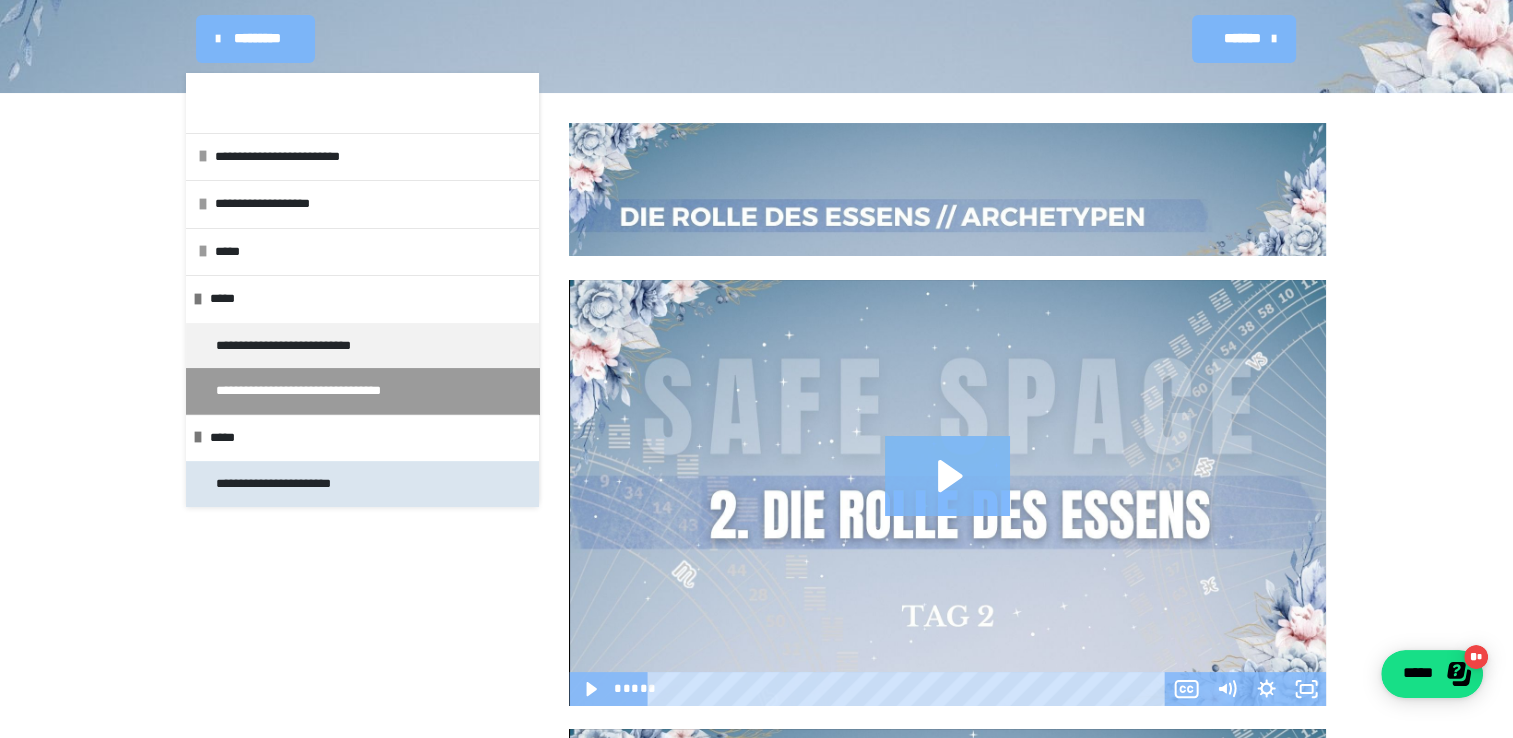 click on "**********" at bounding box center [289, 484] 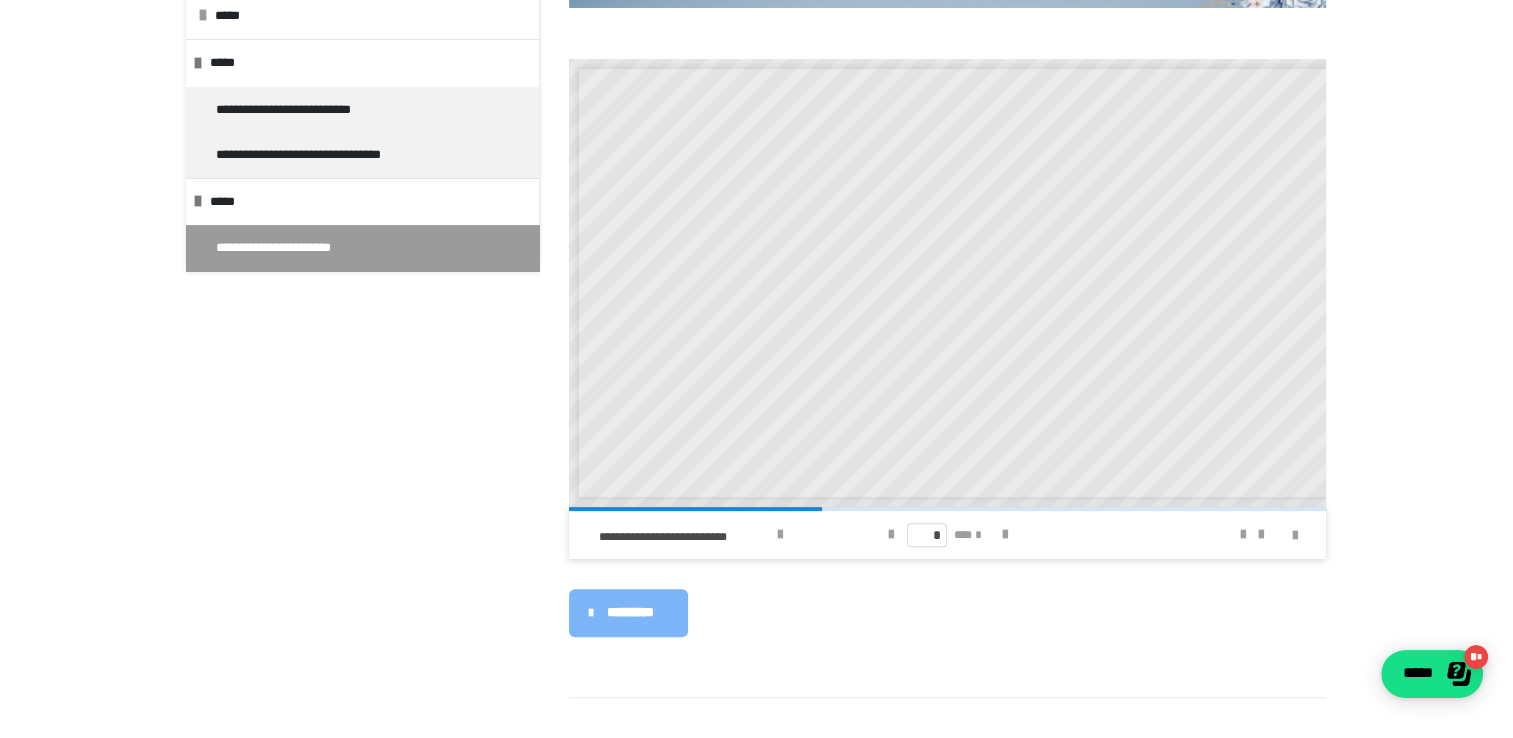 scroll, scrollTop: 455, scrollLeft: 0, axis: vertical 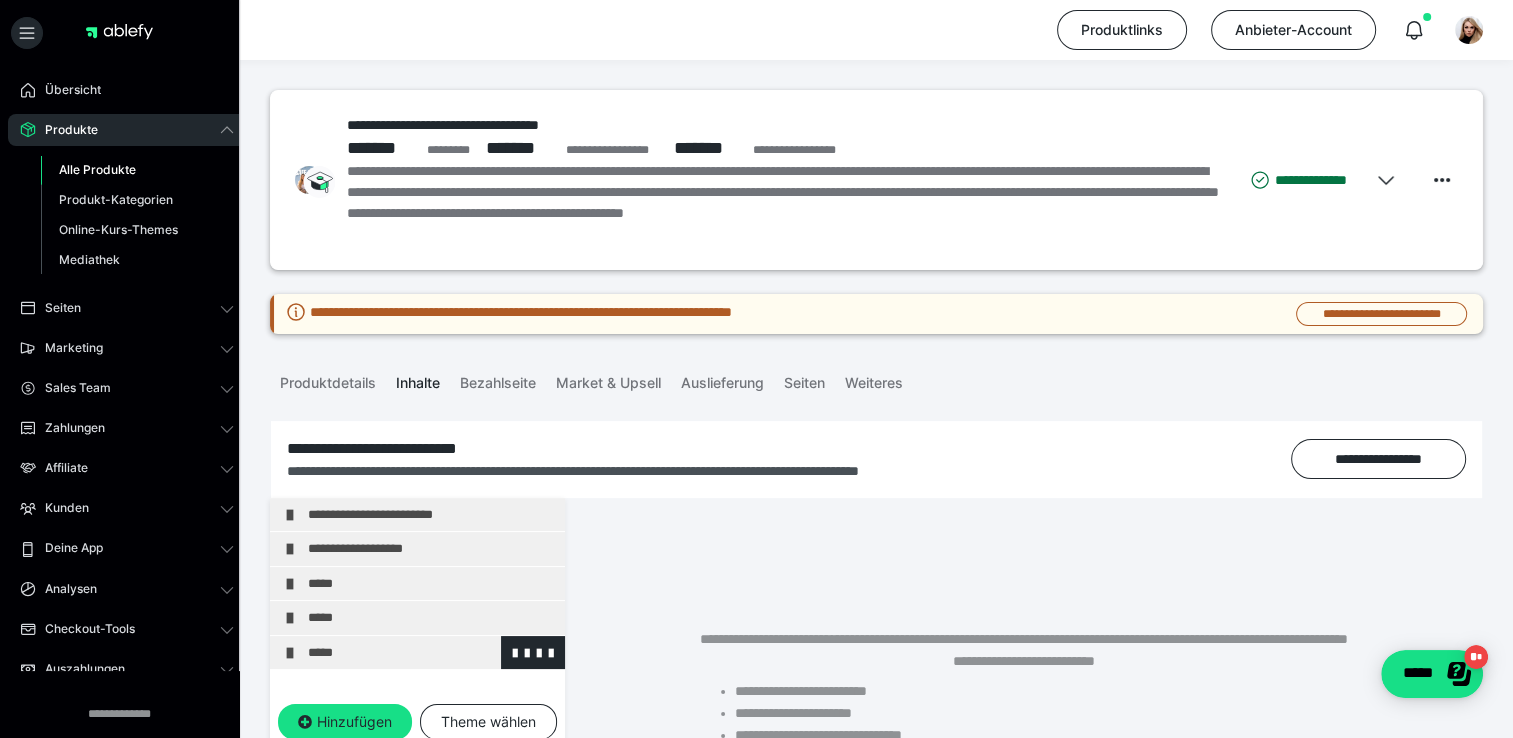click on "*****" at bounding box center [431, 653] 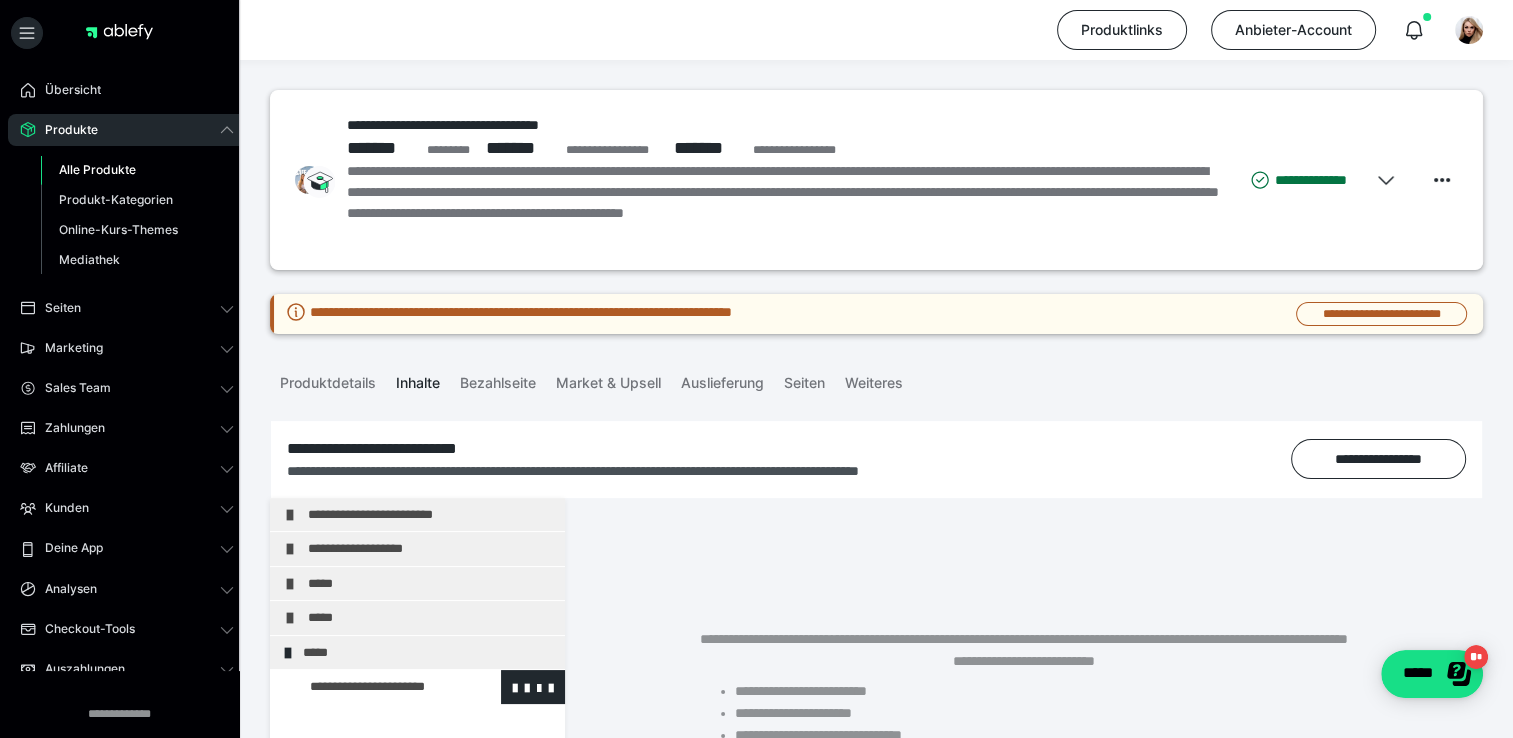 click at bounding box center [375, 687] 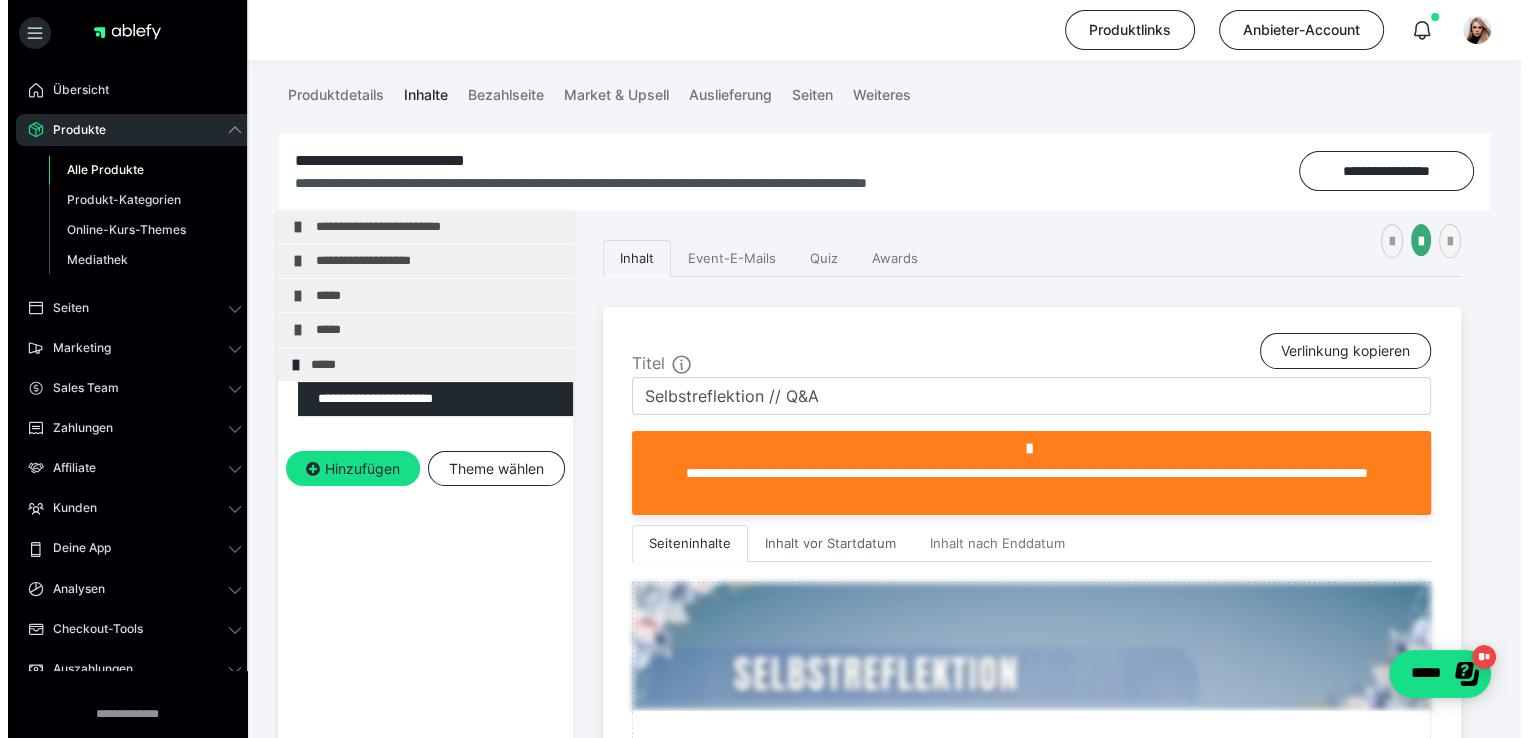 scroll, scrollTop: 400, scrollLeft: 0, axis: vertical 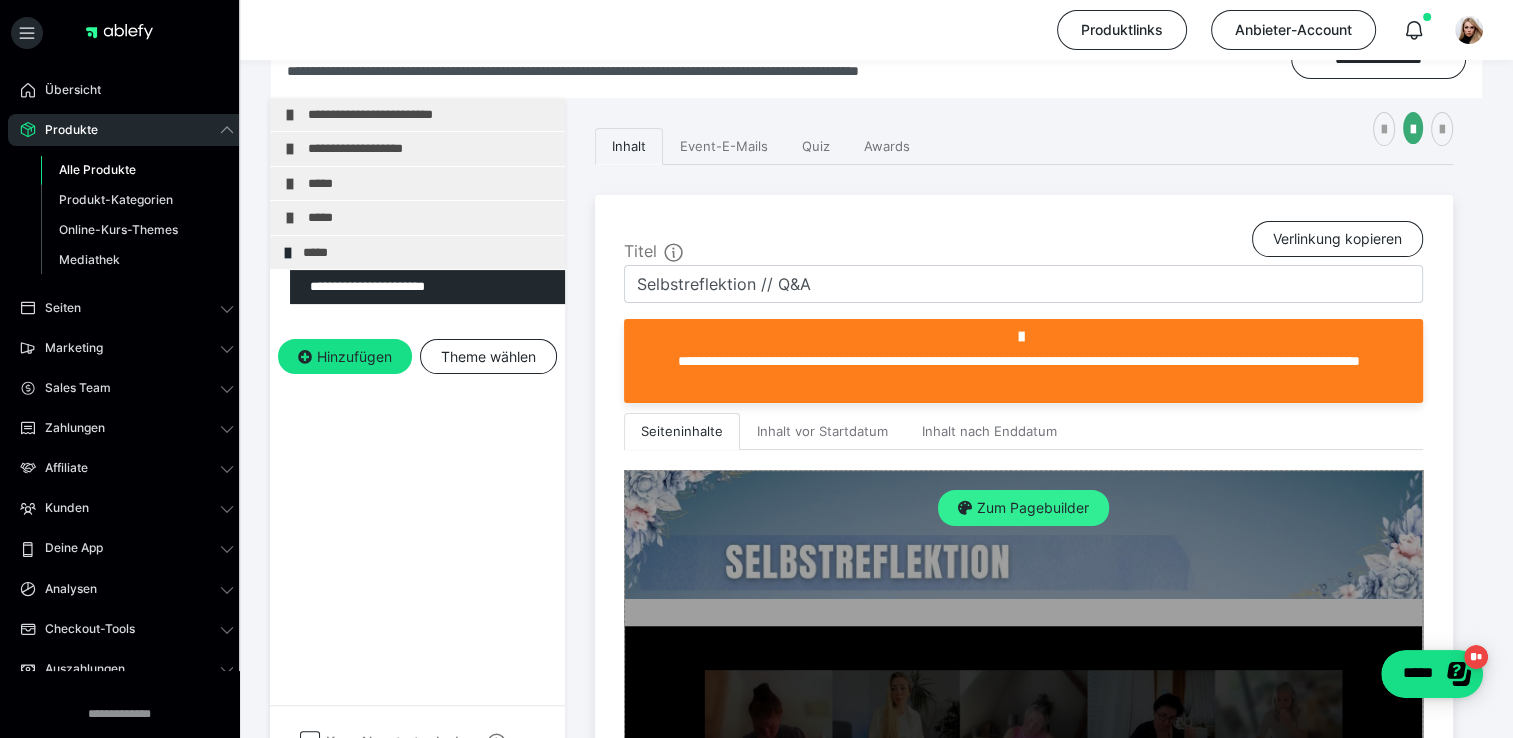 click on "Zum Pagebuilder" at bounding box center (1023, 508) 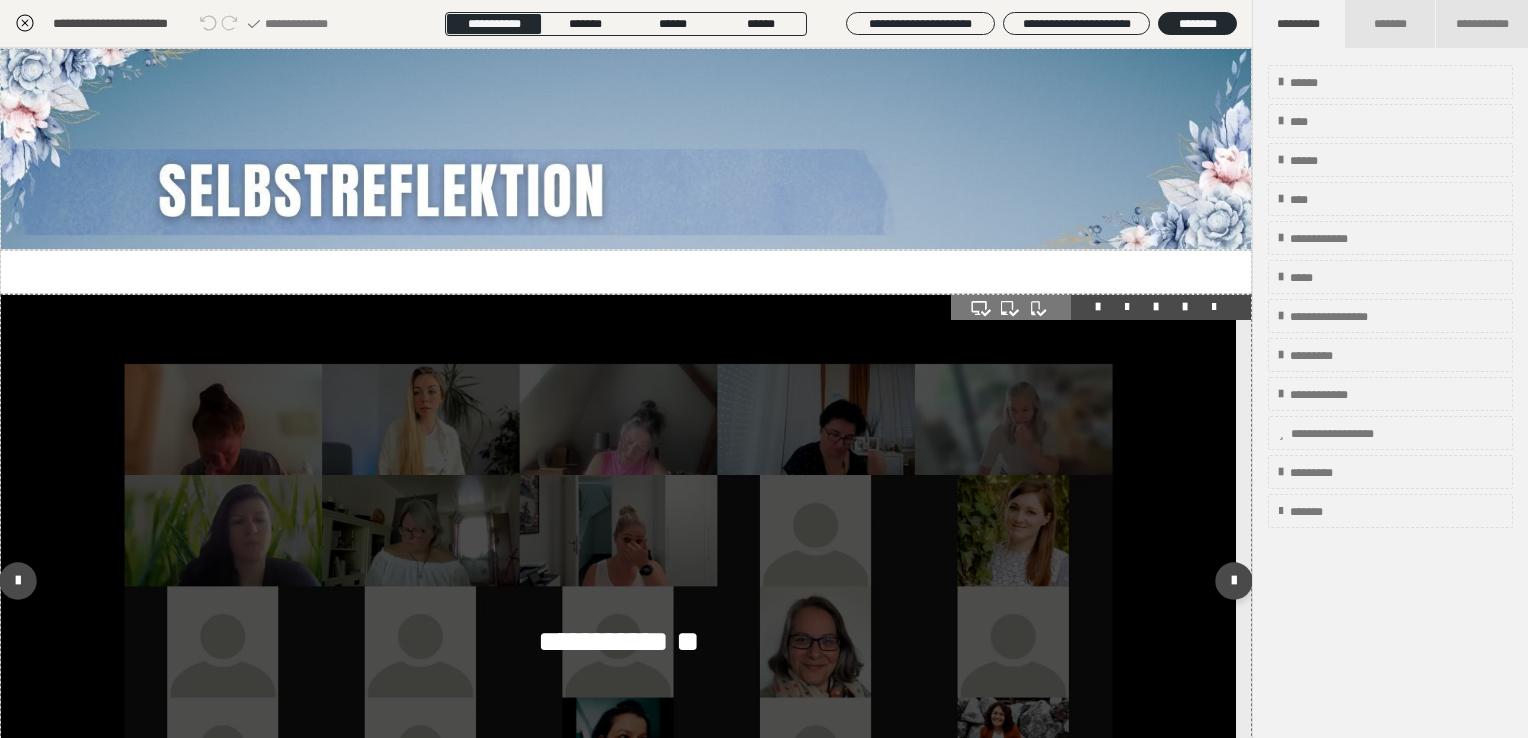 click on "**********" at bounding box center [618, 642] 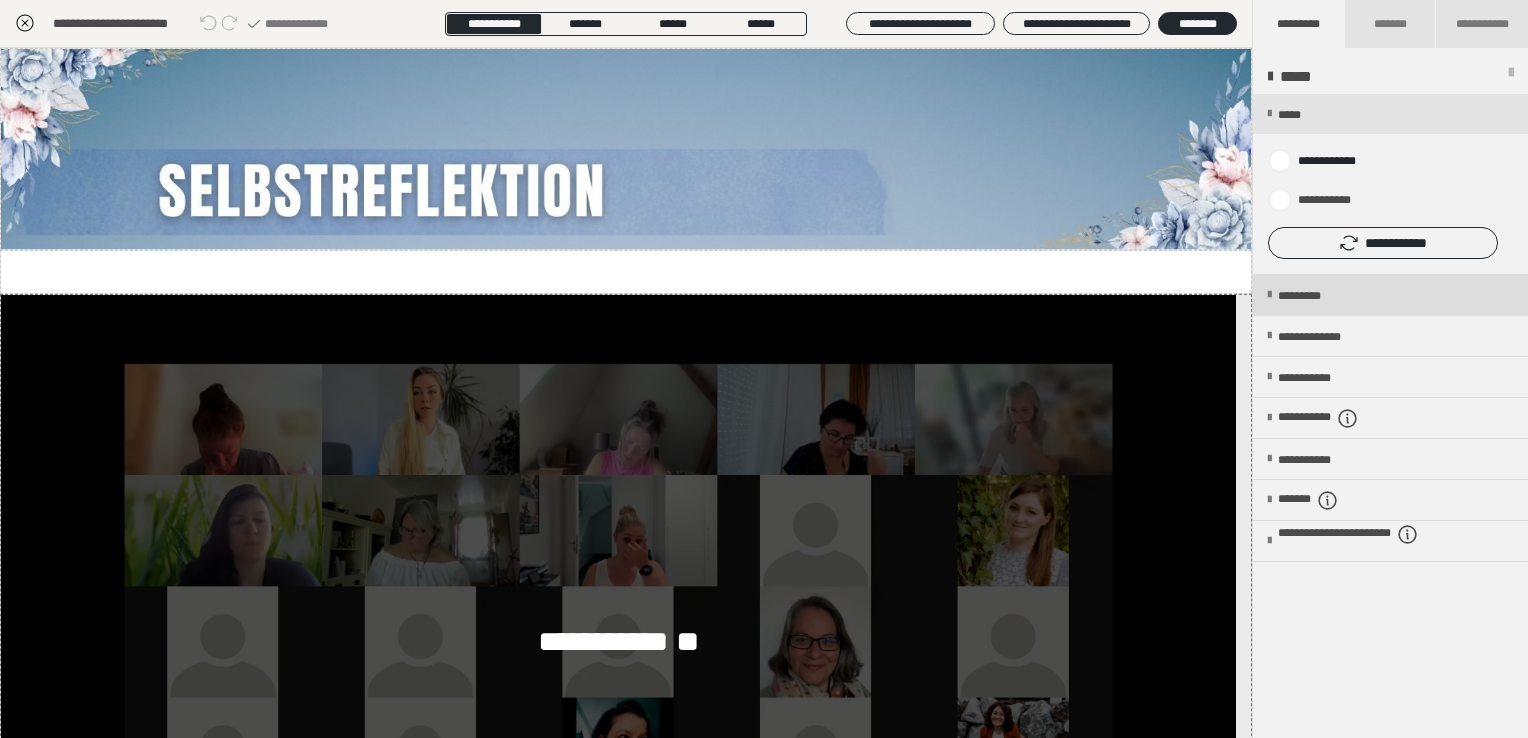 click on "*********" at bounding box center (1316, 296) 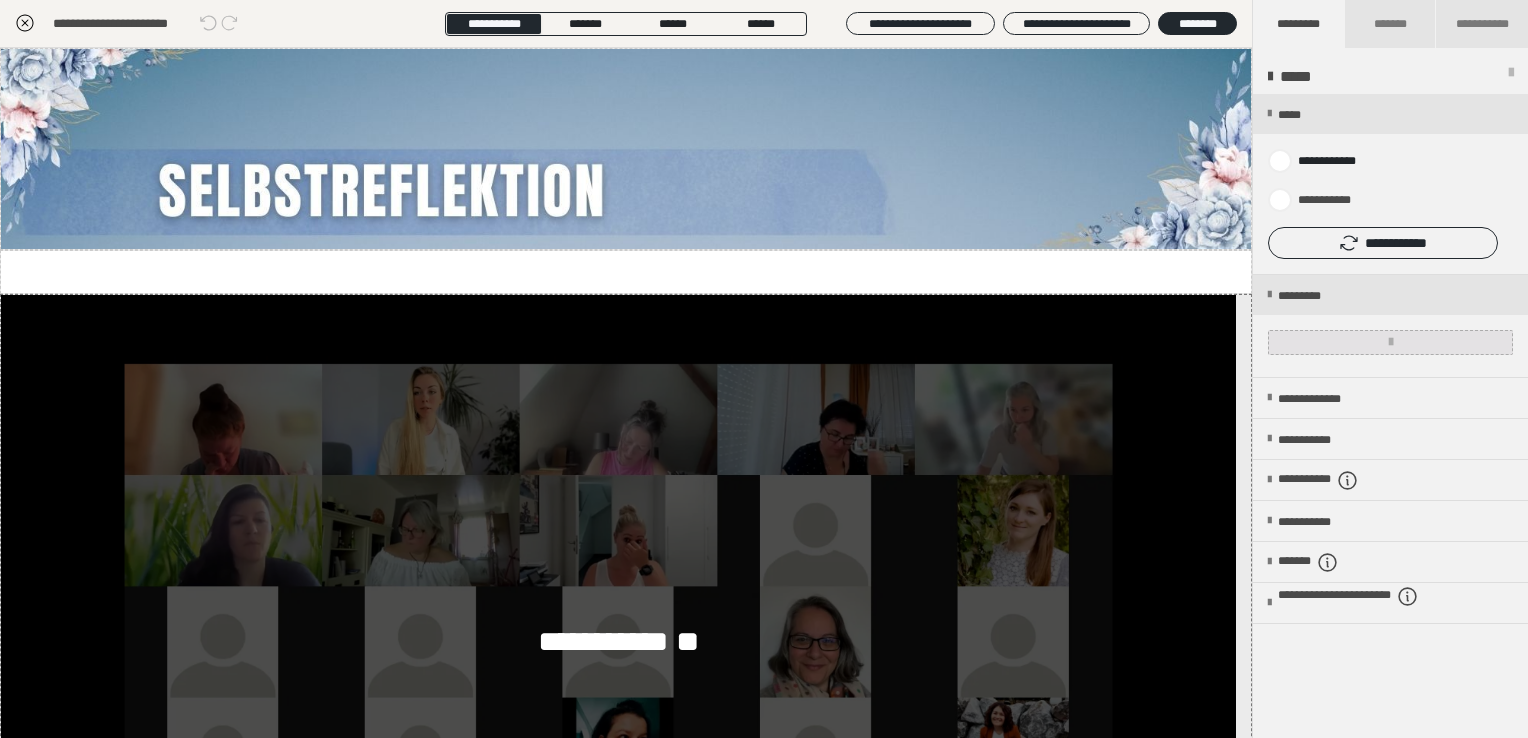 click at bounding box center [1390, 342] 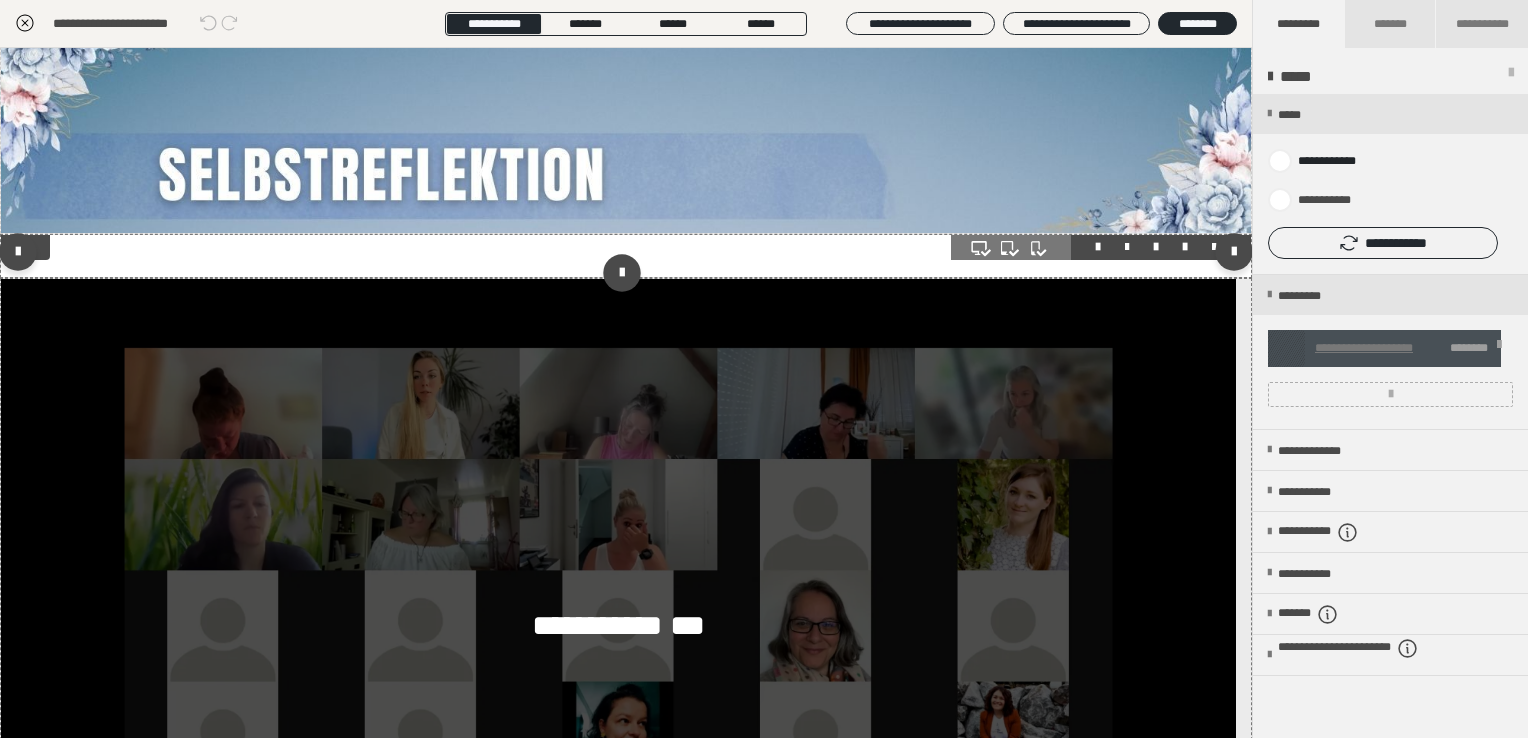 scroll, scrollTop: 0, scrollLeft: 0, axis: both 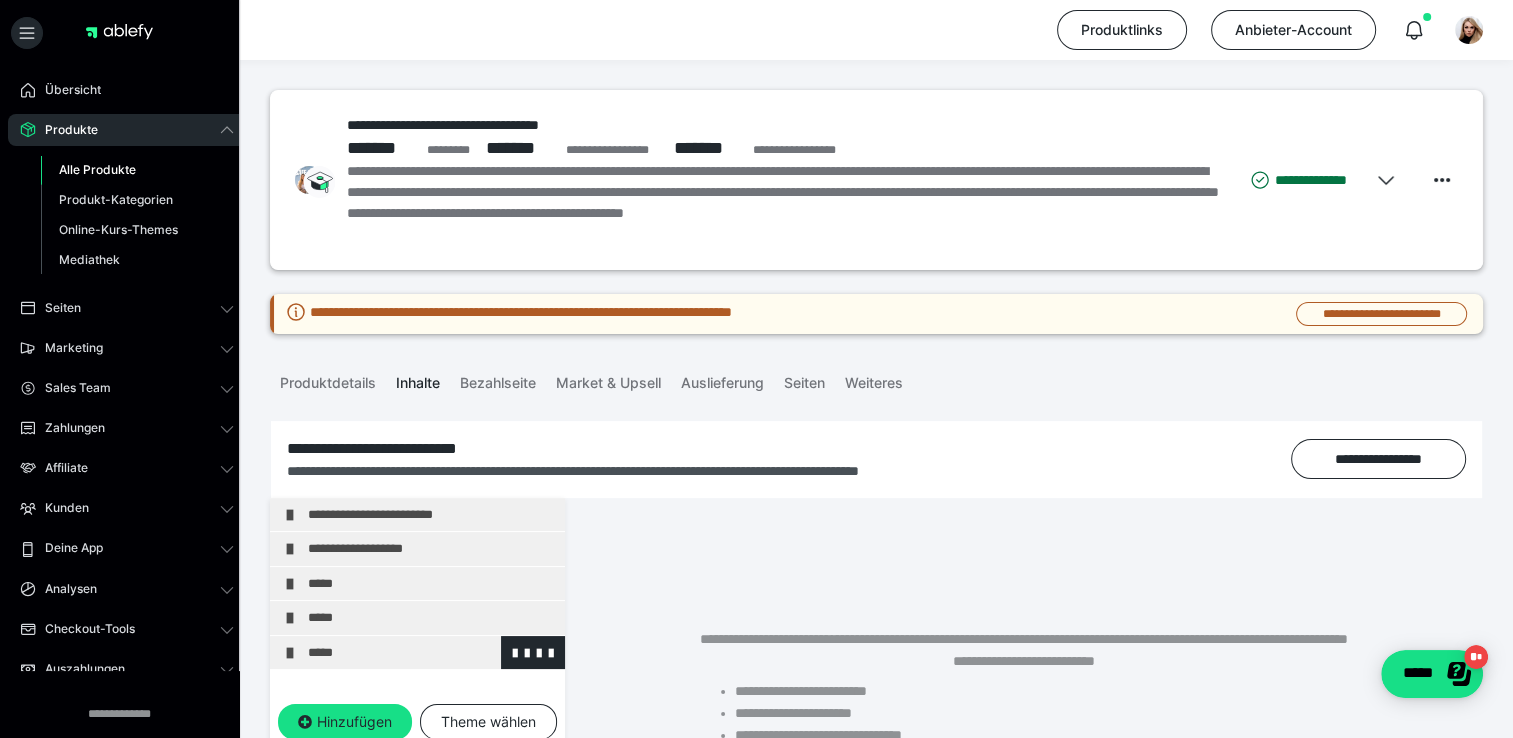 click on "*****" at bounding box center (431, 653) 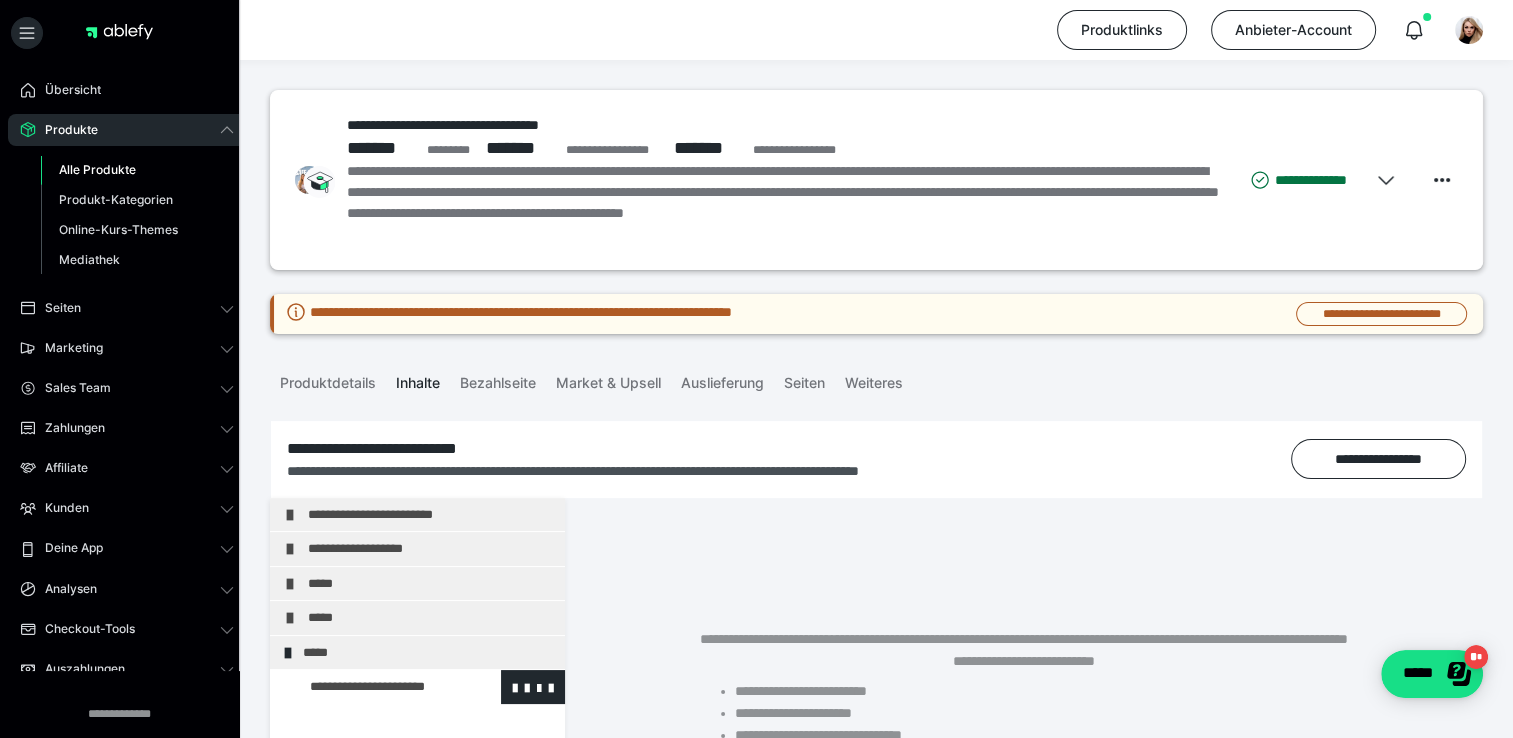 click at bounding box center (375, 687) 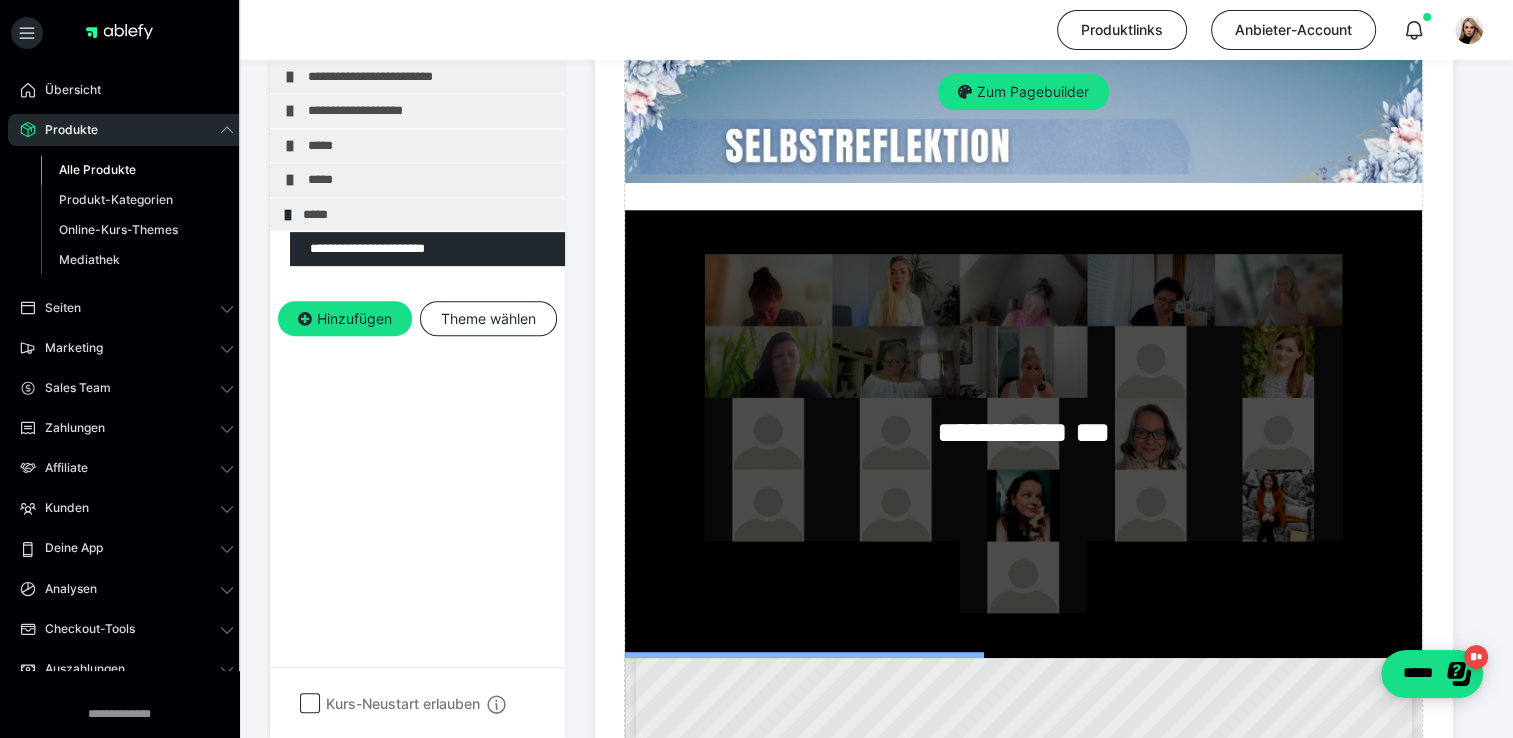 scroll, scrollTop: 600, scrollLeft: 0, axis: vertical 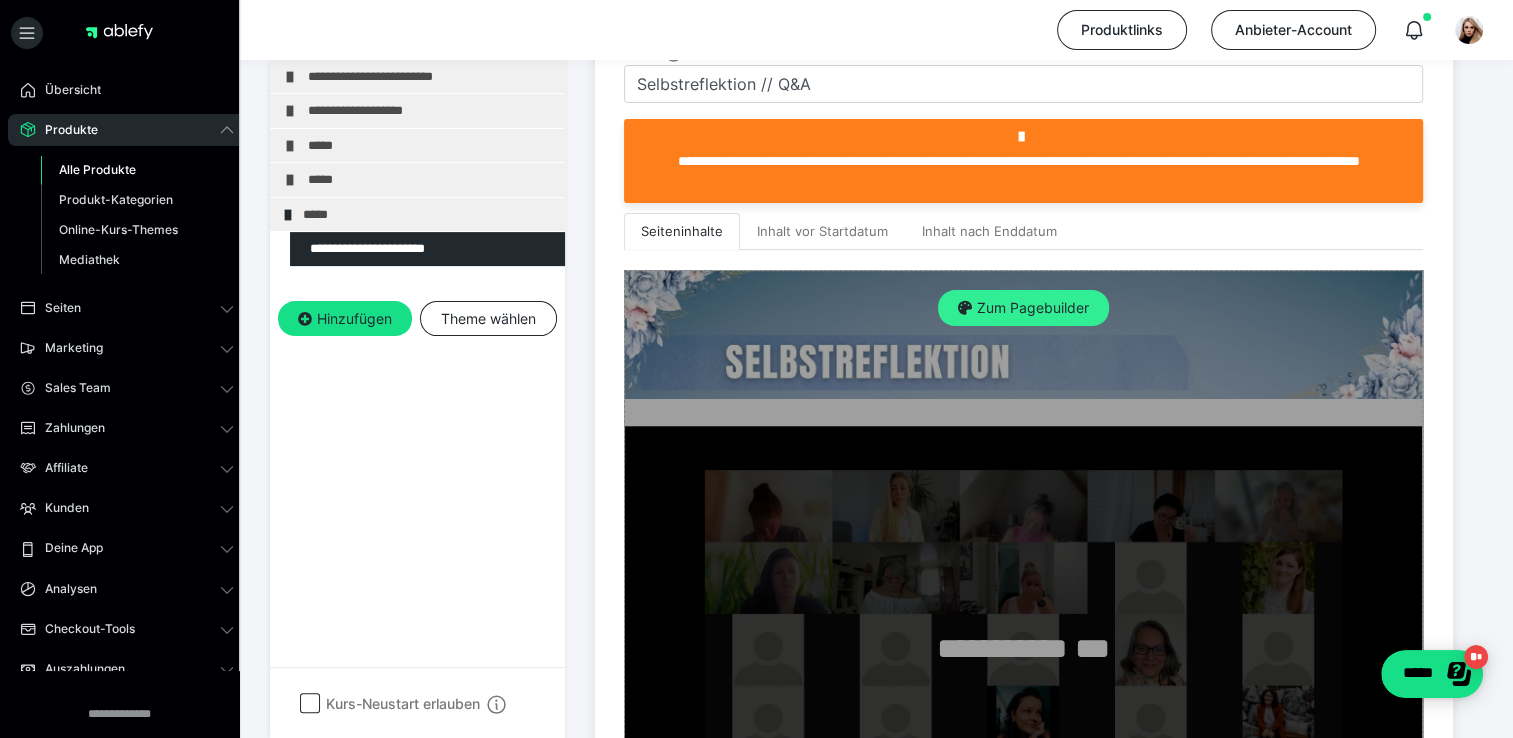 click on "Zum Pagebuilder" at bounding box center (1023, 308) 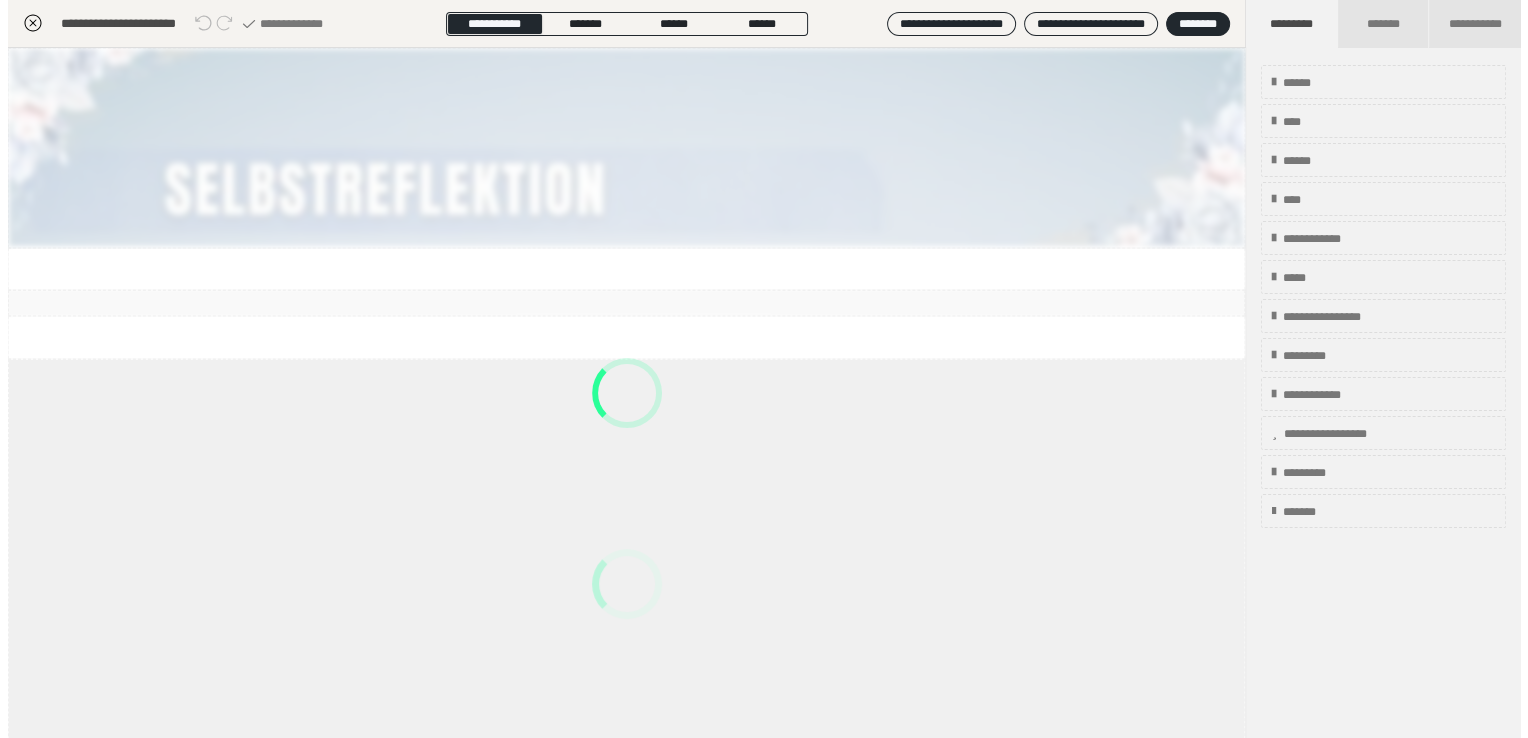 scroll, scrollTop: 437, scrollLeft: 0, axis: vertical 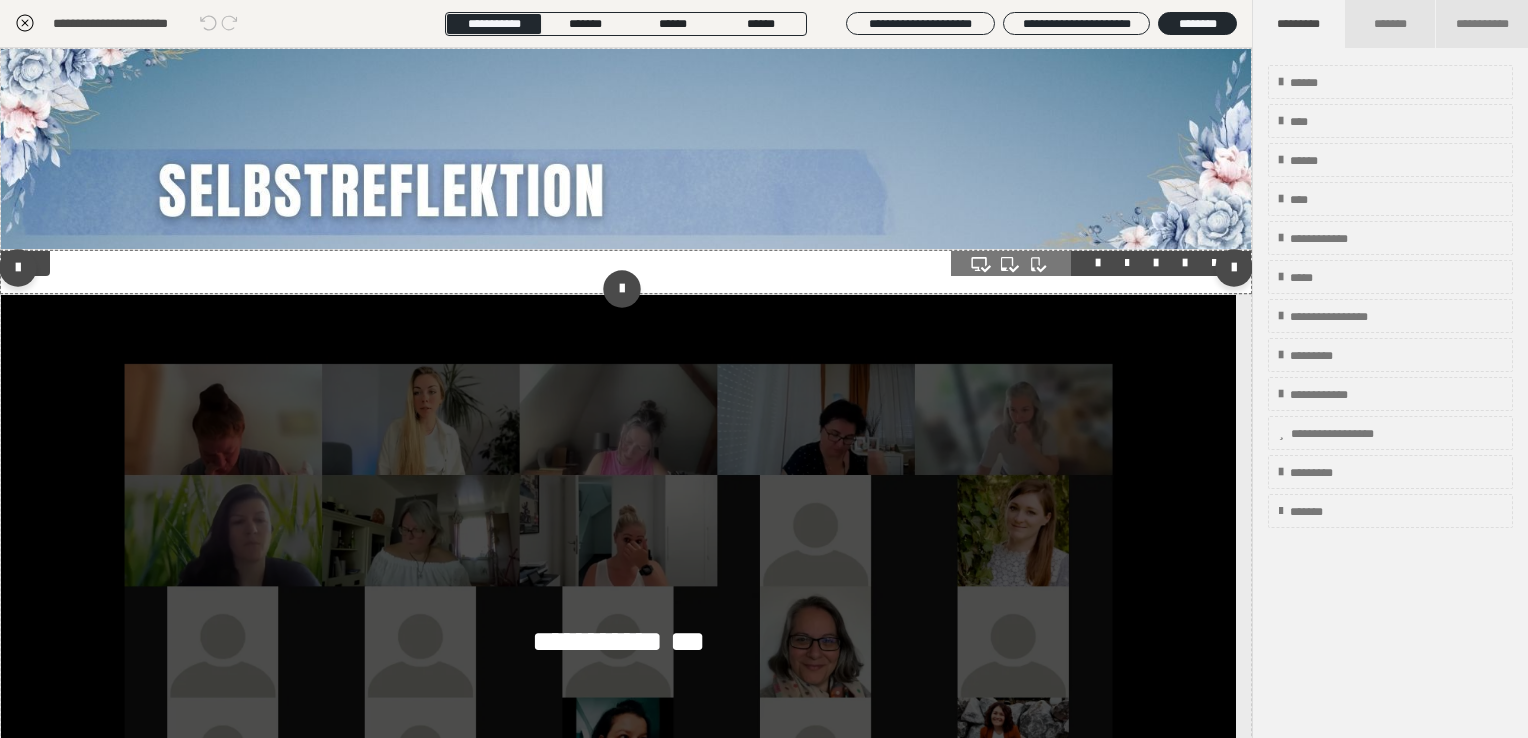 click at bounding box center [626, 272] 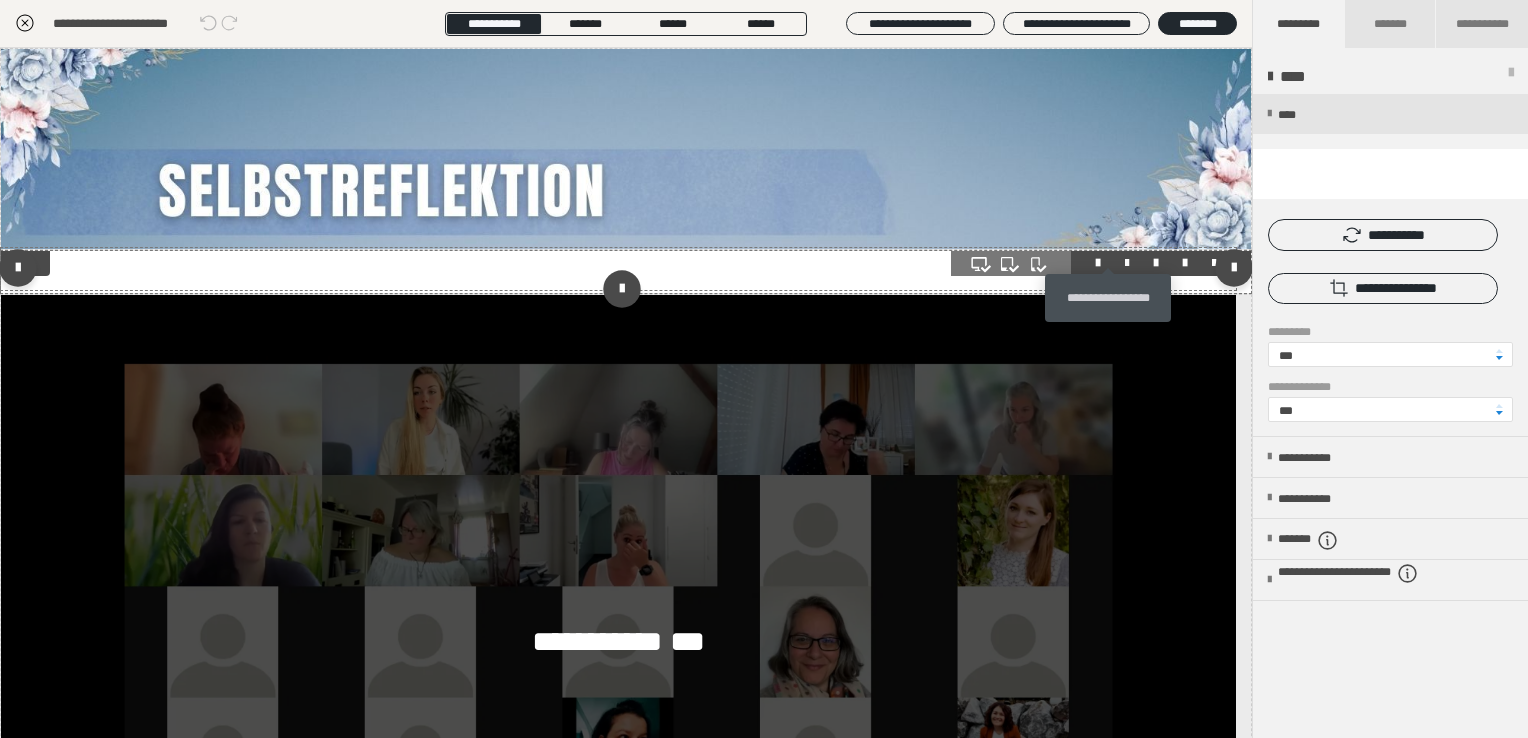 click 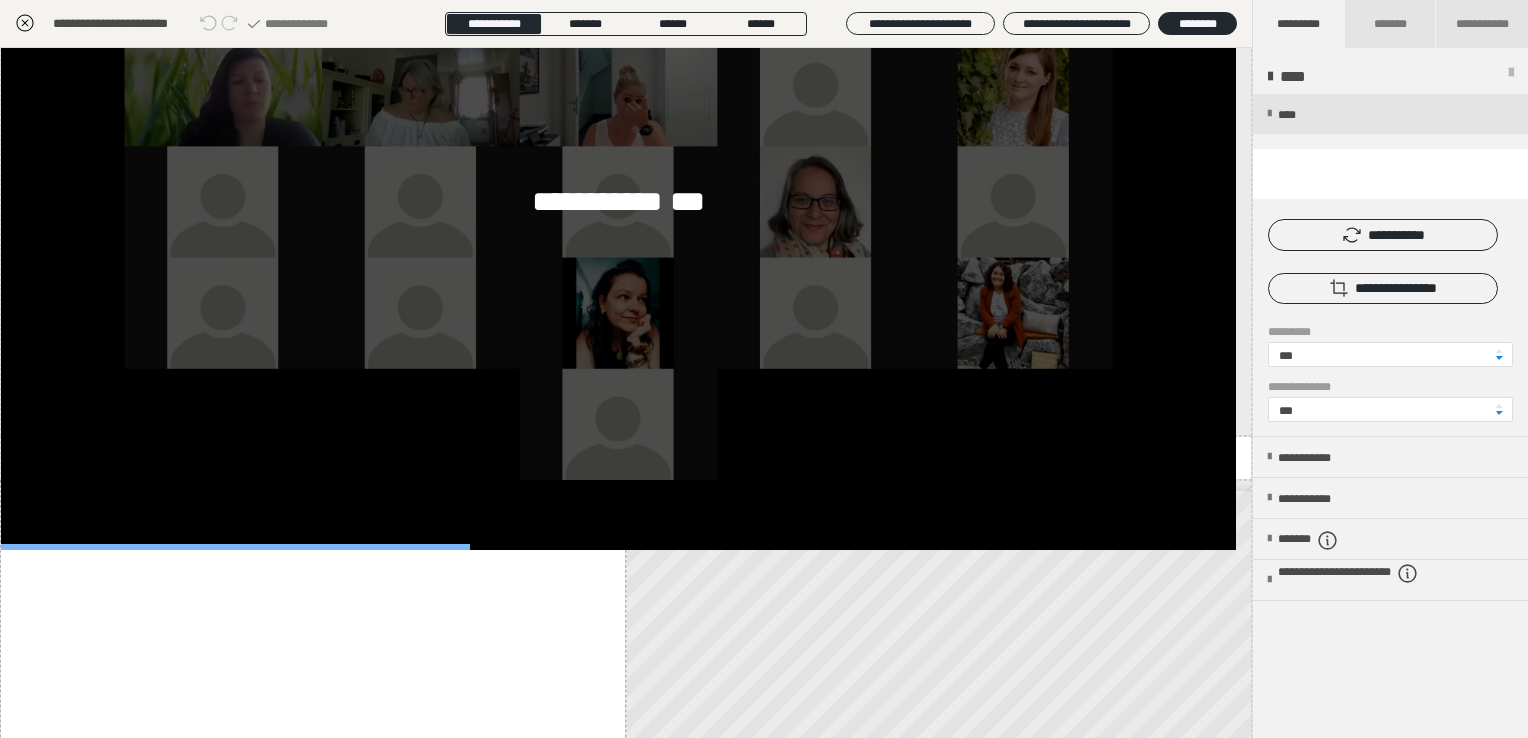 scroll, scrollTop: 460, scrollLeft: 0, axis: vertical 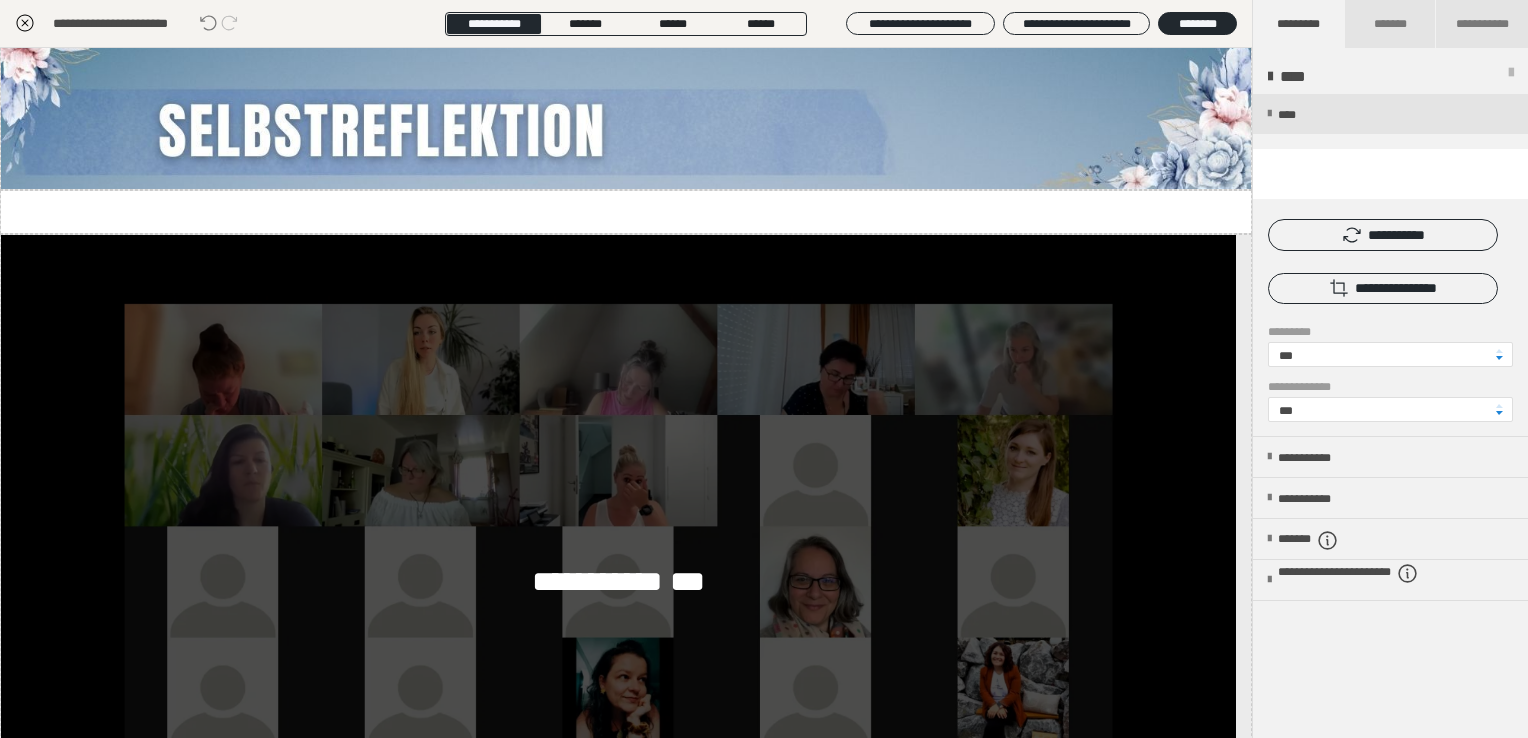 click 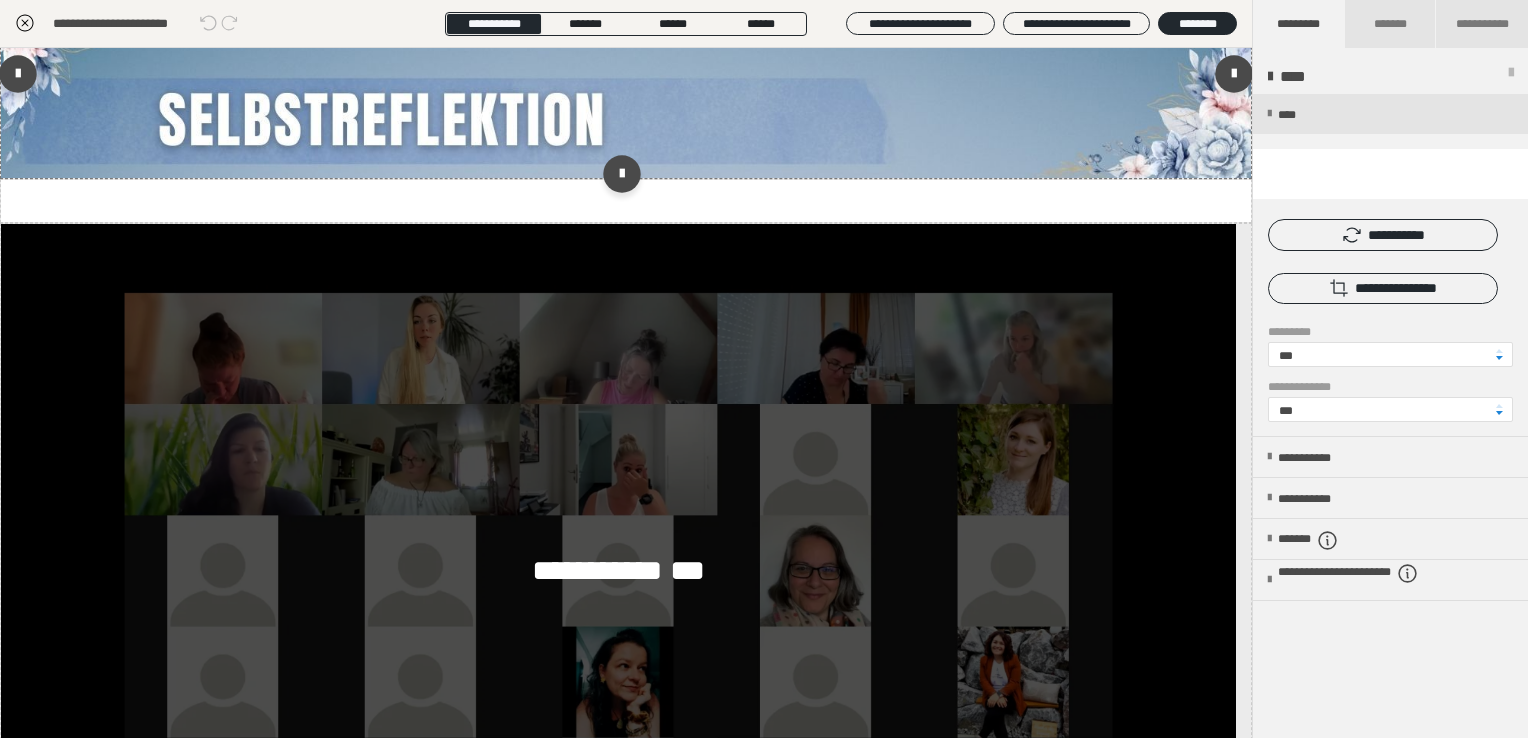 scroll, scrollTop: 0, scrollLeft: 0, axis: both 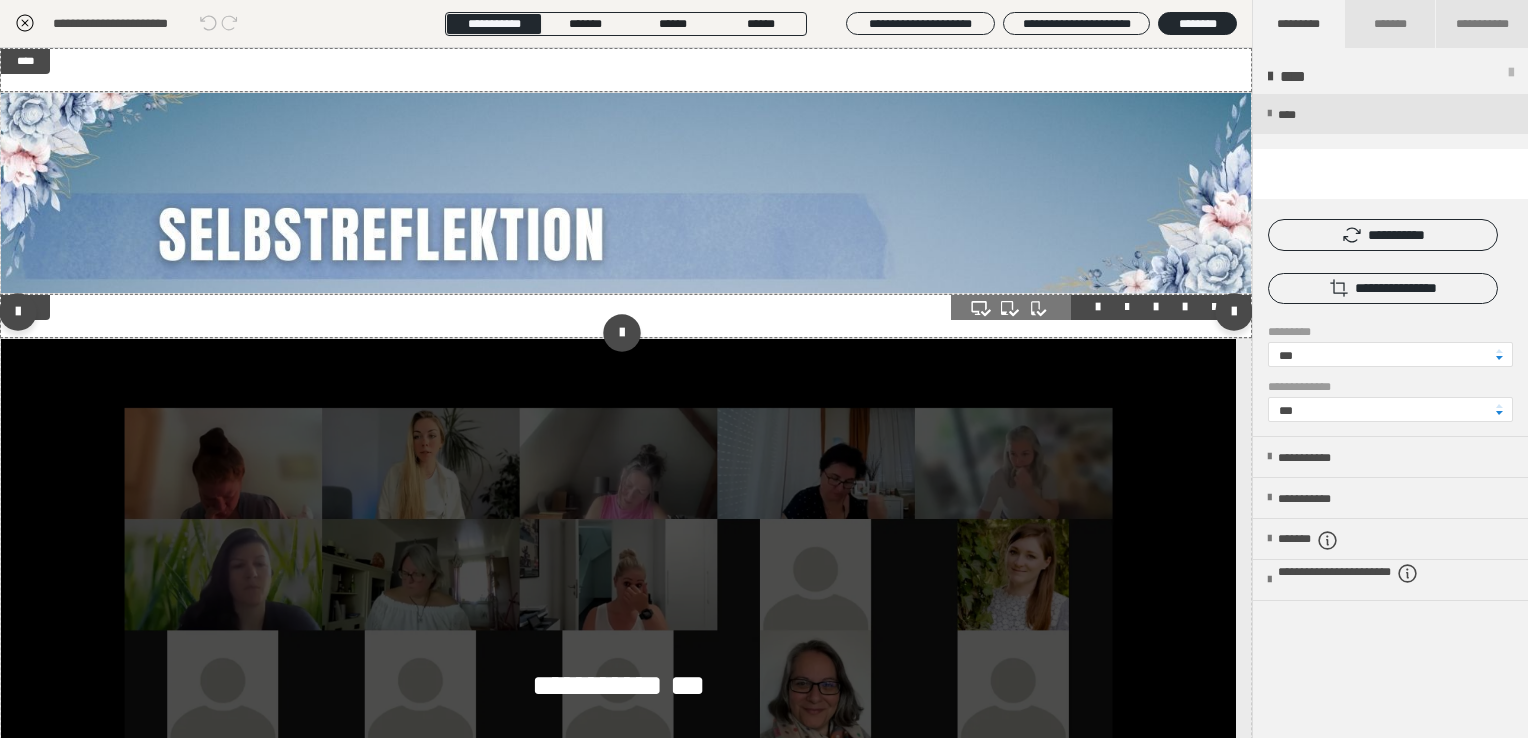 click 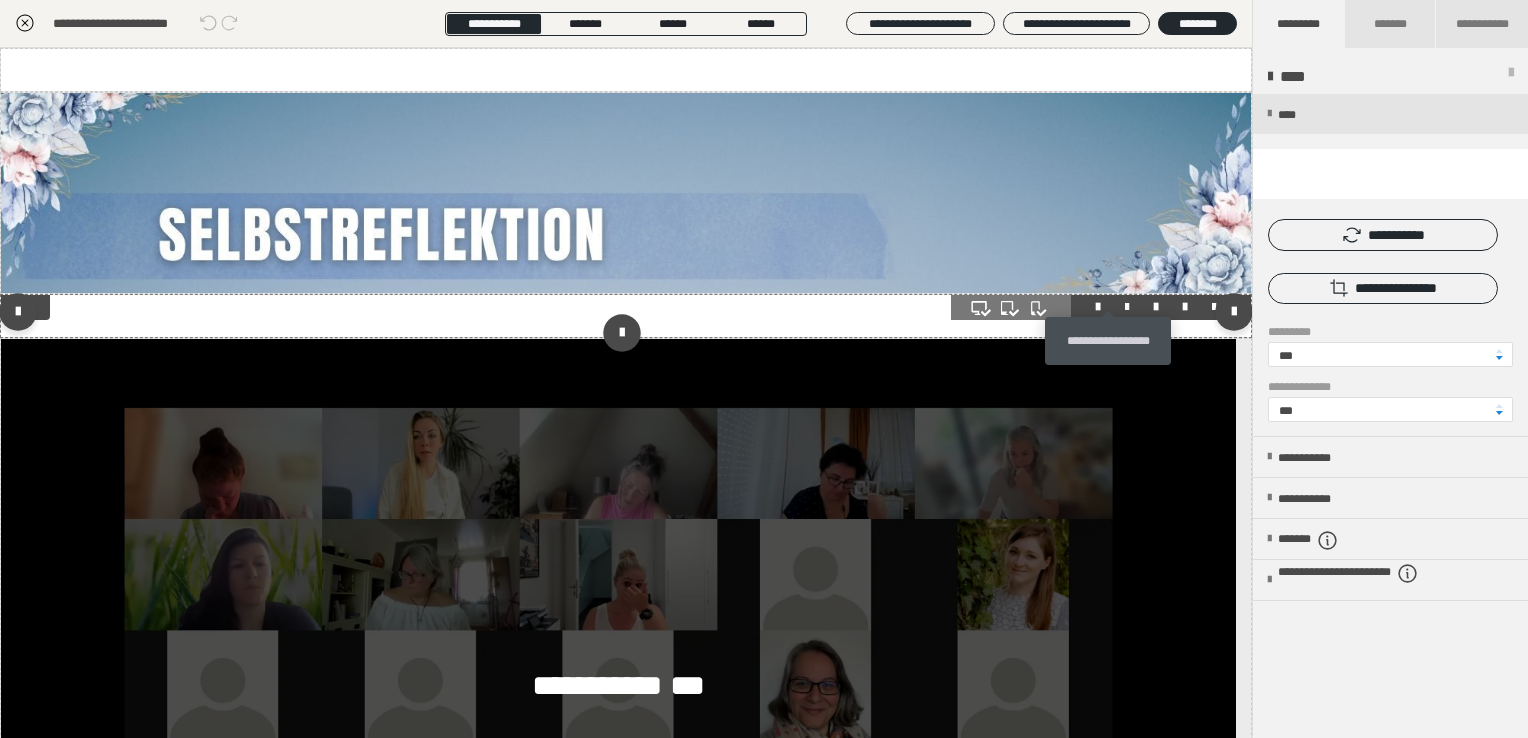 click 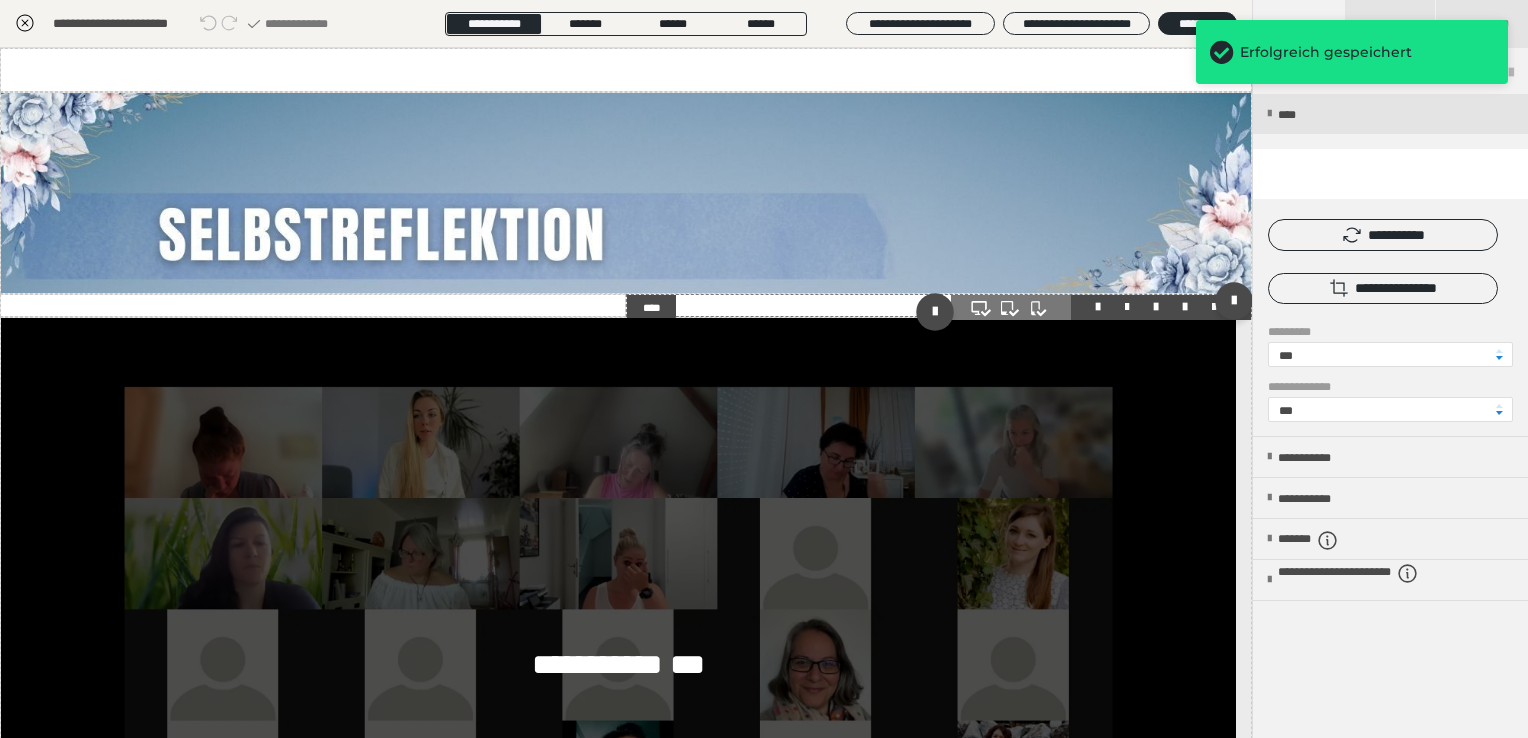click 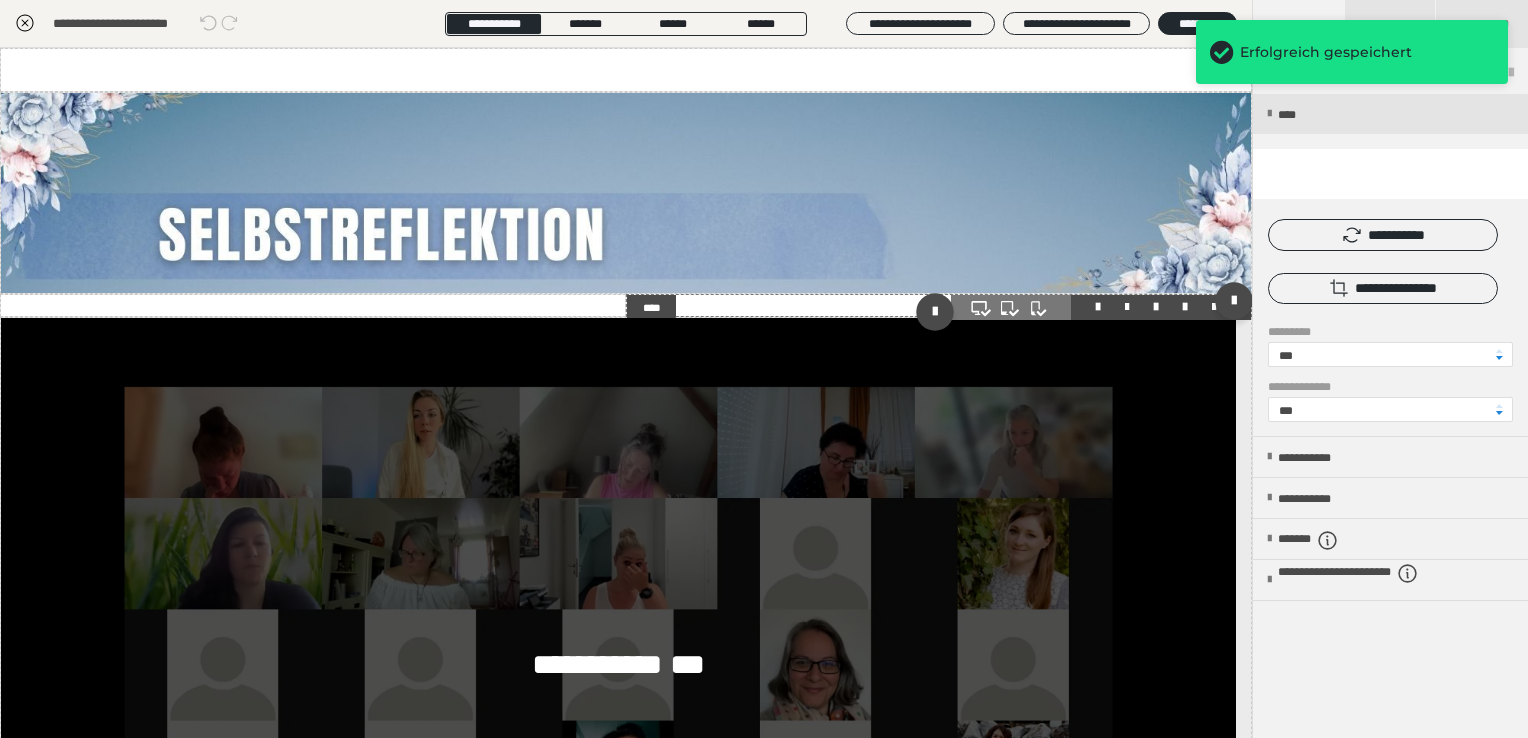 click 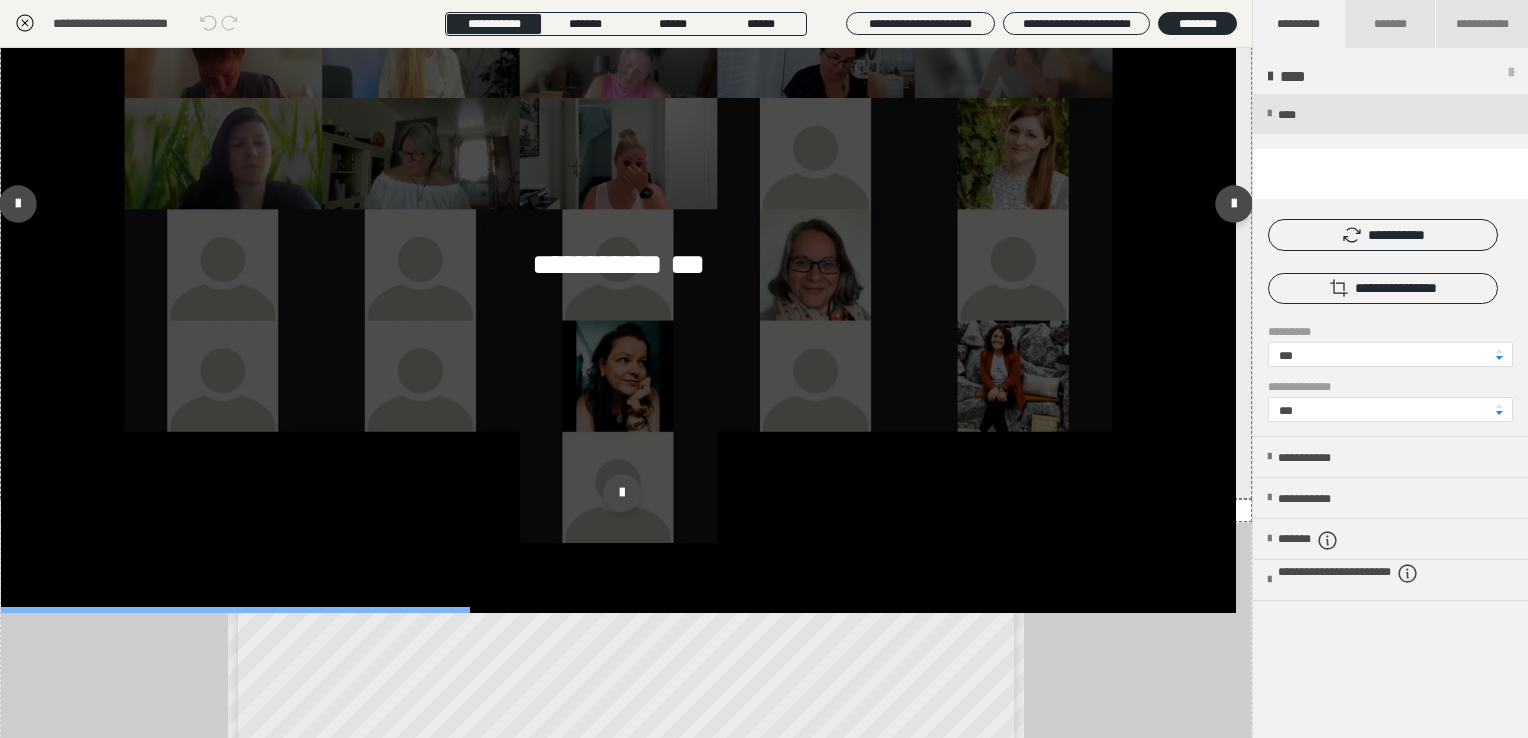 scroll, scrollTop: 378, scrollLeft: 0, axis: vertical 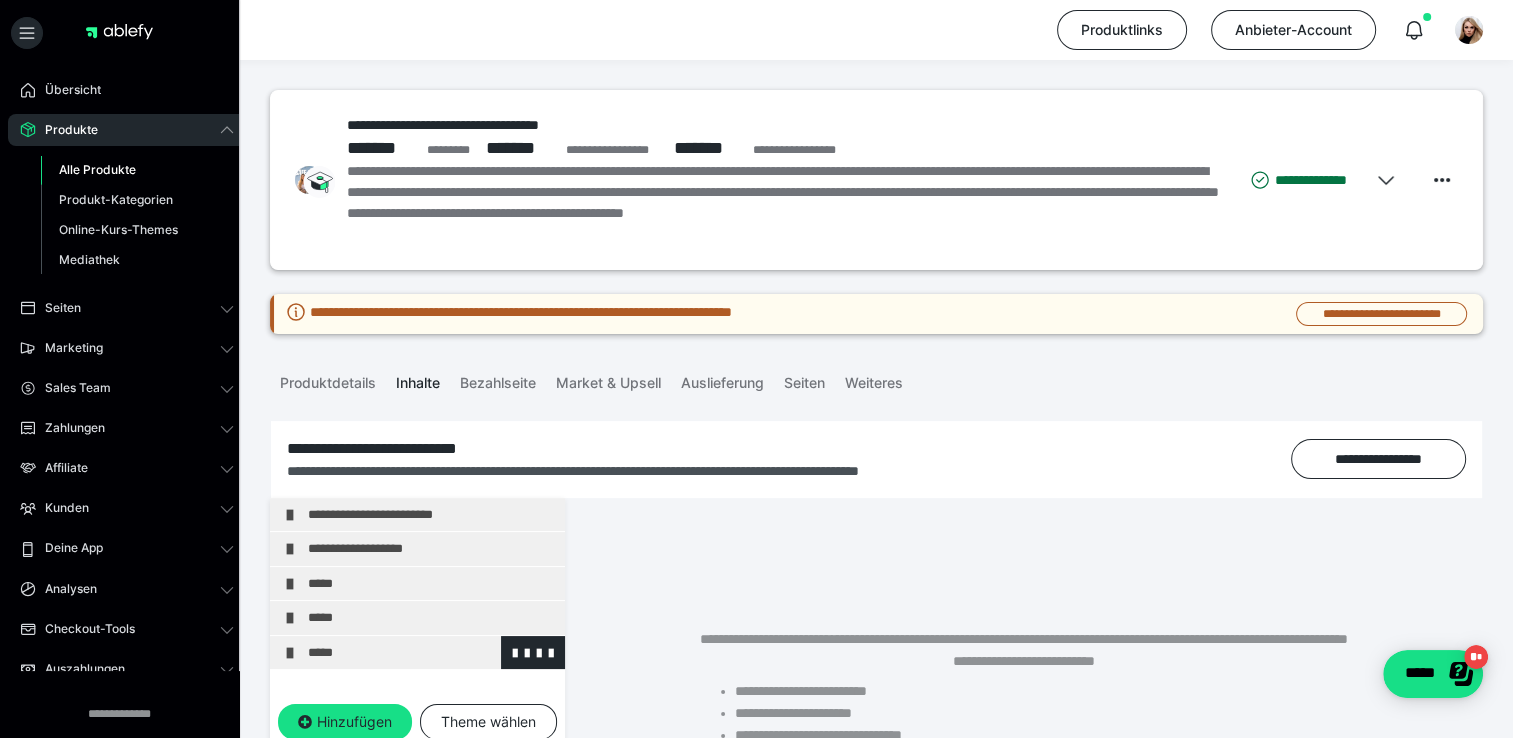 click on "*****" at bounding box center [431, 653] 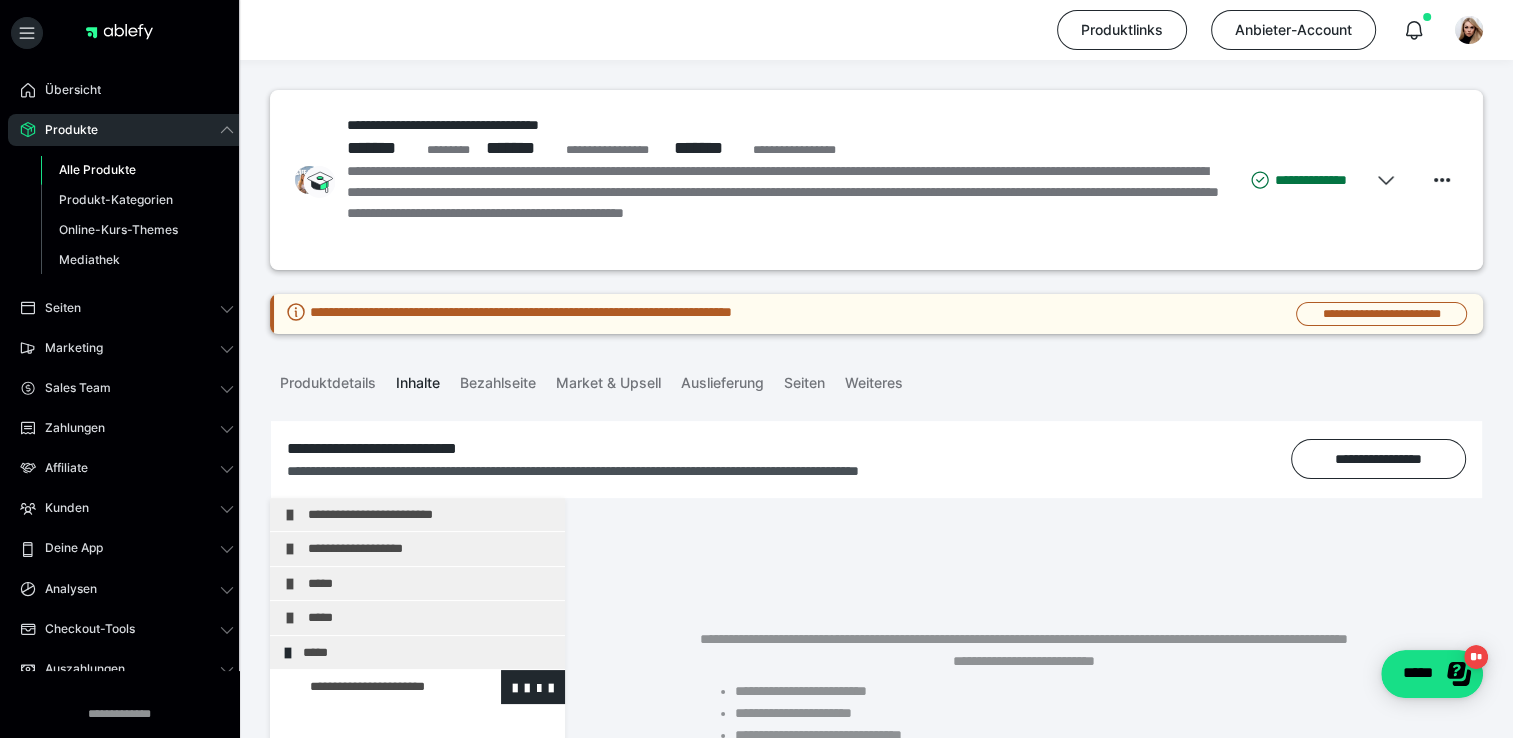 click at bounding box center (375, 687) 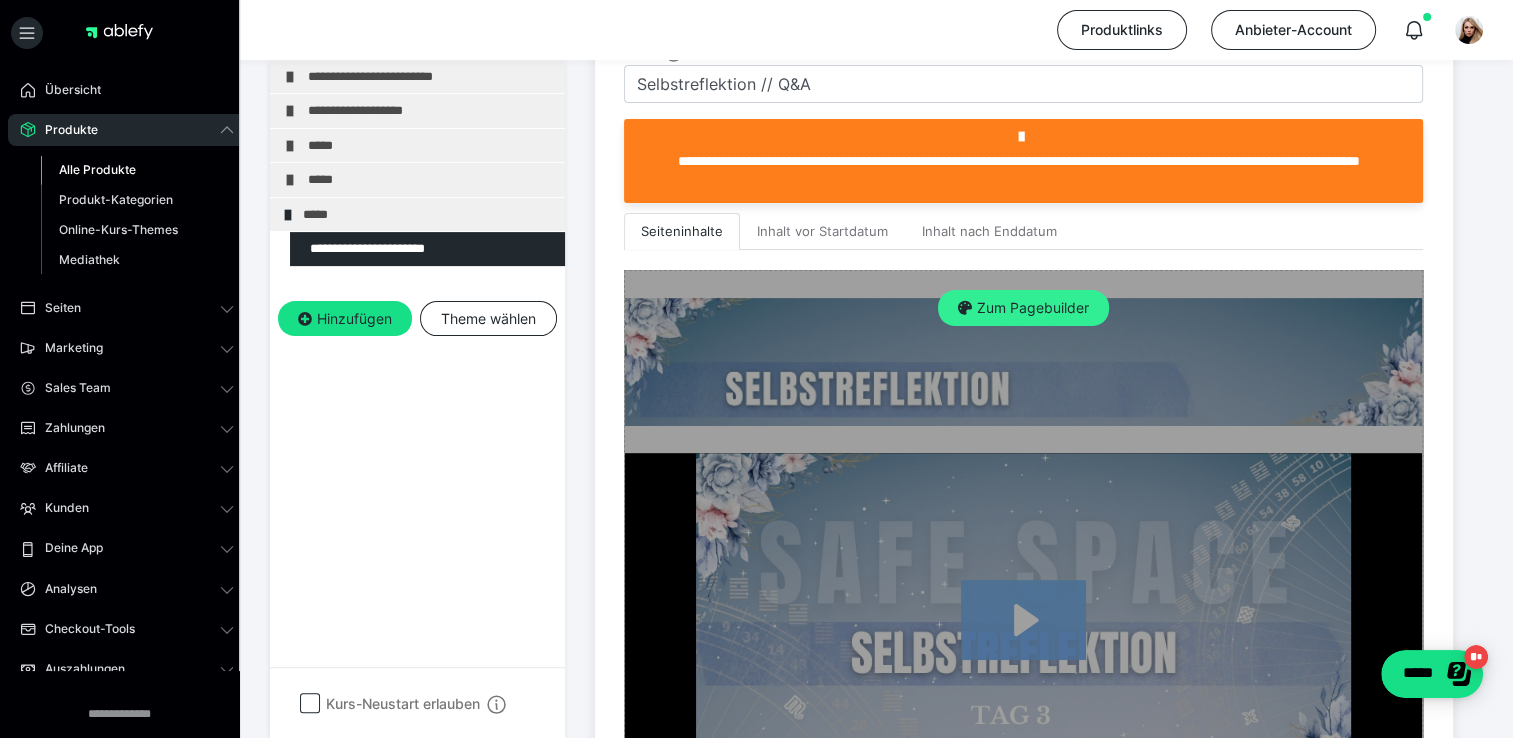 click on "Zum Pagebuilder" at bounding box center [1023, 308] 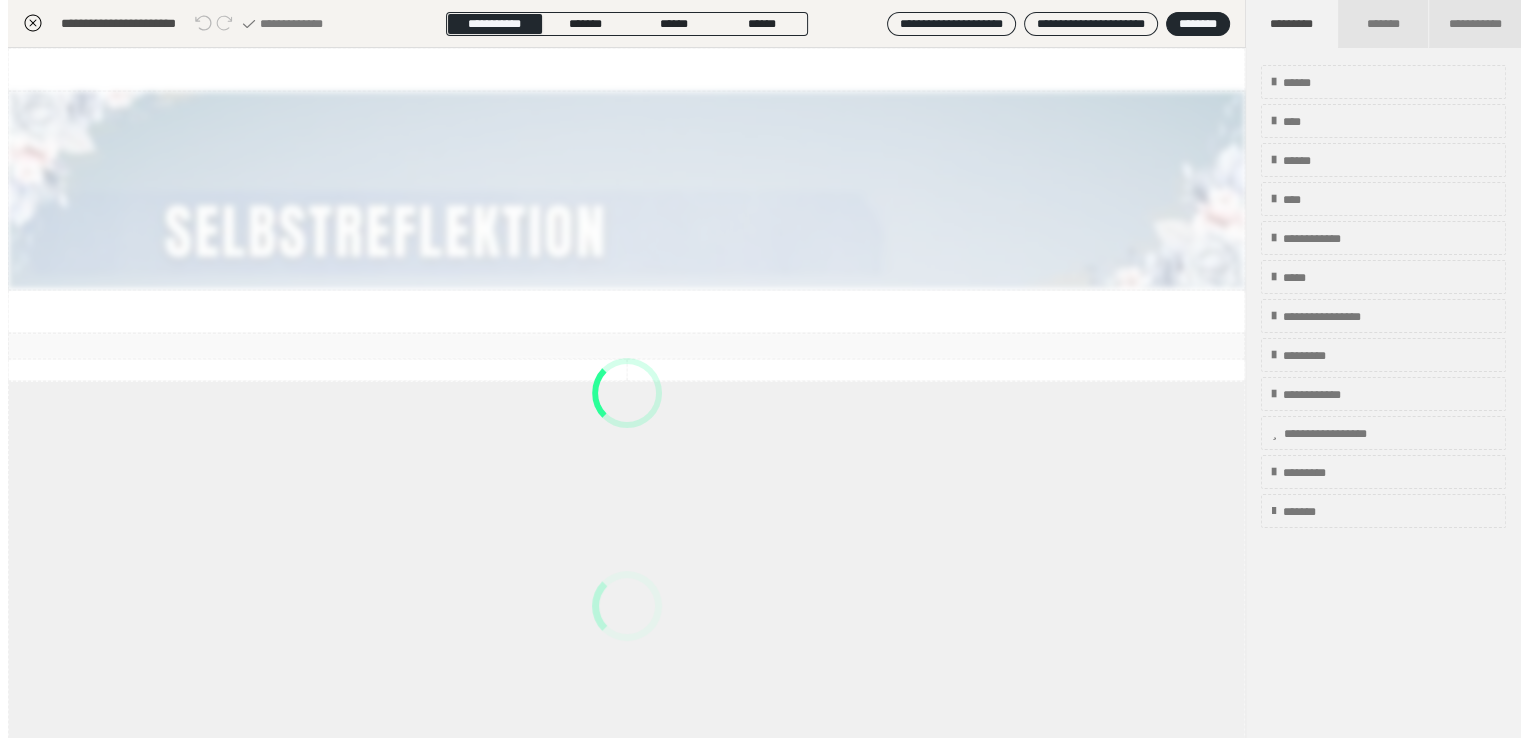 scroll, scrollTop: 437, scrollLeft: 0, axis: vertical 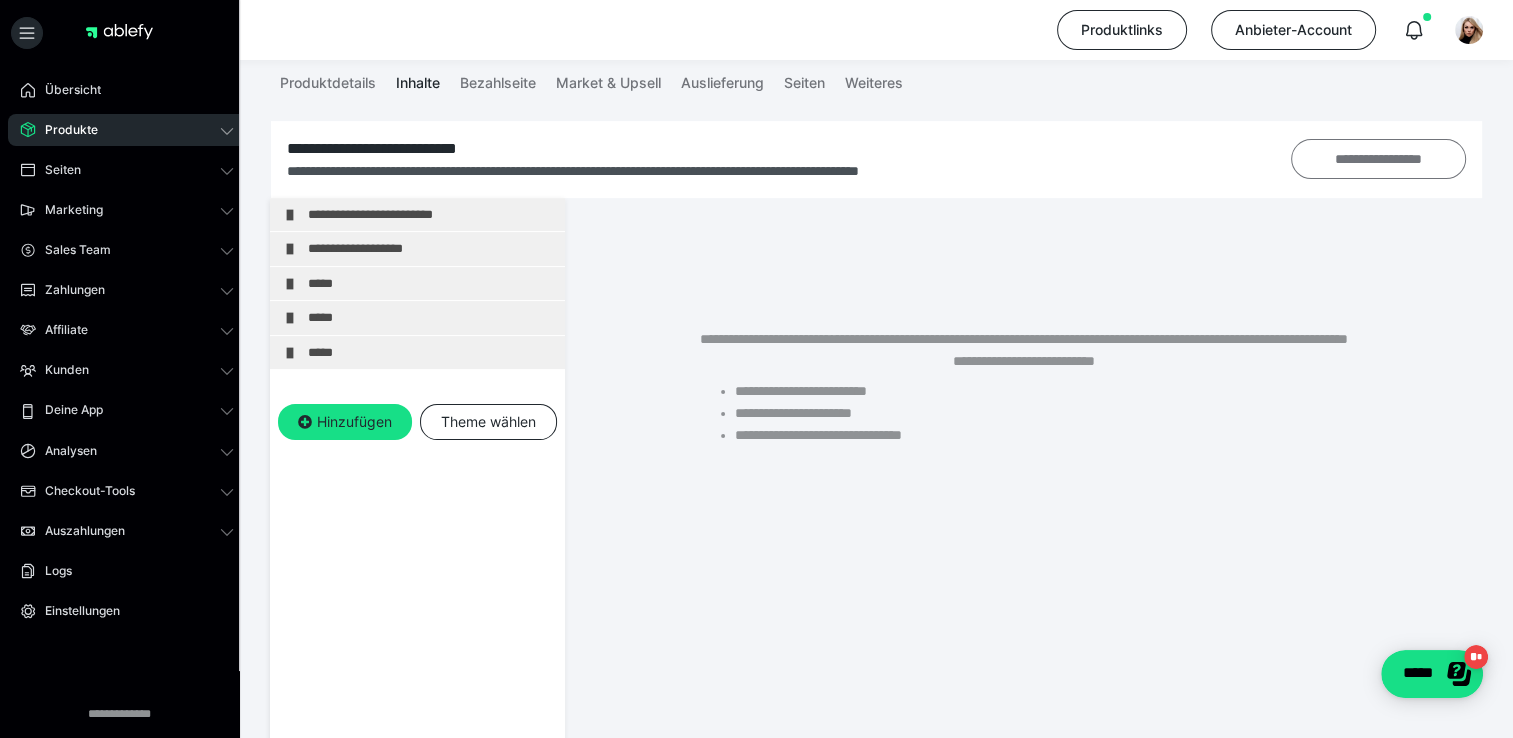 click on "**********" at bounding box center (1378, 159) 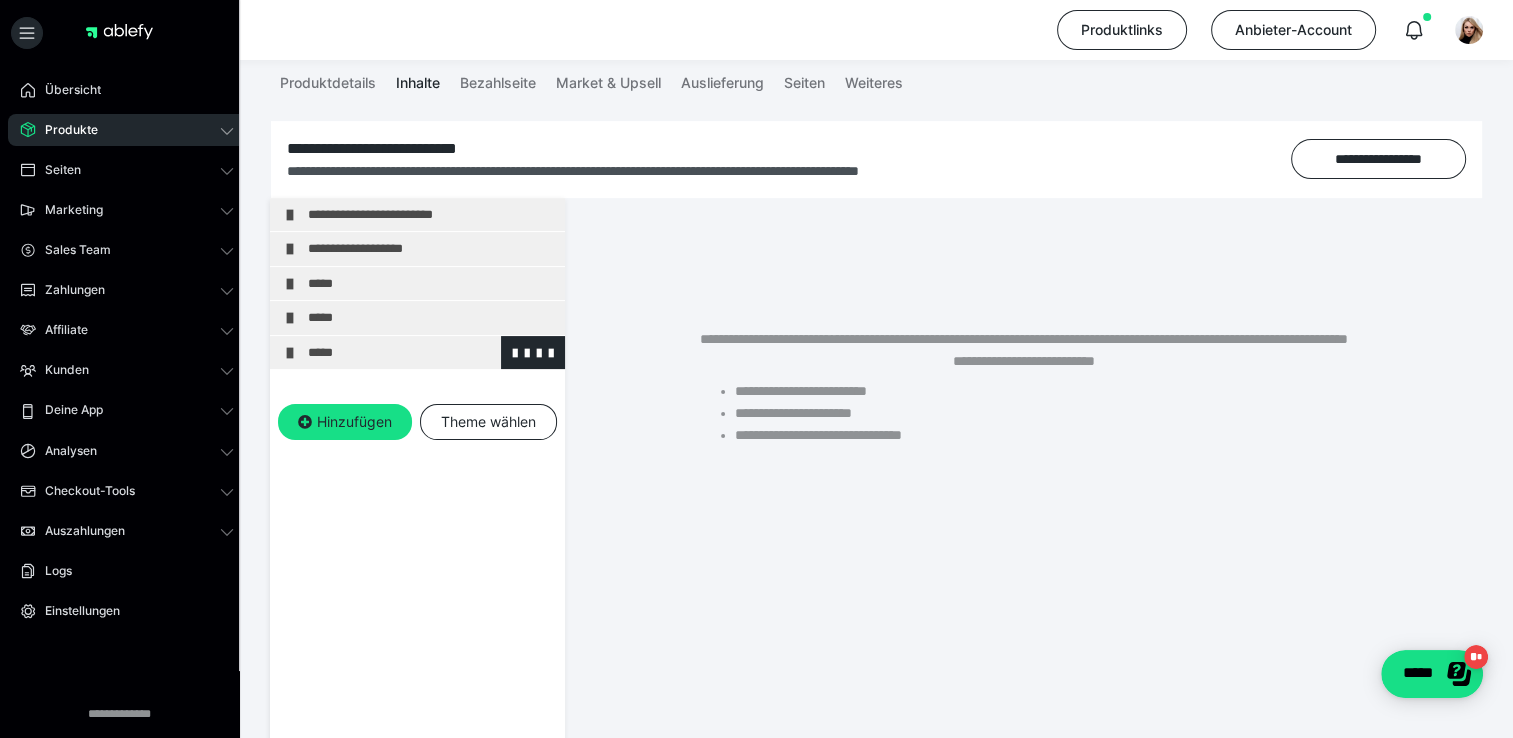click on "*****" at bounding box center (431, 353) 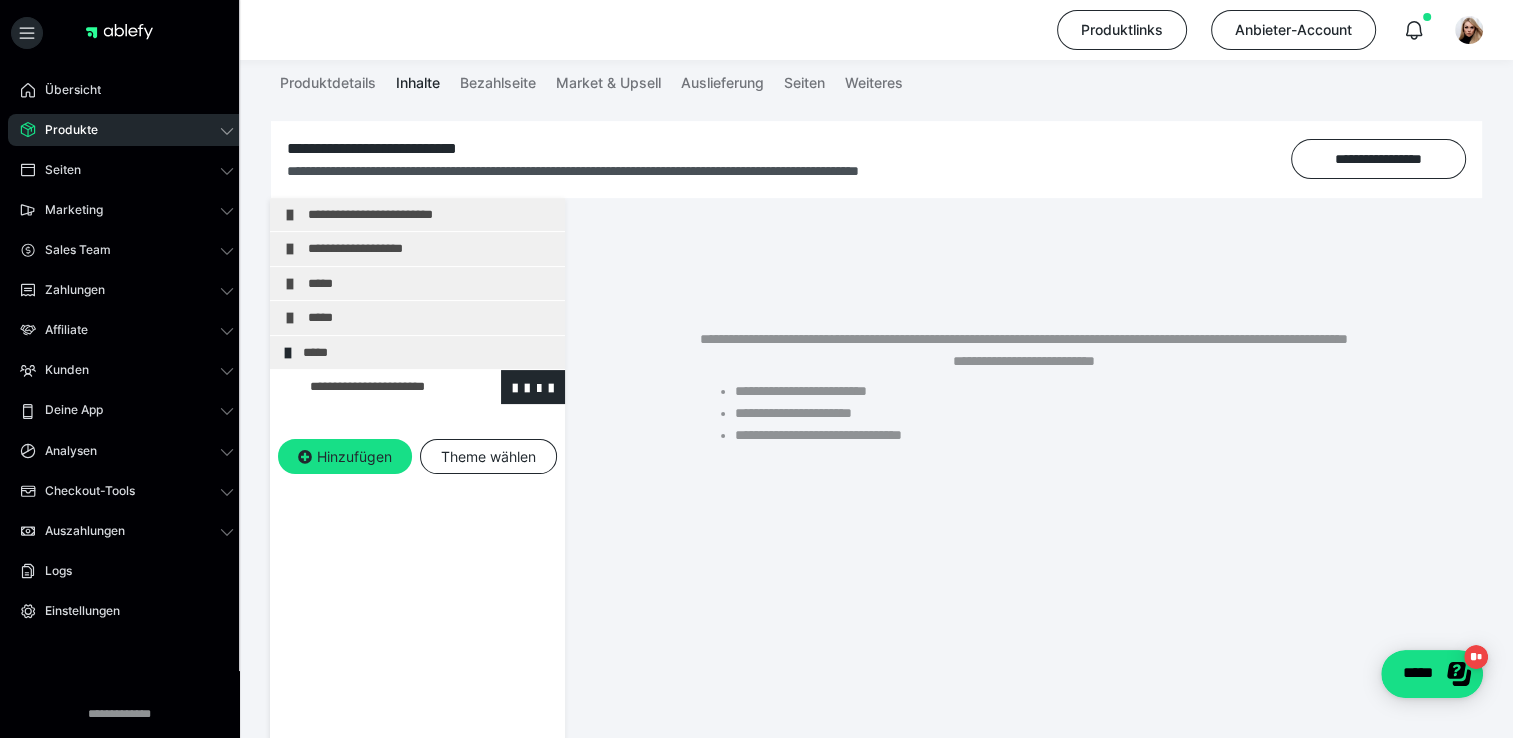 click at bounding box center (375, 387) 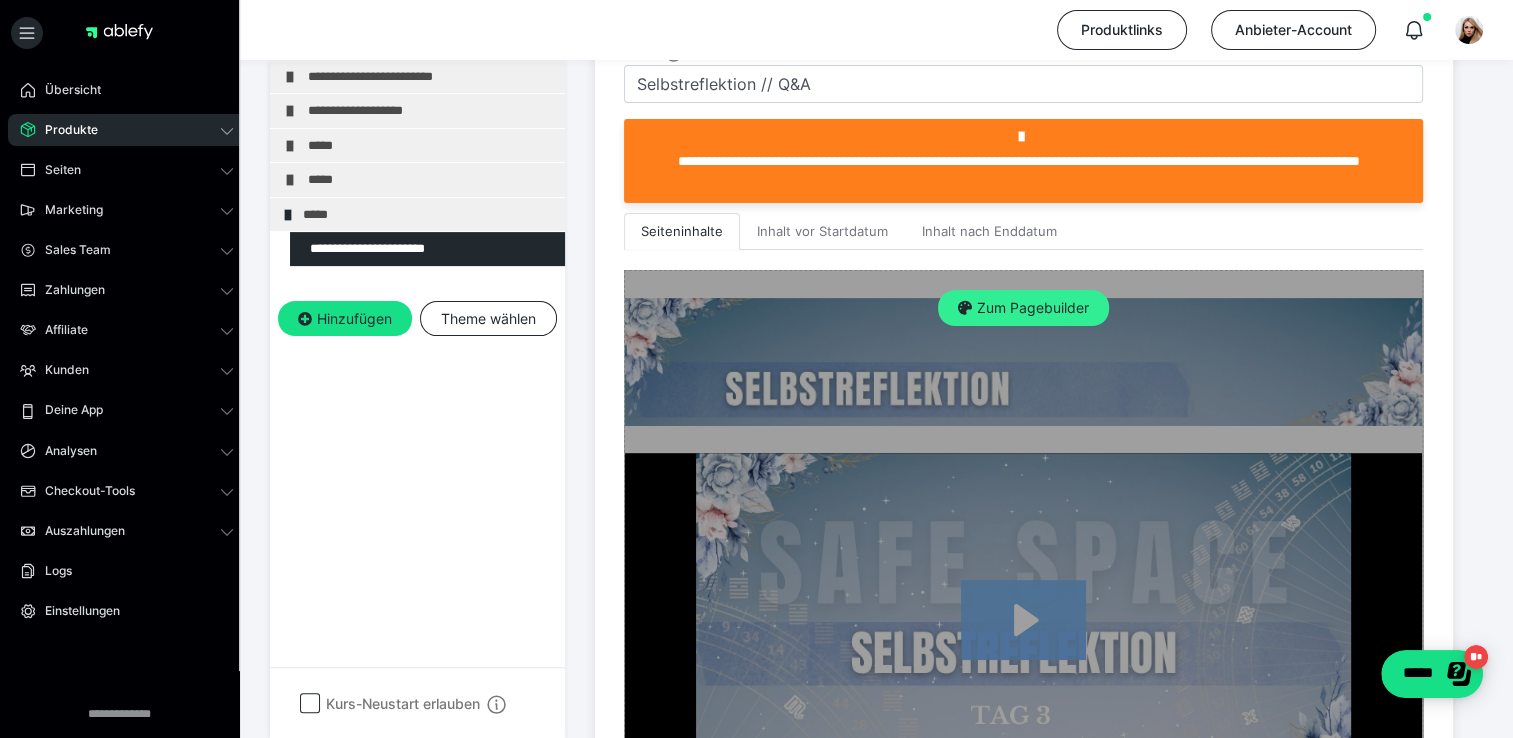 click on "Zum Pagebuilder" at bounding box center (1023, 308) 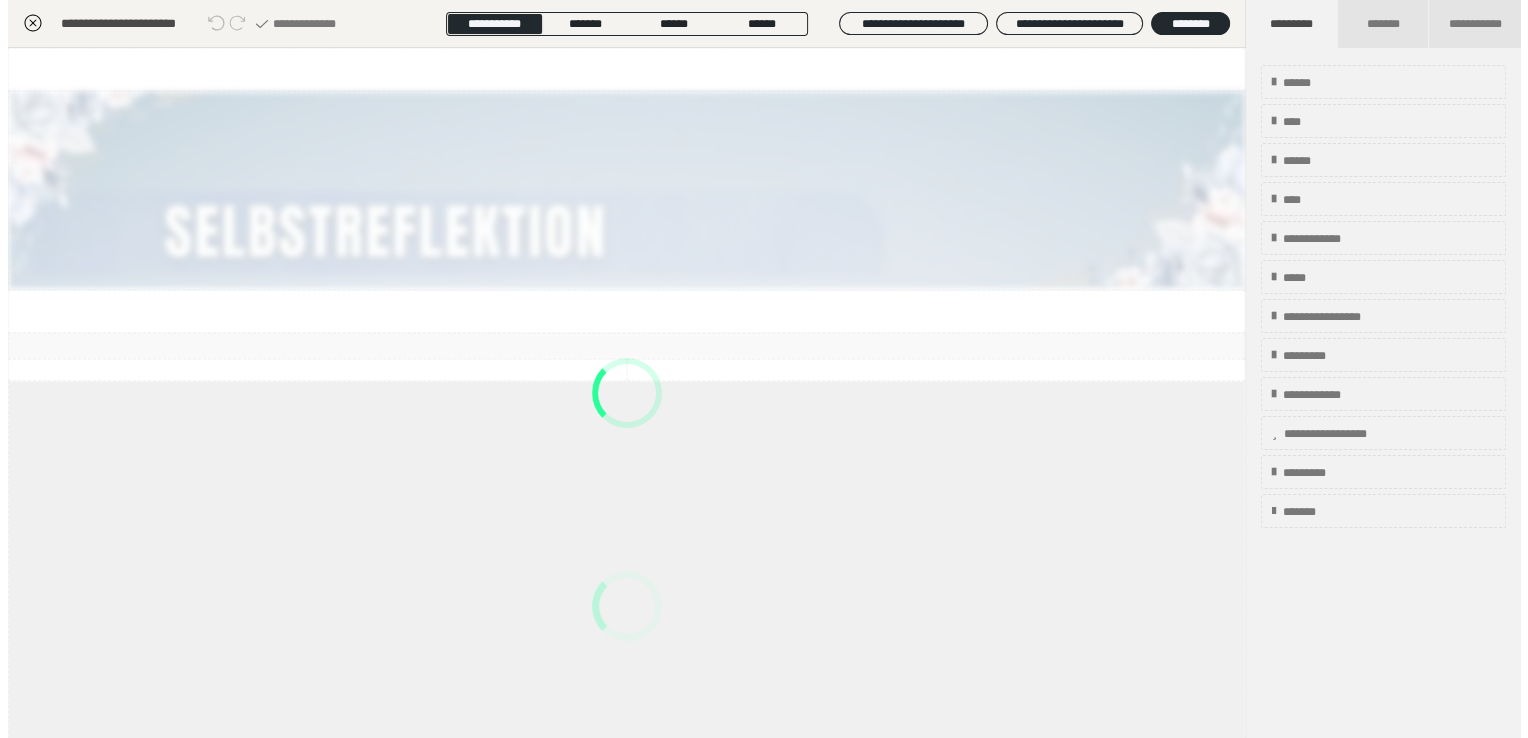 scroll, scrollTop: 437, scrollLeft: 0, axis: vertical 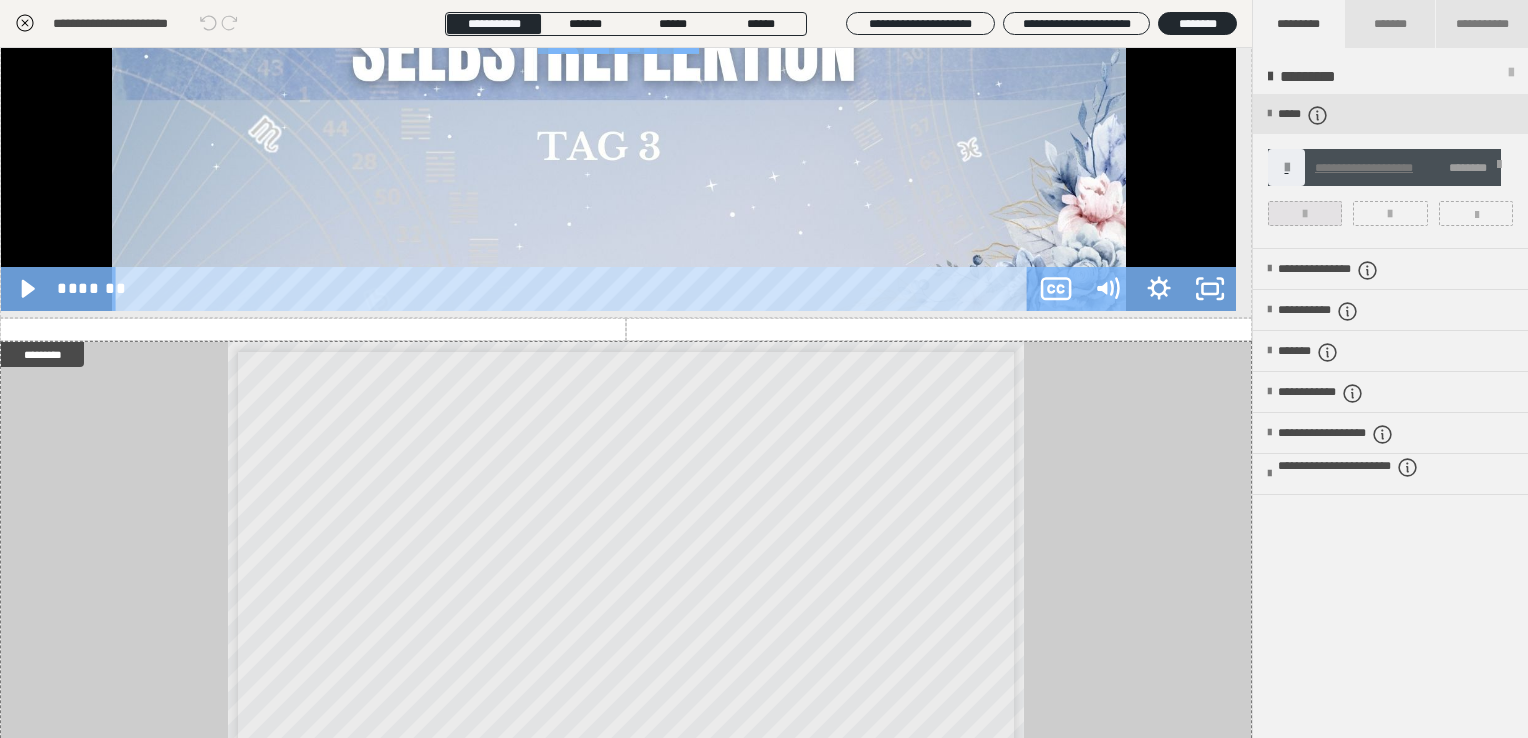 click at bounding box center (1305, 213) 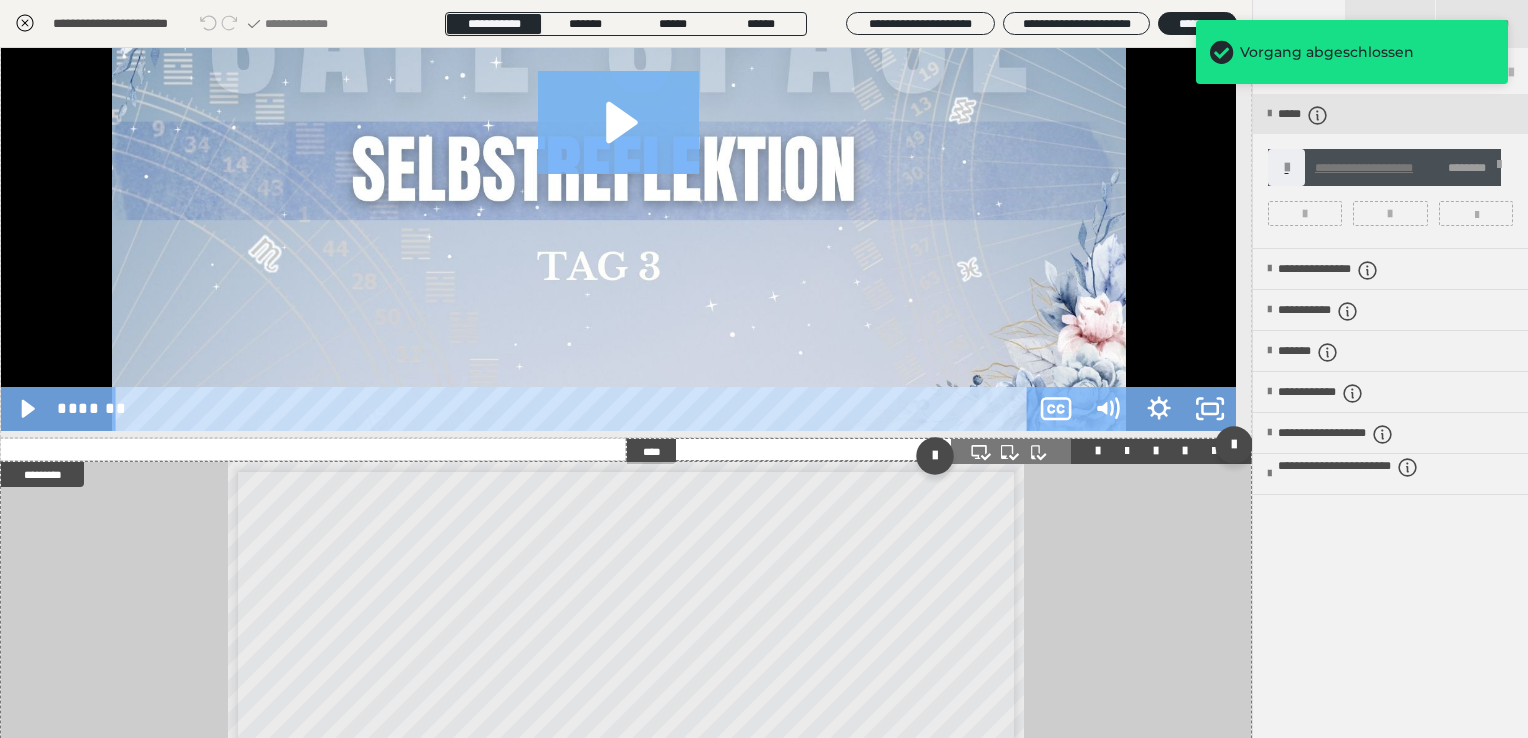 scroll, scrollTop: 477, scrollLeft: 0, axis: vertical 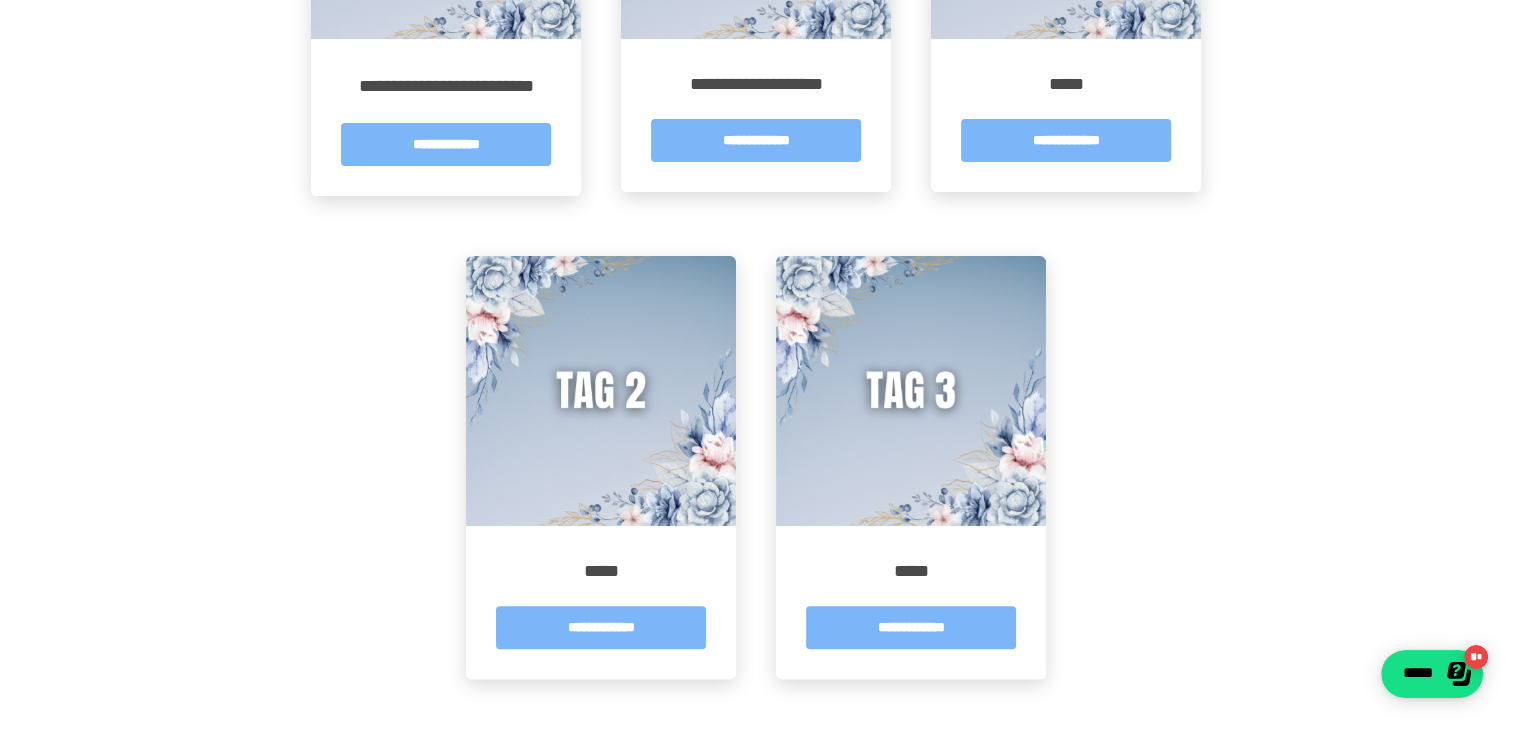 click on "**********" at bounding box center (911, 627) 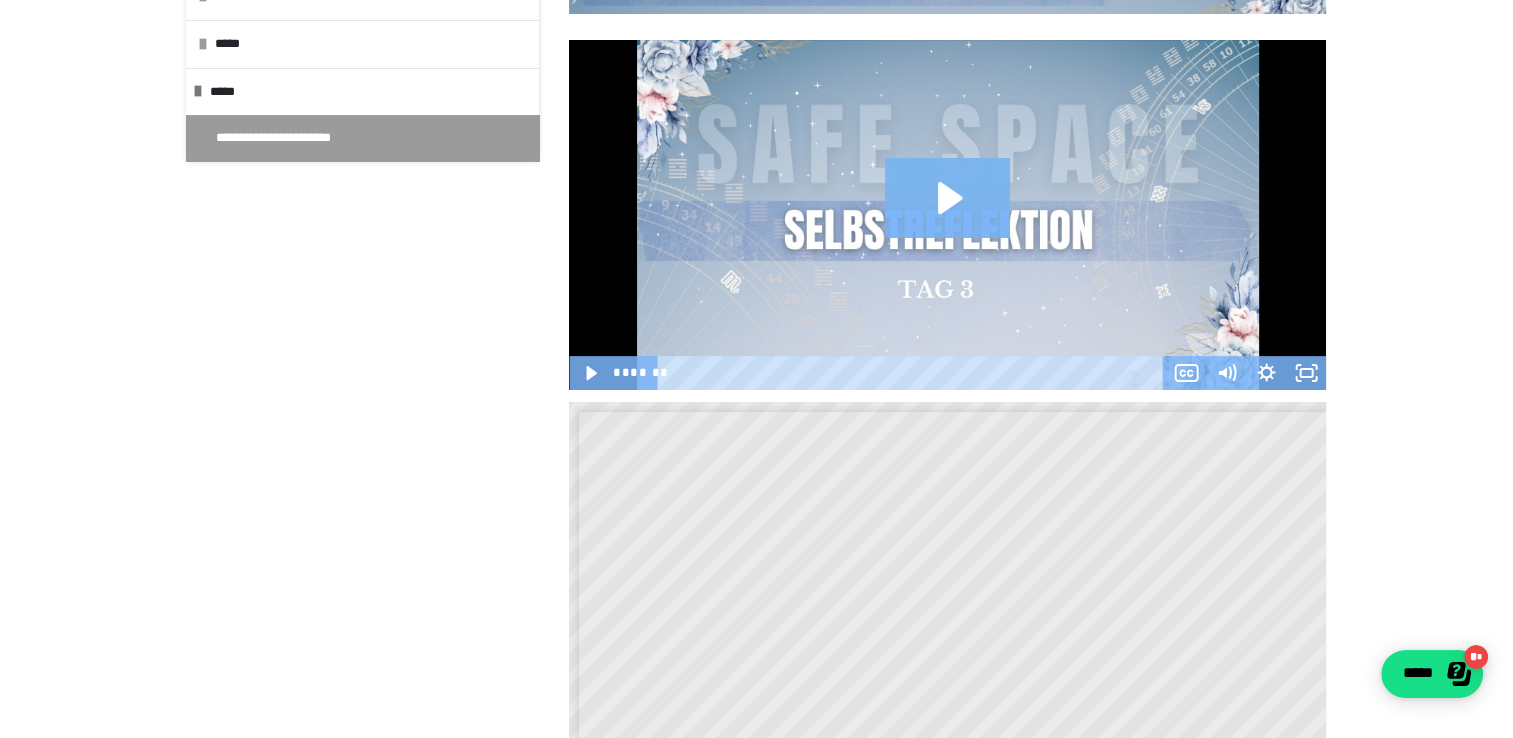 scroll, scrollTop: 500, scrollLeft: 0, axis: vertical 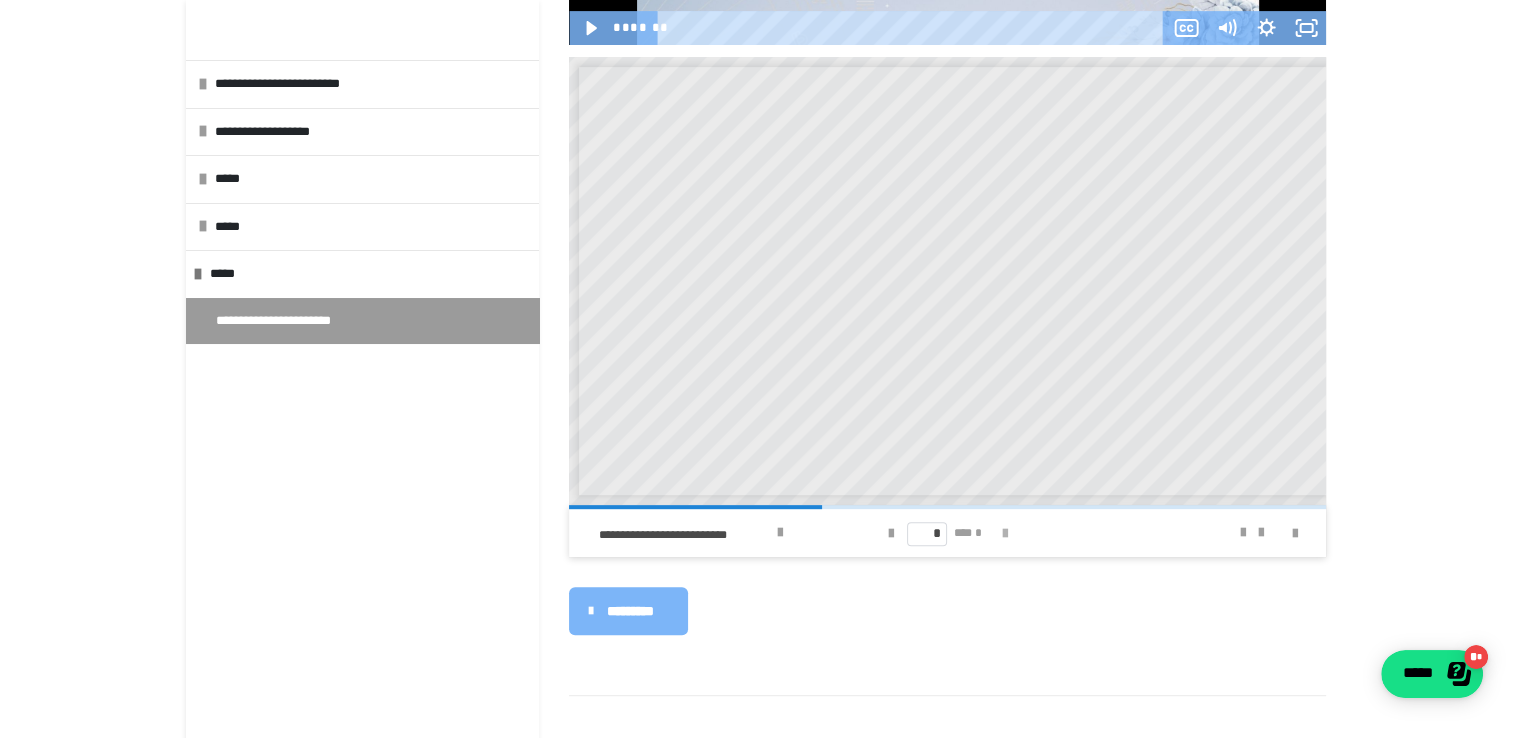 click at bounding box center (1005, 534) 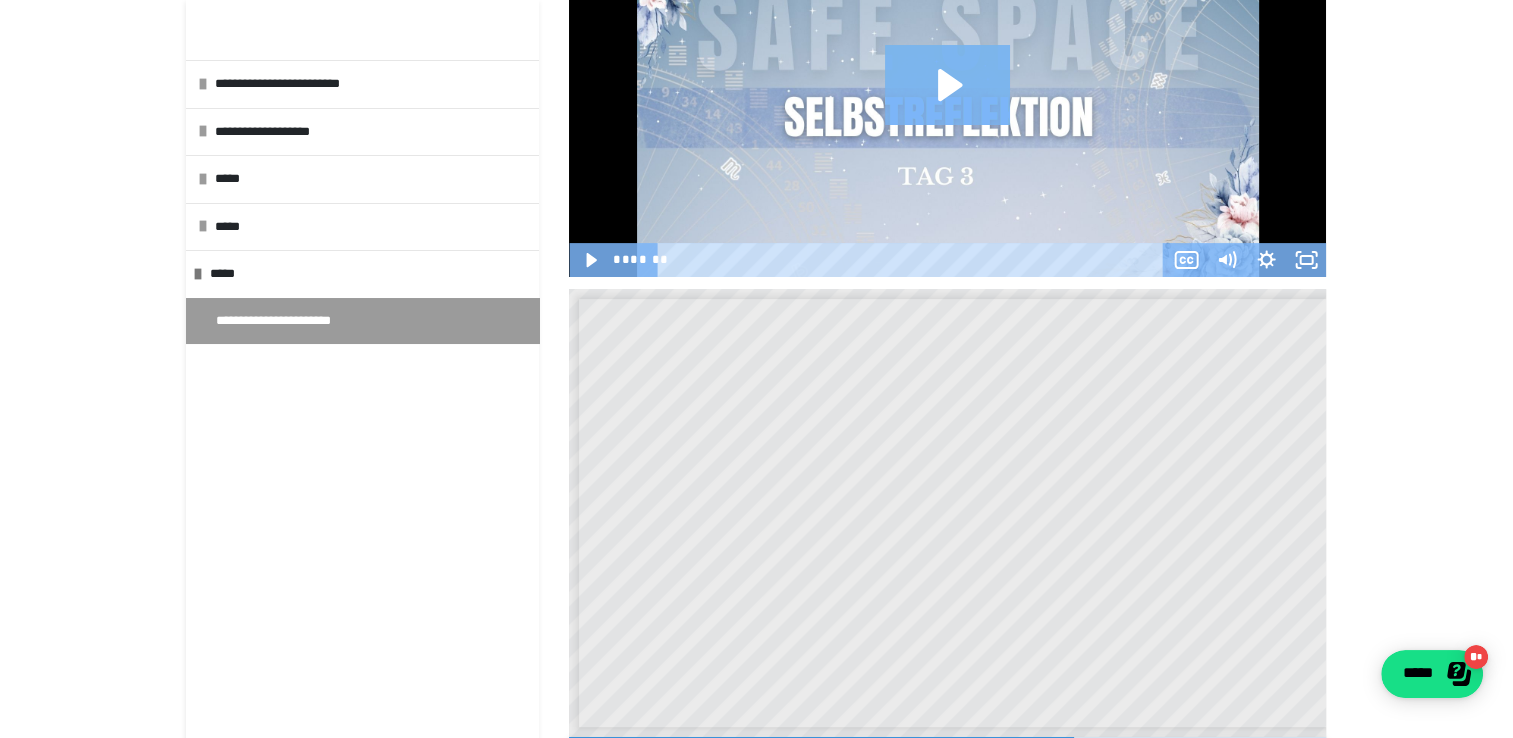 scroll, scrollTop: 300, scrollLeft: 0, axis: vertical 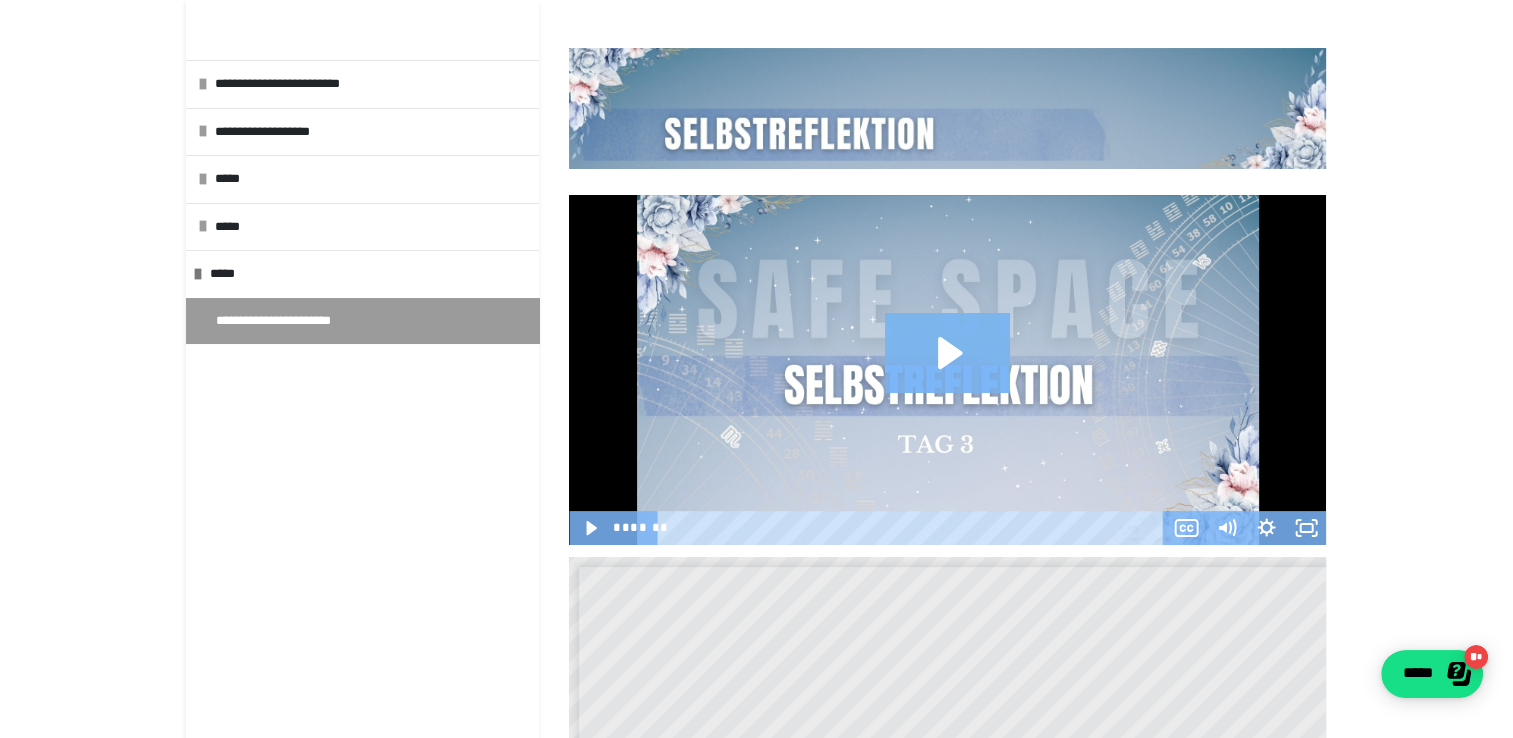 drag, startPoint x: 1486, startPoint y: 214, endPoint x: 1457, endPoint y: 227, distance: 31.780497 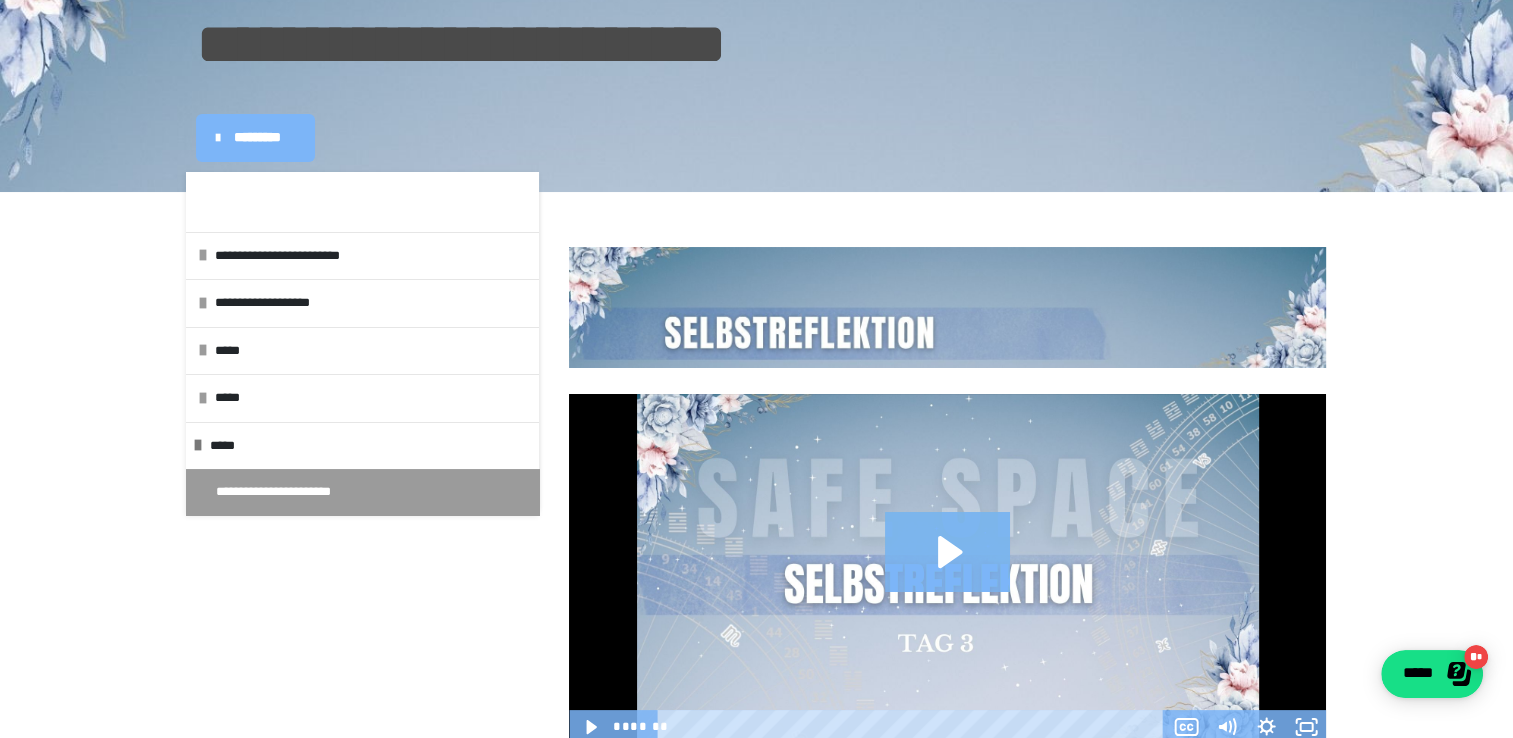 scroll, scrollTop: 100, scrollLeft: 0, axis: vertical 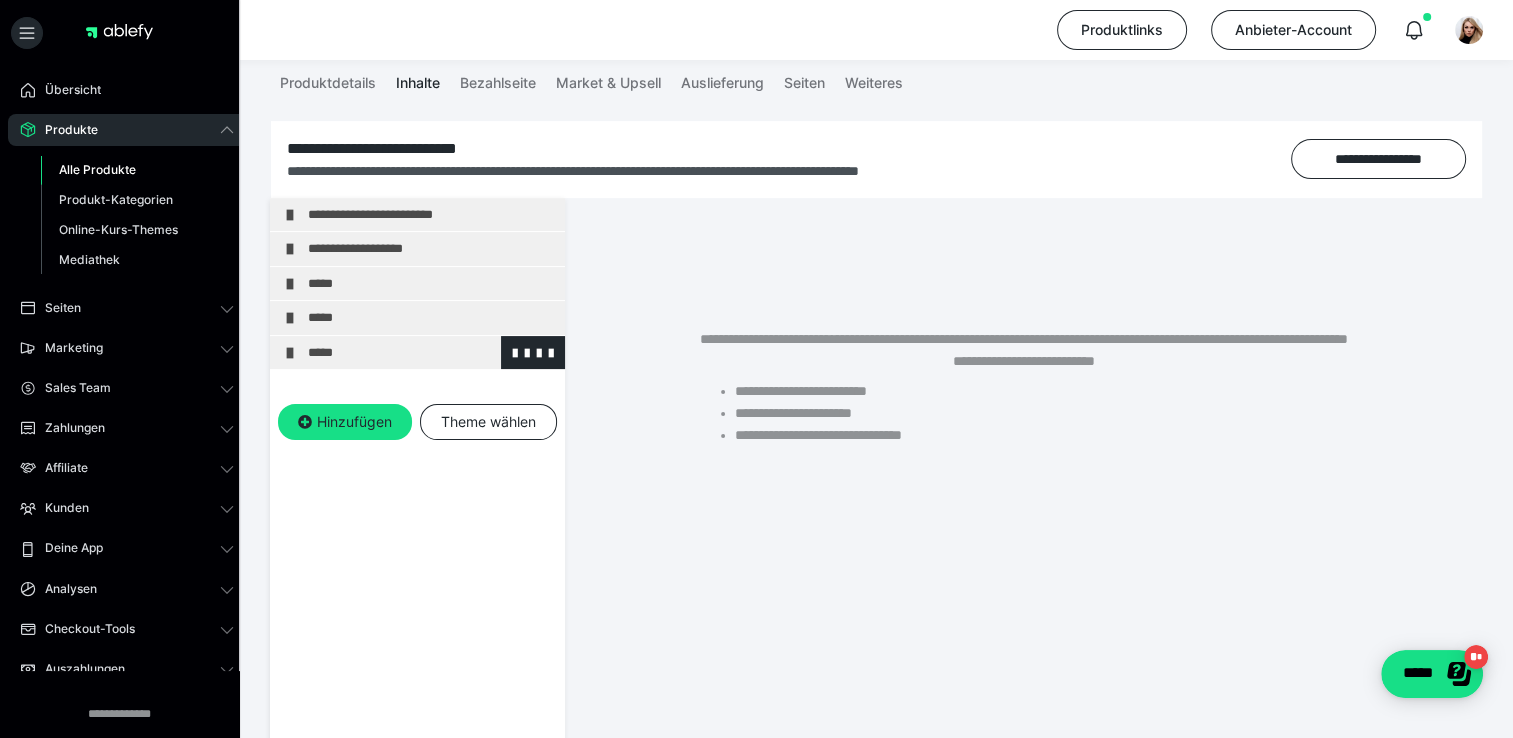 click on "*****" at bounding box center (431, 353) 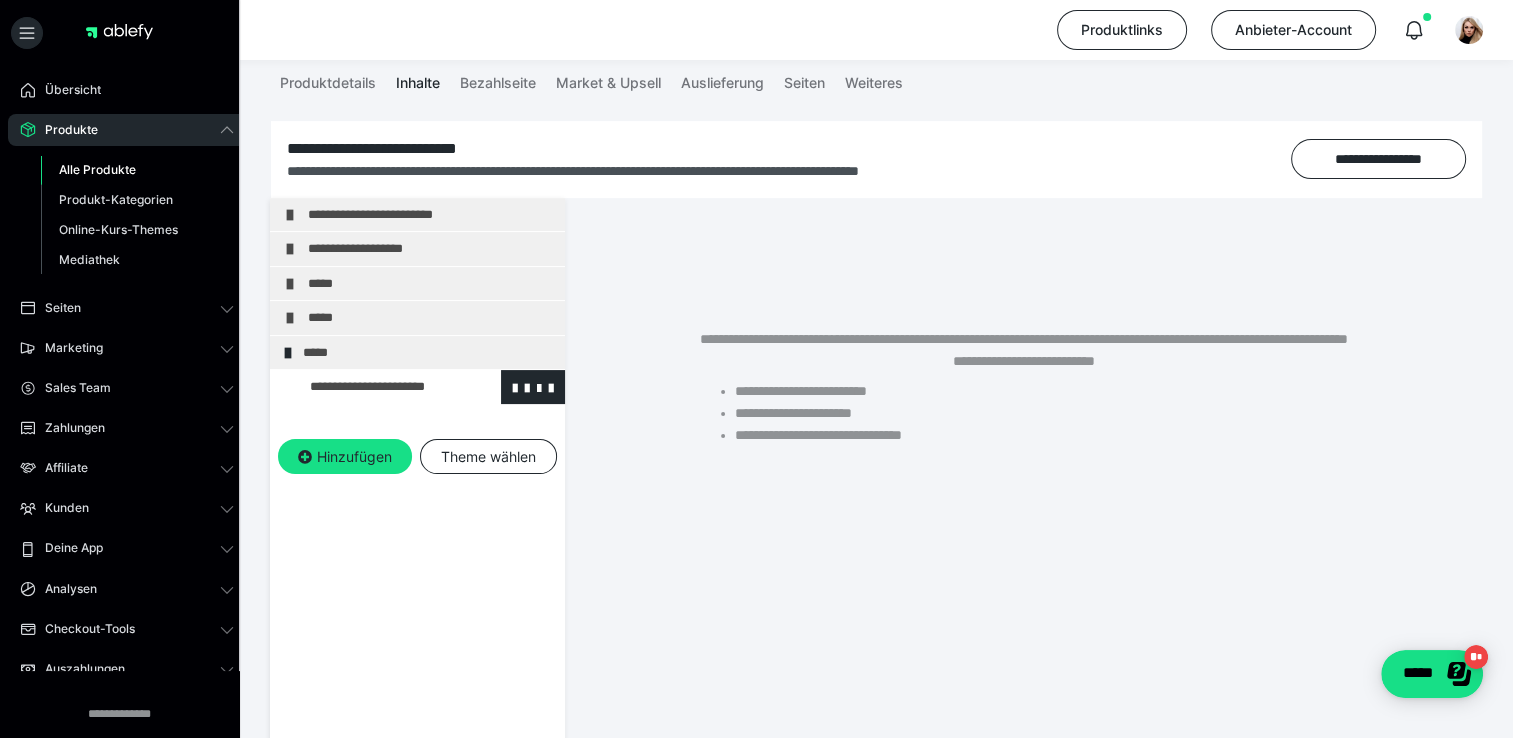 click at bounding box center (375, 387) 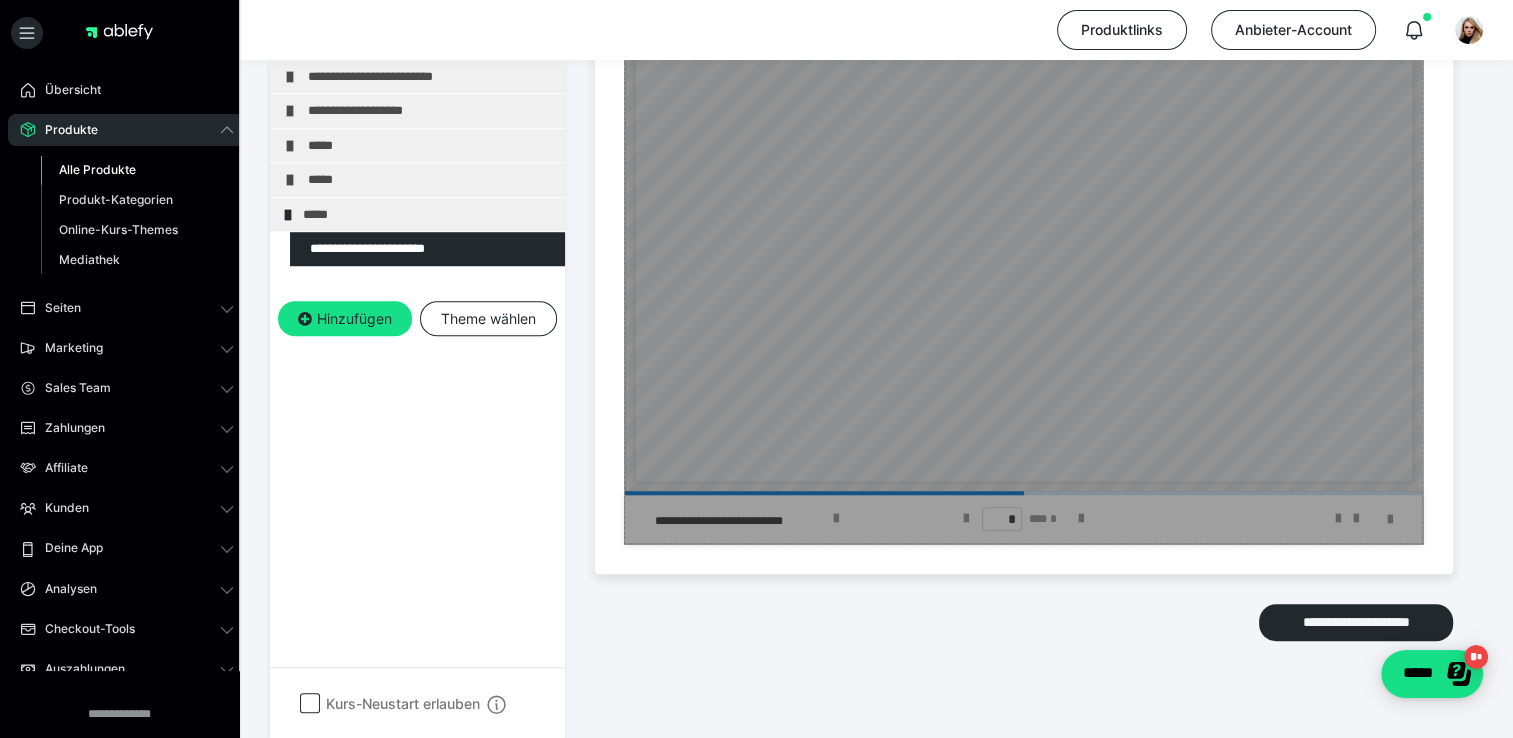 scroll, scrollTop: 1392, scrollLeft: 0, axis: vertical 